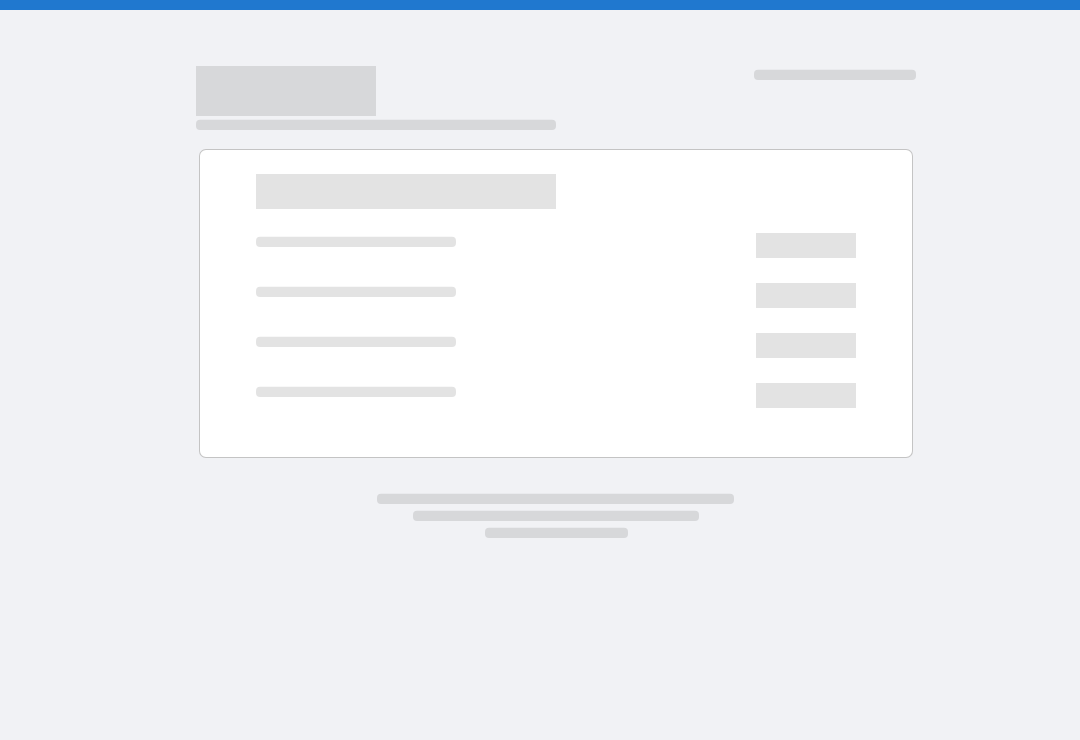 scroll, scrollTop: 0, scrollLeft: 0, axis: both 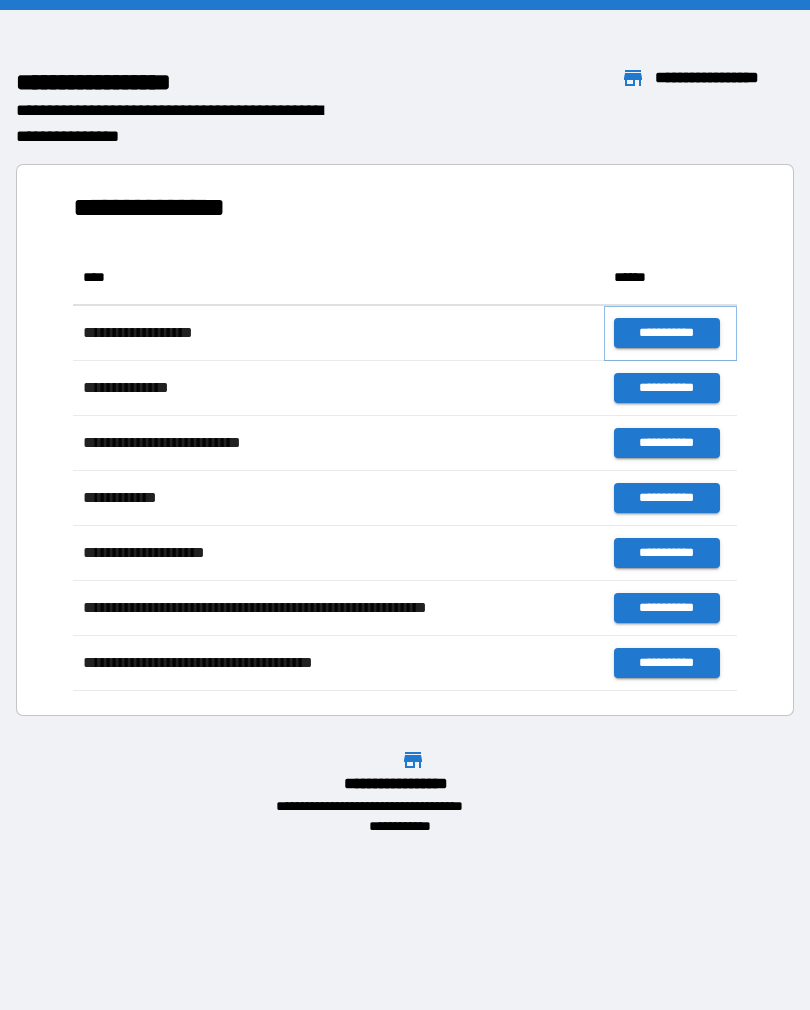 click on "**********" at bounding box center [666, 333] 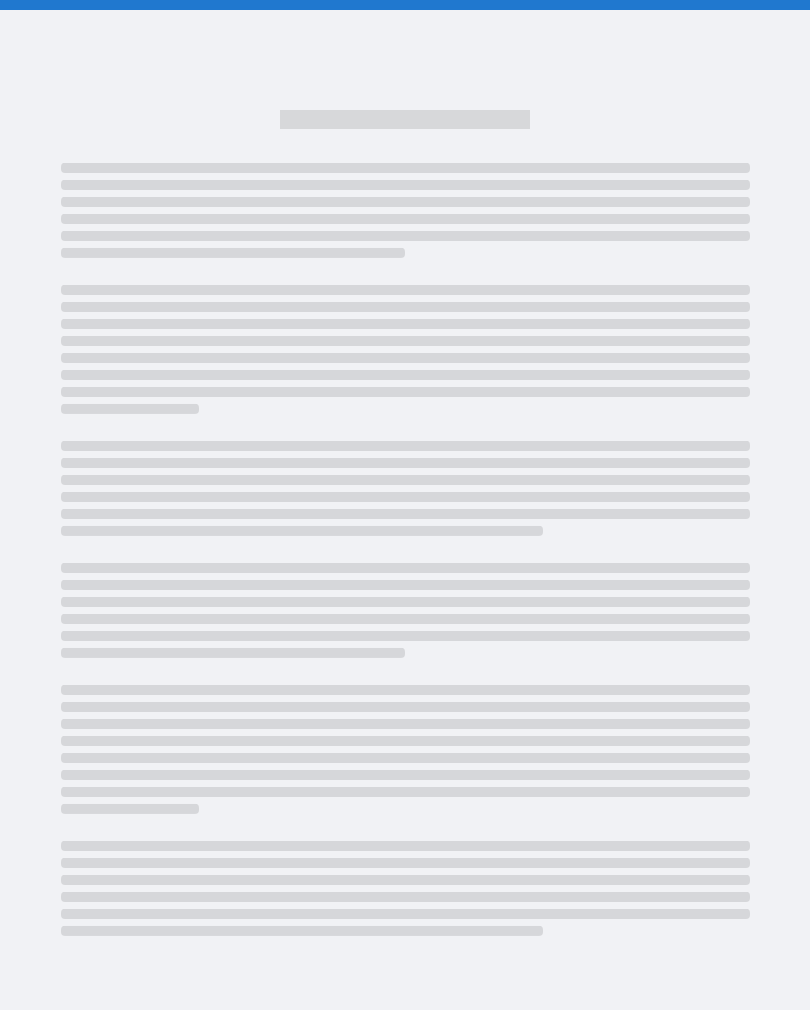 click at bounding box center (405, 341) 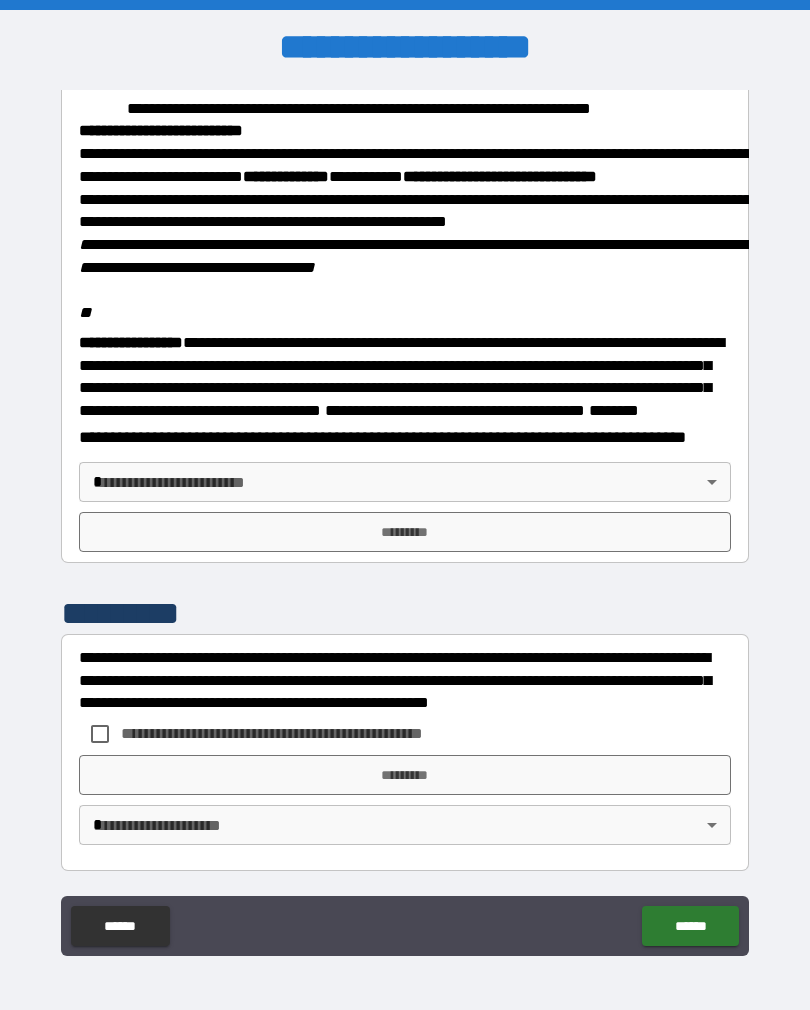 scroll, scrollTop: 2323, scrollLeft: 0, axis: vertical 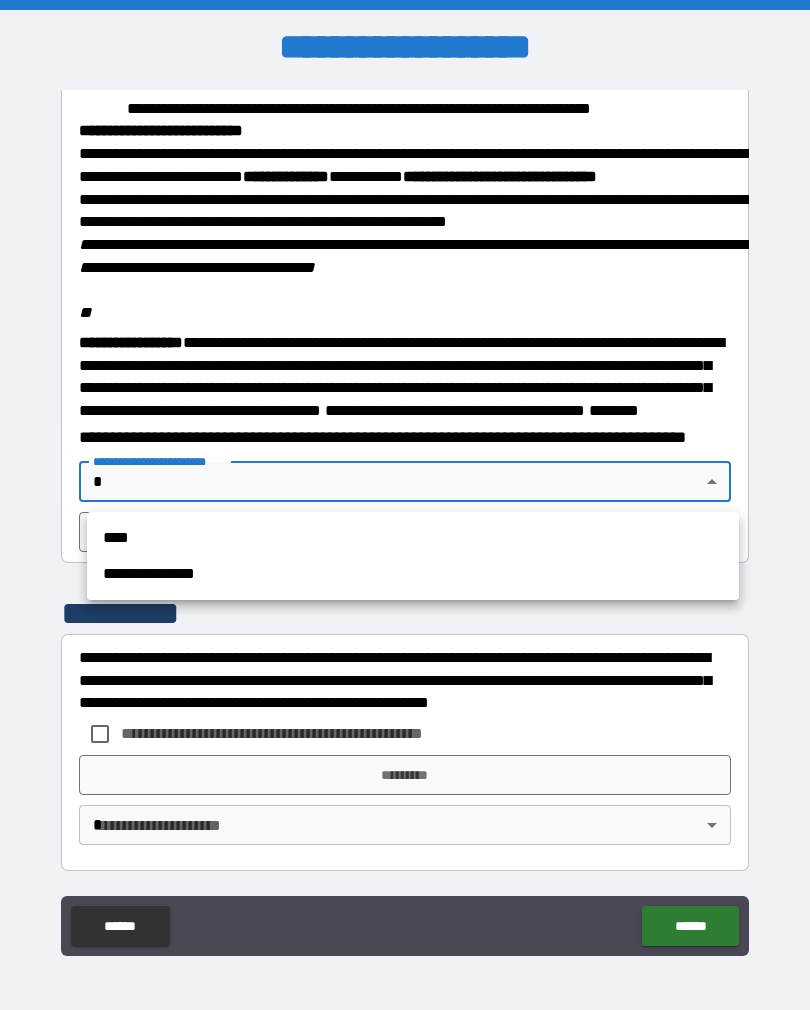 click on "****" at bounding box center [413, 538] 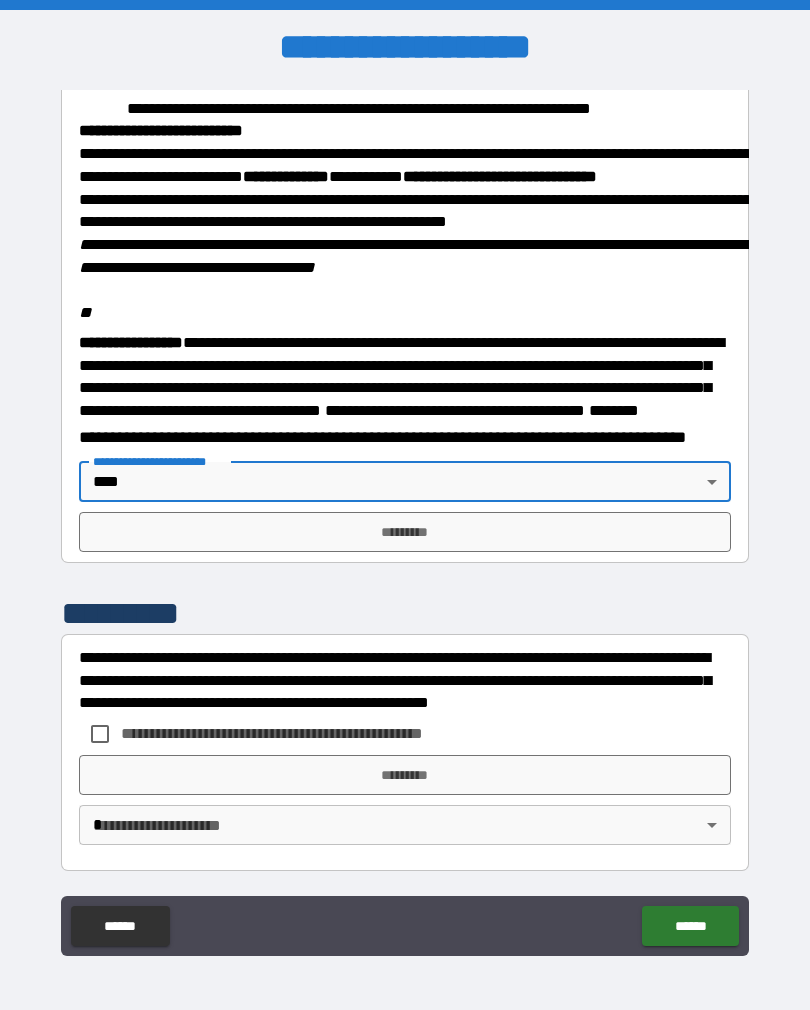 click on "**********" at bounding box center (405, 520) 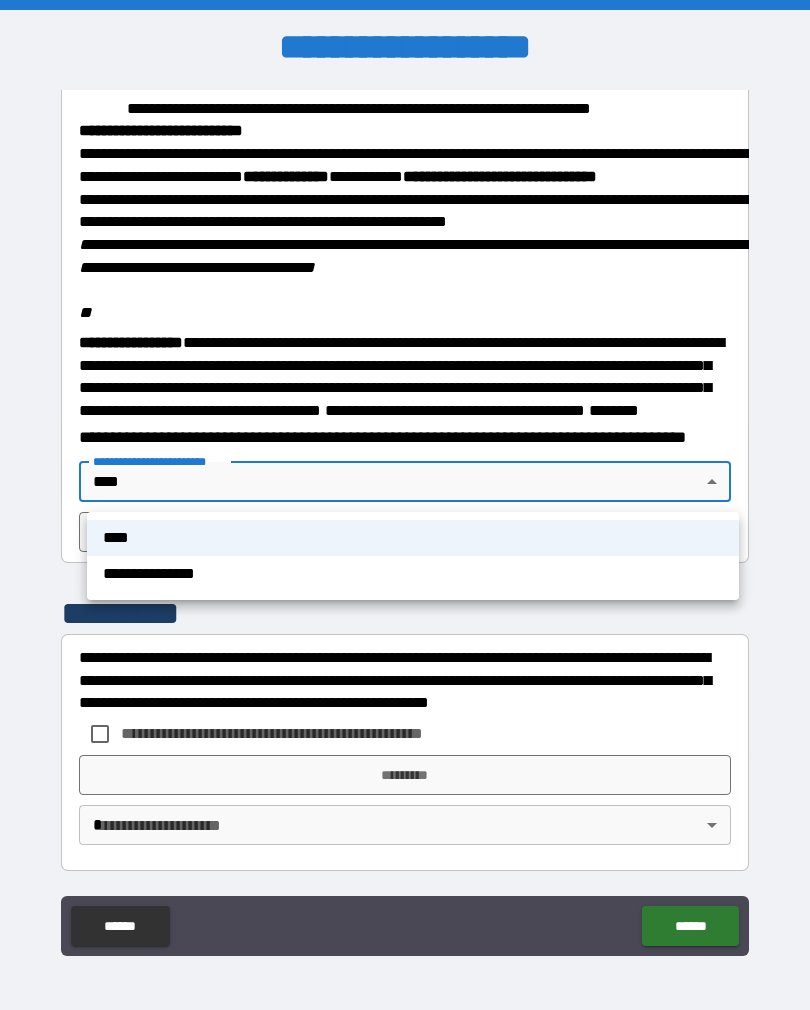 click on "****" at bounding box center [413, 538] 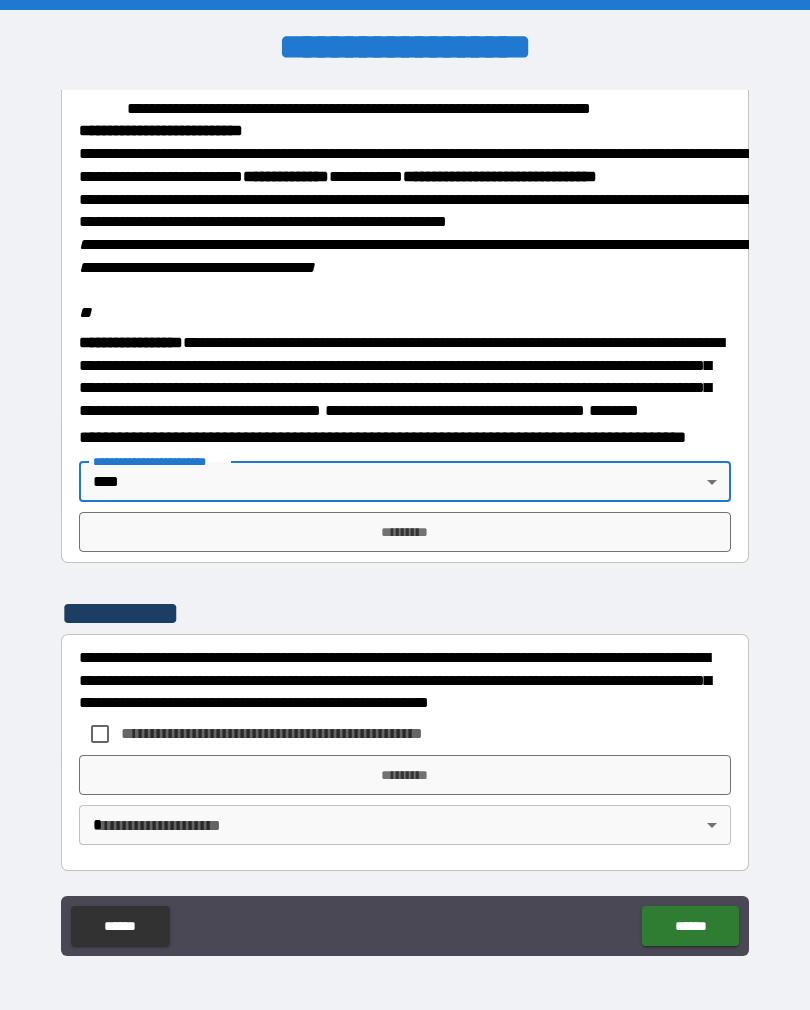 click on "*********" at bounding box center [405, 532] 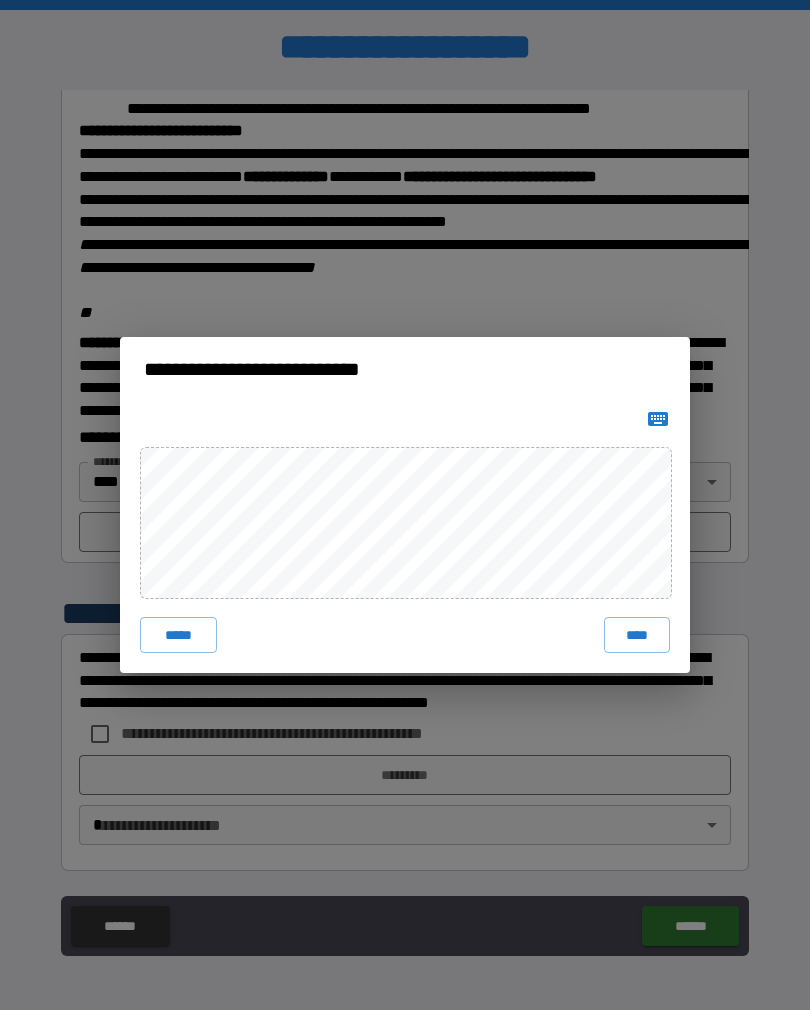 click on "****" at bounding box center (637, 635) 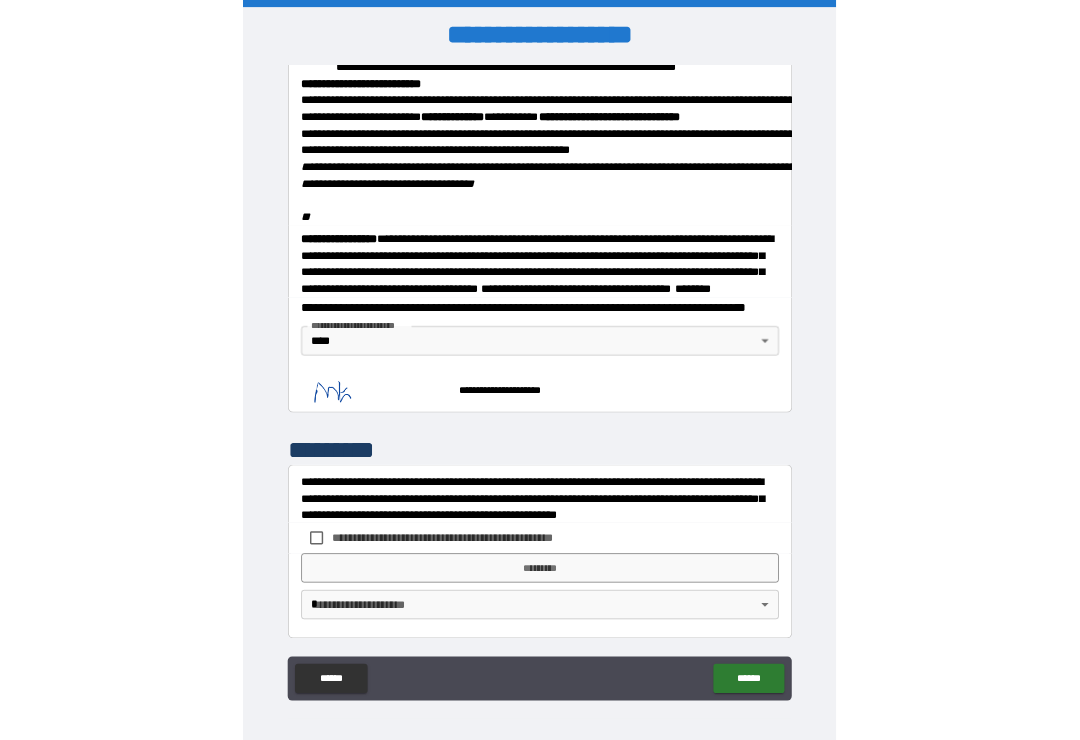 scroll, scrollTop: 2340, scrollLeft: 0, axis: vertical 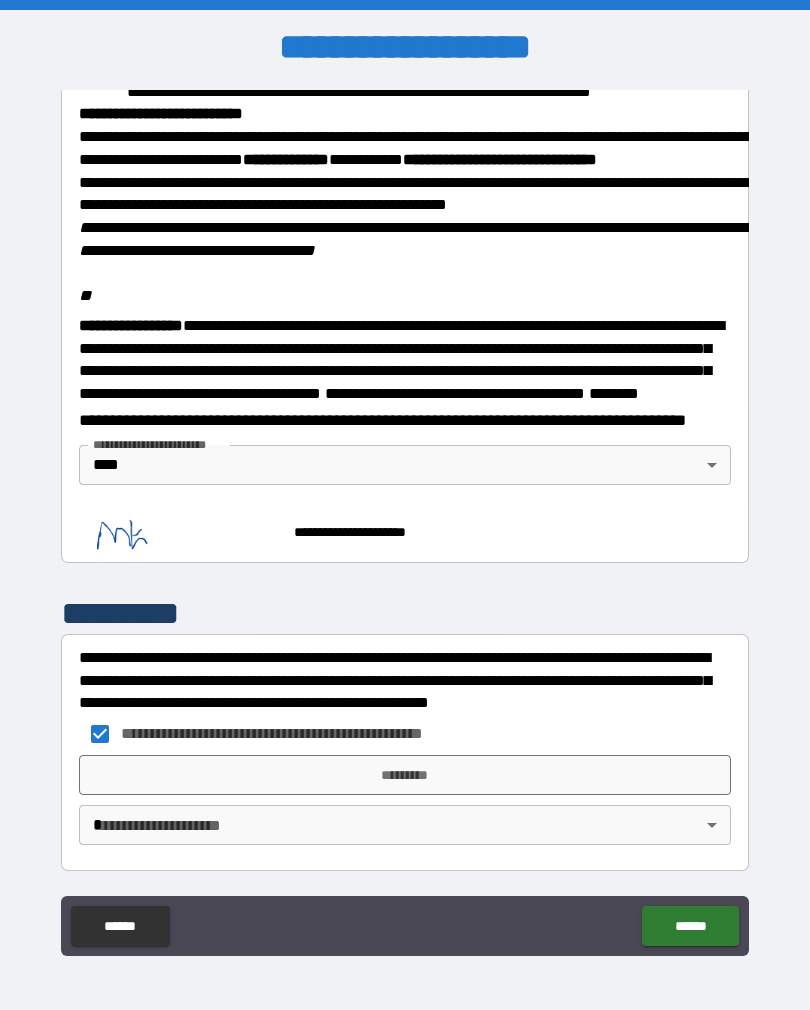 click on "*********" at bounding box center [405, 775] 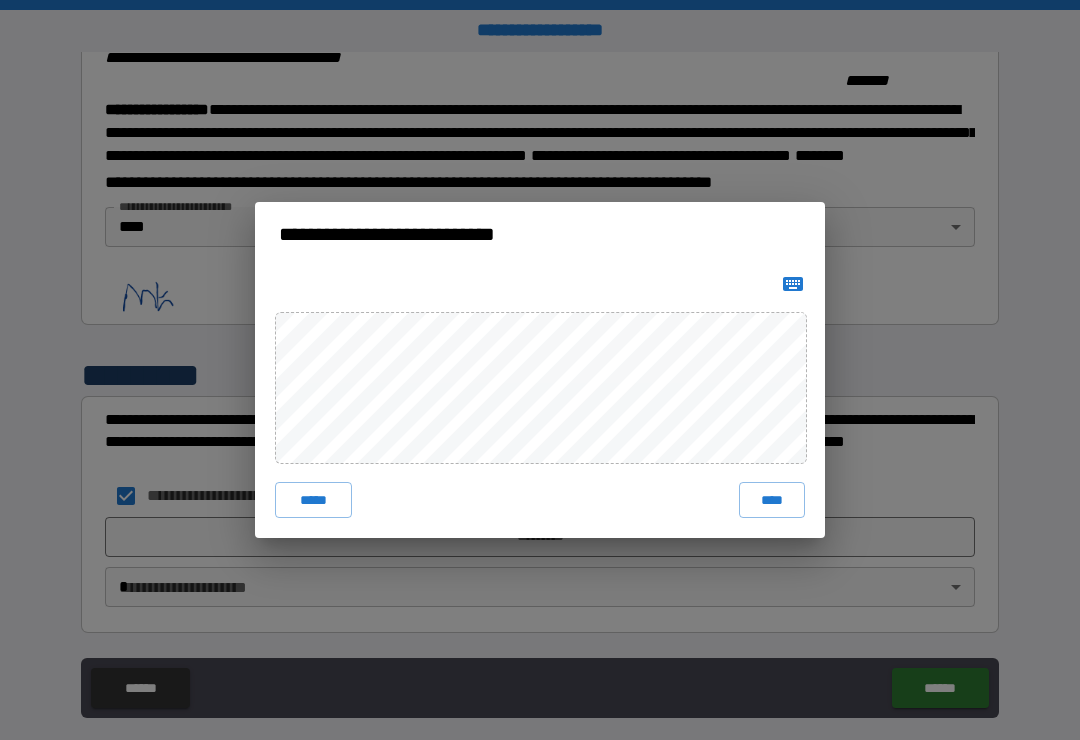 click on "****" at bounding box center [772, 500] 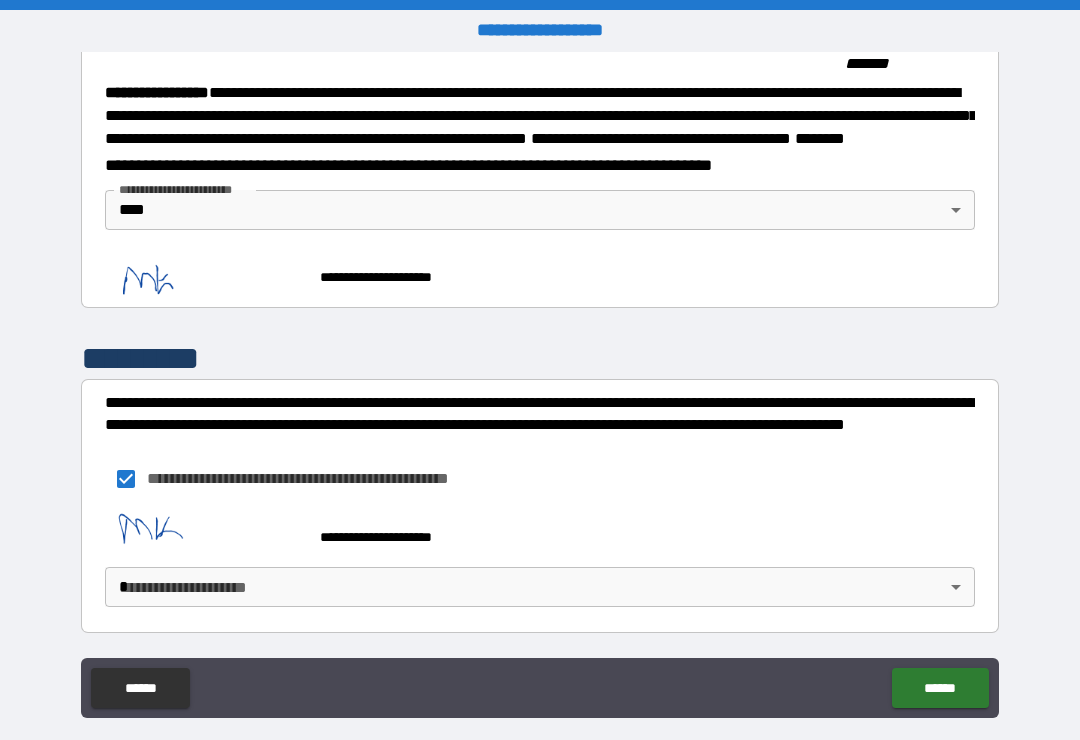 click on "**********" at bounding box center [540, 385] 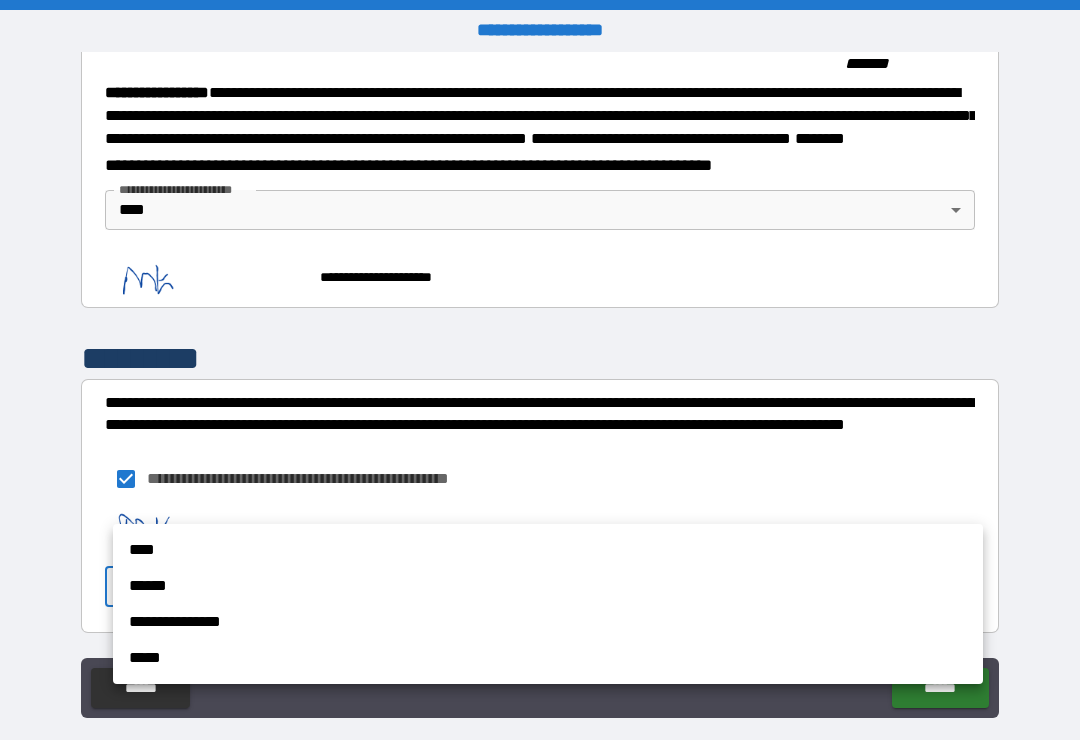 click on "****" at bounding box center (548, 550) 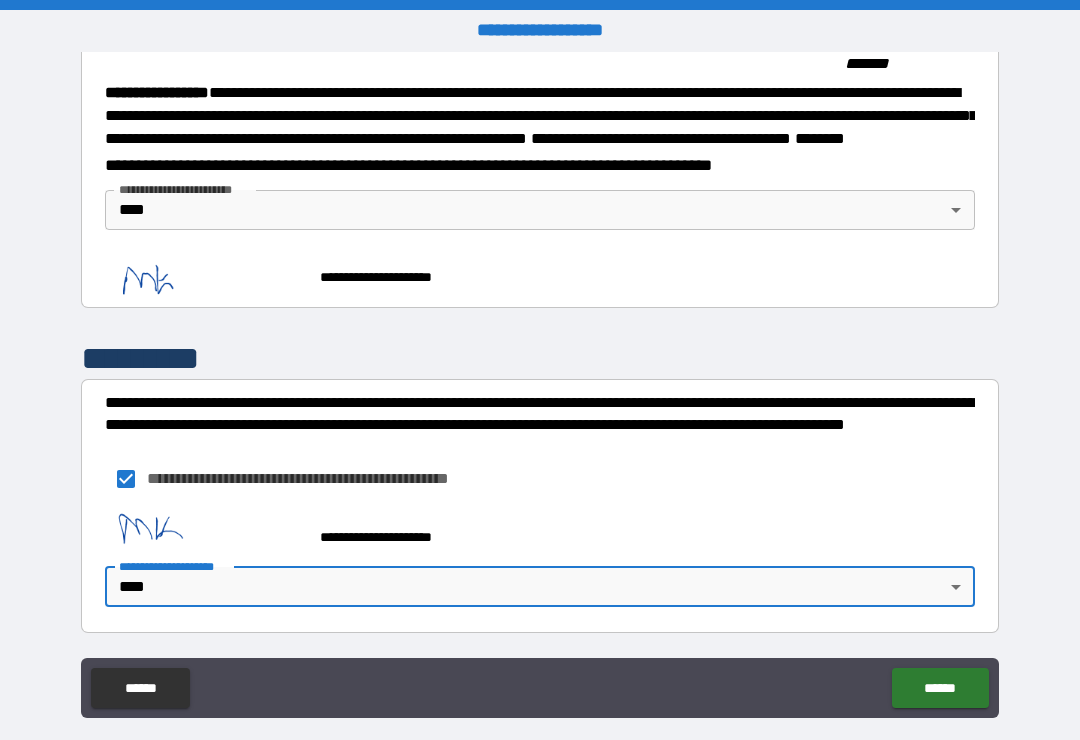 scroll, scrollTop: 2249, scrollLeft: 0, axis: vertical 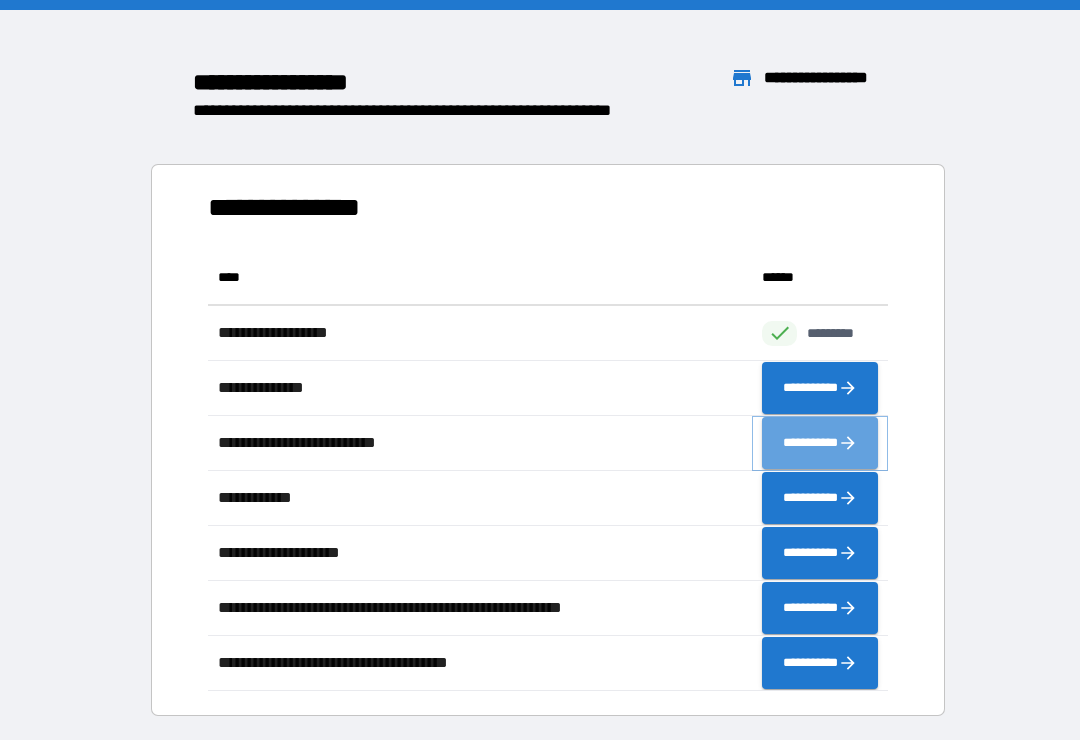 click on "**********" at bounding box center [820, 443] 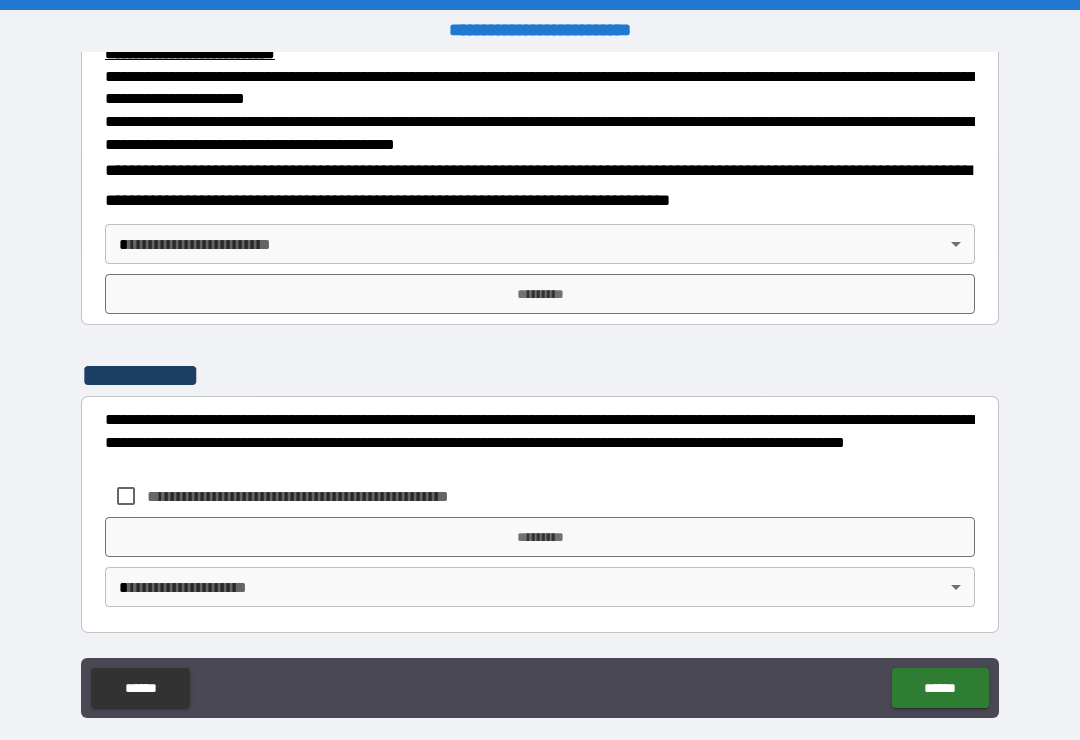scroll, scrollTop: 765, scrollLeft: 0, axis: vertical 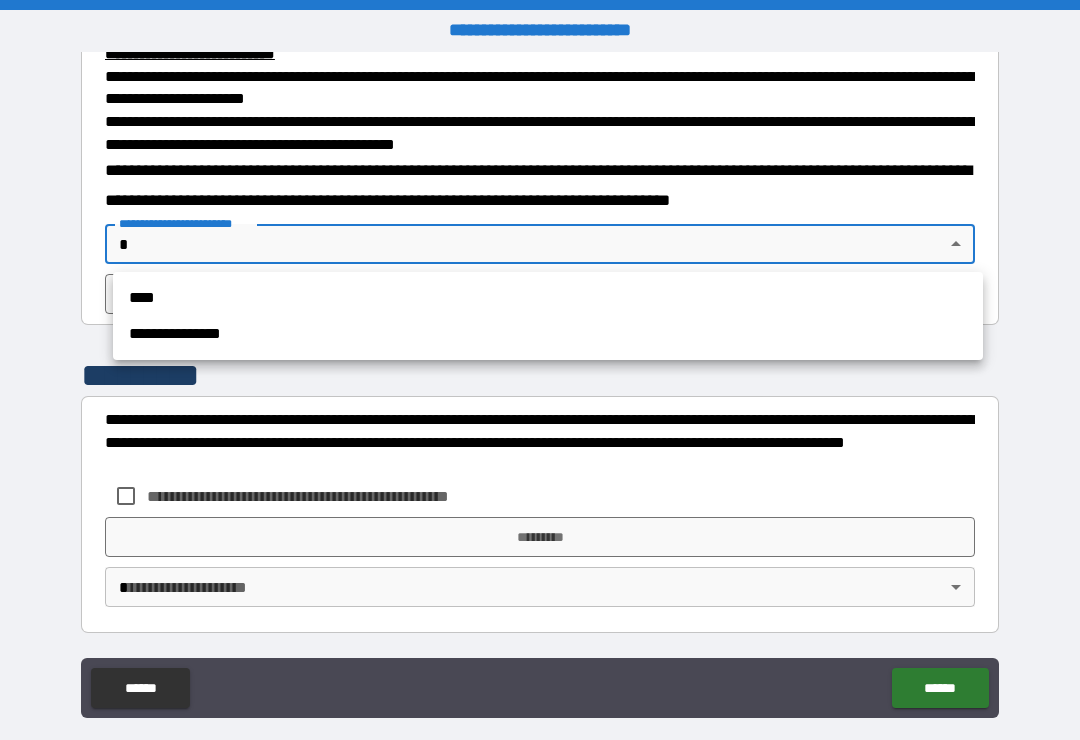 click on "****" at bounding box center (548, 298) 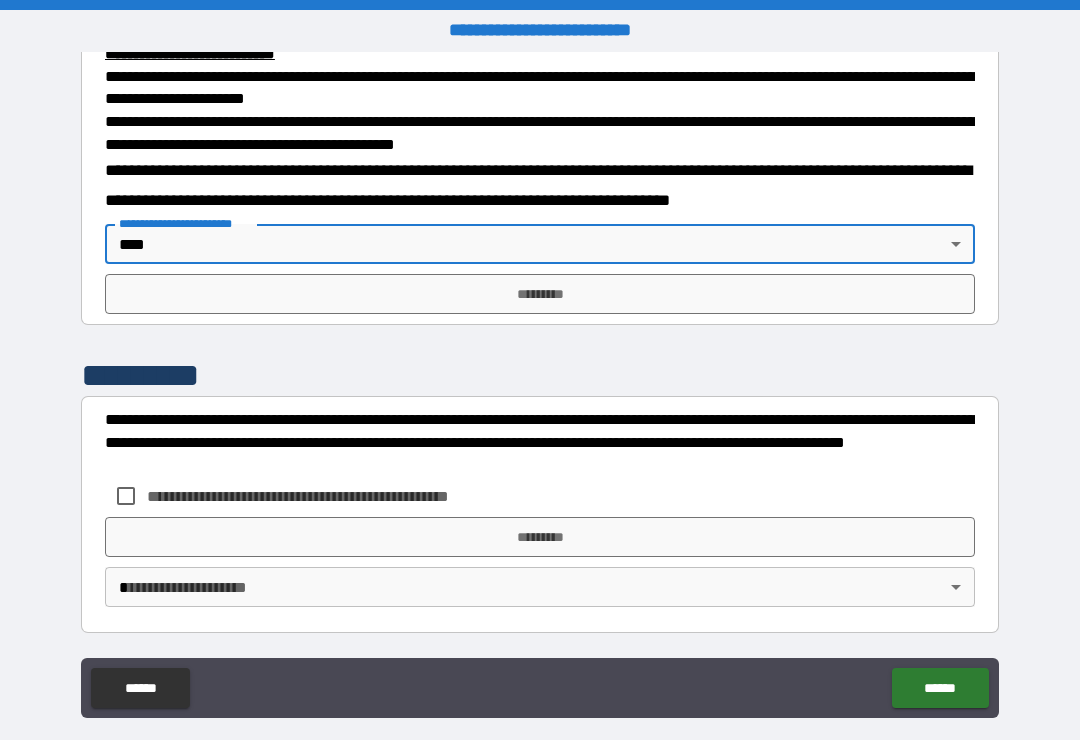 click on "*********" at bounding box center (540, 294) 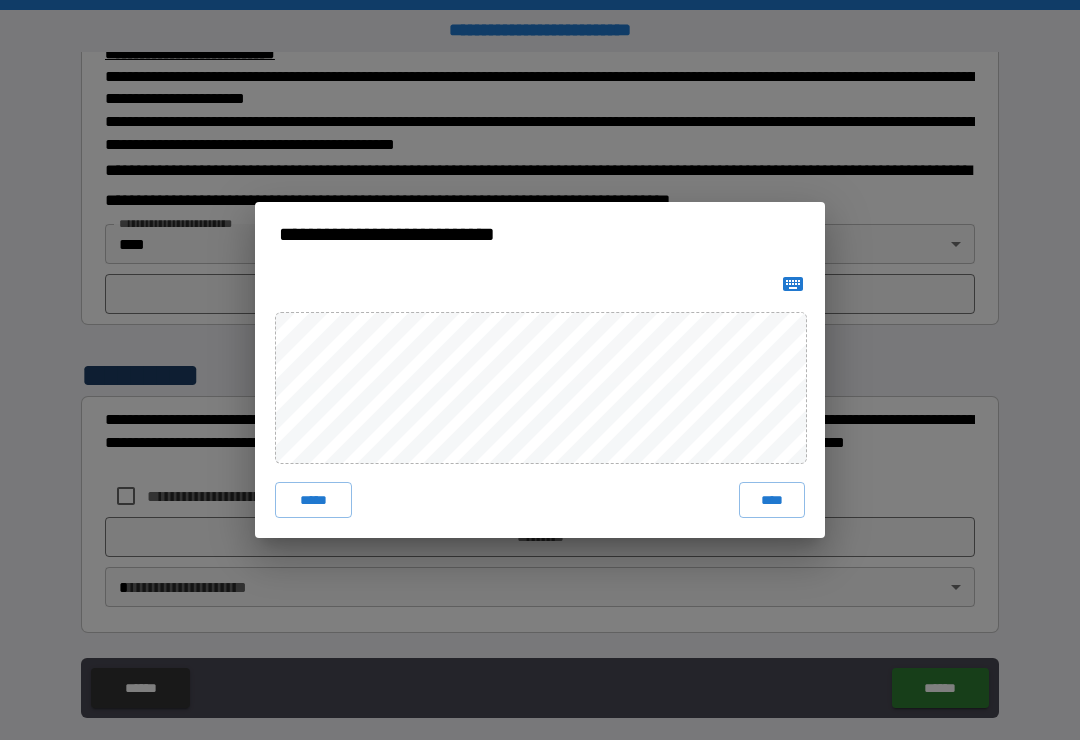 click on "****" at bounding box center [772, 500] 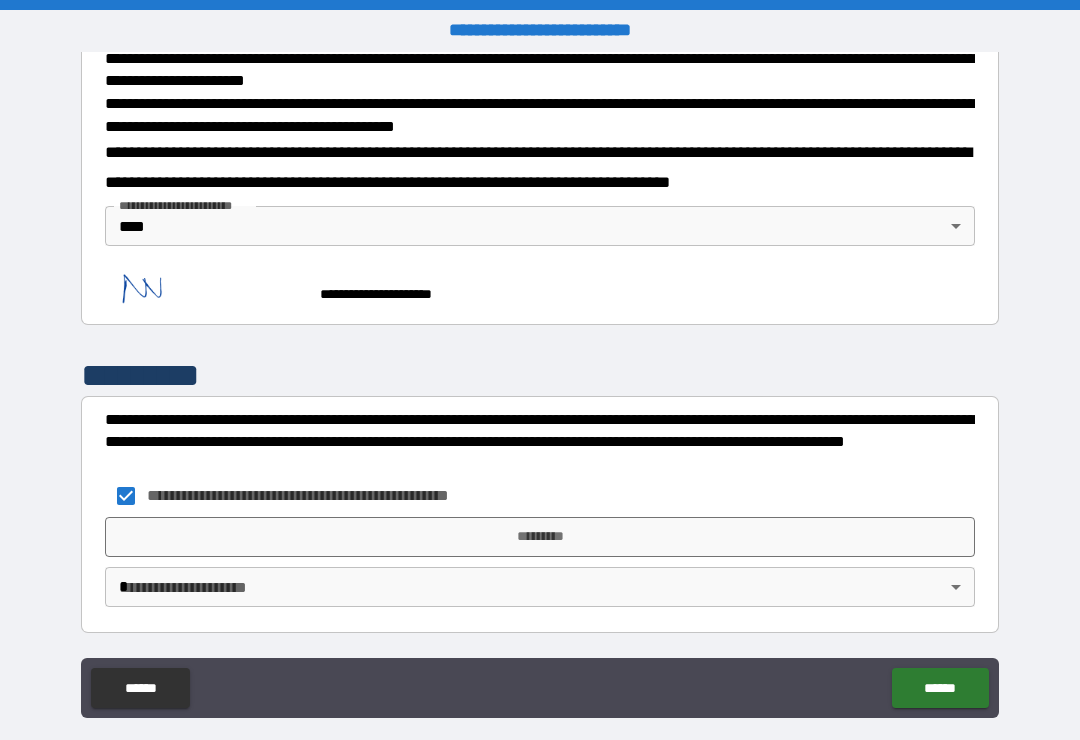 click on "*********" at bounding box center (540, 537) 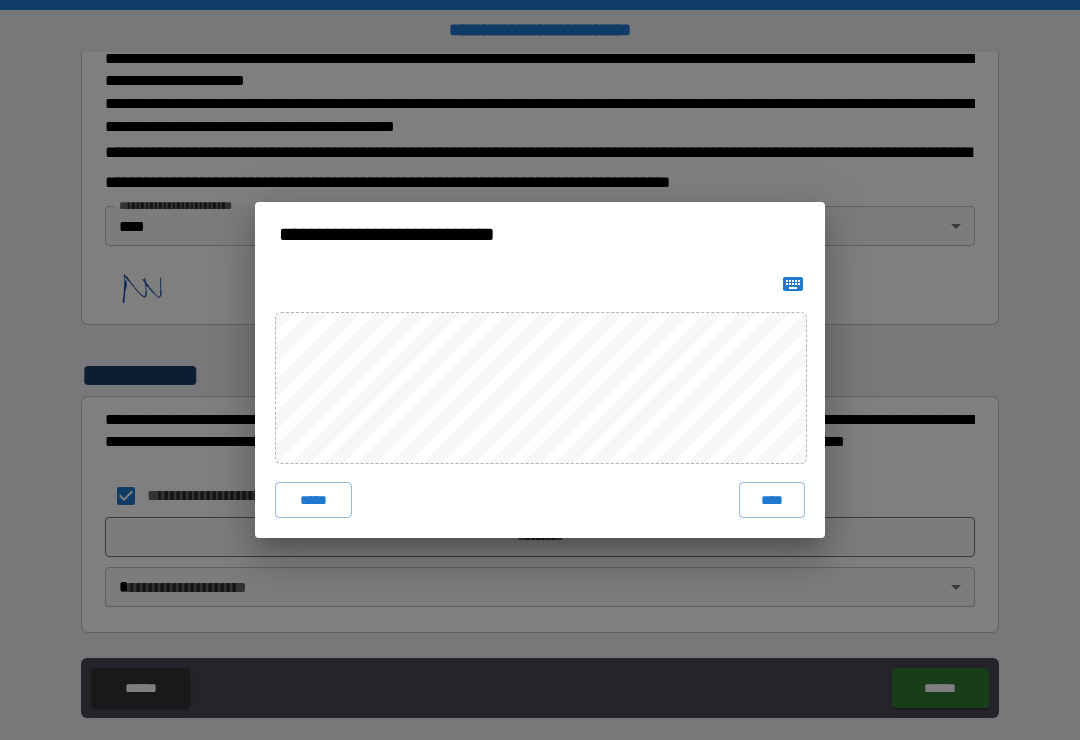 click on "****" at bounding box center (772, 500) 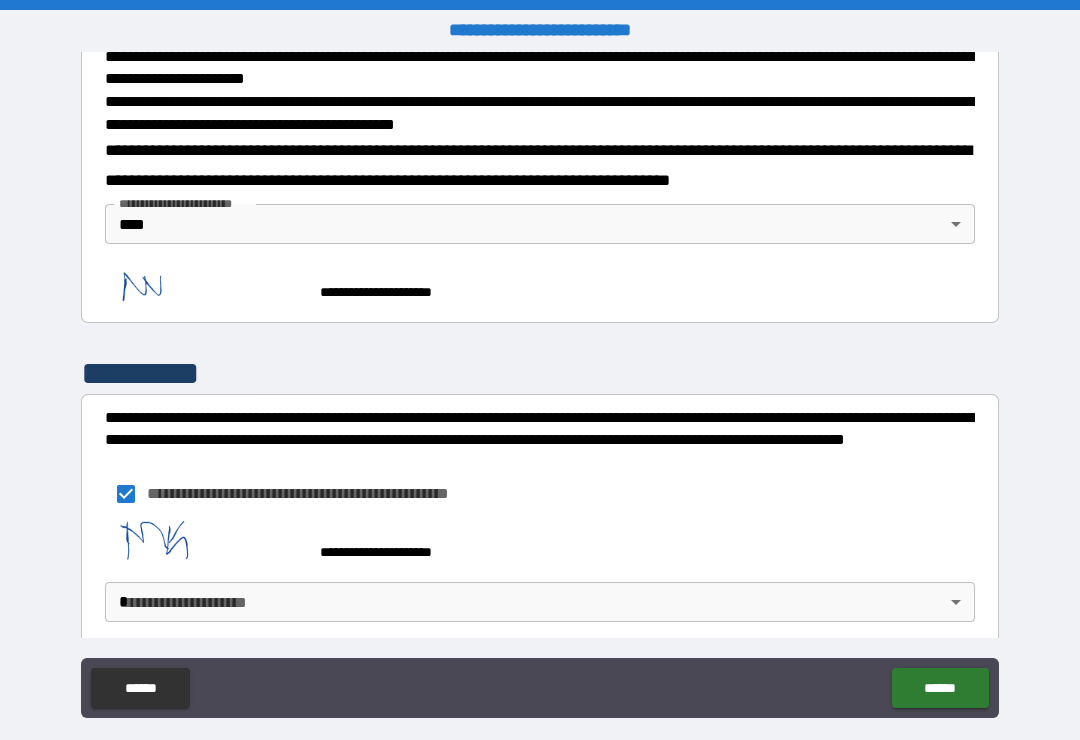 click at bounding box center (205, 282) 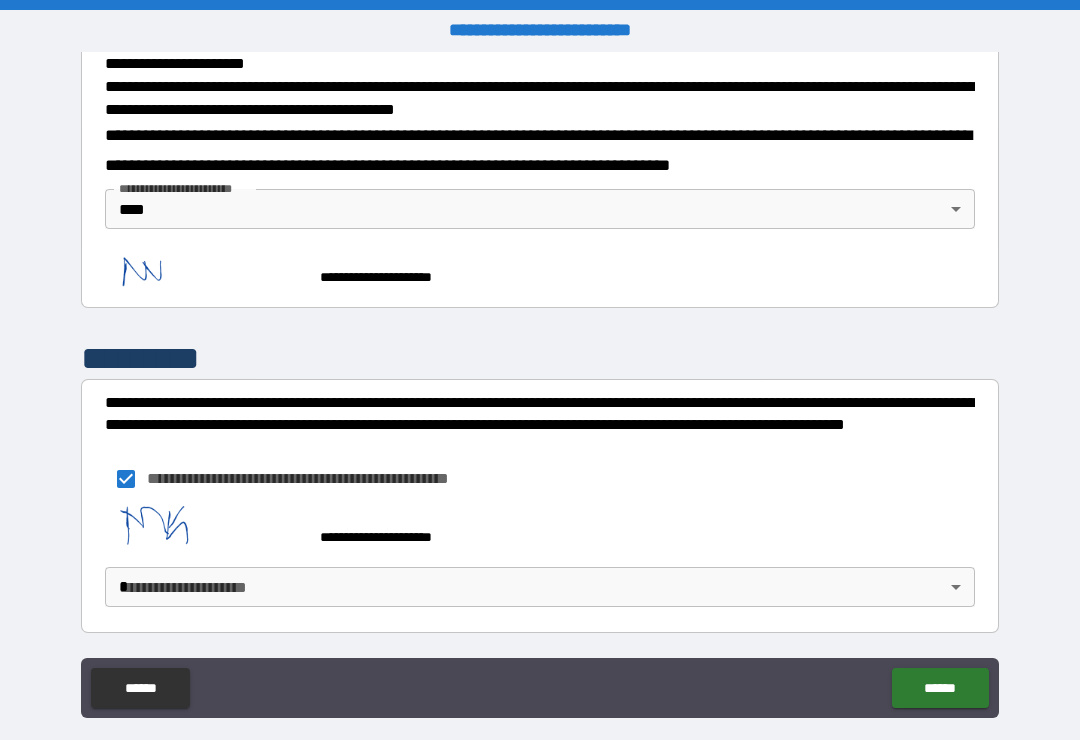 scroll, scrollTop: 799, scrollLeft: 0, axis: vertical 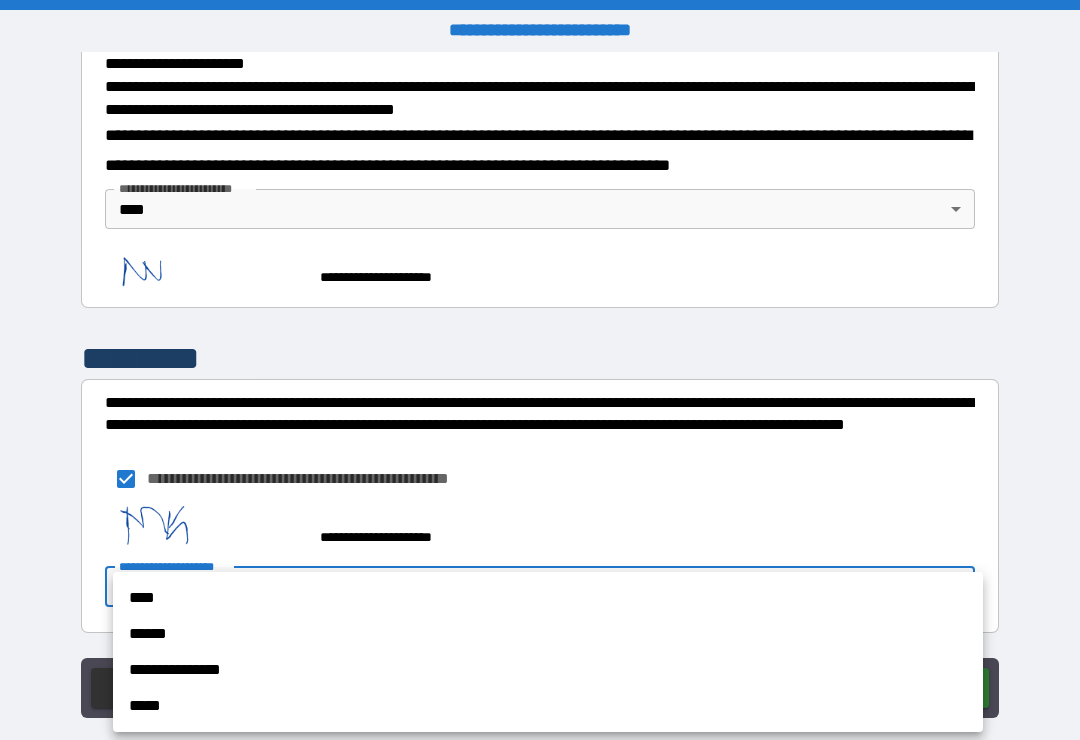 click on "****" at bounding box center (548, 598) 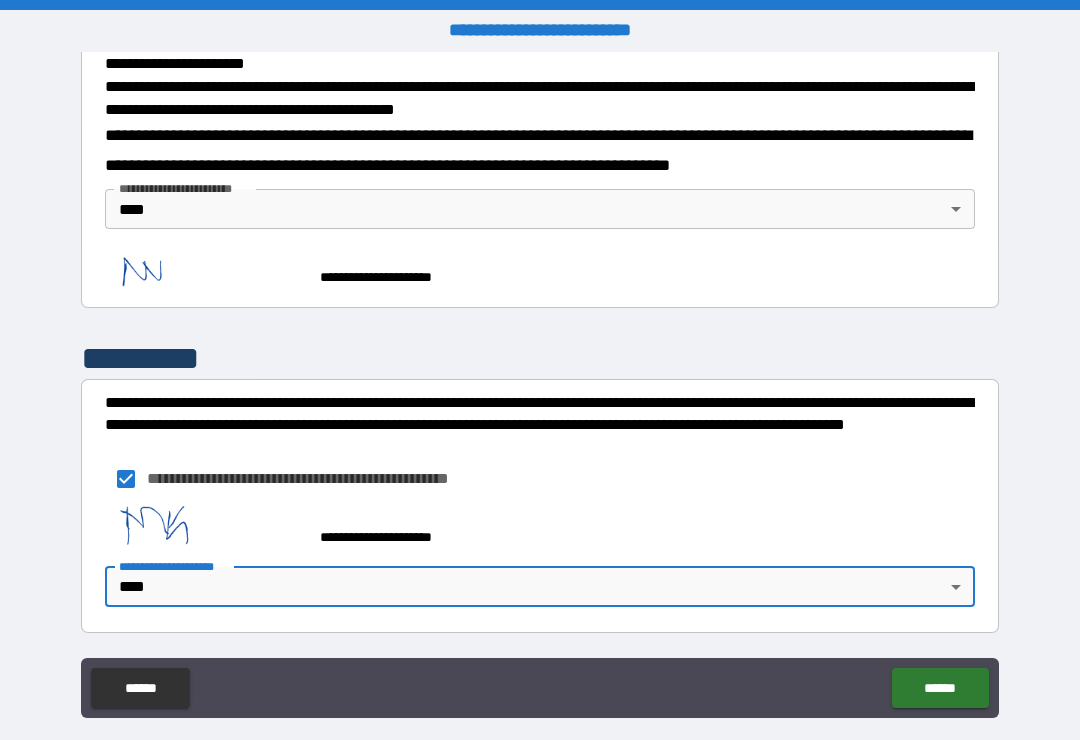 click on "******" at bounding box center (940, 688) 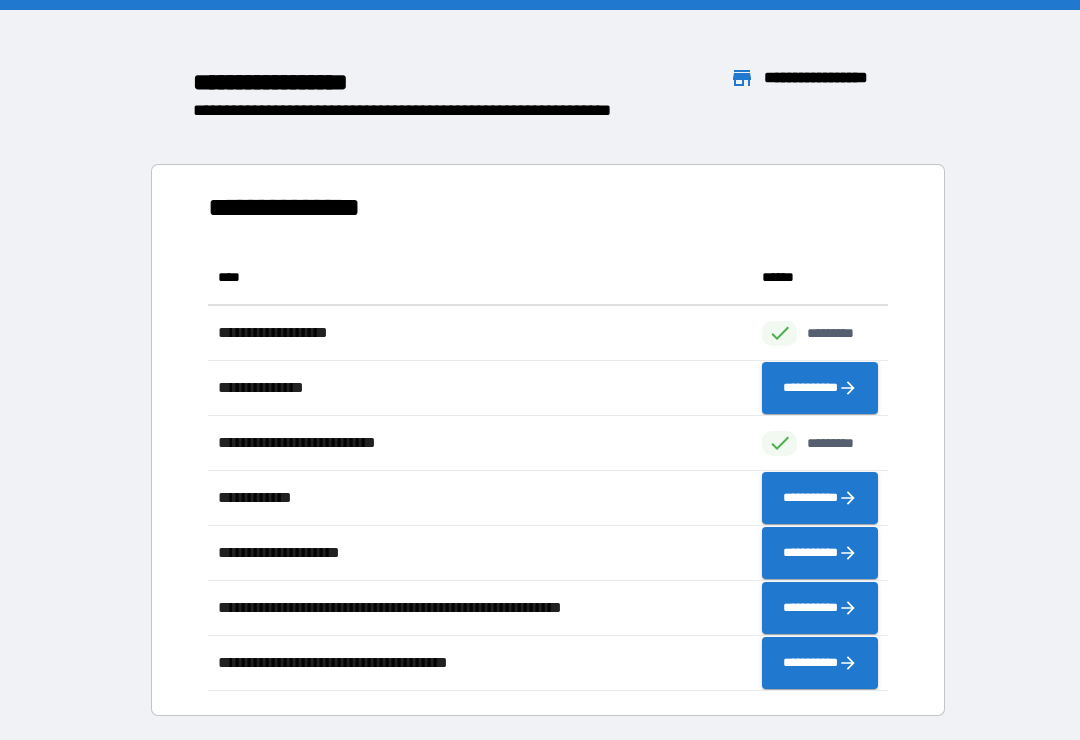 scroll, scrollTop: 1, scrollLeft: 1, axis: both 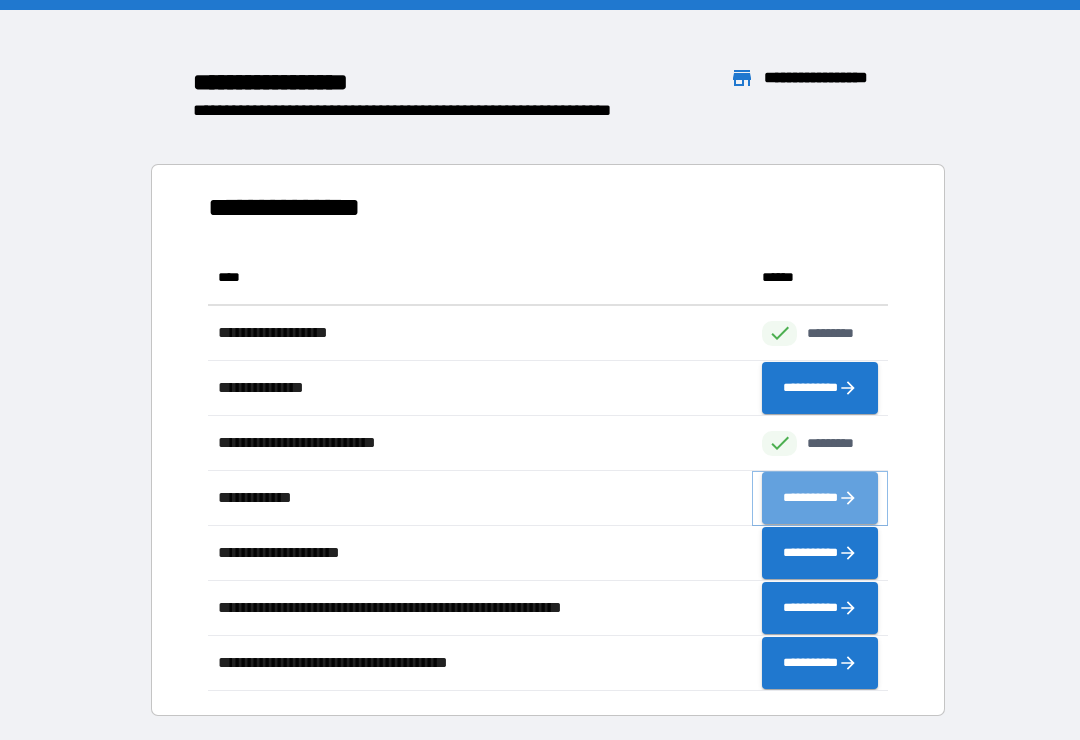 click on "**********" at bounding box center (820, 498) 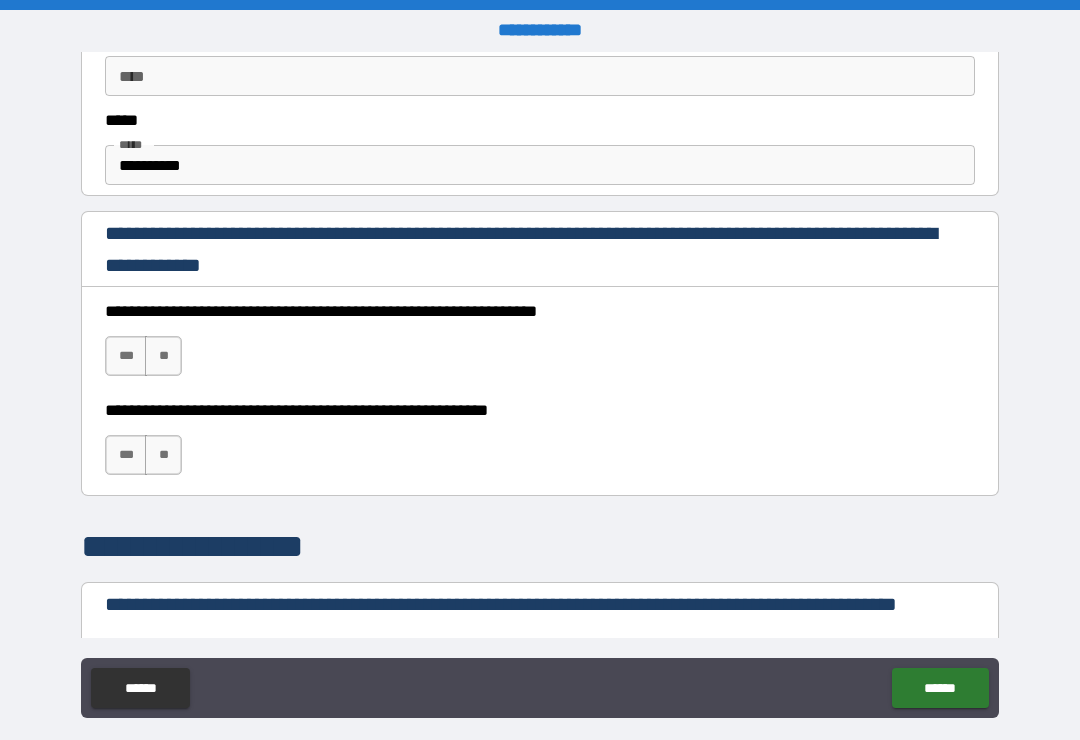 scroll, scrollTop: 1218, scrollLeft: 0, axis: vertical 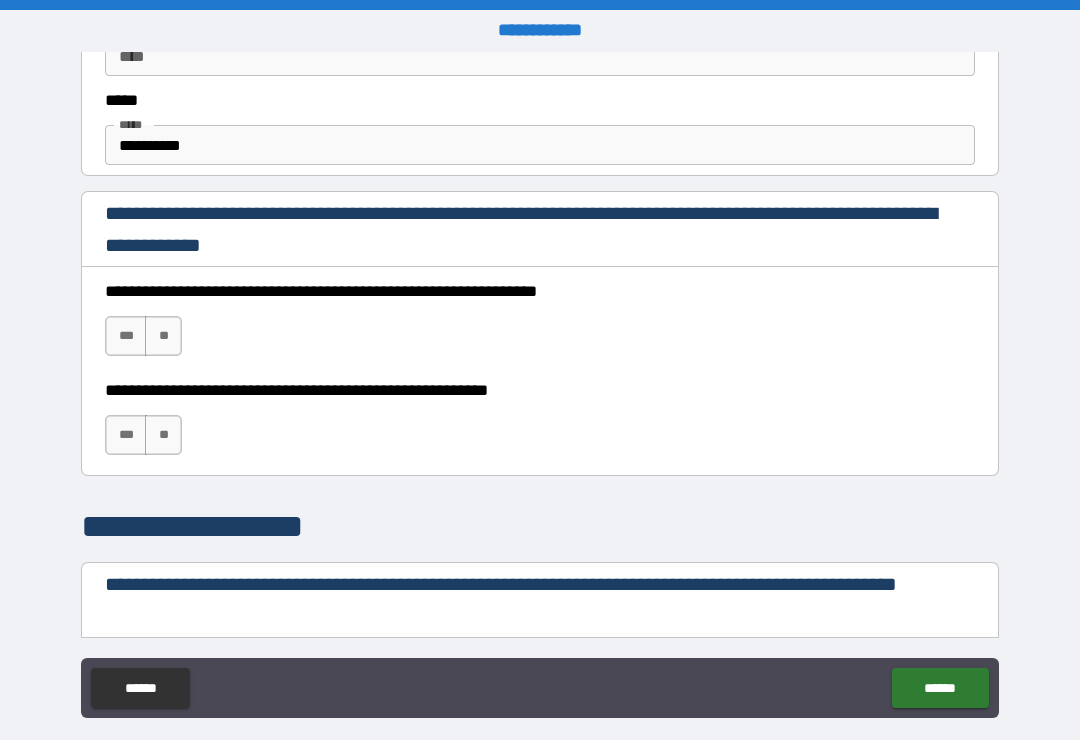 click on "***" at bounding box center (126, 336) 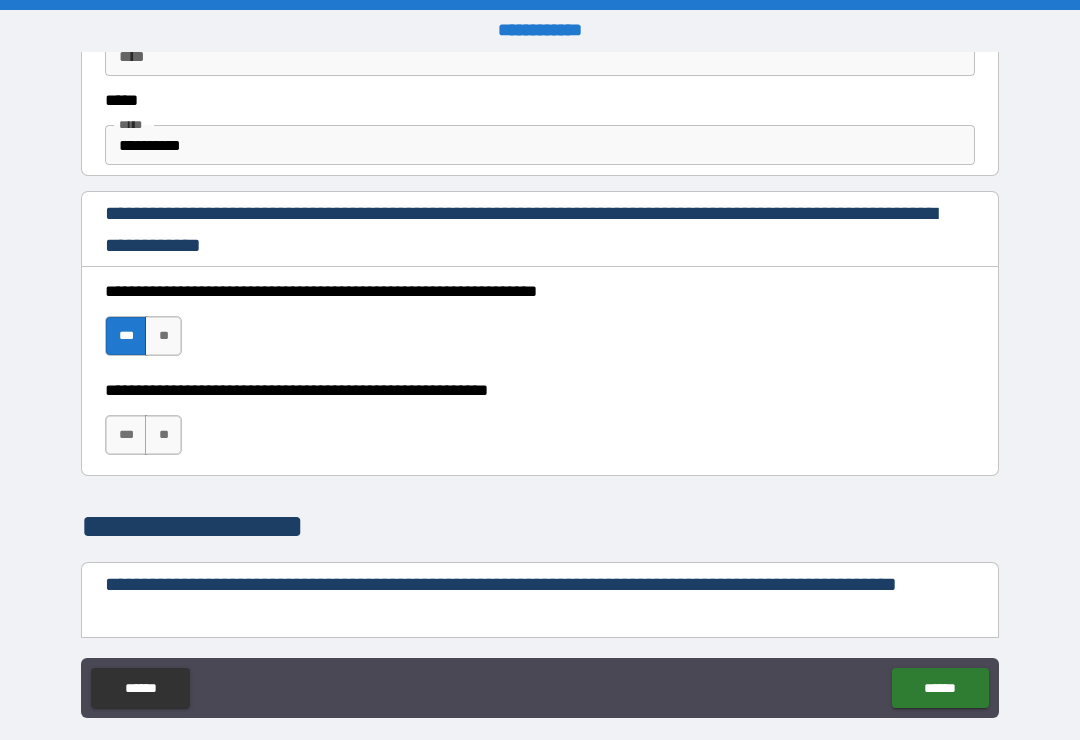 click on "**" at bounding box center (163, 435) 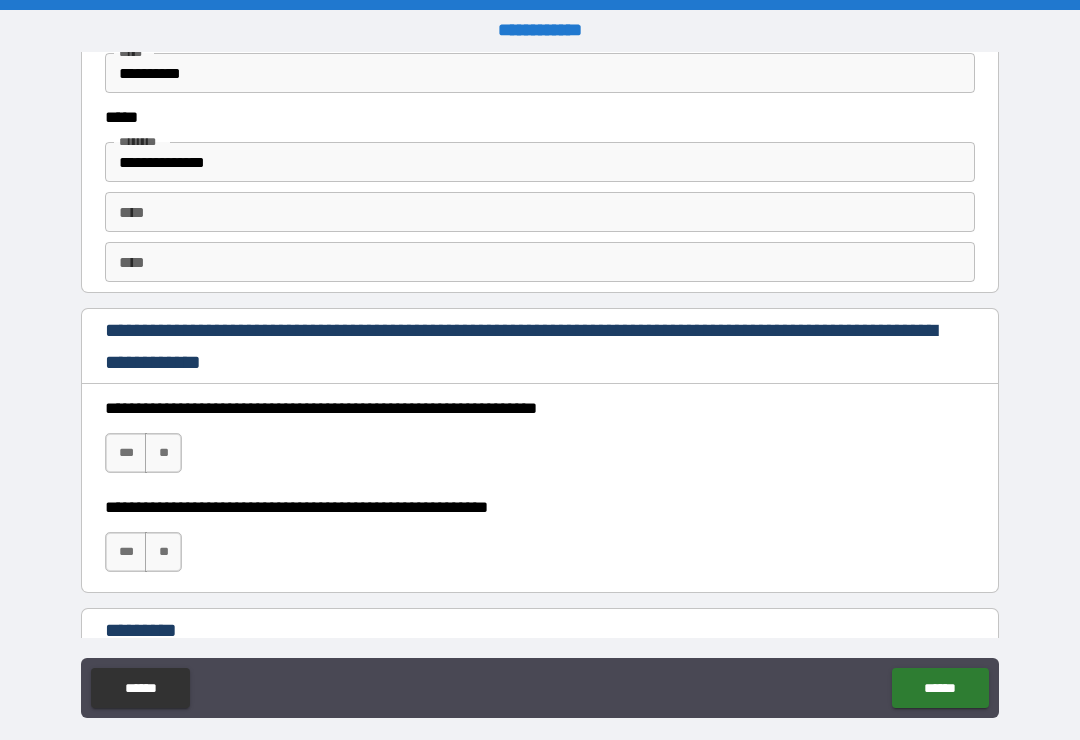 scroll, scrollTop: 2773, scrollLeft: 0, axis: vertical 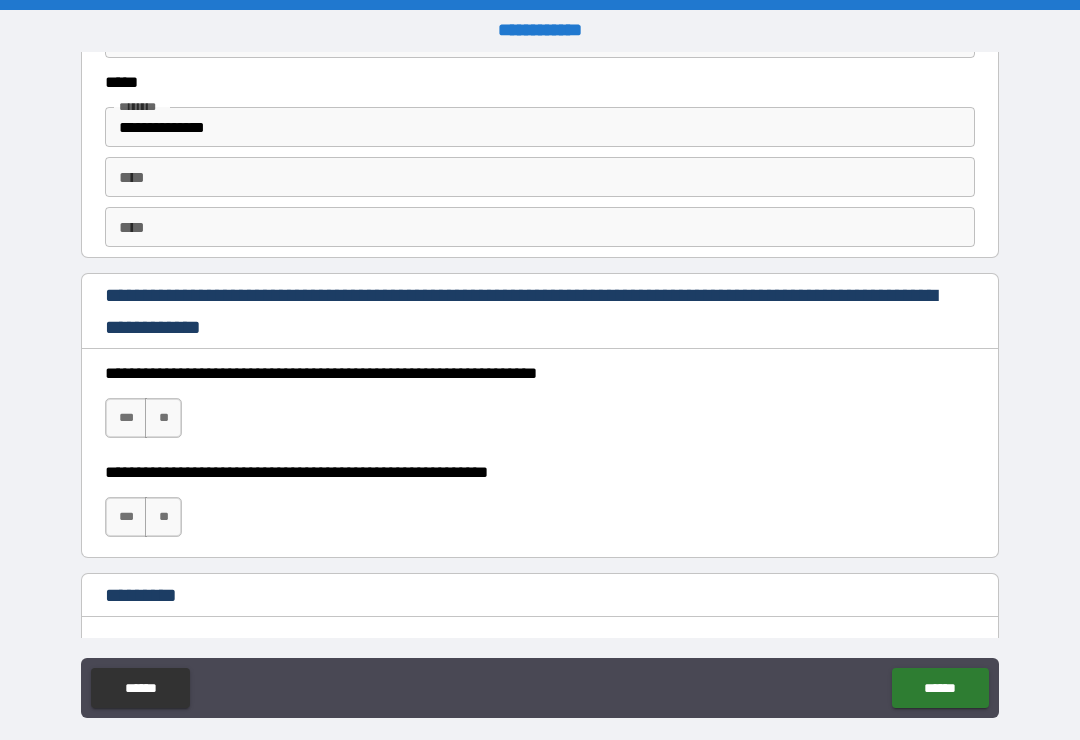 click on "***" at bounding box center (126, 418) 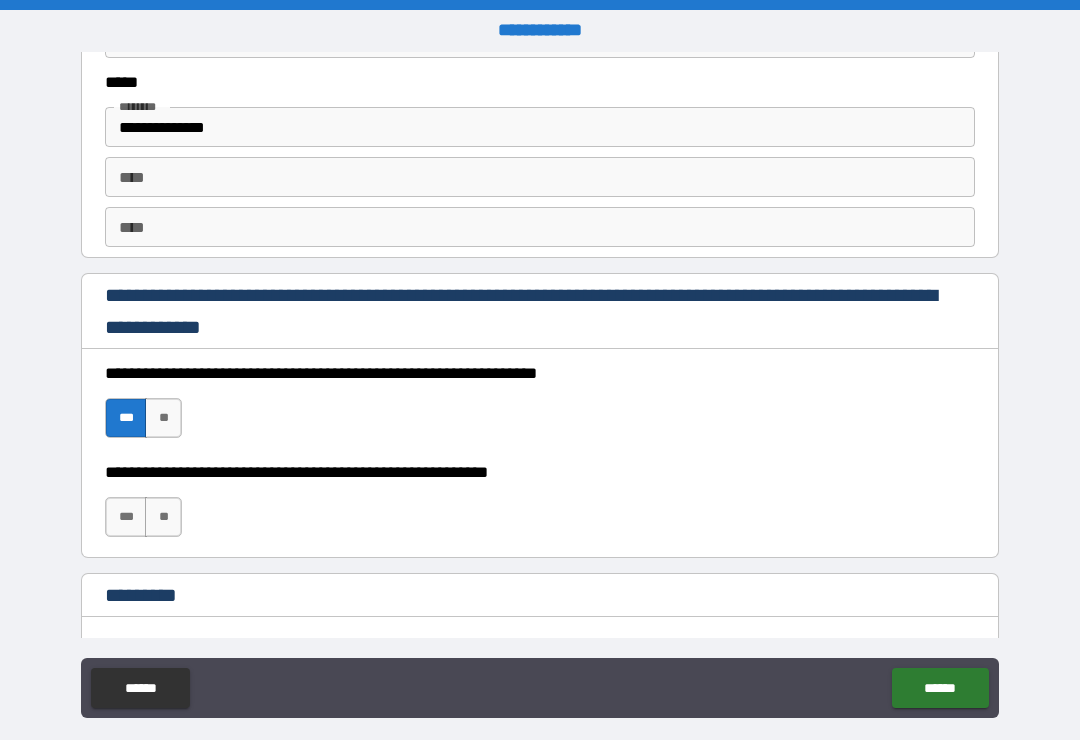 click on "**" at bounding box center [163, 517] 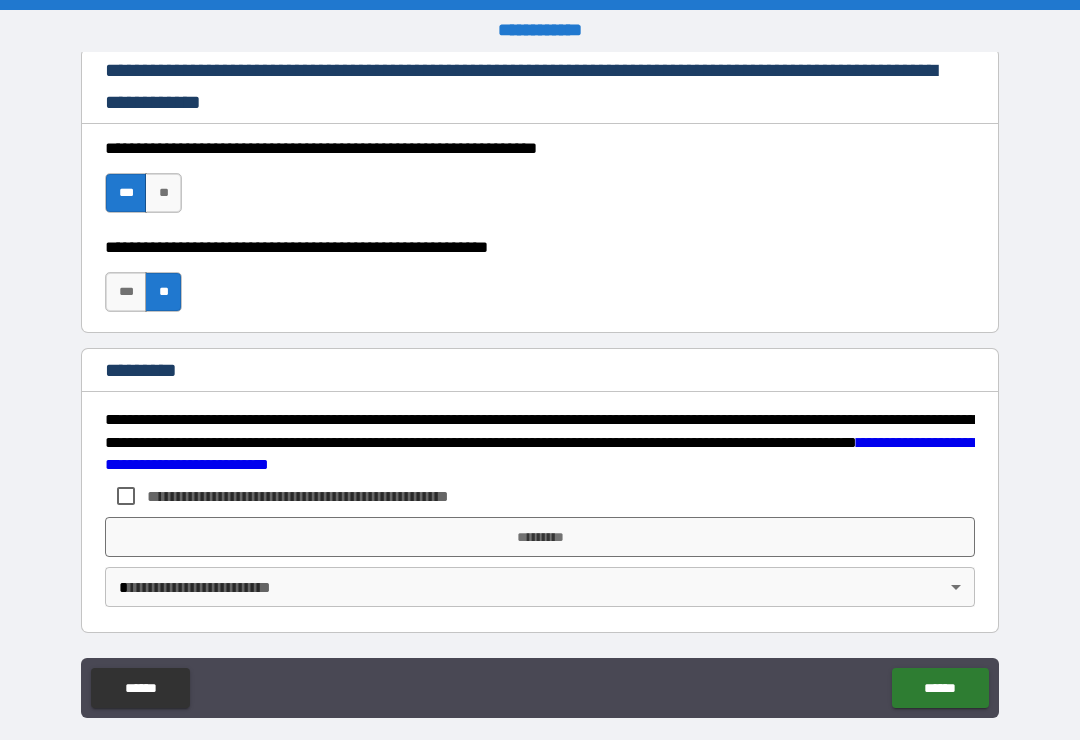 scroll, scrollTop: 2998, scrollLeft: 0, axis: vertical 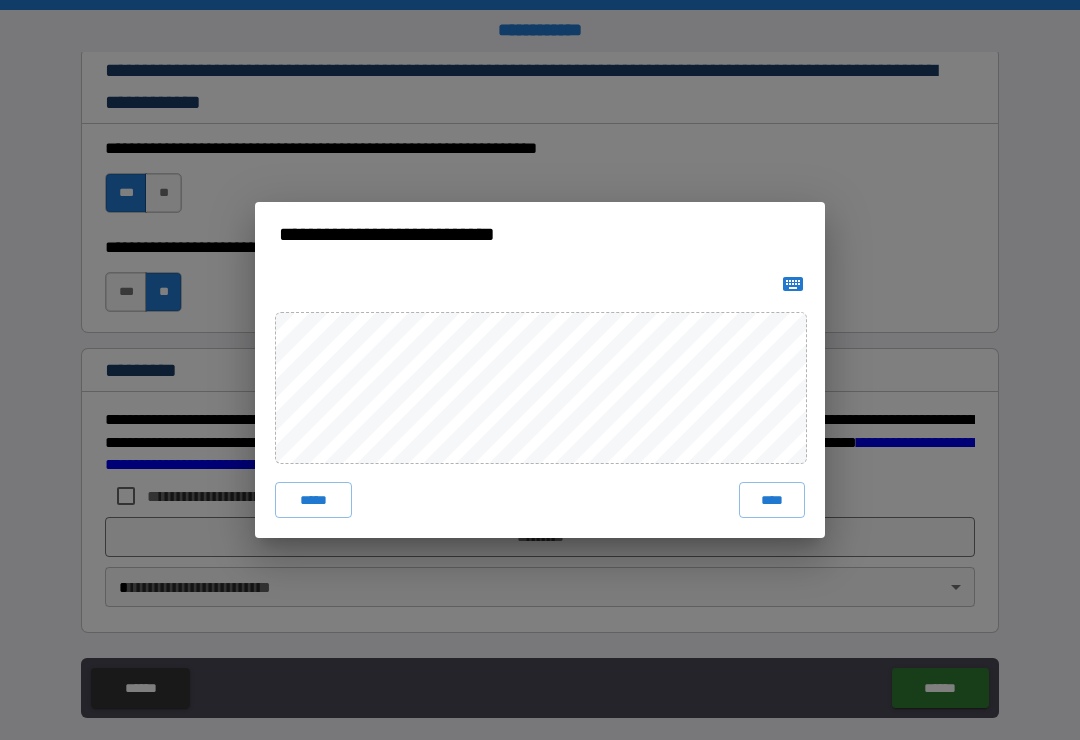 click on "****" at bounding box center [772, 500] 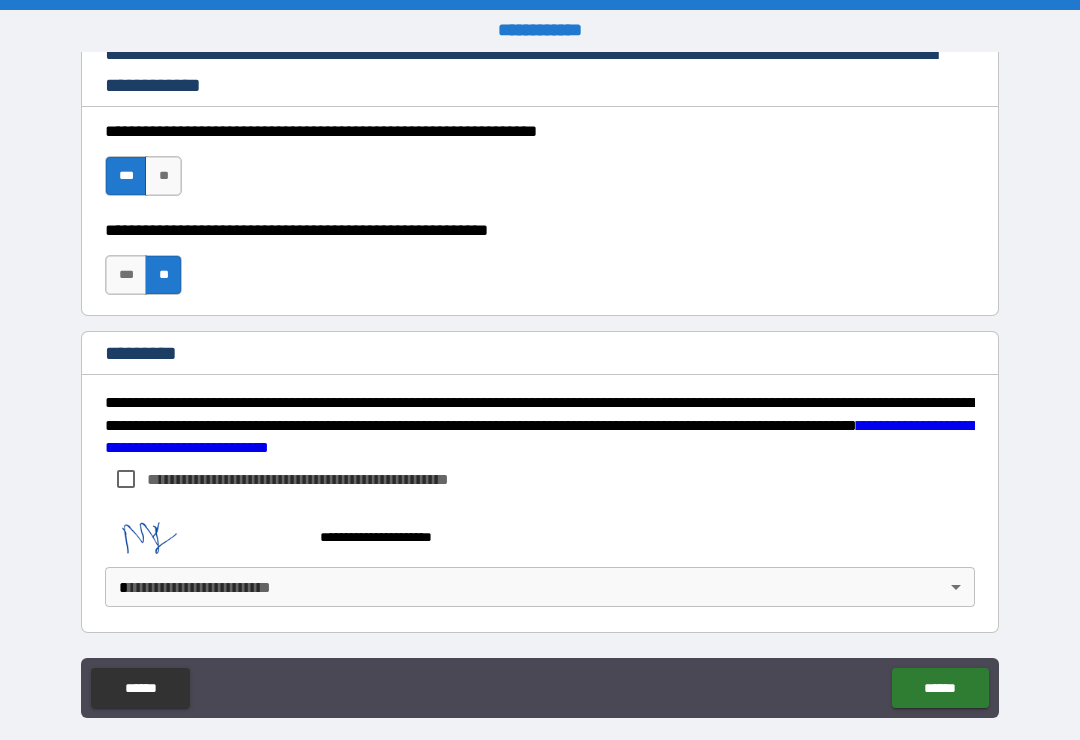 scroll, scrollTop: 3015, scrollLeft: 0, axis: vertical 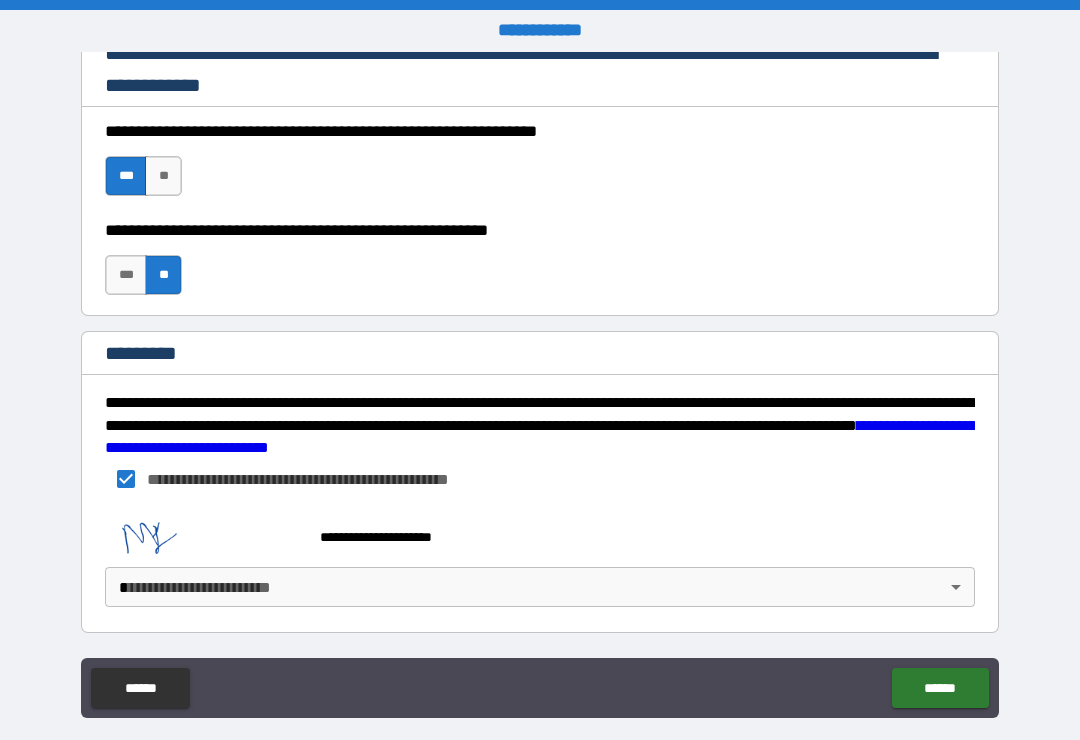click on "**********" at bounding box center [540, 385] 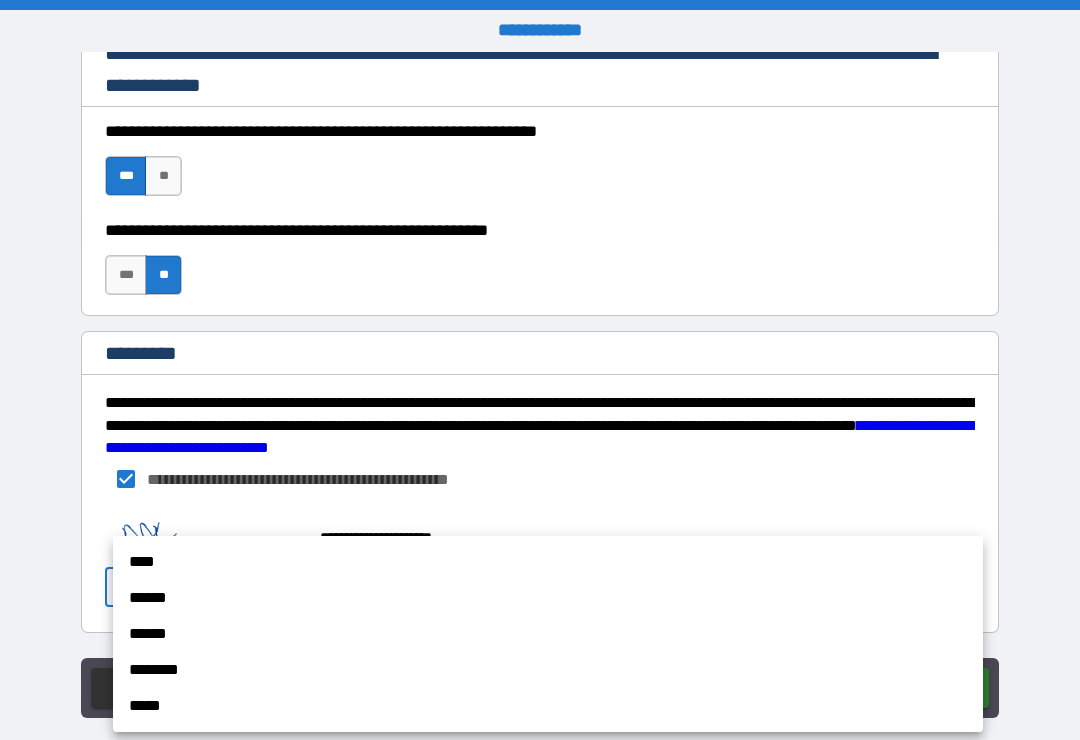 click at bounding box center [540, 370] 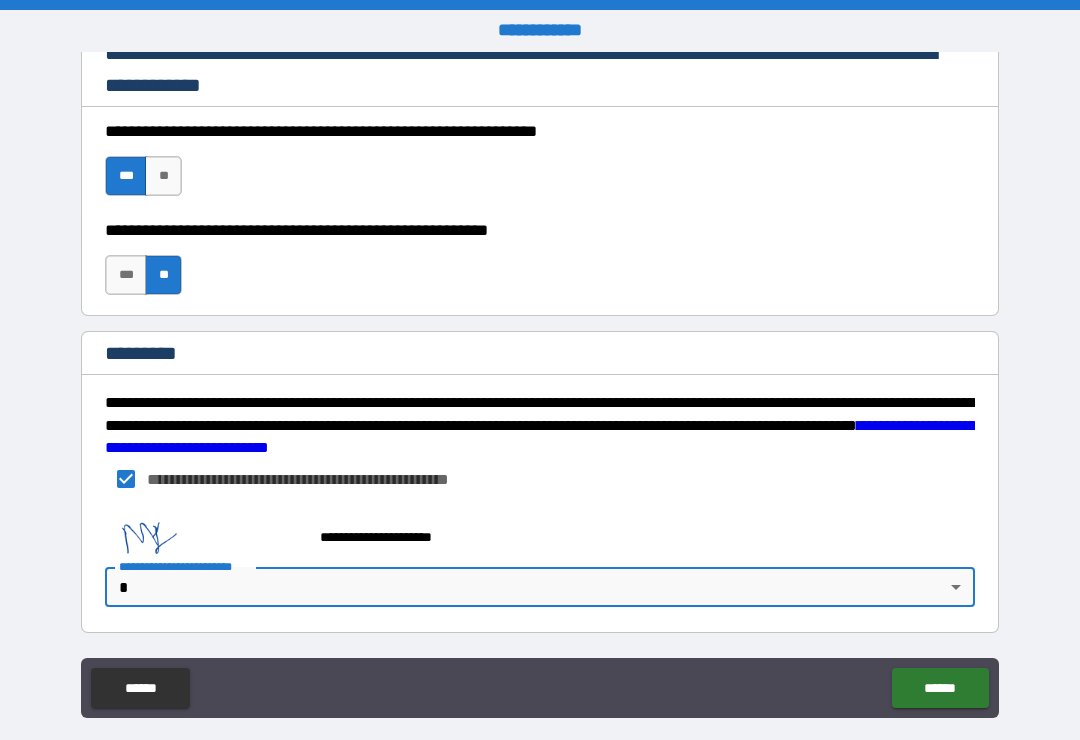 click on "**********" at bounding box center (540, 385) 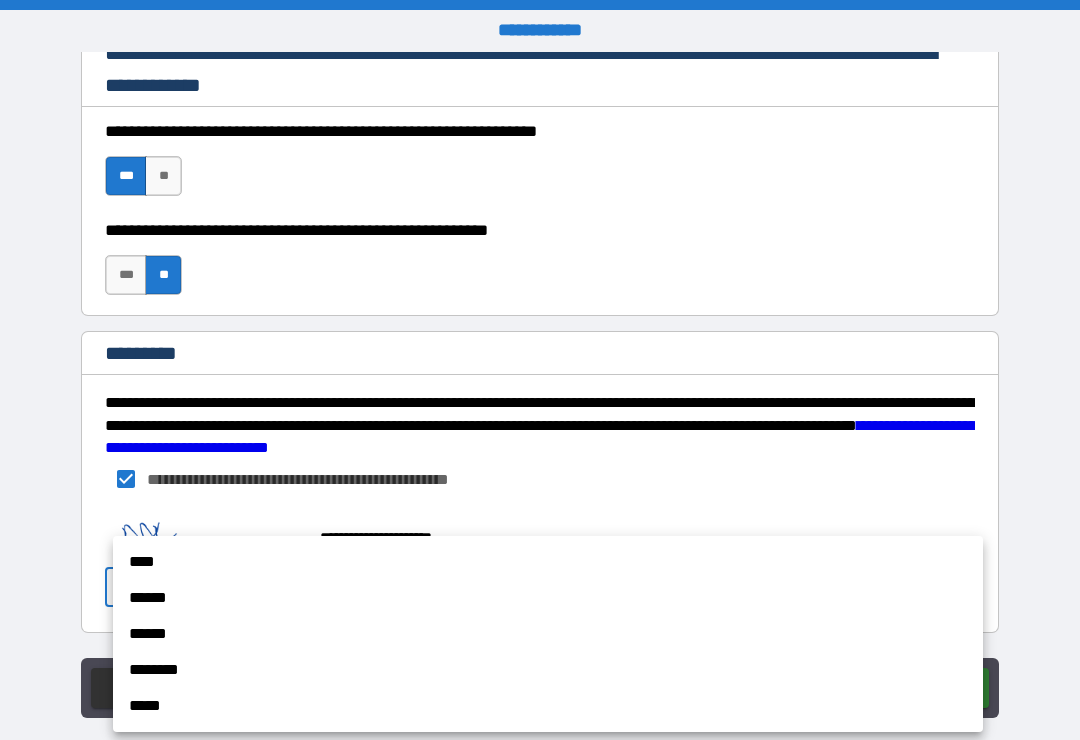 click on "*****" at bounding box center (548, 706) 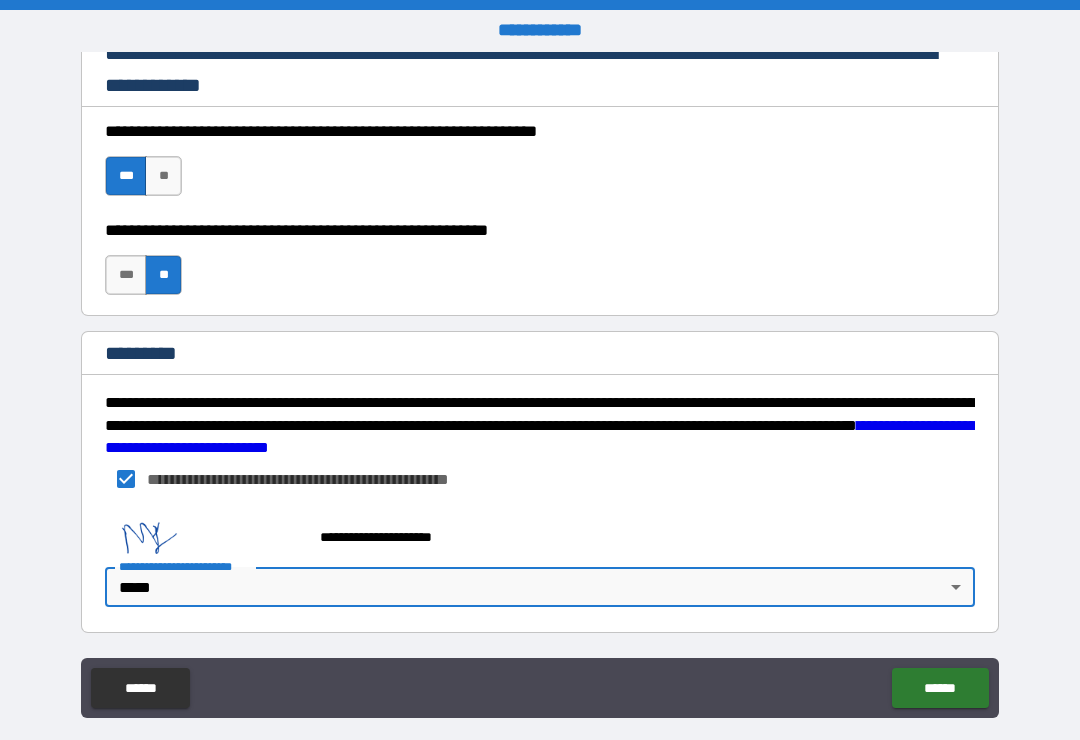 click on "******" at bounding box center [940, 688] 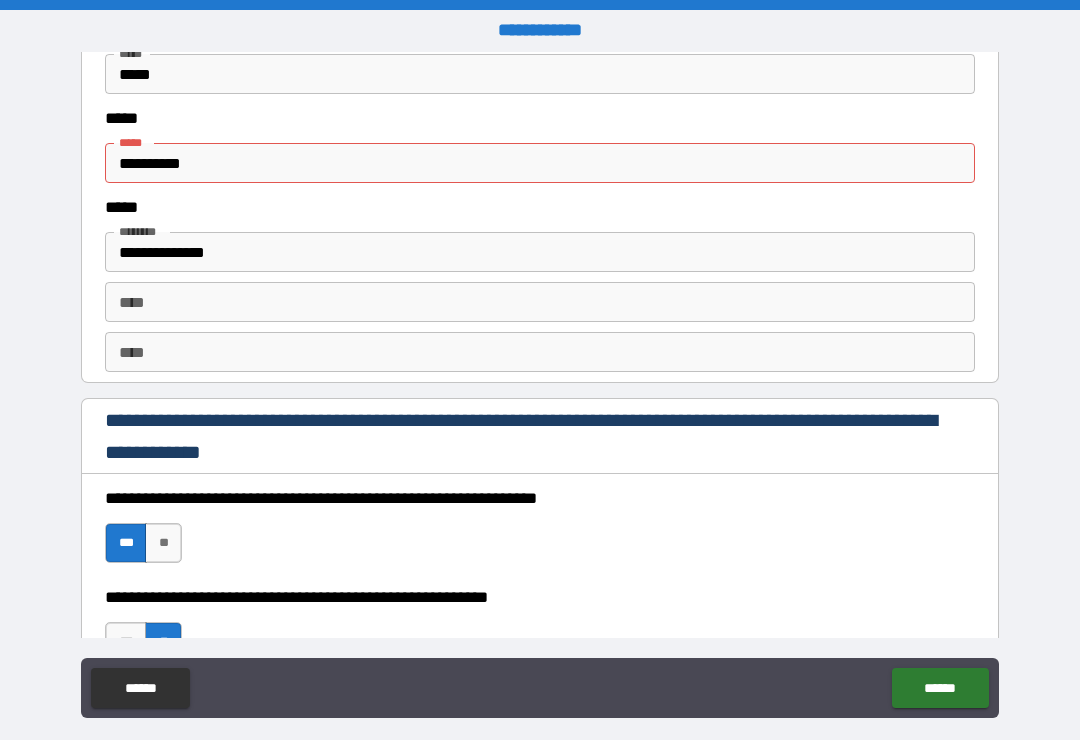 scroll, scrollTop: 2631, scrollLeft: 0, axis: vertical 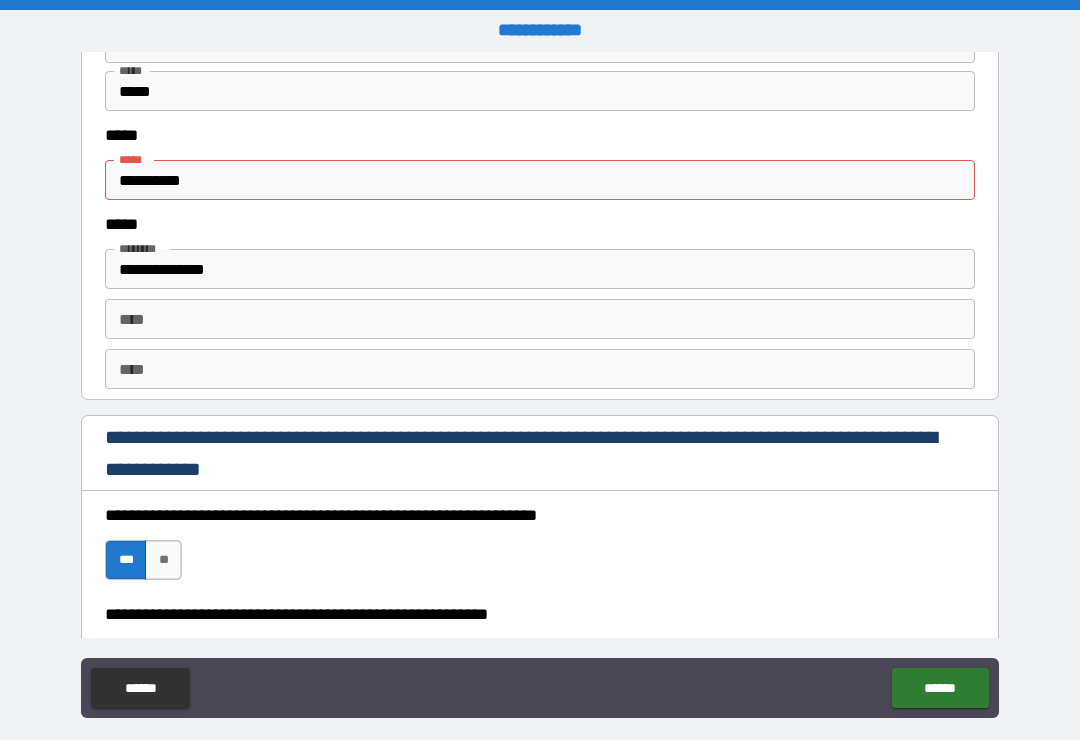 click on "**********" at bounding box center (540, 180) 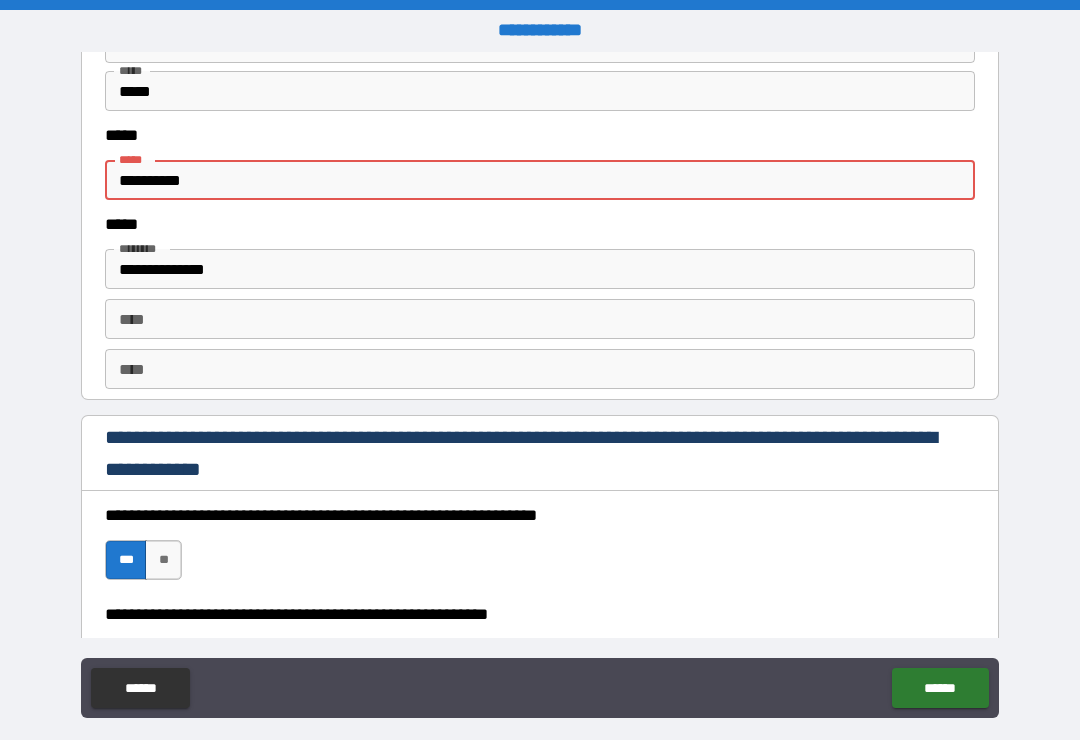 click on "**********" at bounding box center [540, 180] 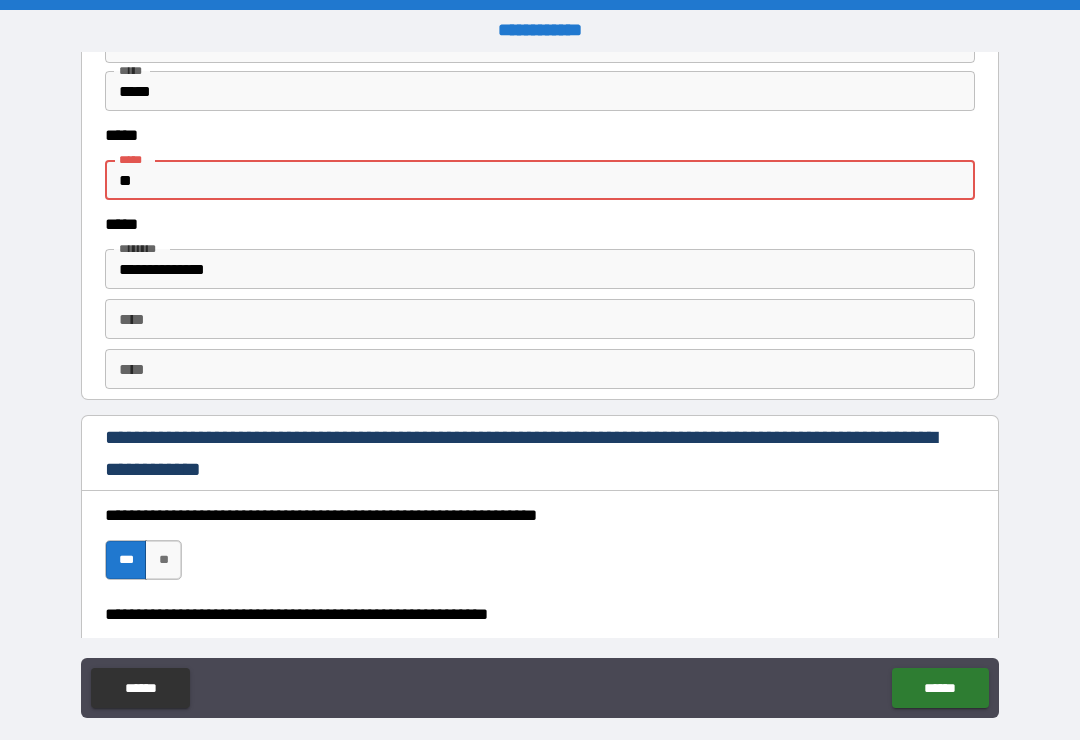 type on "*" 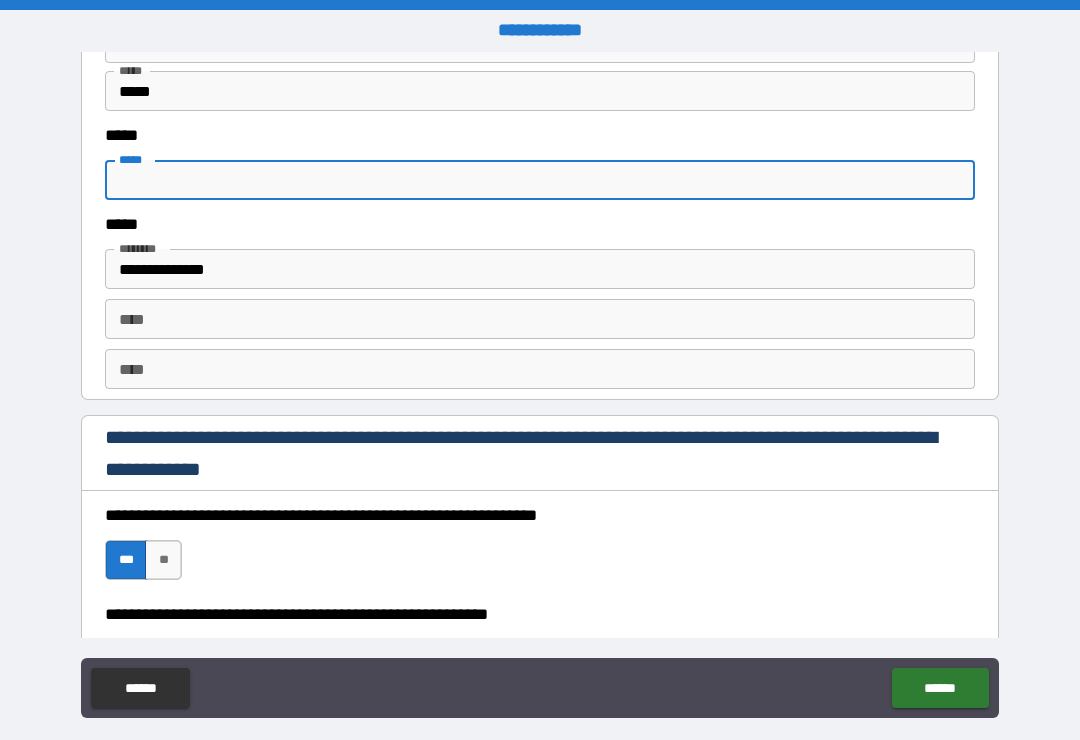 type 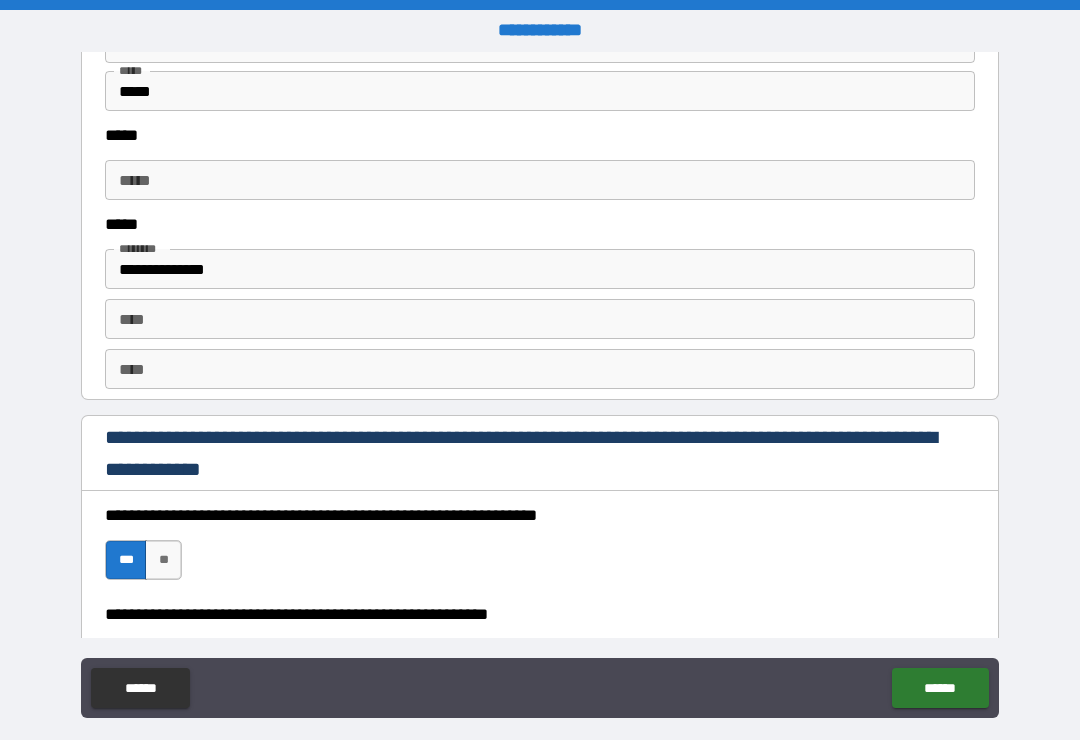 click on "**** ****" at bounding box center (540, 319) 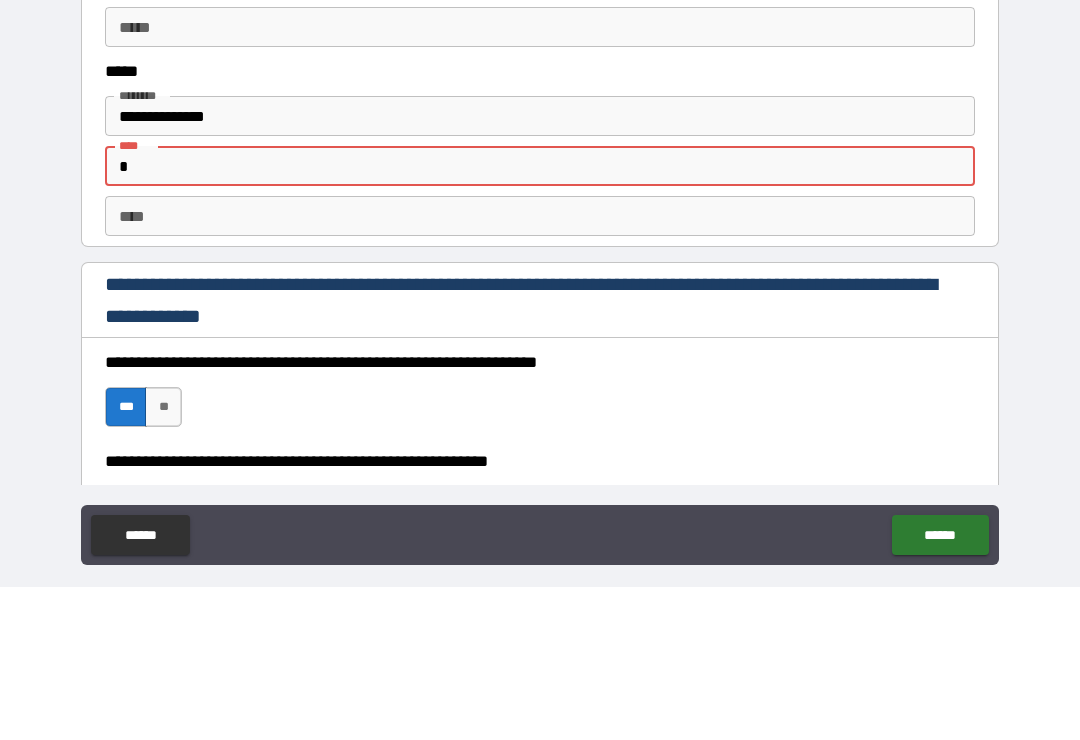 type on "*" 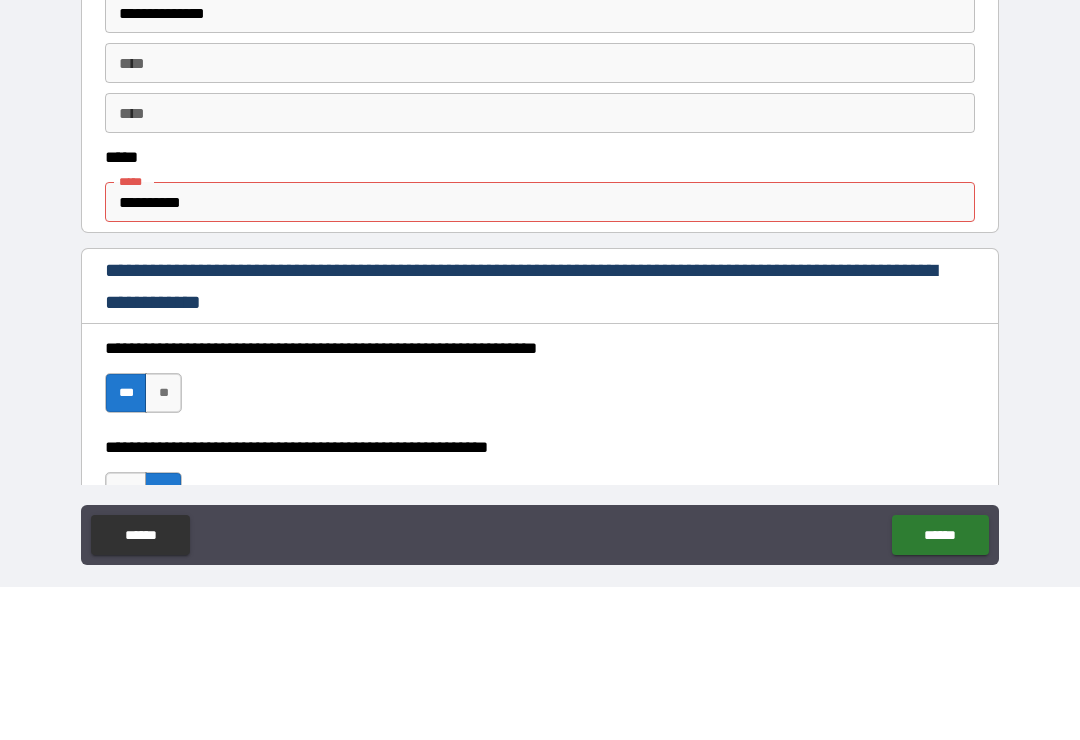 scroll, scrollTop: 1013, scrollLeft: 0, axis: vertical 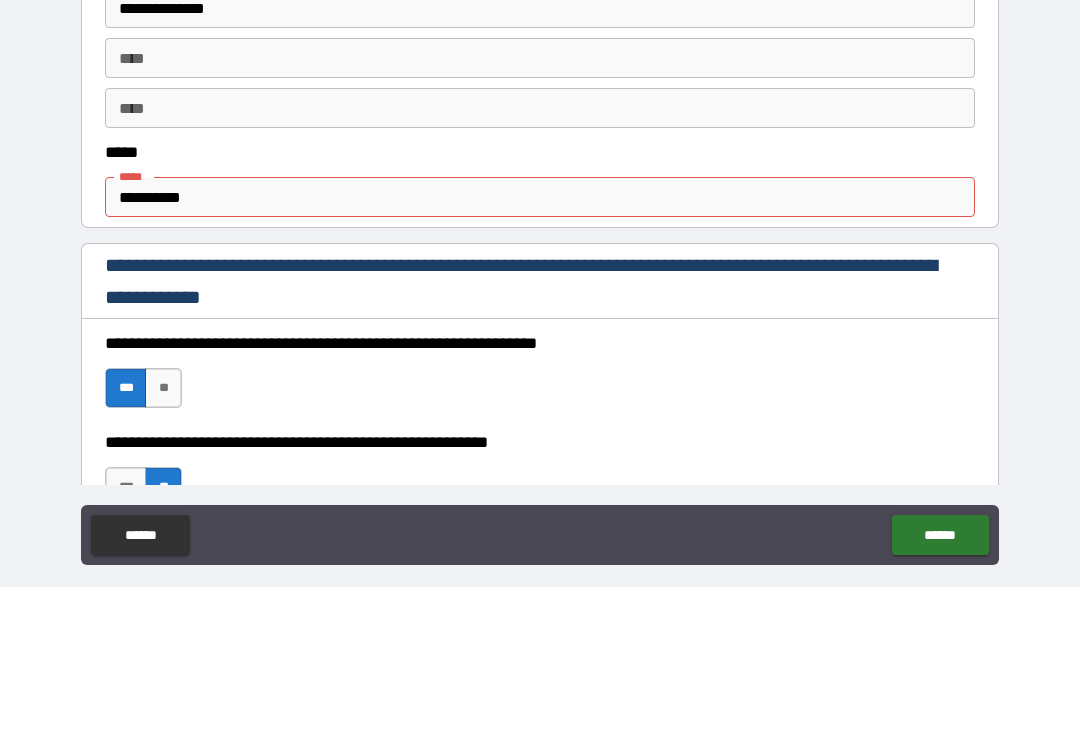 click on "**********" at bounding box center [540, 350] 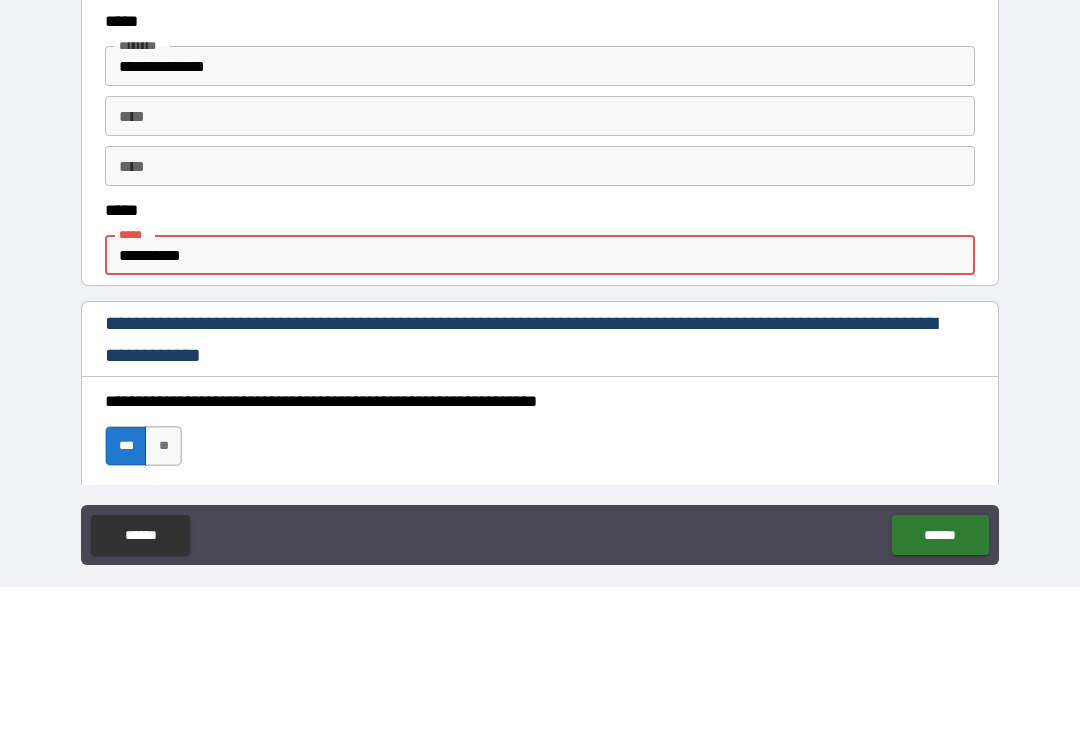 scroll, scrollTop: 980, scrollLeft: 0, axis: vertical 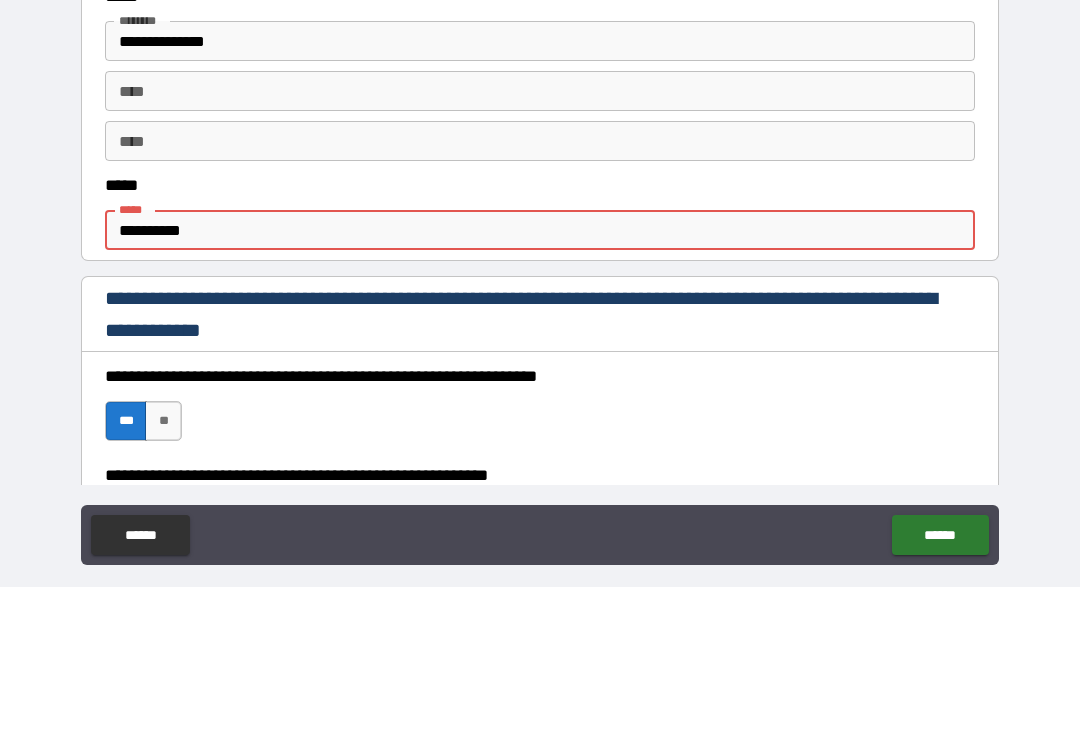 click on "**********" at bounding box center [540, 368] 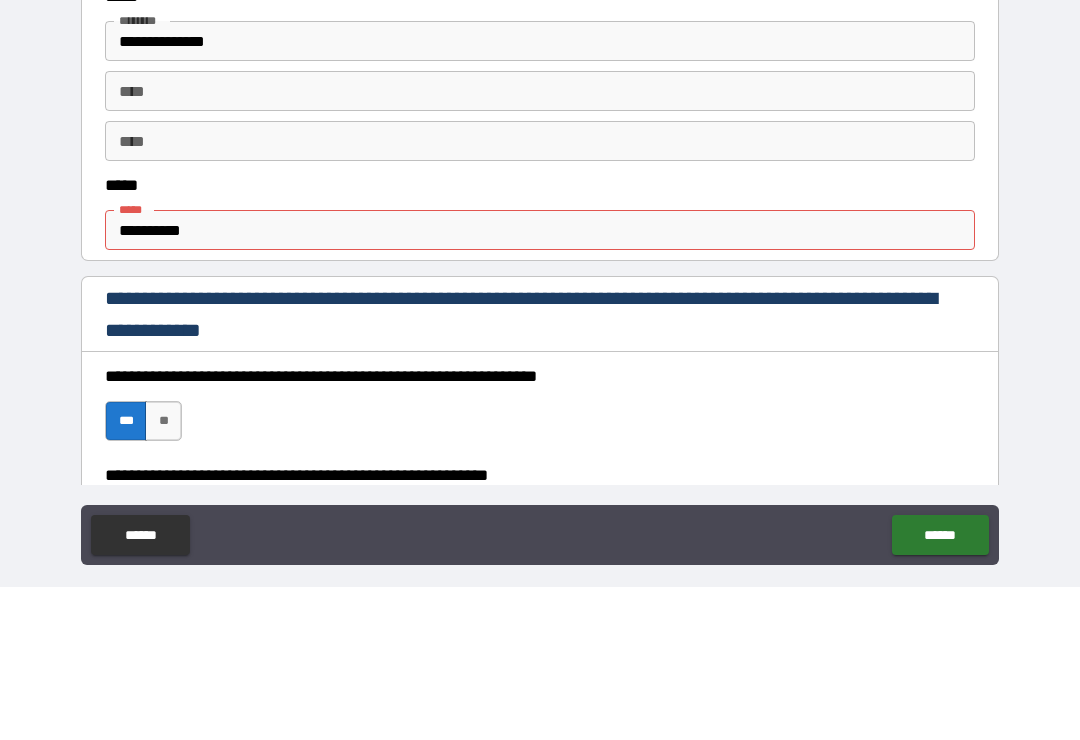 scroll, scrollTop: 31, scrollLeft: 0, axis: vertical 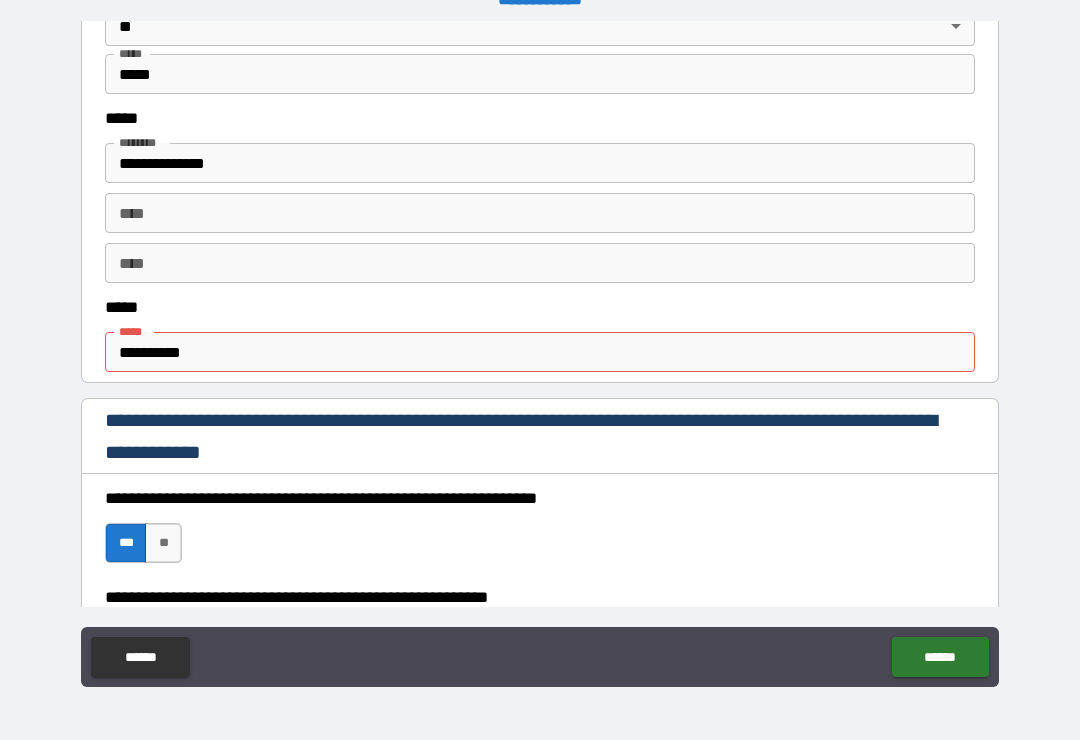 click on "**********" at bounding box center [540, 352] 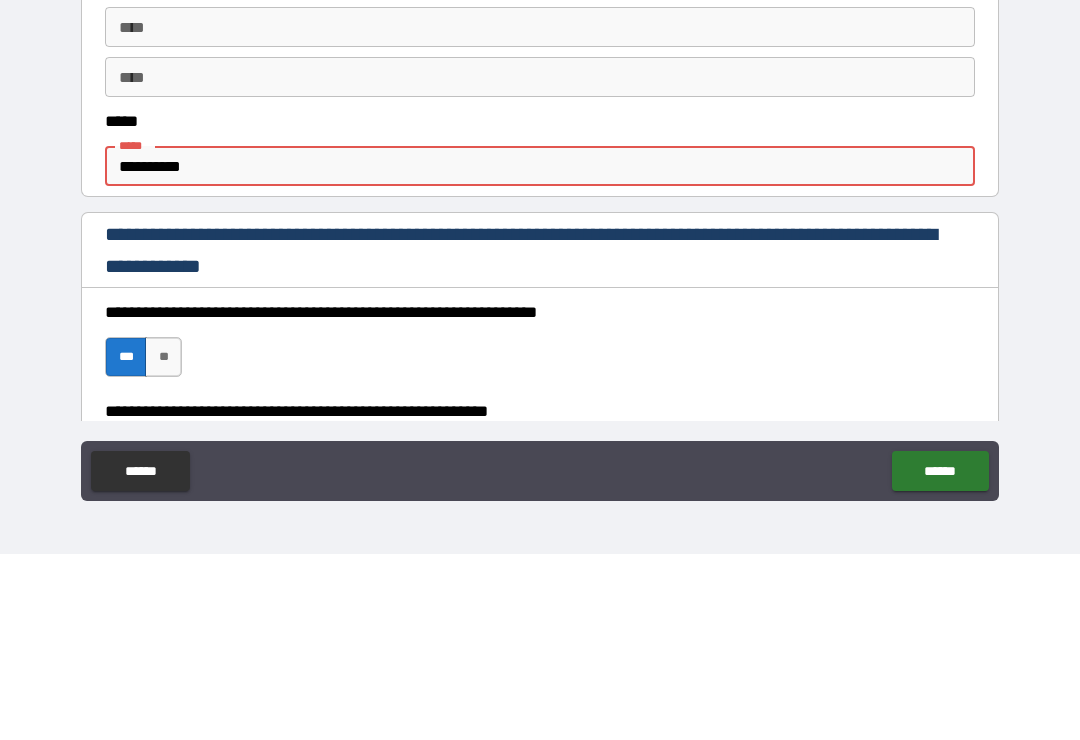 click on "**********" at bounding box center (540, 352) 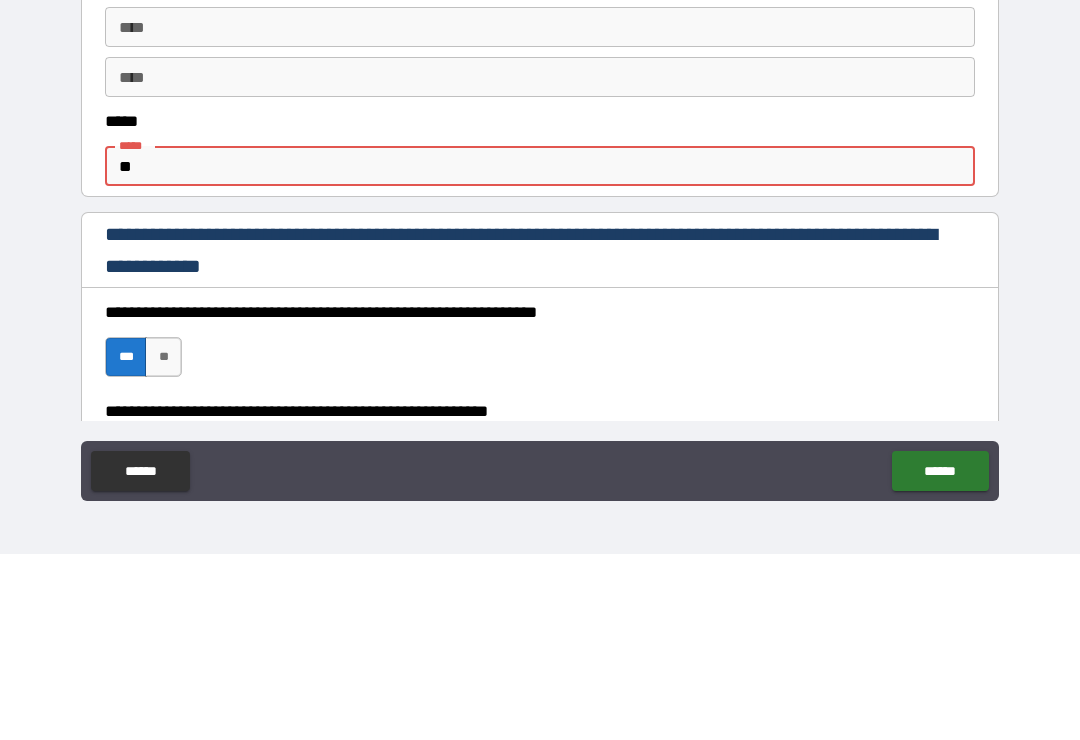 type on "*" 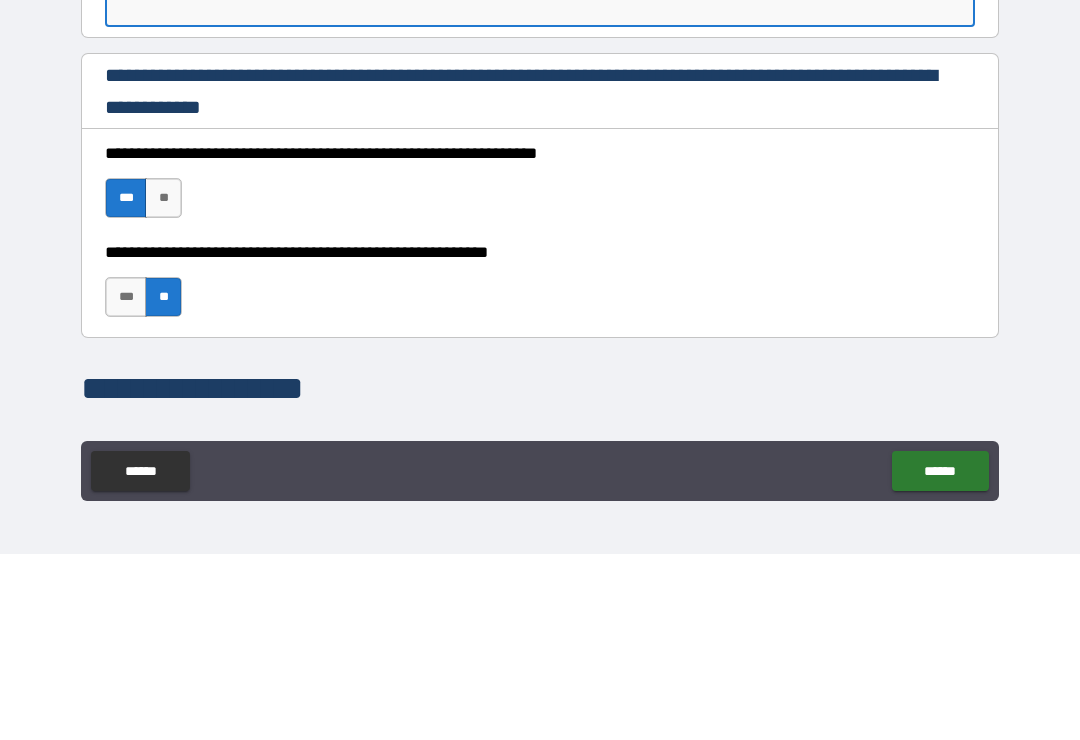 scroll, scrollTop: 1172, scrollLeft: 0, axis: vertical 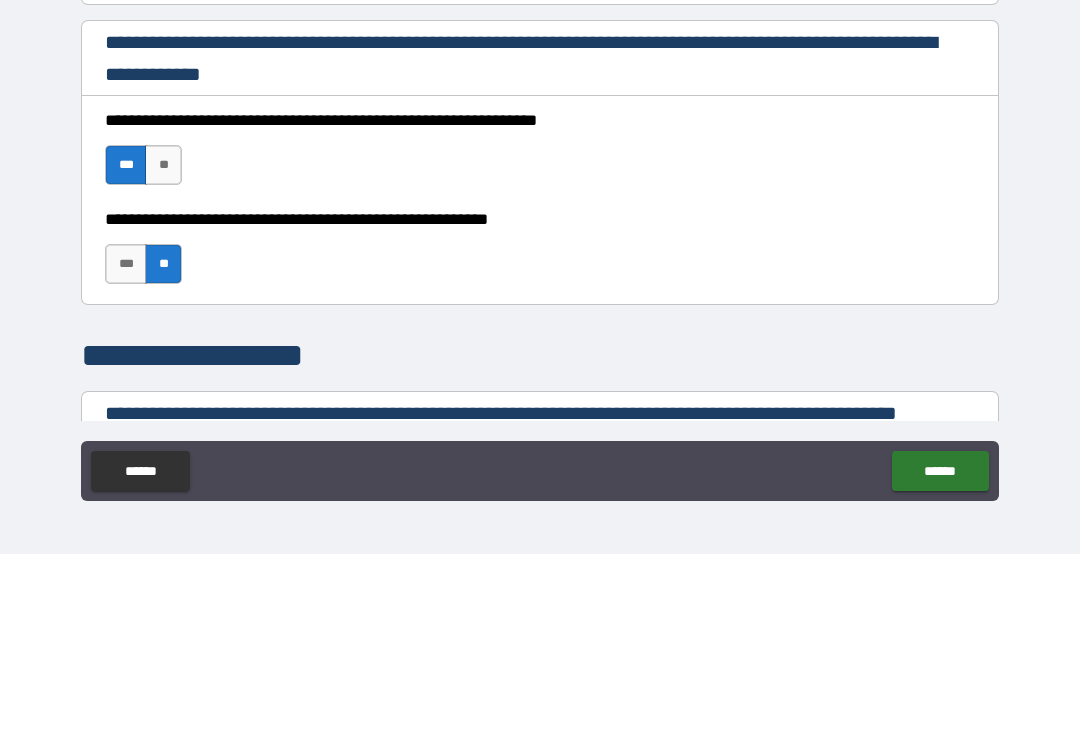 type 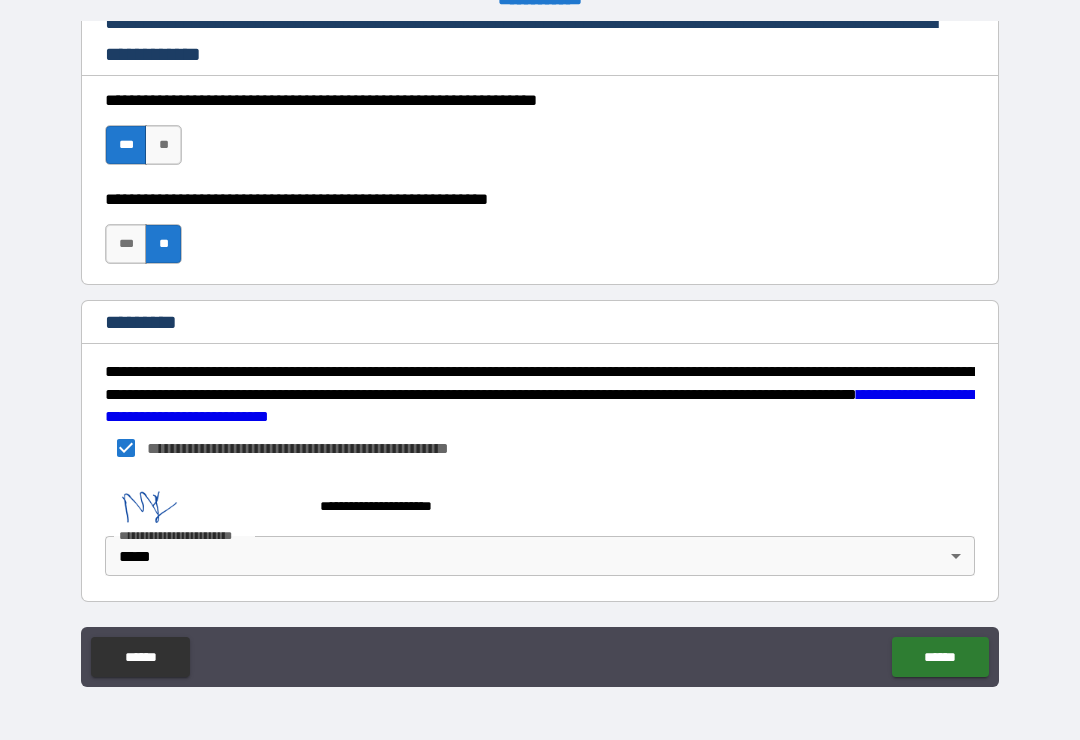 scroll, scrollTop: 3015, scrollLeft: 0, axis: vertical 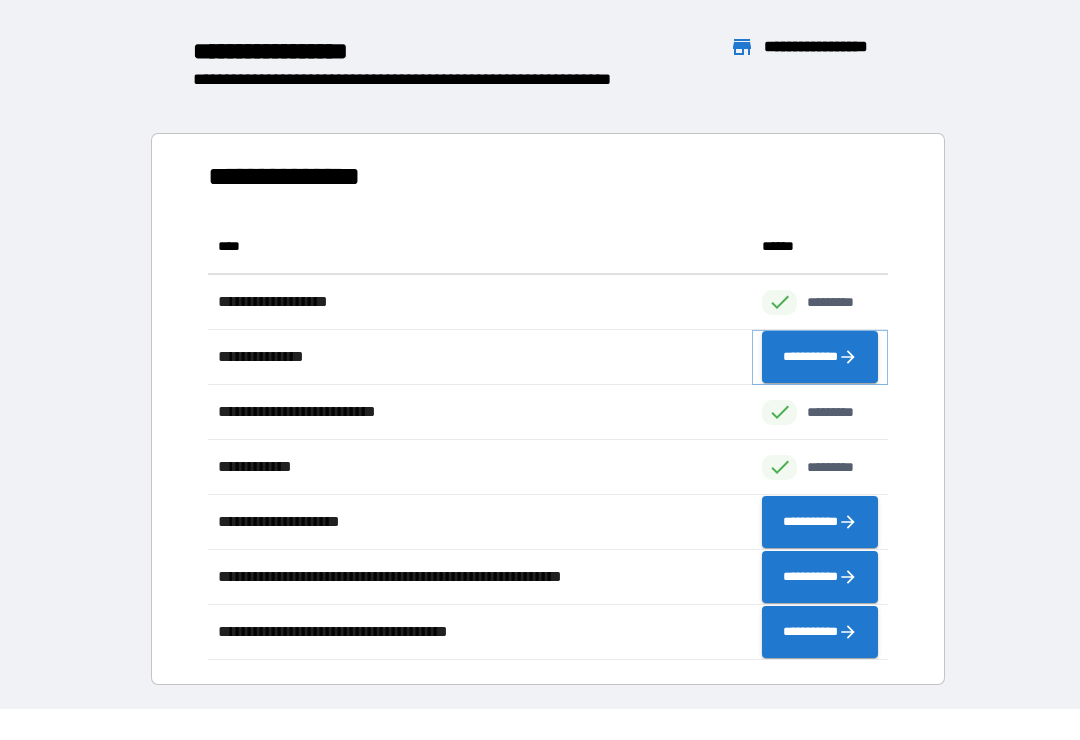 click on "**********" at bounding box center [820, 357] 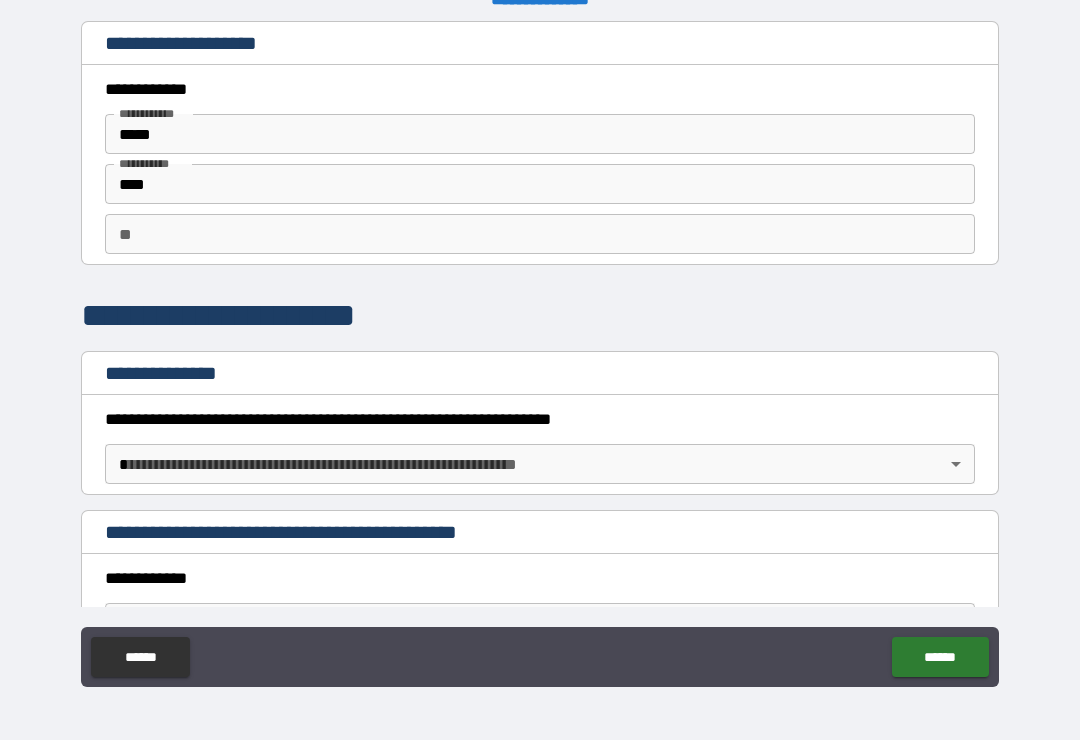 click on "**********" at bounding box center (540, 354) 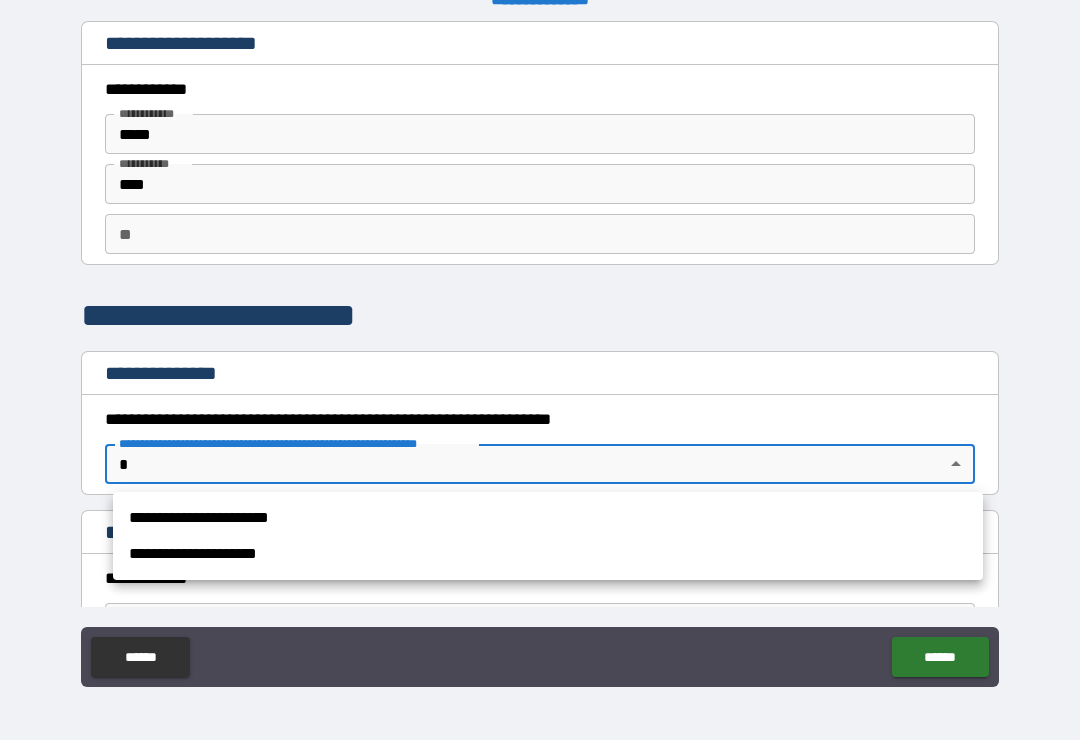 click on "**********" at bounding box center [548, 518] 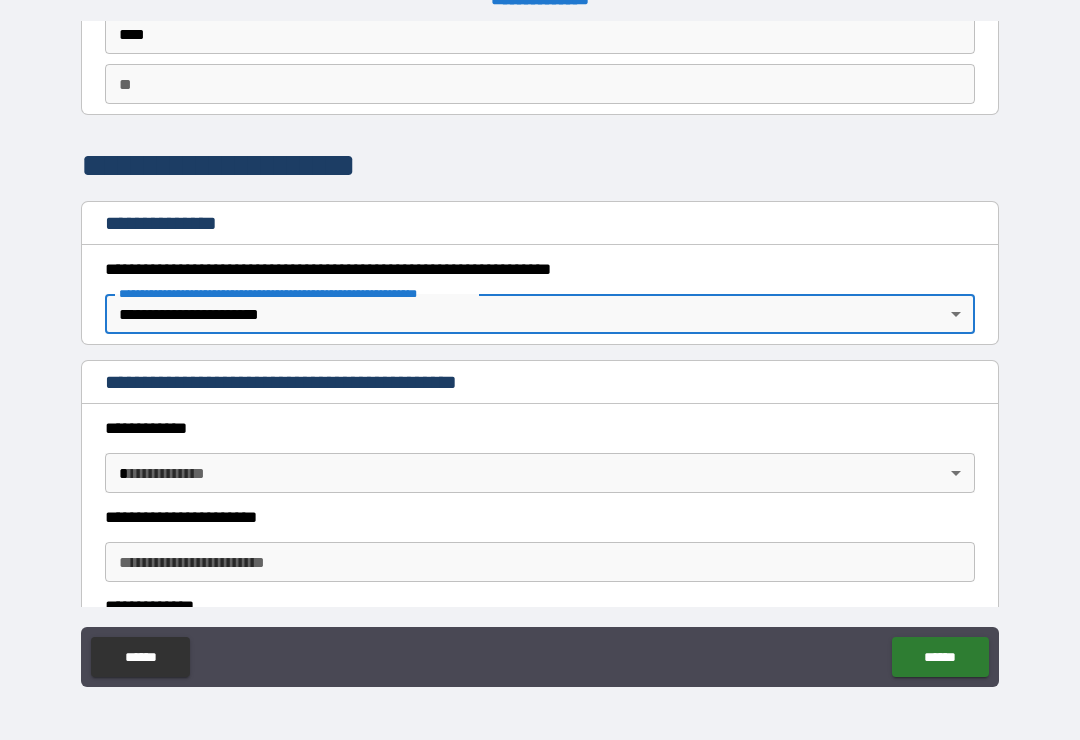 scroll, scrollTop: 163, scrollLeft: 0, axis: vertical 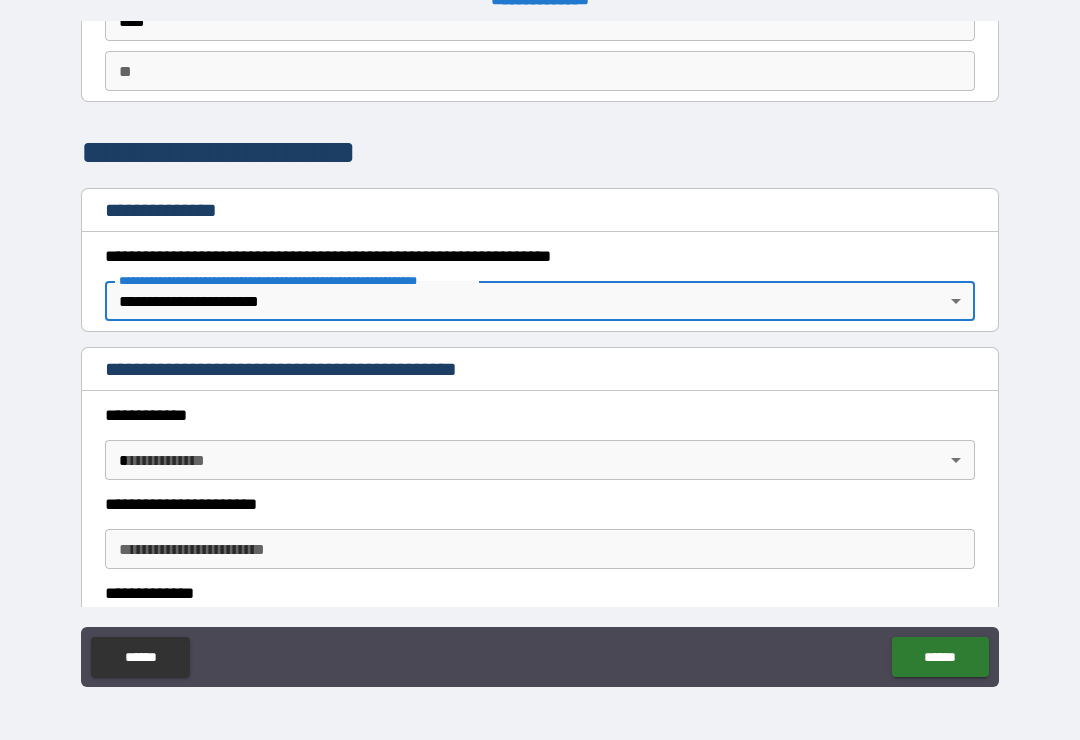 click on "**********" at bounding box center (540, 354) 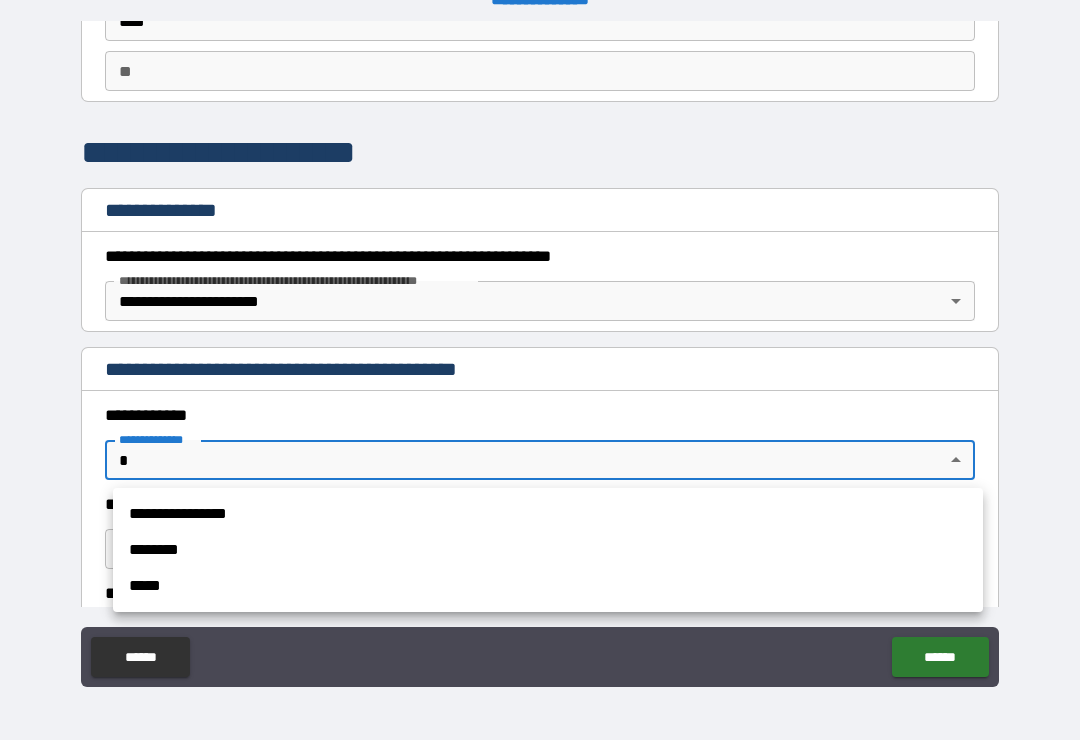 click on "********" at bounding box center [548, 550] 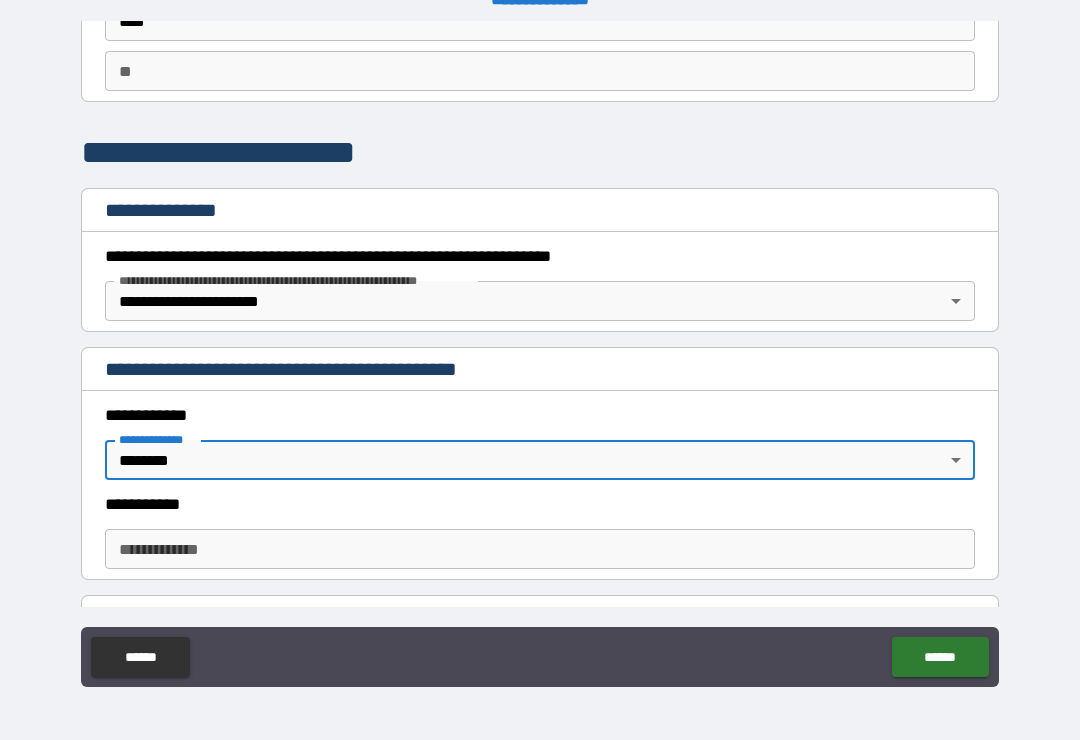 click on "**********" at bounding box center [540, 354] 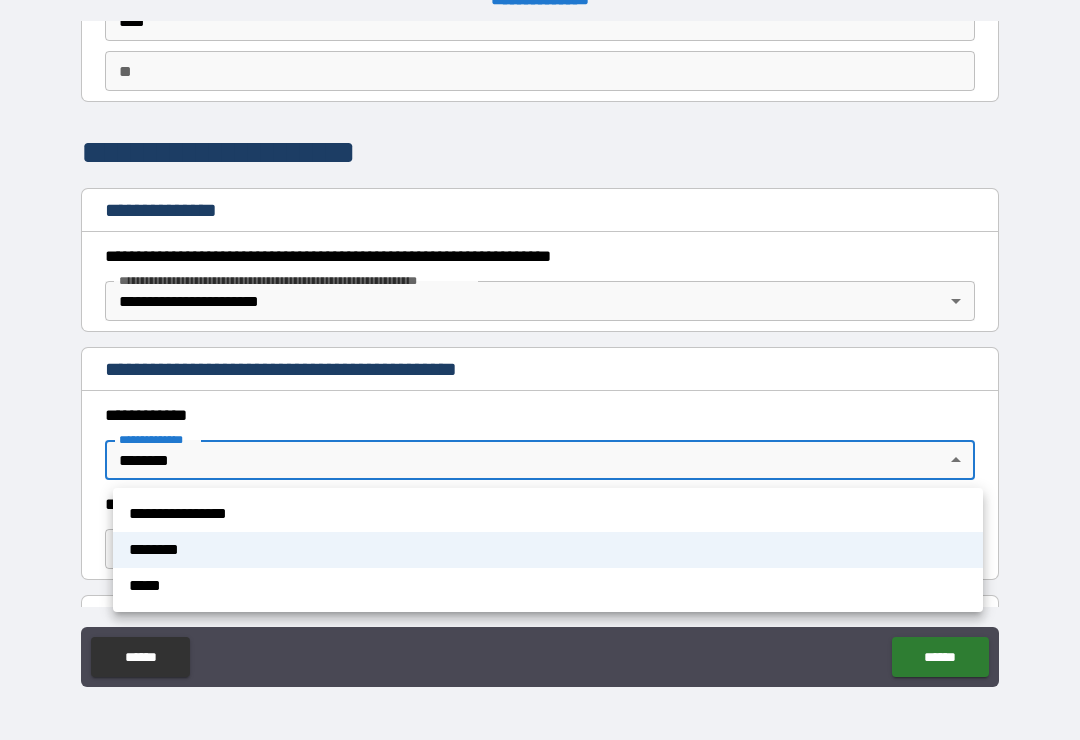 click on "********" at bounding box center [548, 550] 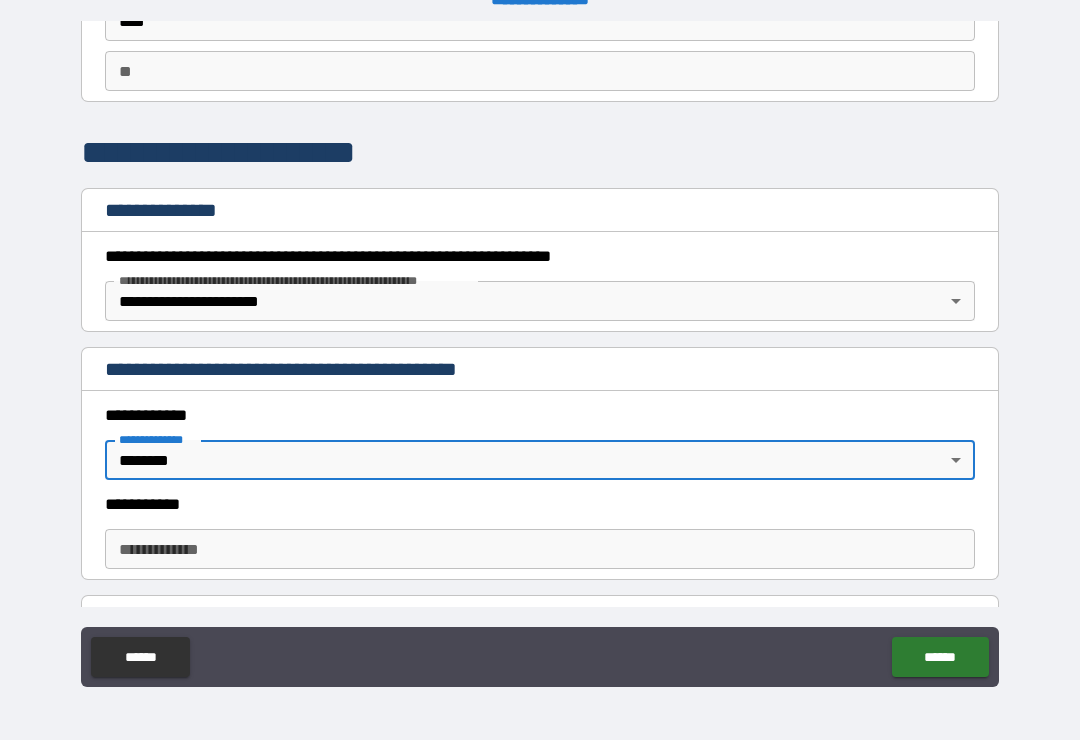 click on "**********" at bounding box center (540, 354) 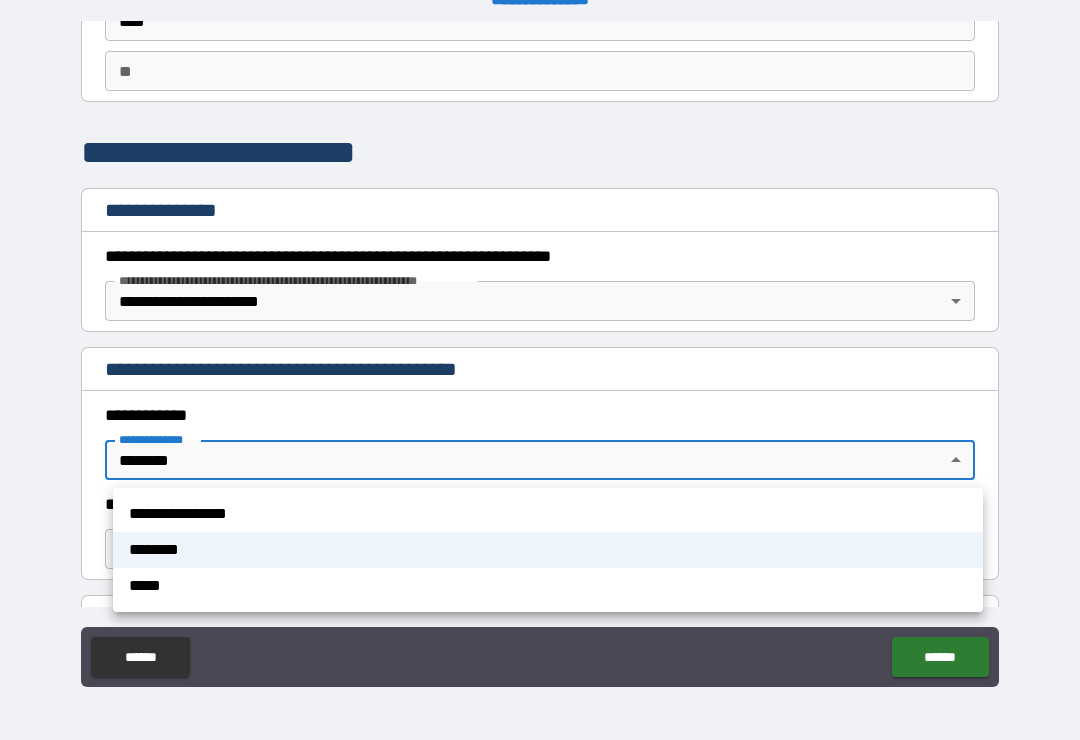 click on "*****" at bounding box center [548, 586] 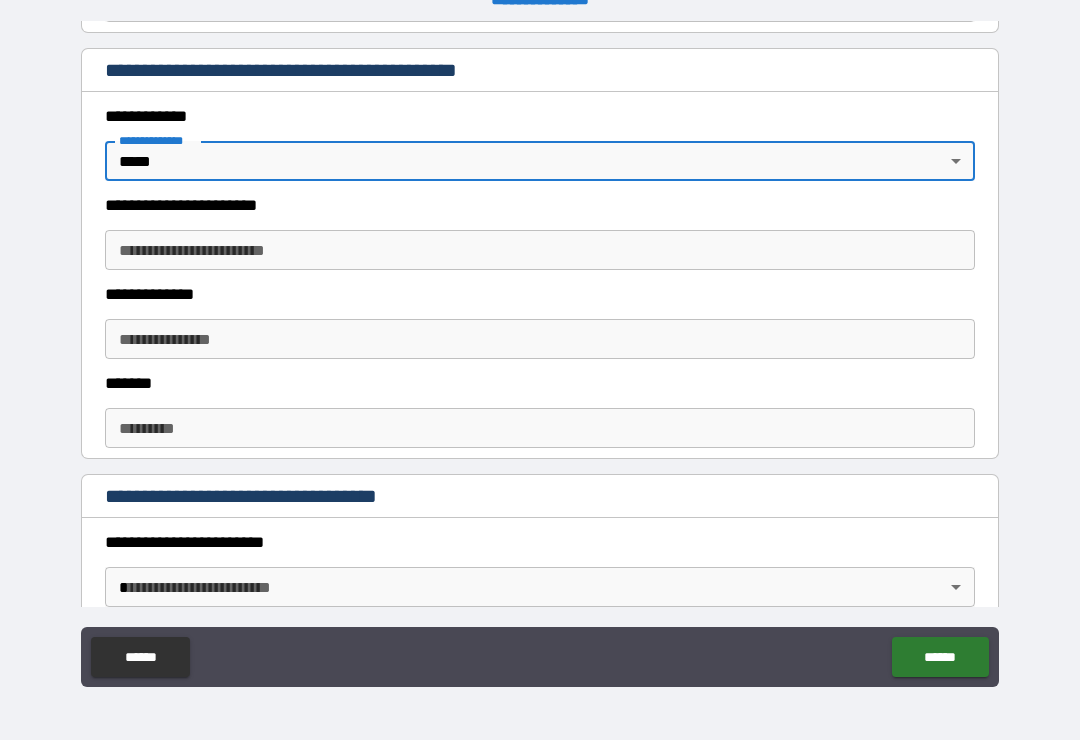 scroll, scrollTop: 463, scrollLeft: 0, axis: vertical 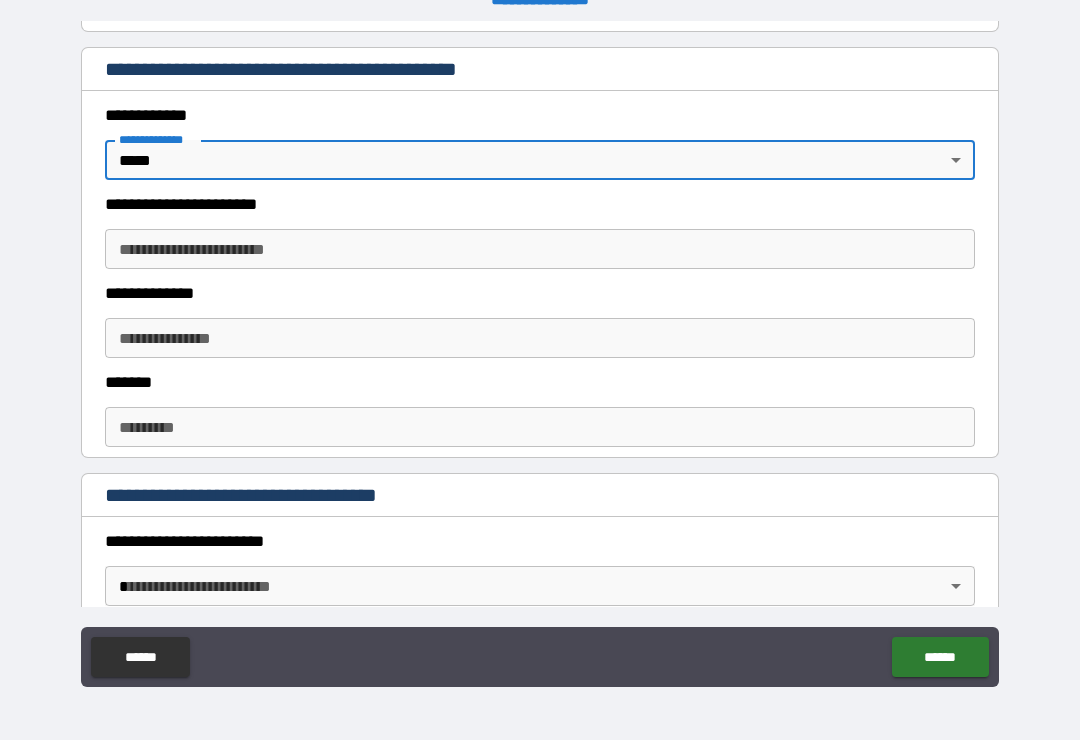 click on "**********" at bounding box center (540, 249) 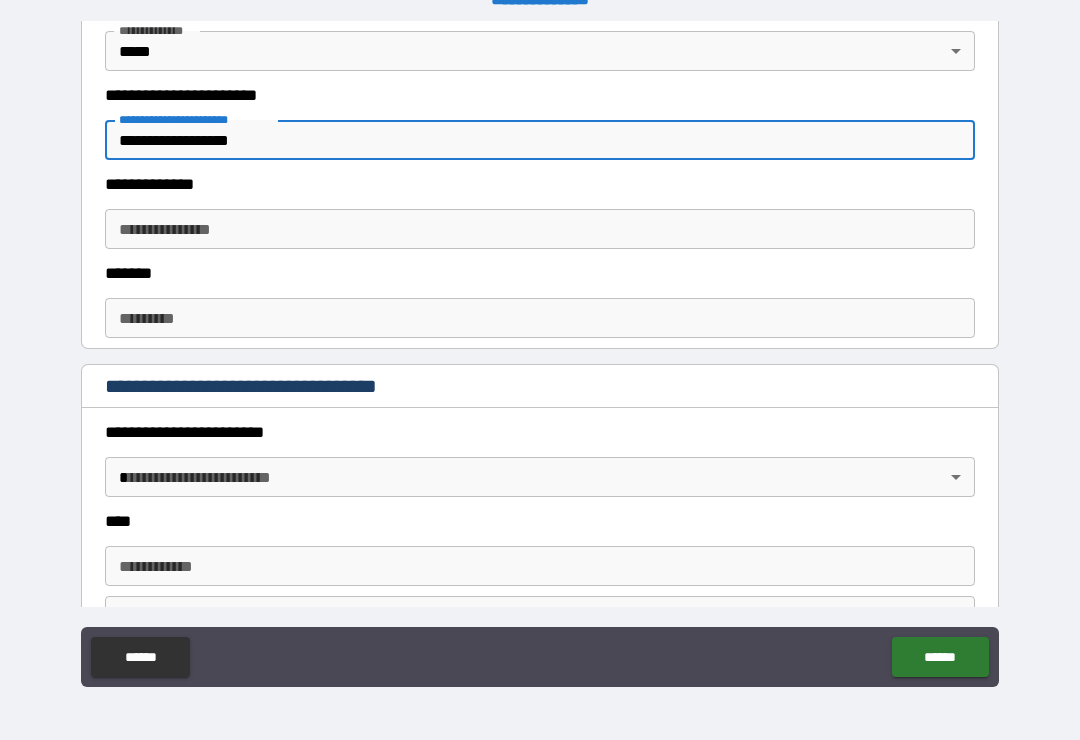 scroll, scrollTop: 578, scrollLeft: 0, axis: vertical 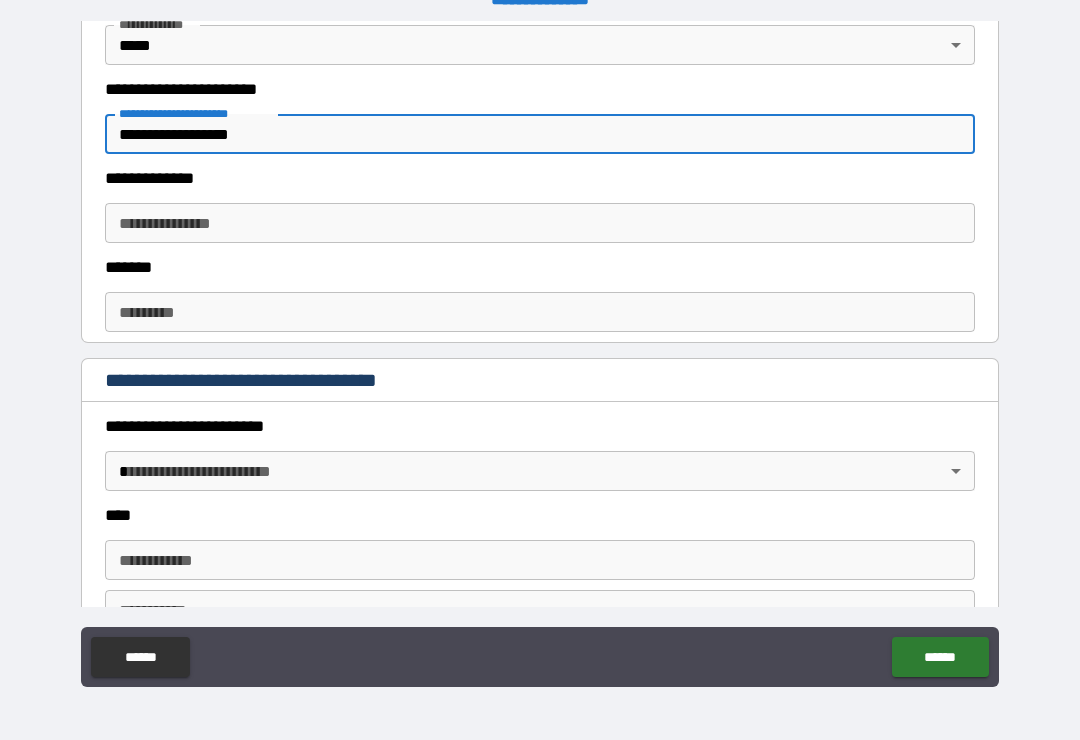 type on "**********" 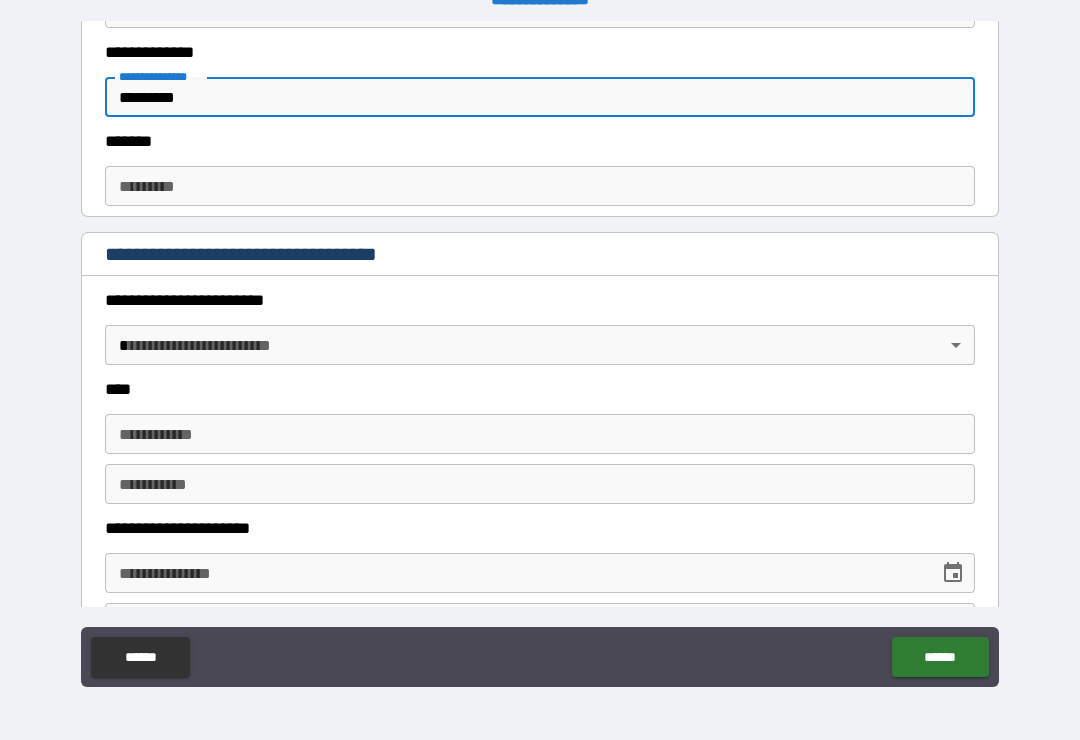 scroll, scrollTop: 715, scrollLeft: 0, axis: vertical 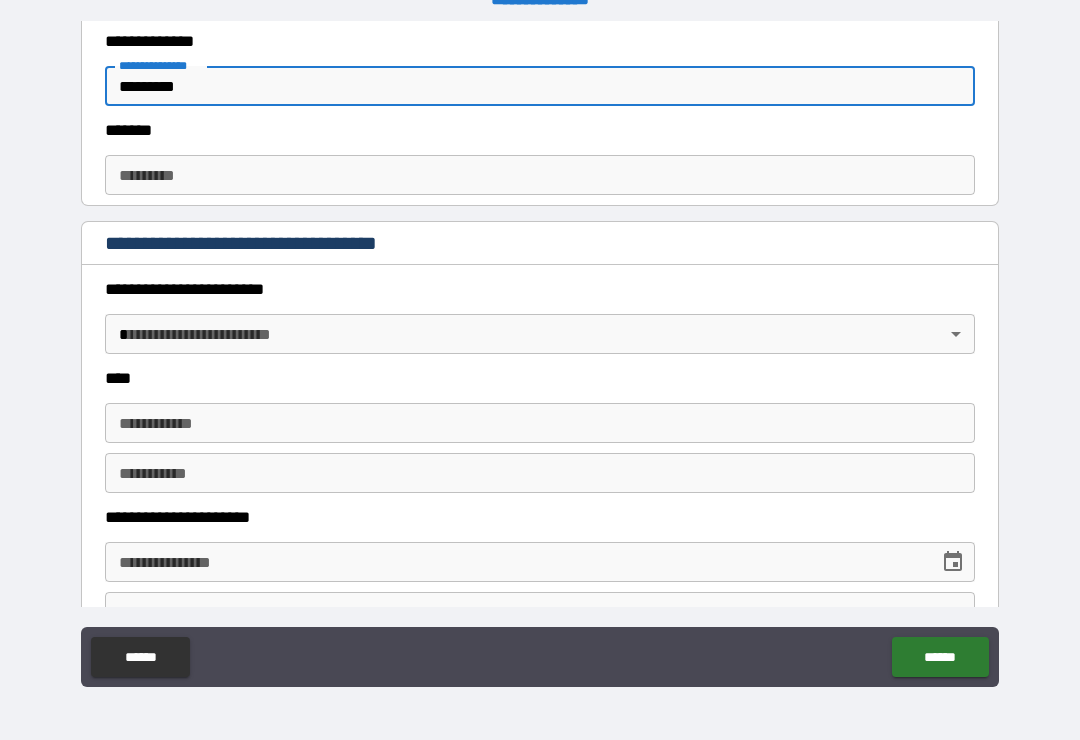 type on "*********" 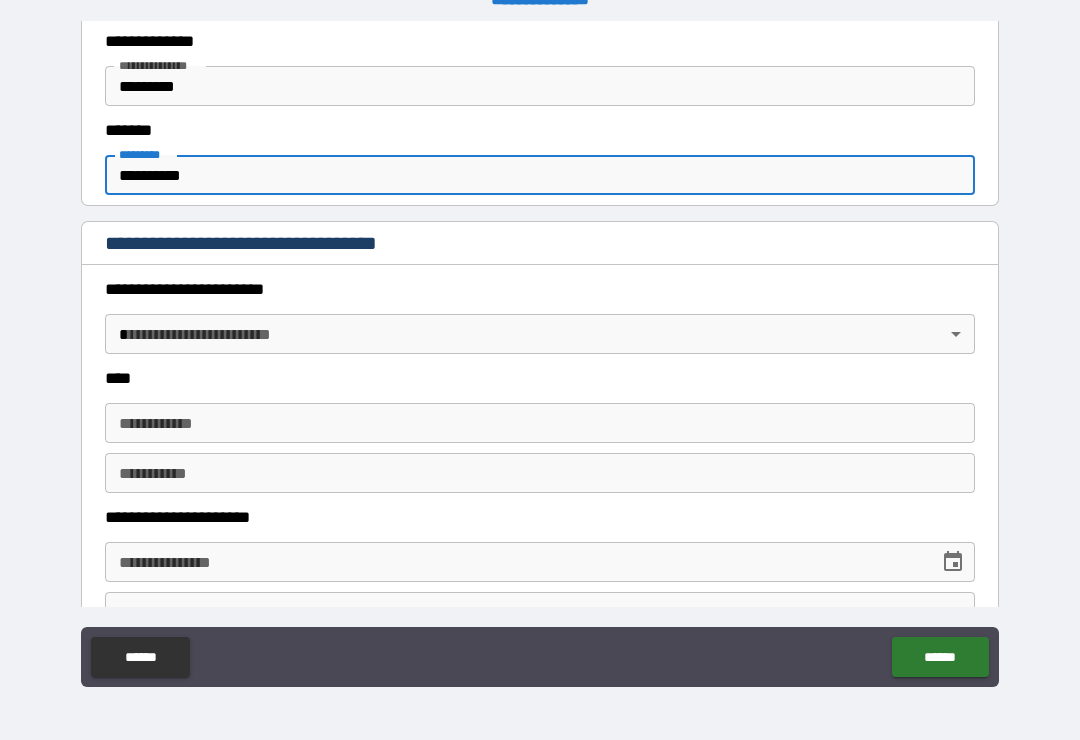 type on "**********" 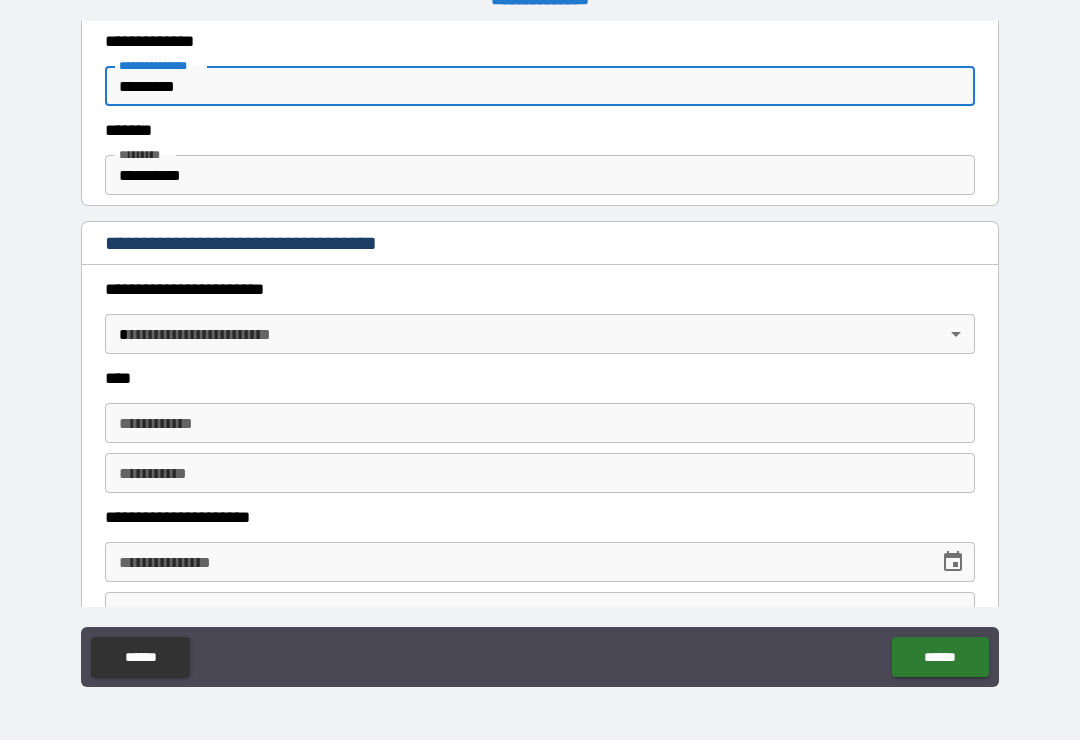 click on "*********" at bounding box center [540, 86] 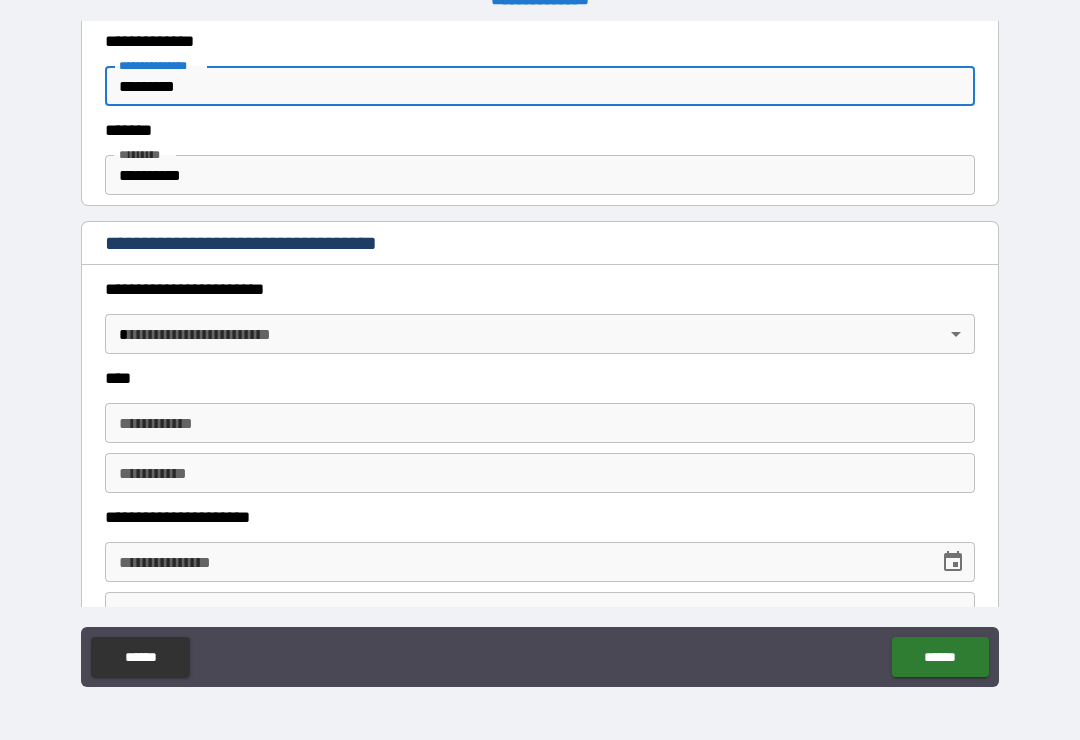 click on "*********" at bounding box center (540, 86) 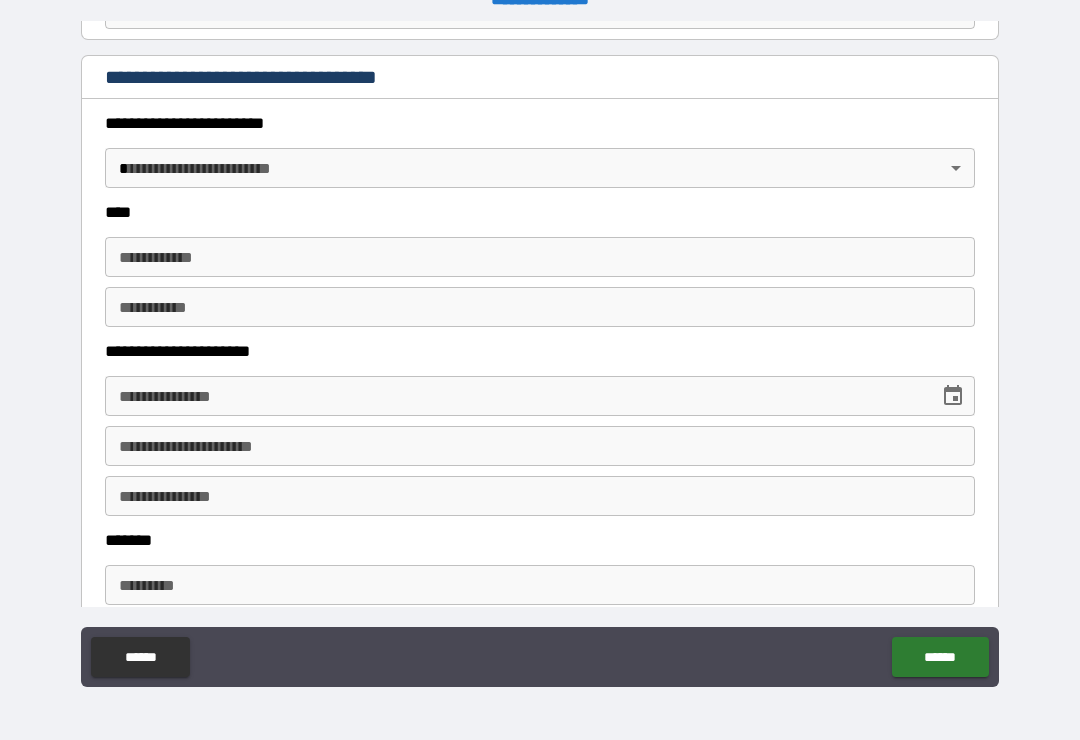 scroll, scrollTop: 888, scrollLeft: 0, axis: vertical 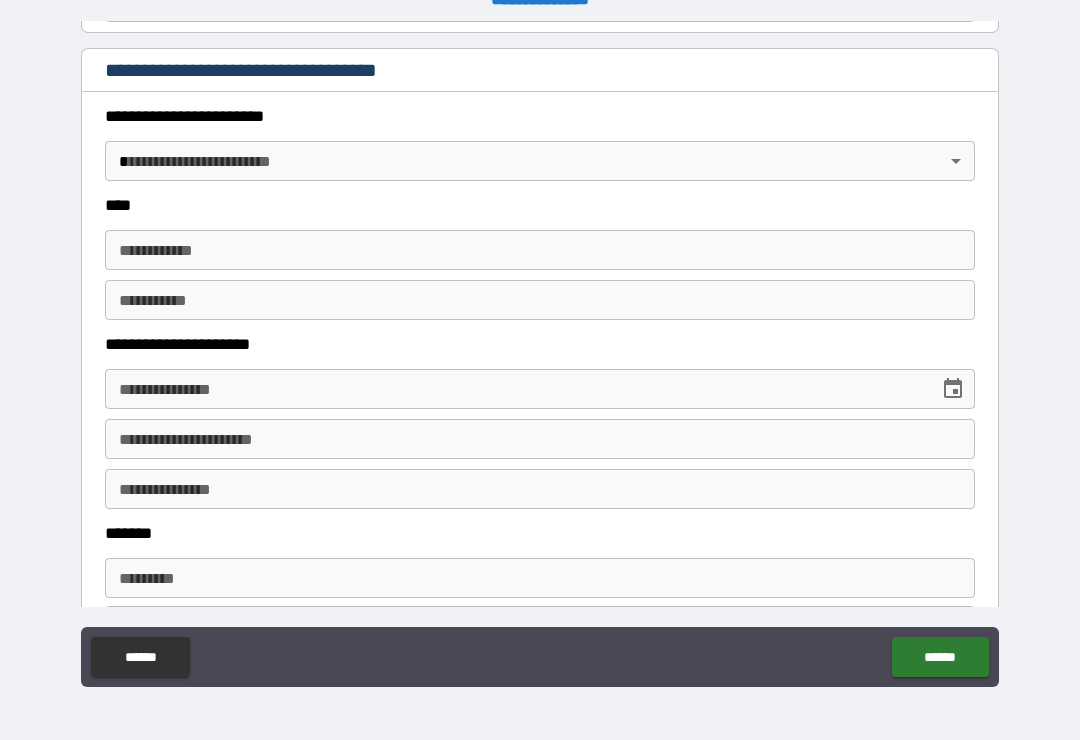 click on "**********" at bounding box center [540, 354] 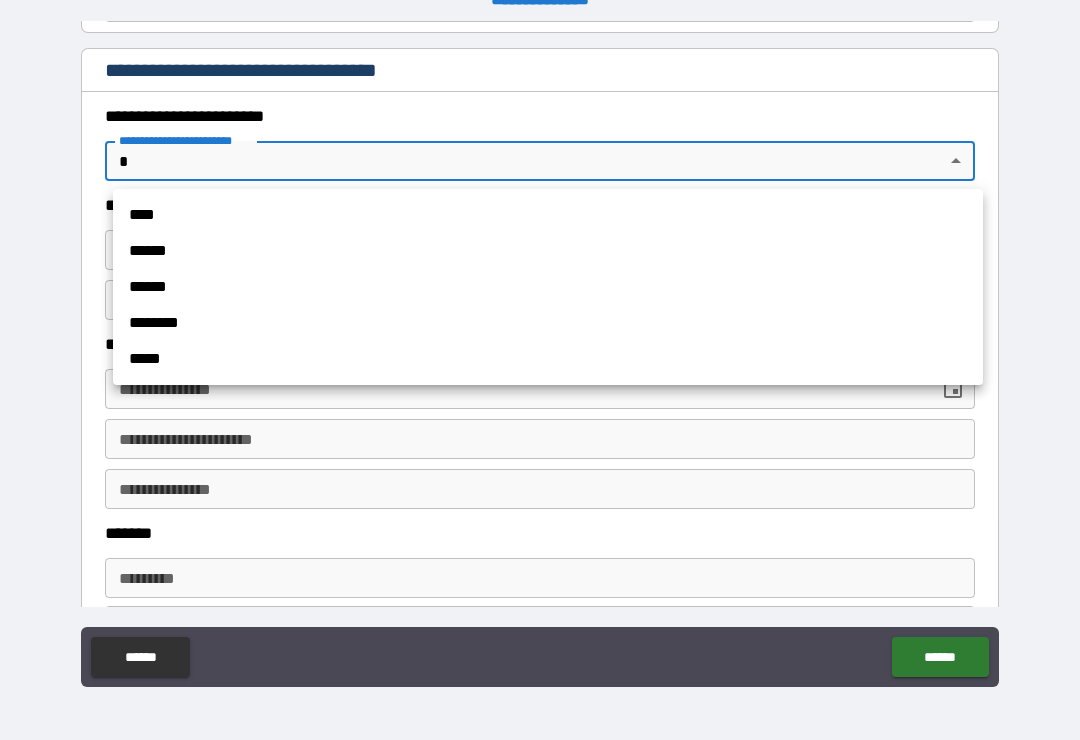 click at bounding box center [540, 370] 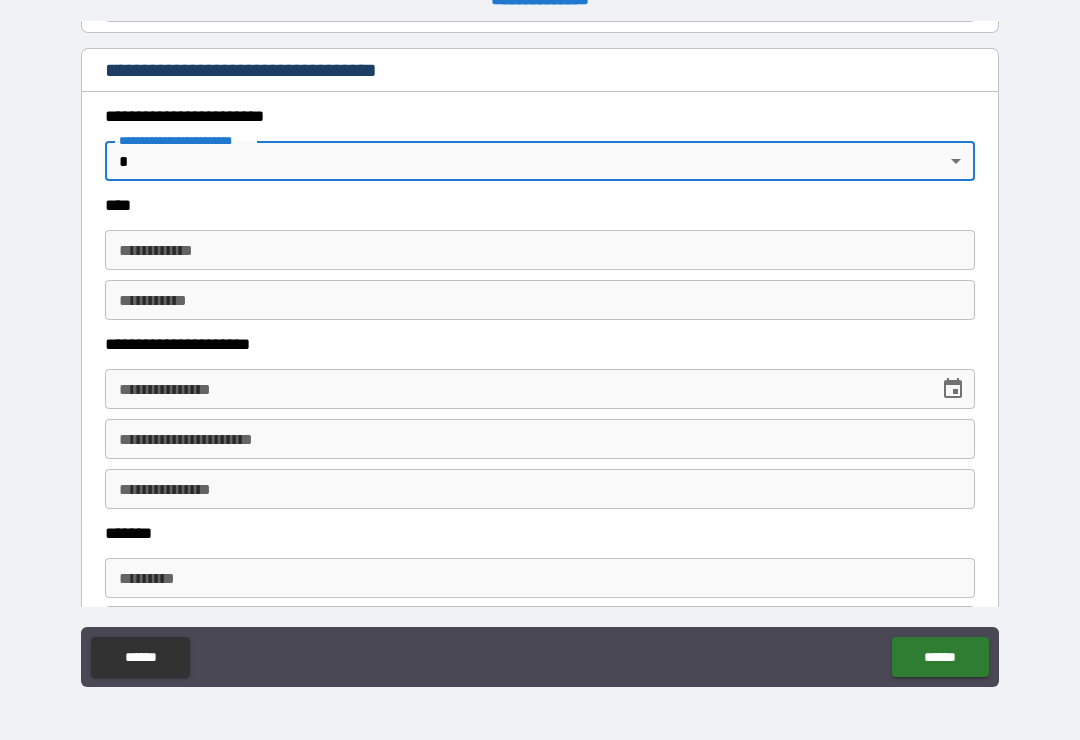 click on "**********" at bounding box center (540, 161) 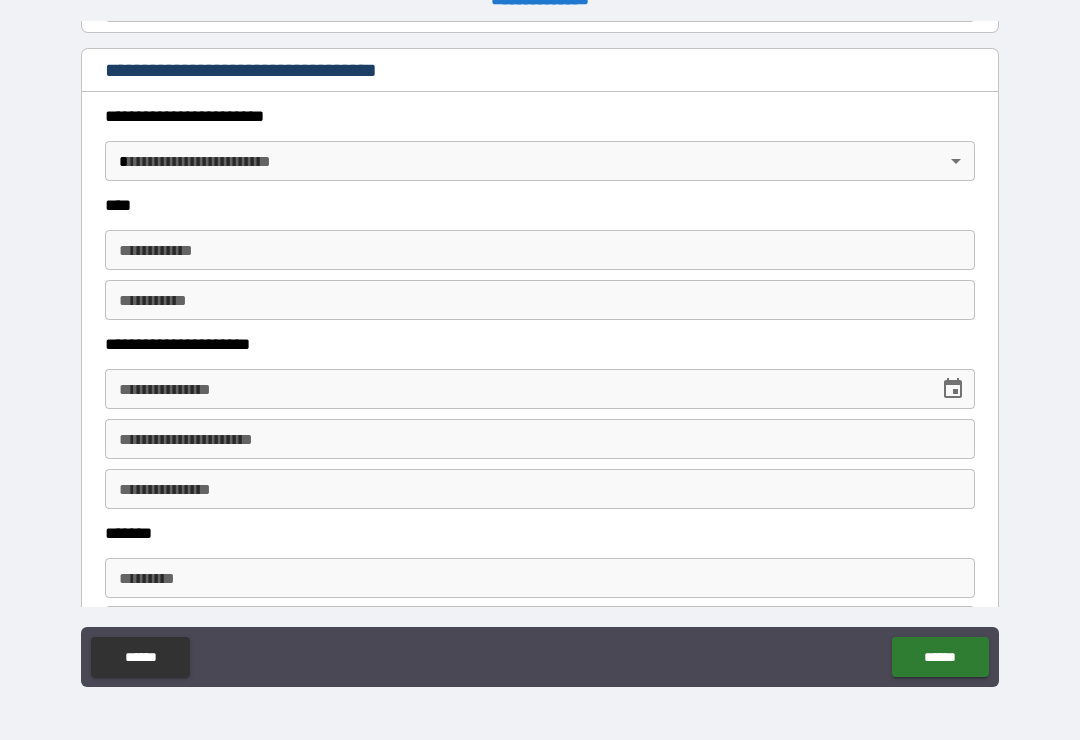 click on "**********" at bounding box center [540, 354] 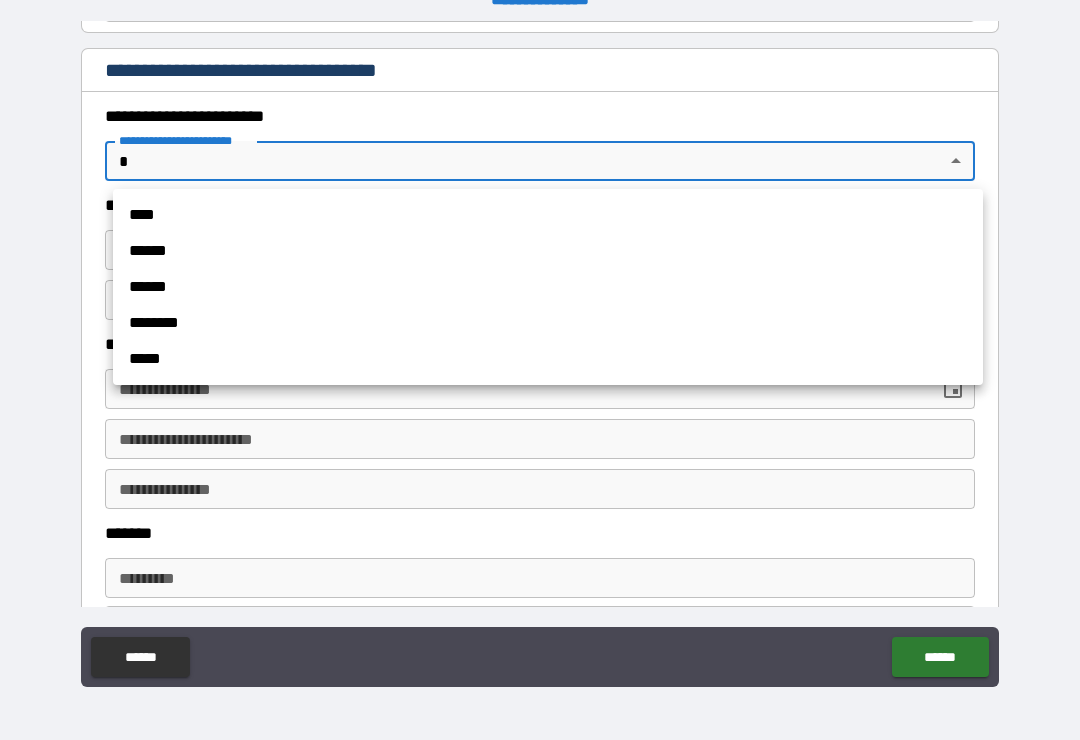 click on "****" at bounding box center [548, 215] 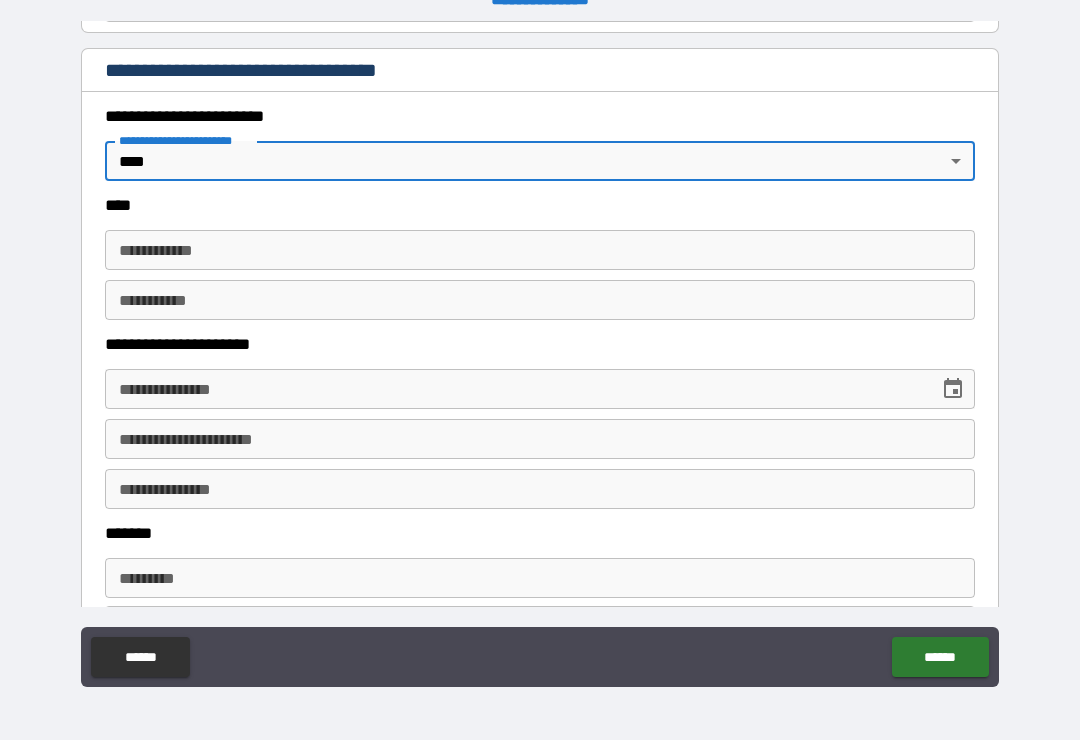 click on "**********" at bounding box center [540, 260] 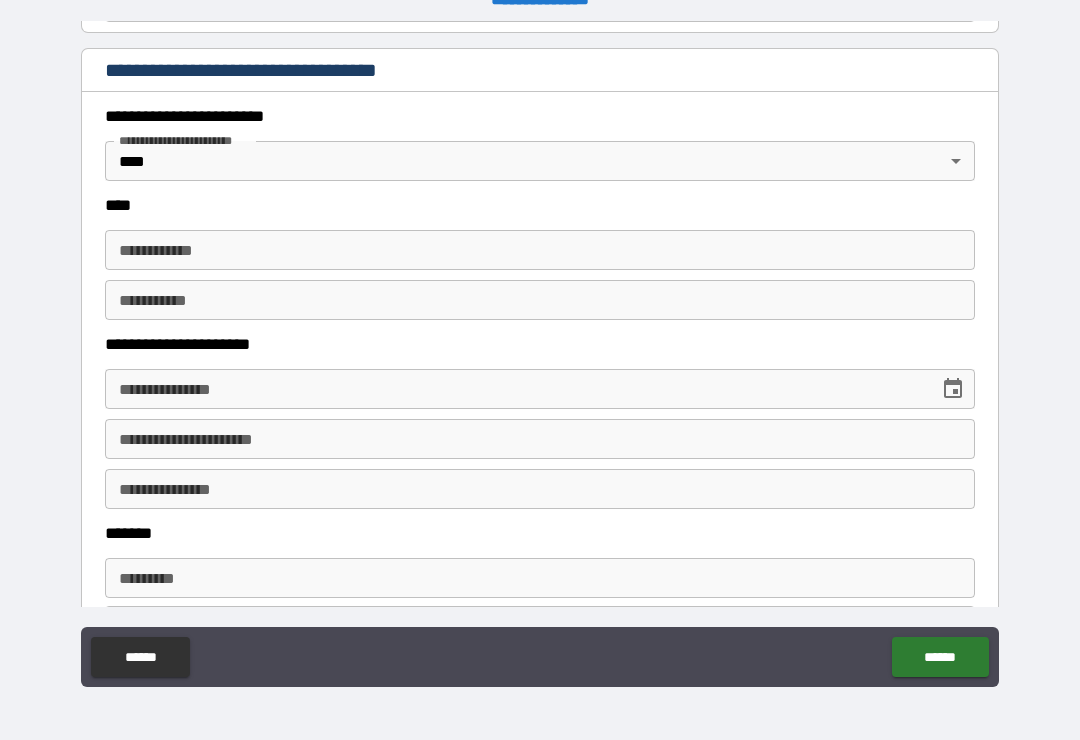 click on "**********" at bounding box center [540, 250] 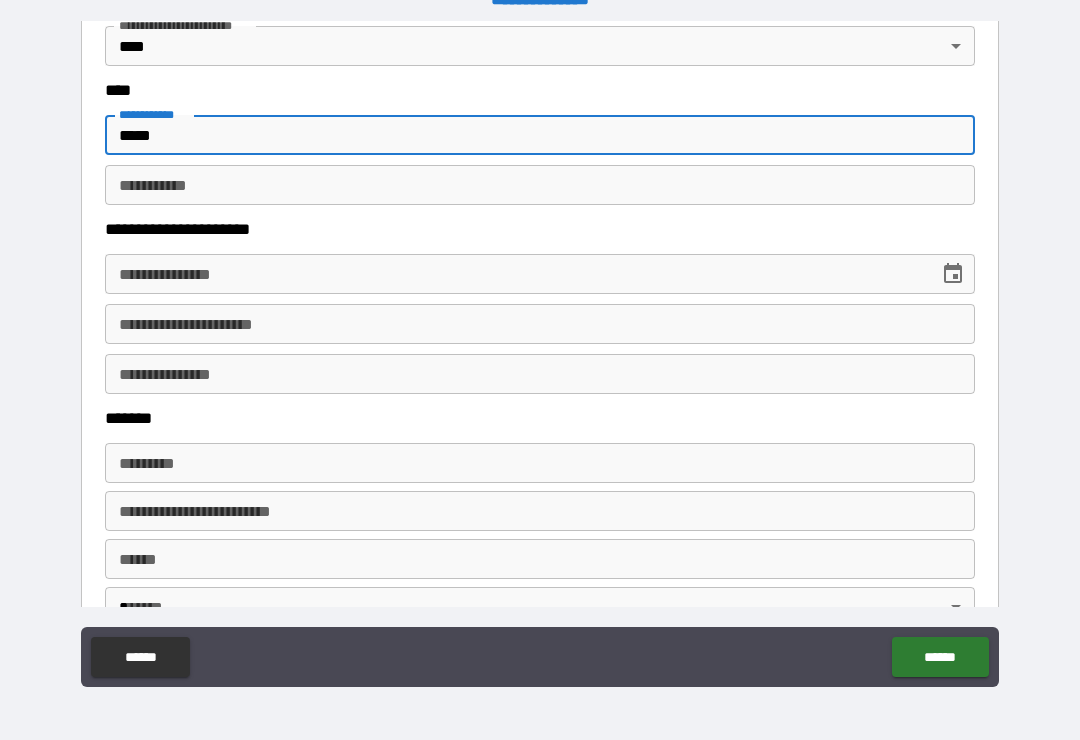 scroll, scrollTop: 1004, scrollLeft: 0, axis: vertical 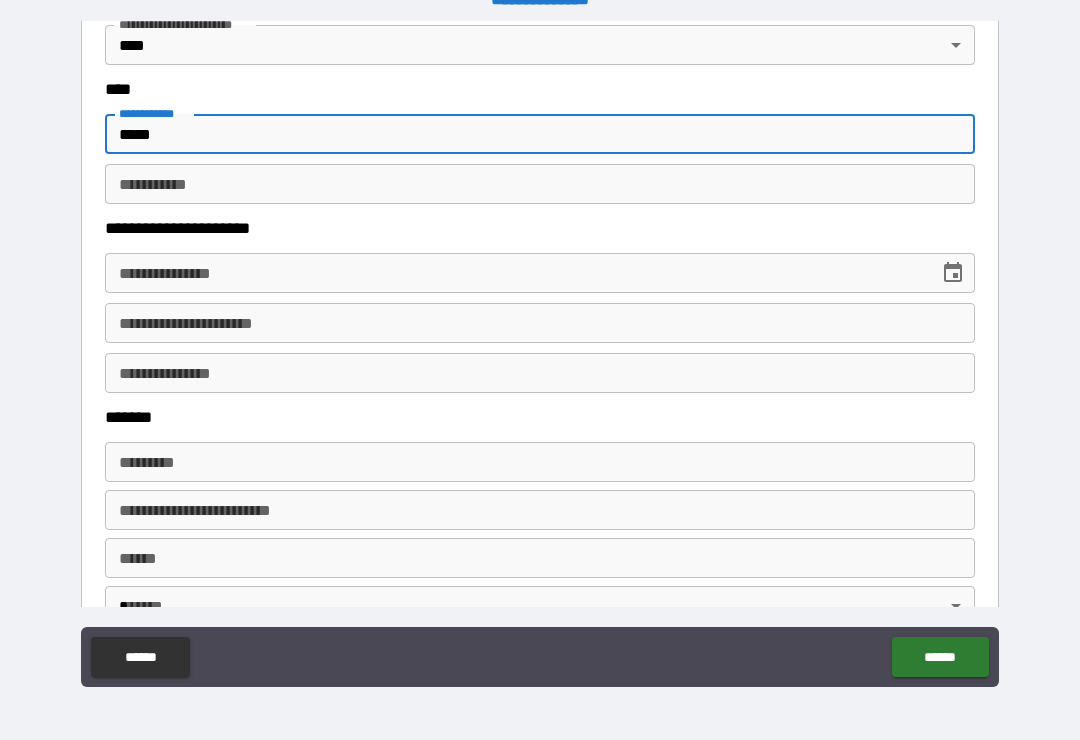type on "*****" 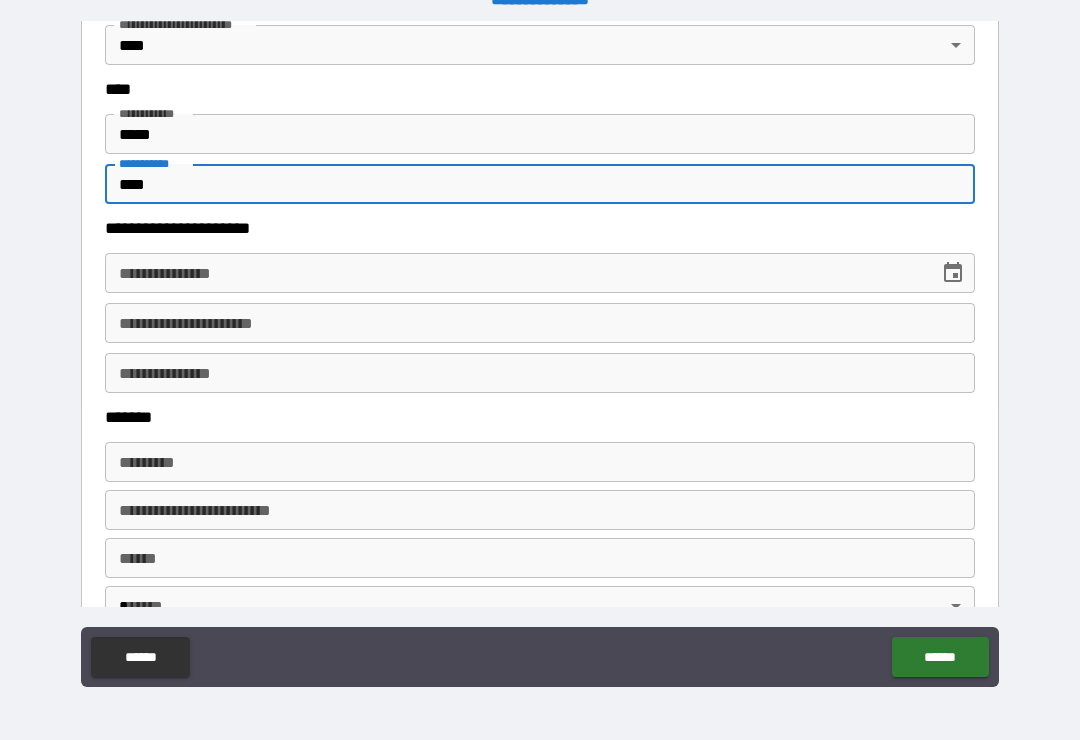 type on "****" 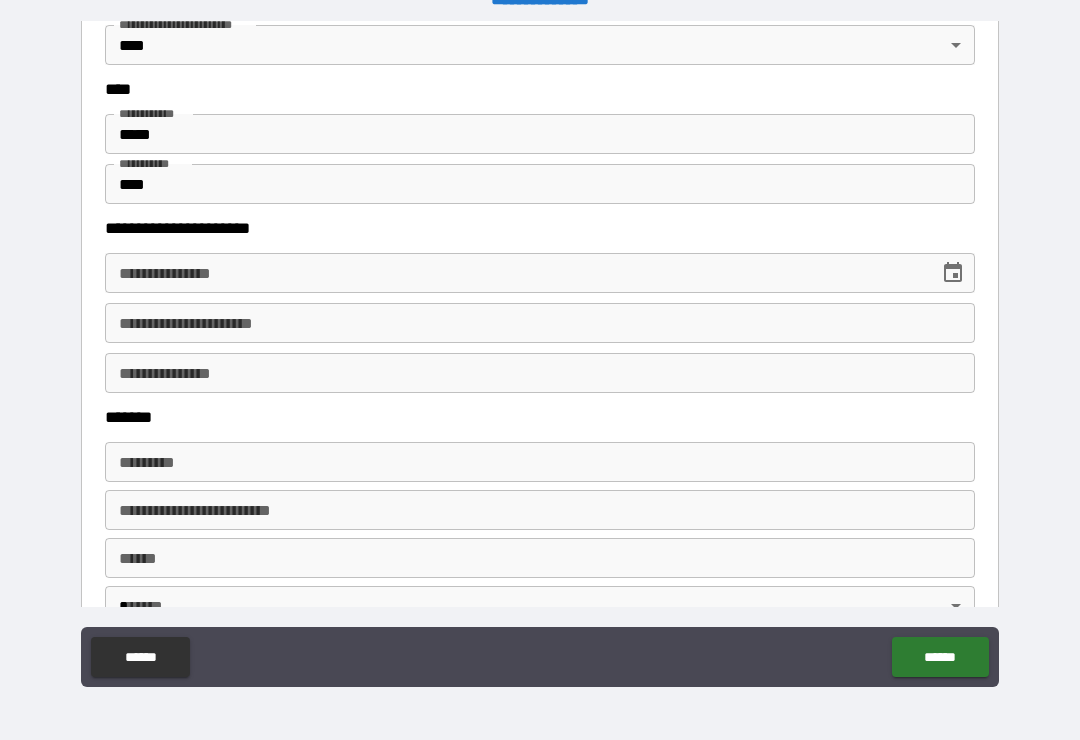 click on "**********" at bounding box center [540, 273] 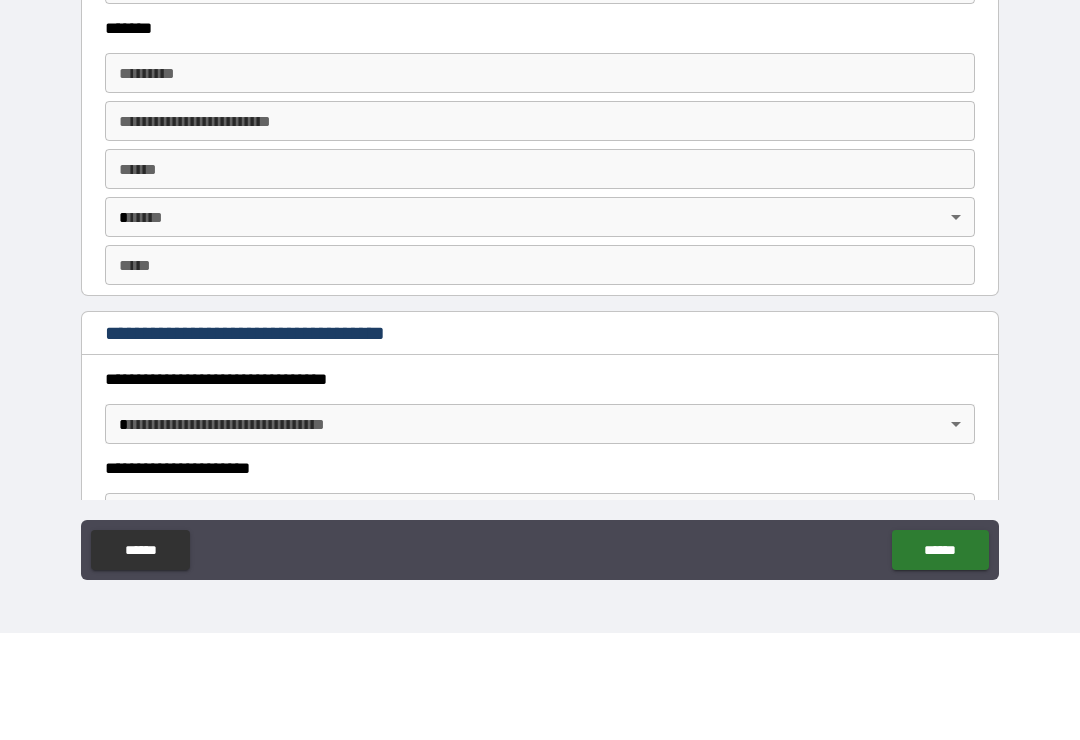 scroll, scrollTop: 1276, scrollLeft: 0, axis: vertical 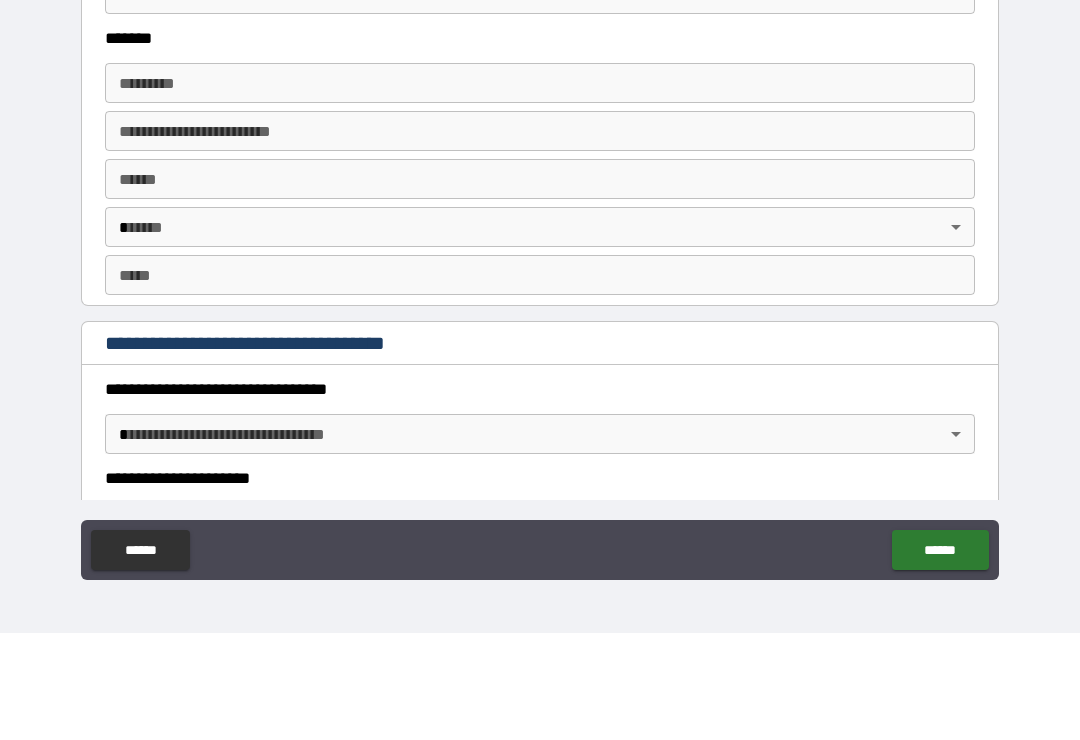 type on "********" 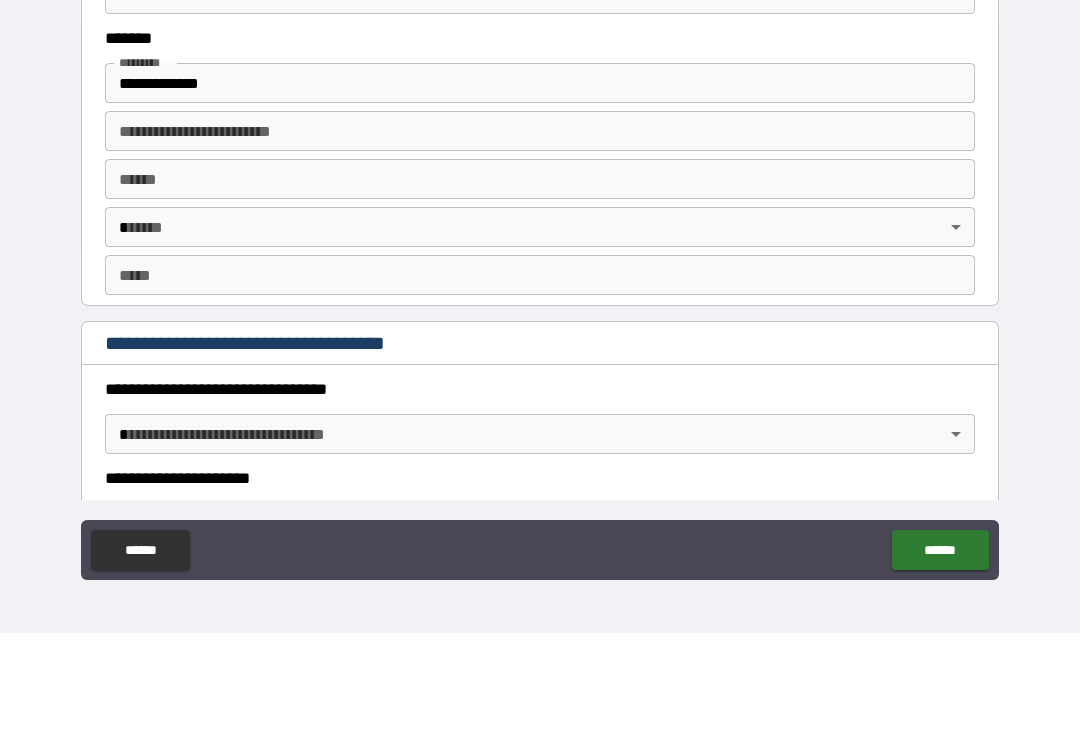 type on "**********" 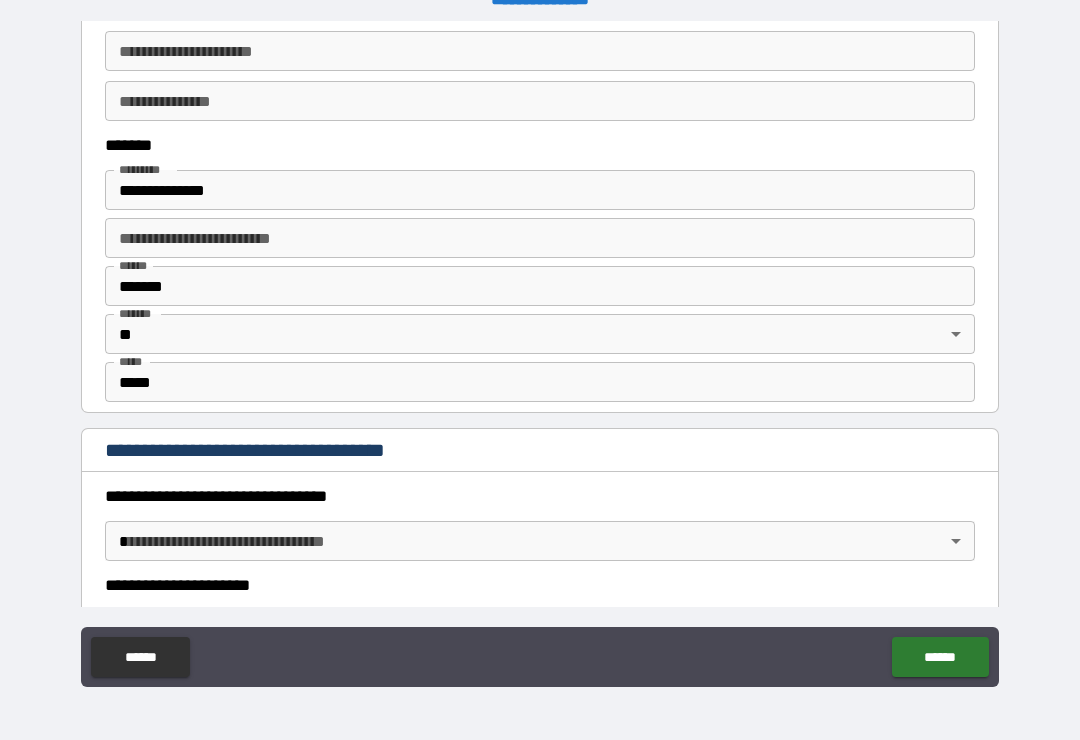click on "**********" at bounding box center [540, 354] 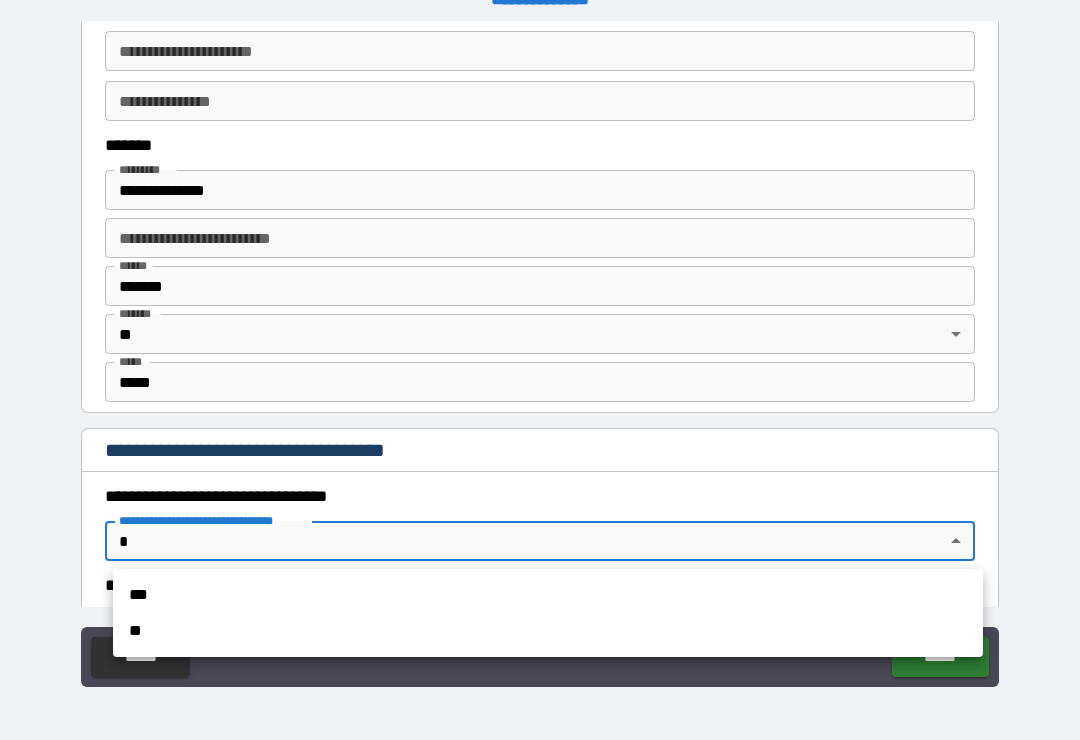 click on "**" at bounding box center [548, 631] 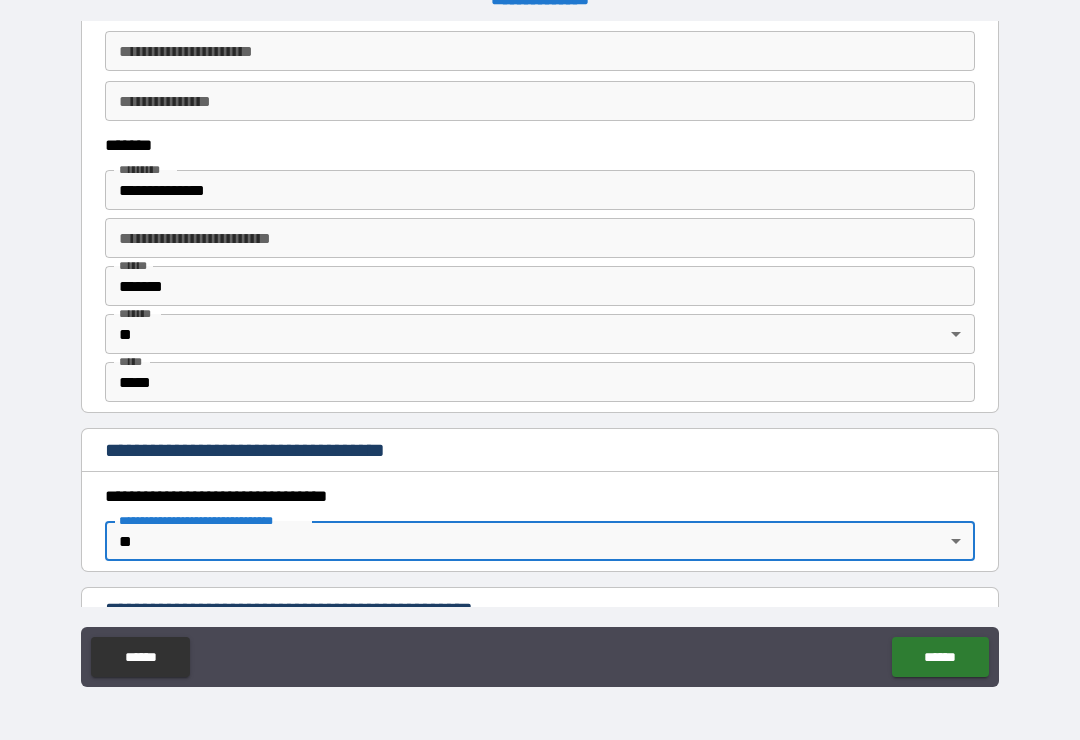 click on "******" at bounding box center [940, 657] 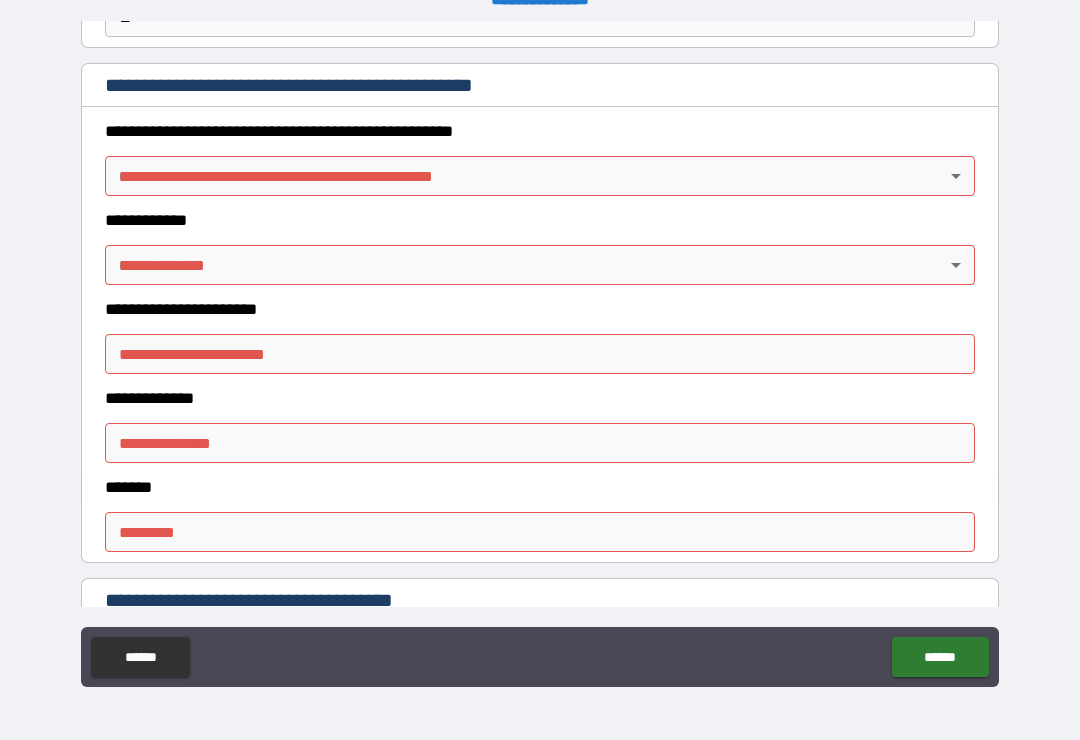 scroll, scrollTop: 1798, scrollLeft: 0, axis: vertical 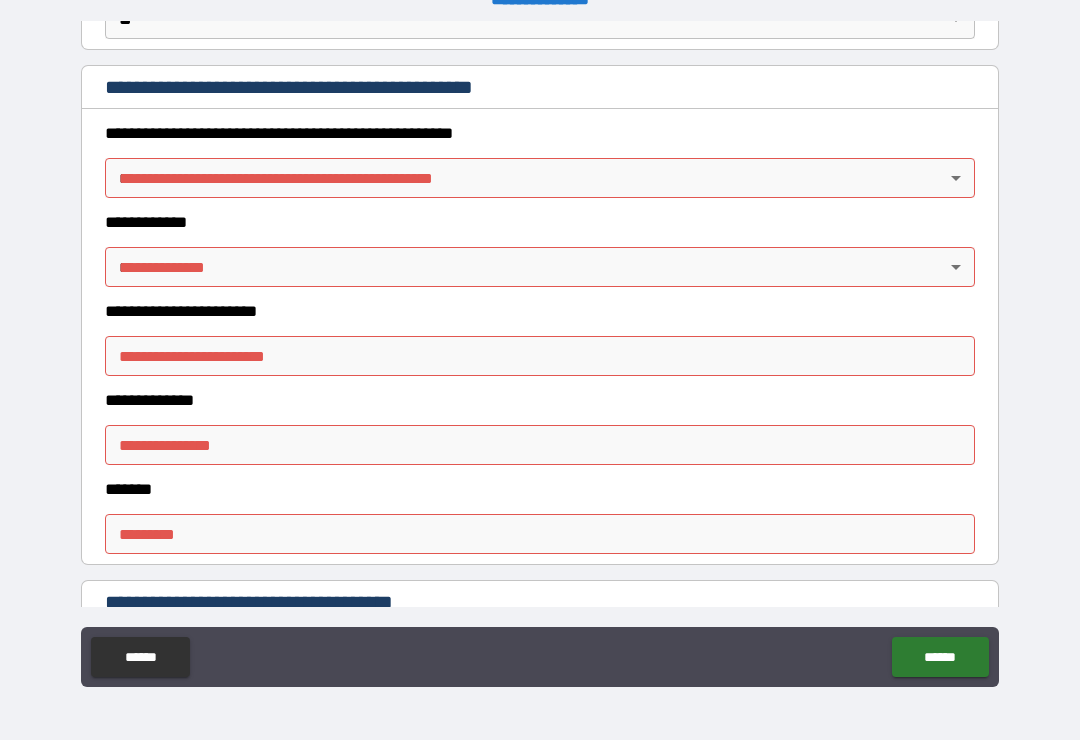 click on "**********" at bounding box center (540, 354) 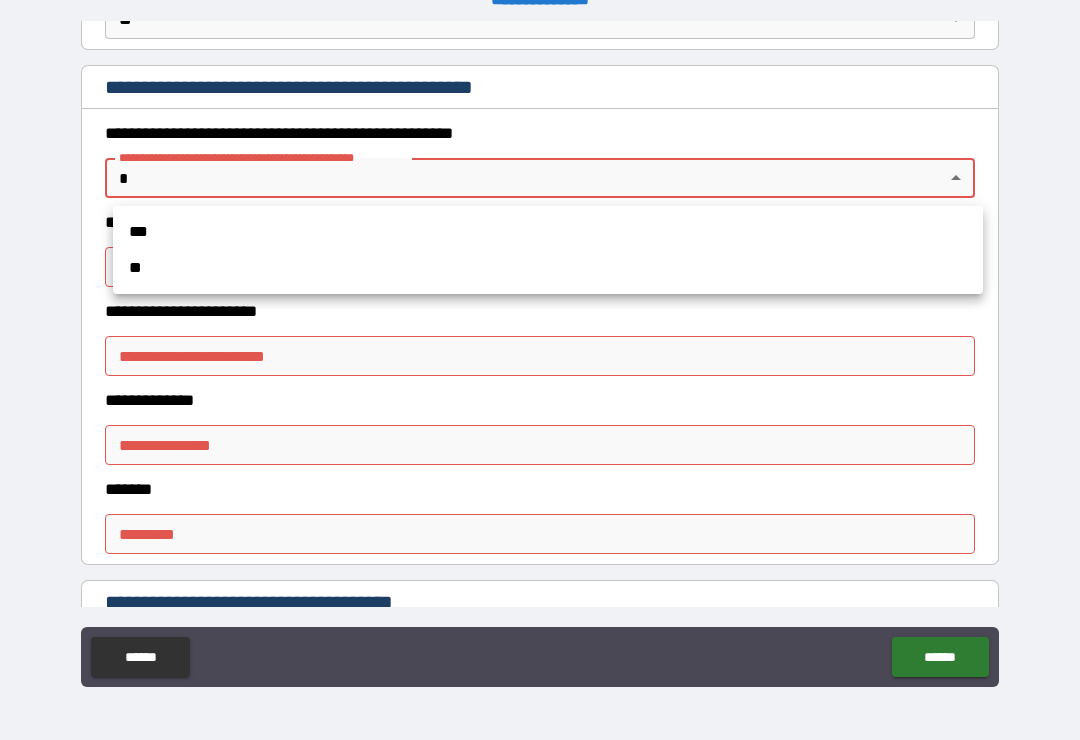click on "**" at bounding box center (548, 268) 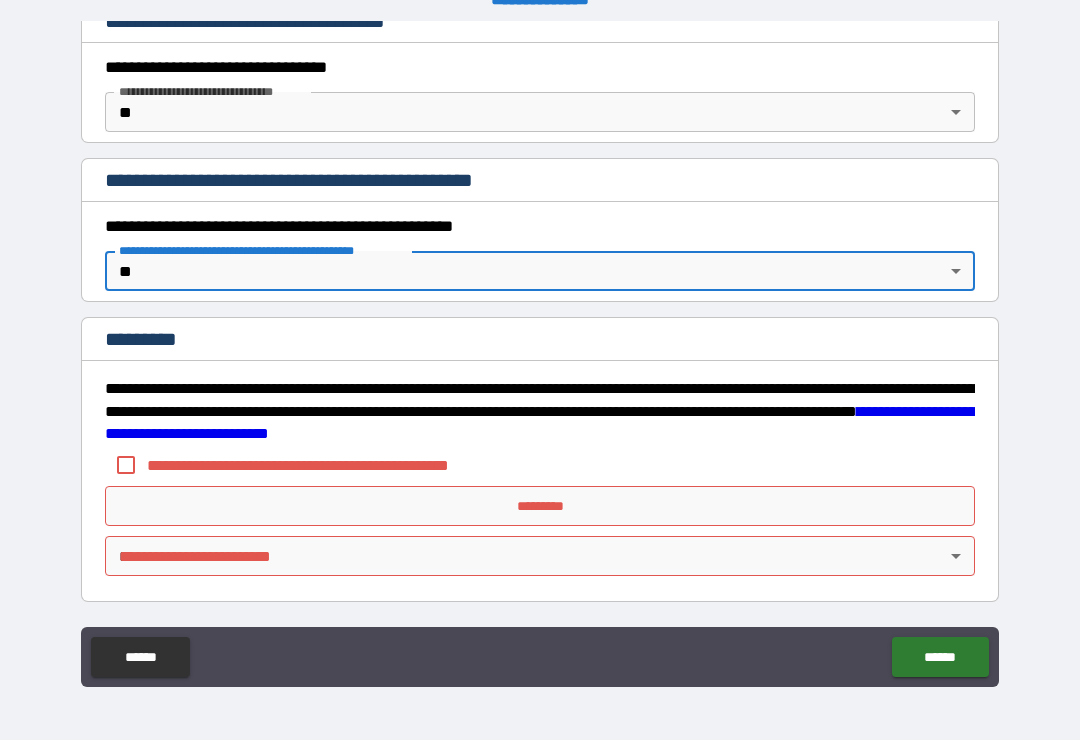 scroll, scrollTop: 1705, scrollLeft: 0, axis: vertical 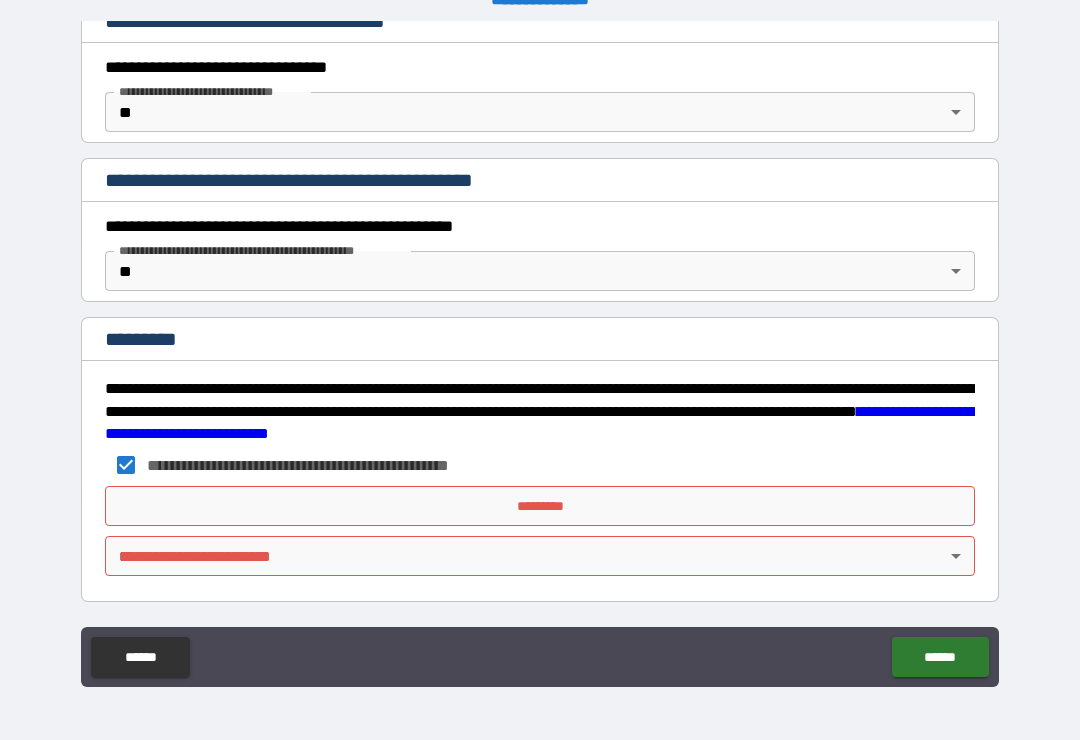 click on "*********" at bounding box center (540, 506) 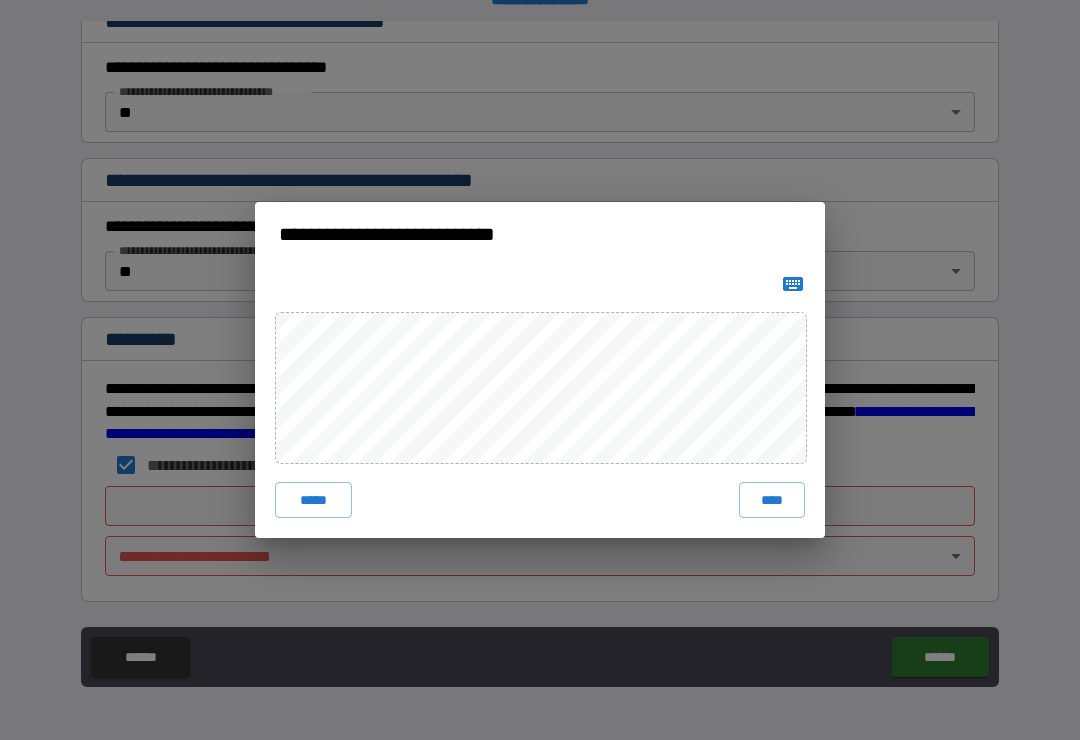click on "****" at bounding box center (772, 500) 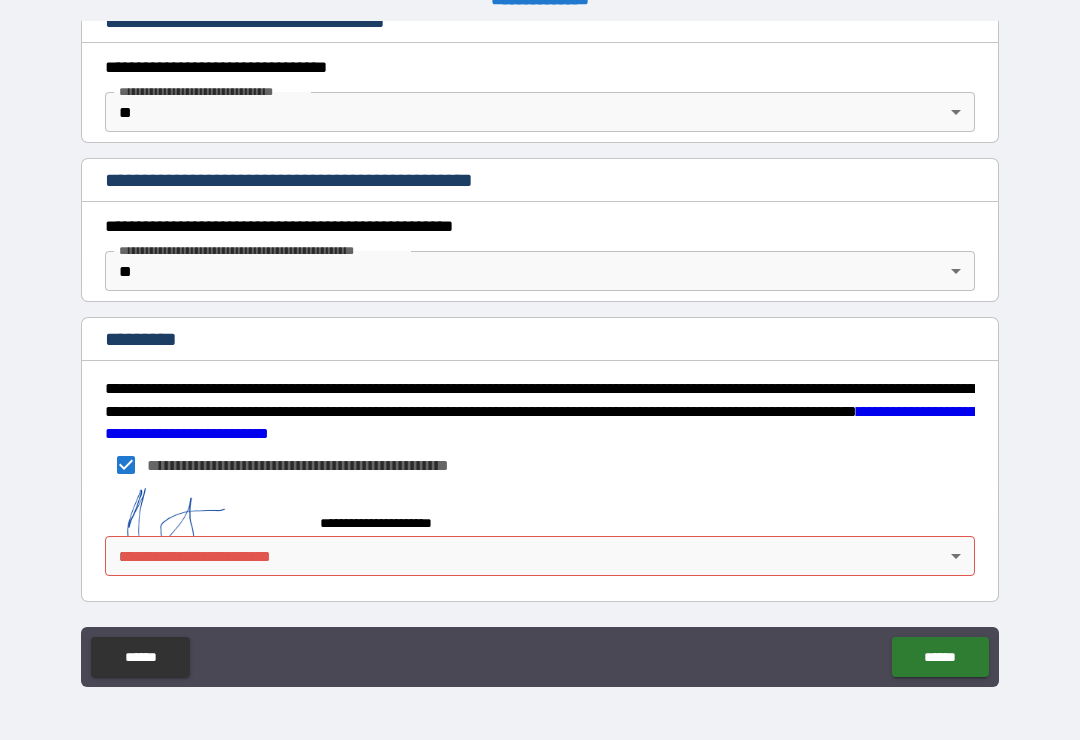 scroll, scrollTop: 1695, scrollLeft: 0, axis: vertical 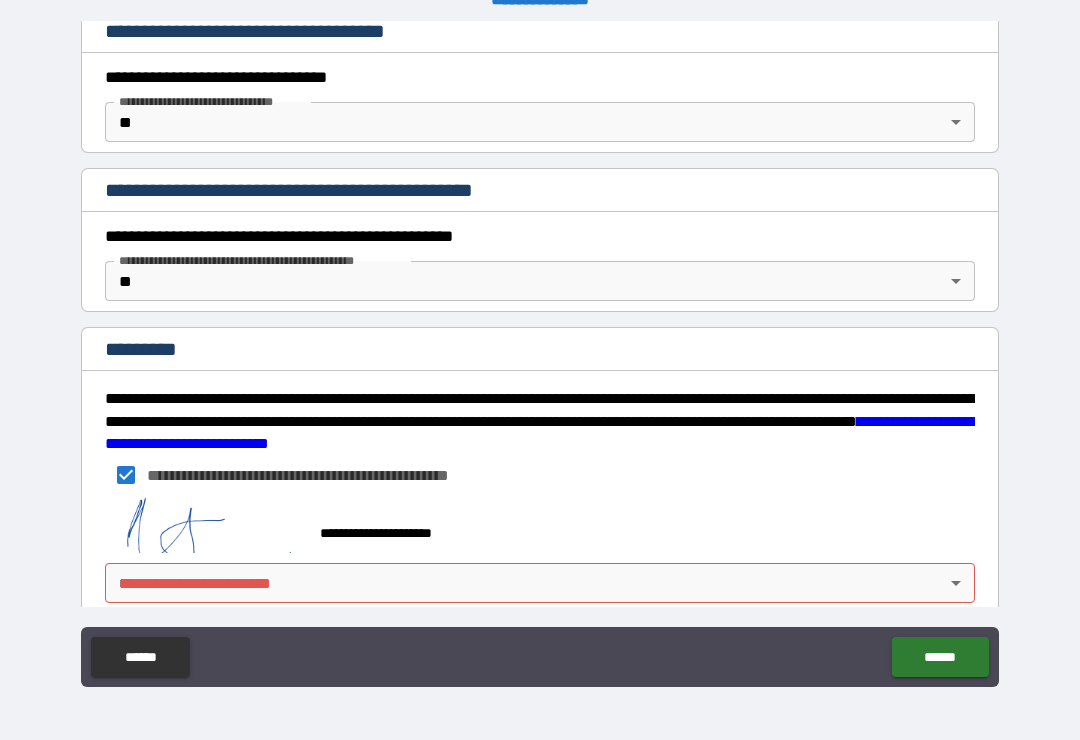 click on "******" at bounding box center [940, 657] 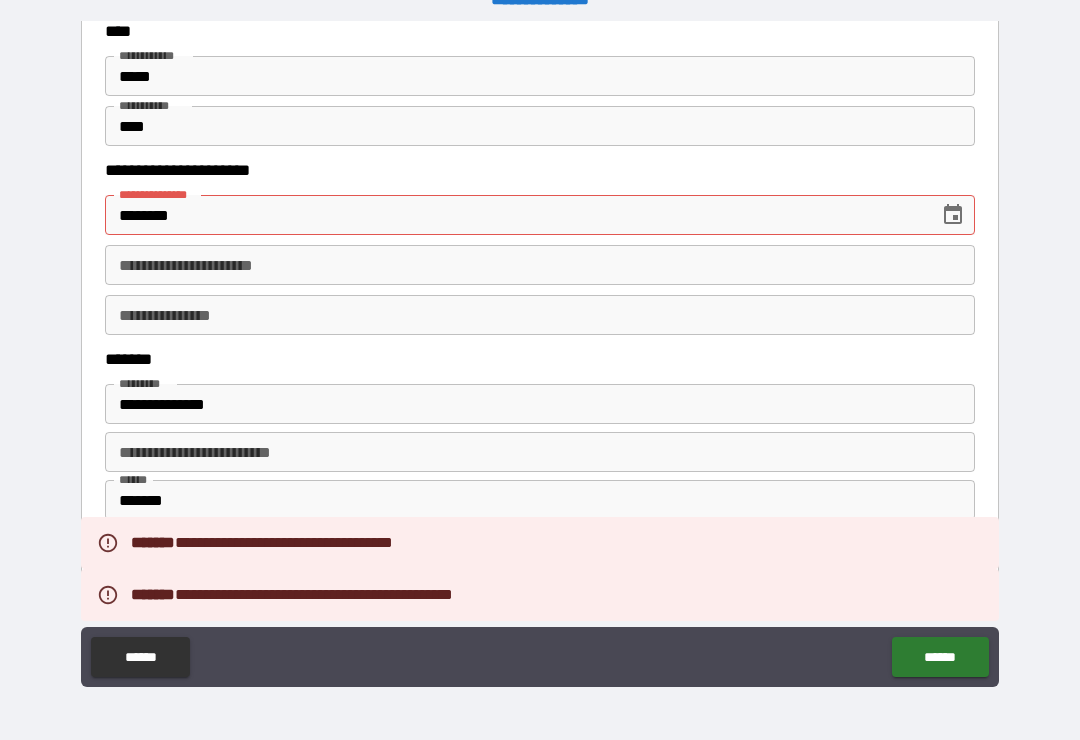 scroll, scrollTop: 1002, scrollLeft: 0, axis: vertical 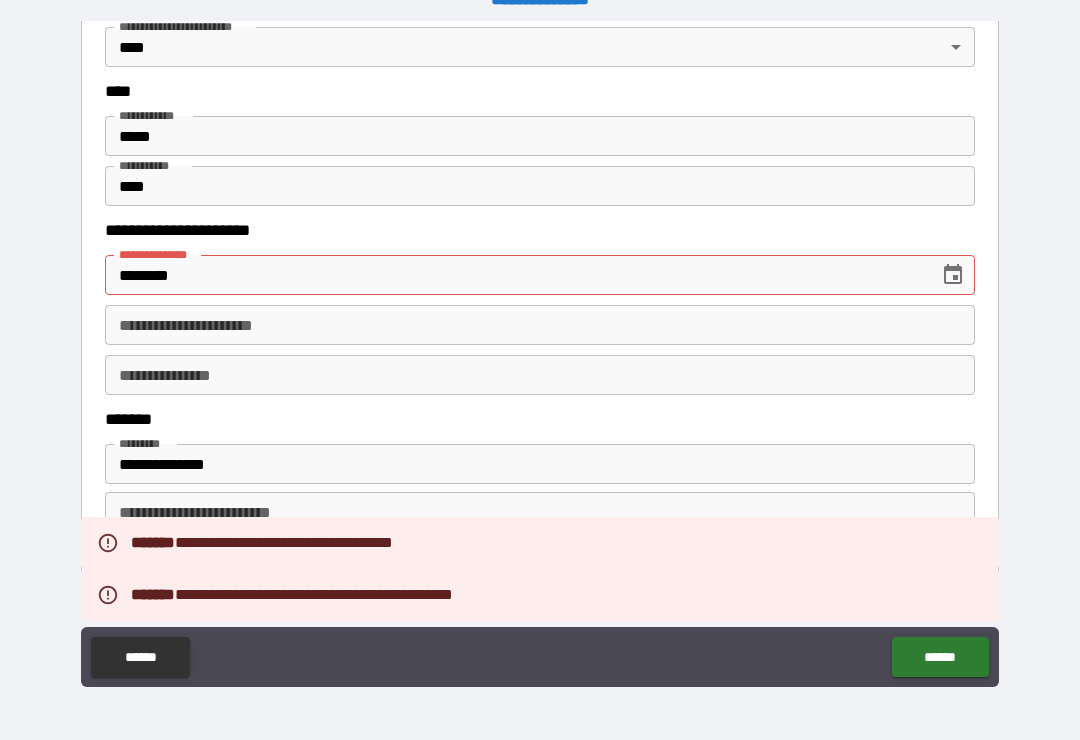 click on "**********" at bounding box center [540, 310] 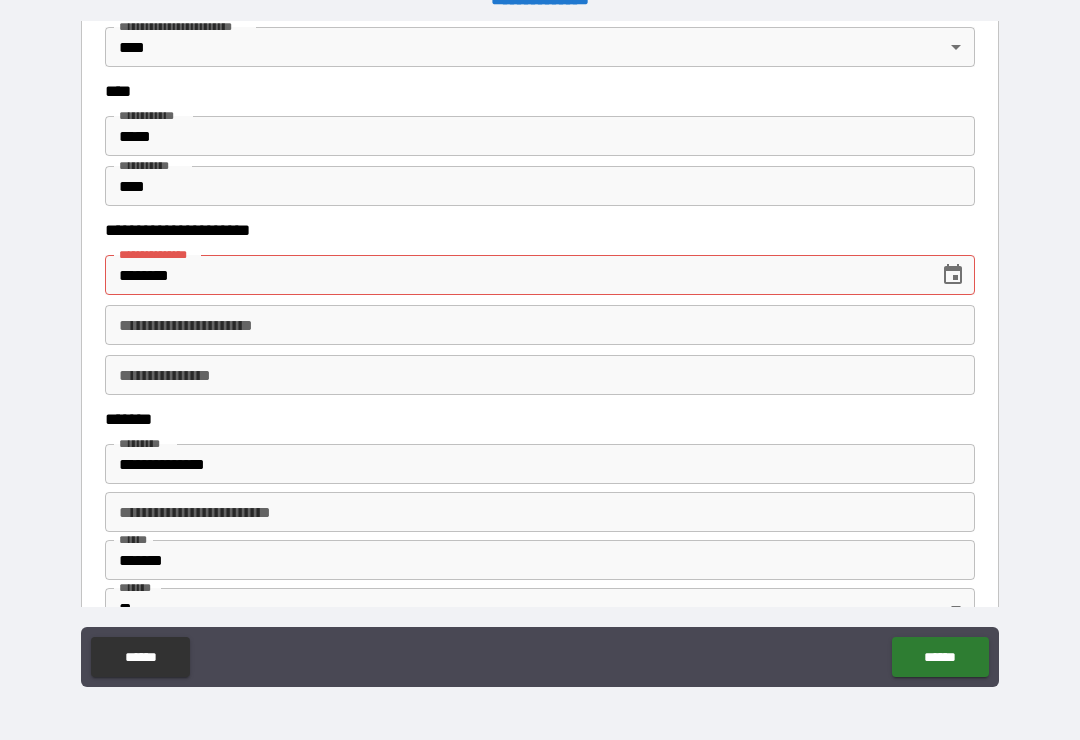 click on "********" at bounding box center (515, 275) 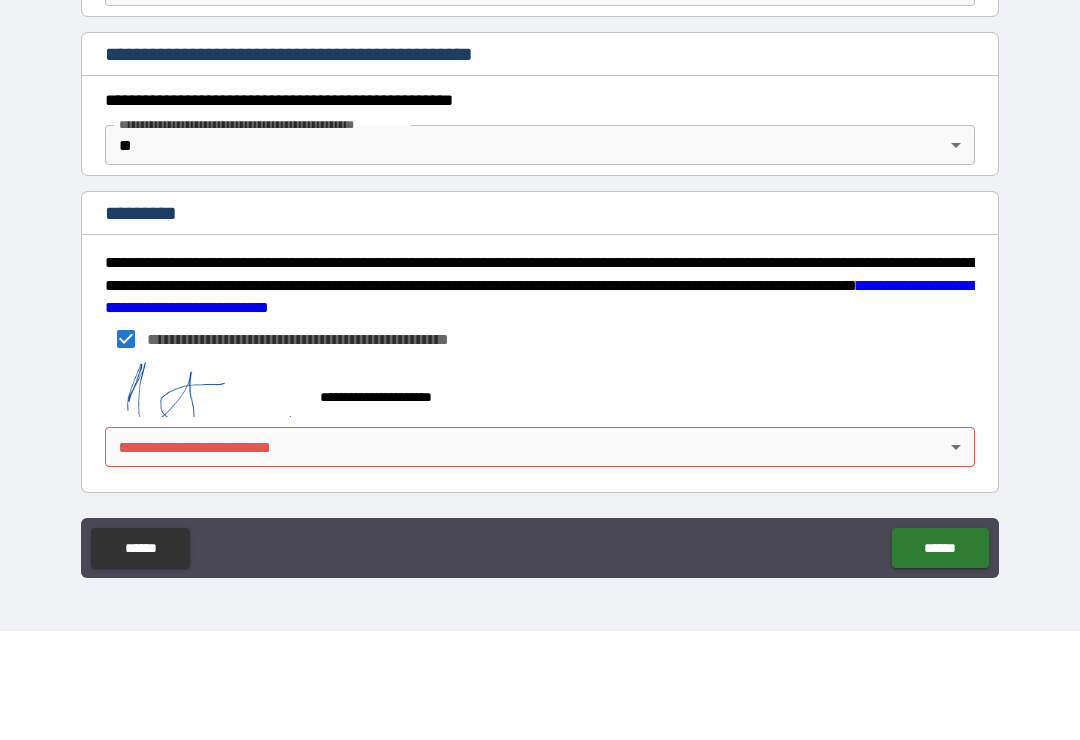 scroll, scrollTop: 1722, scrollLeft: 0, axis: vertical 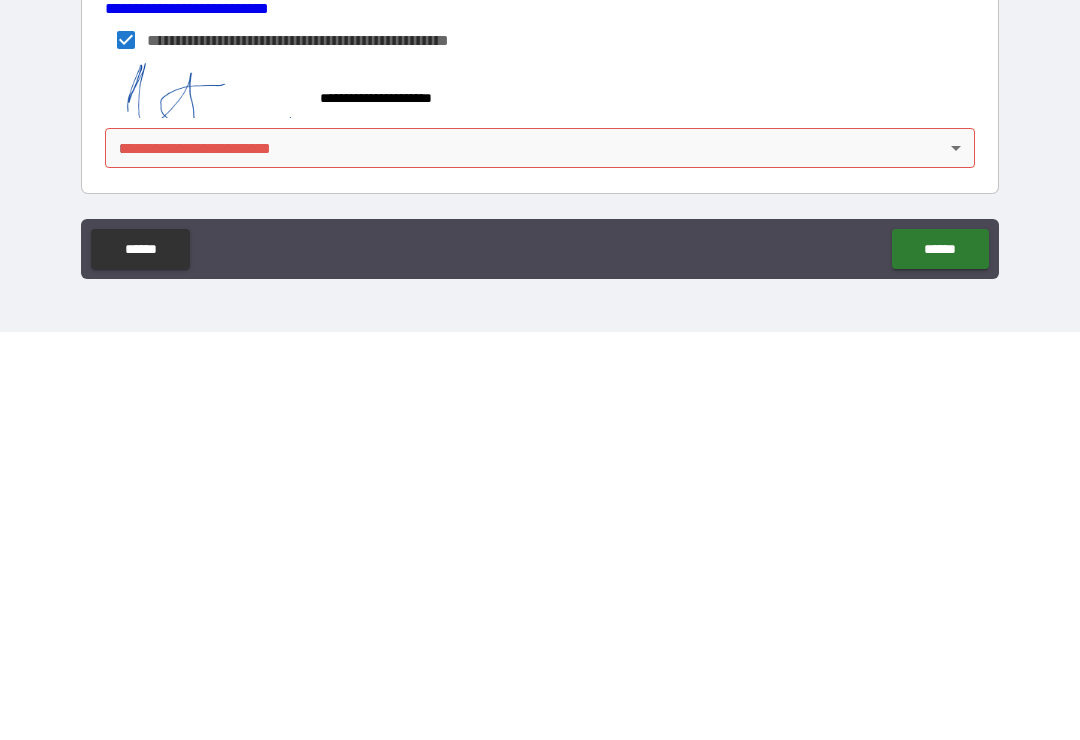 type on "**********" 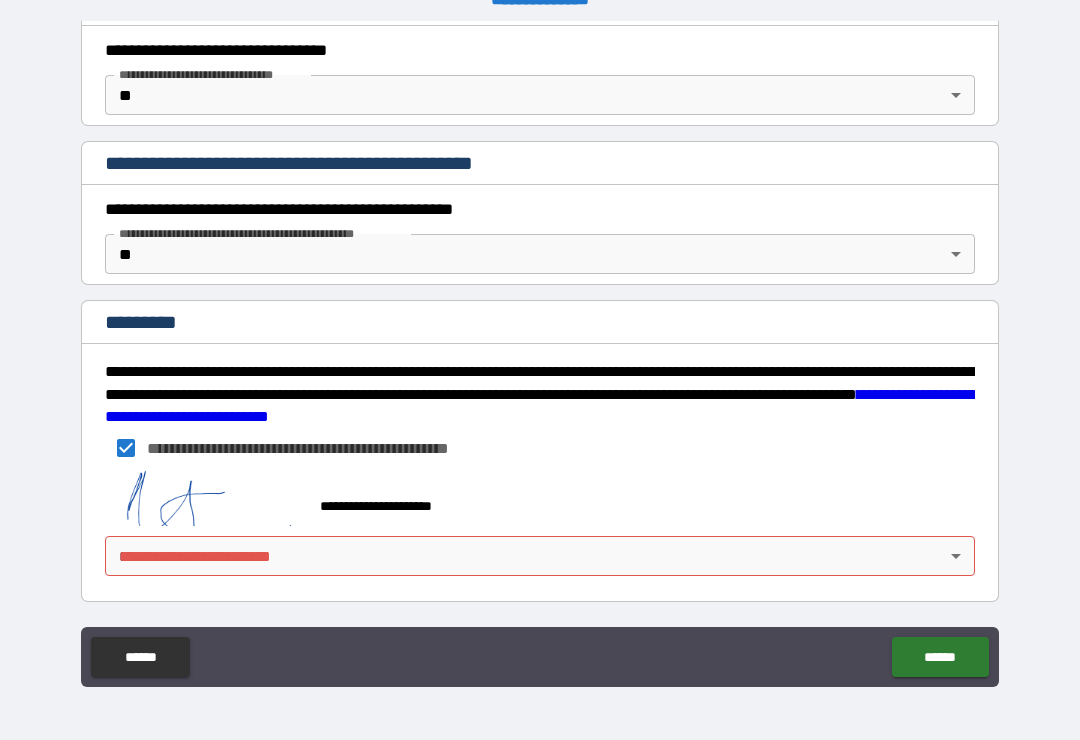 scroll, scrollTop: 1722, scrollLeft: 0, axis: vertical 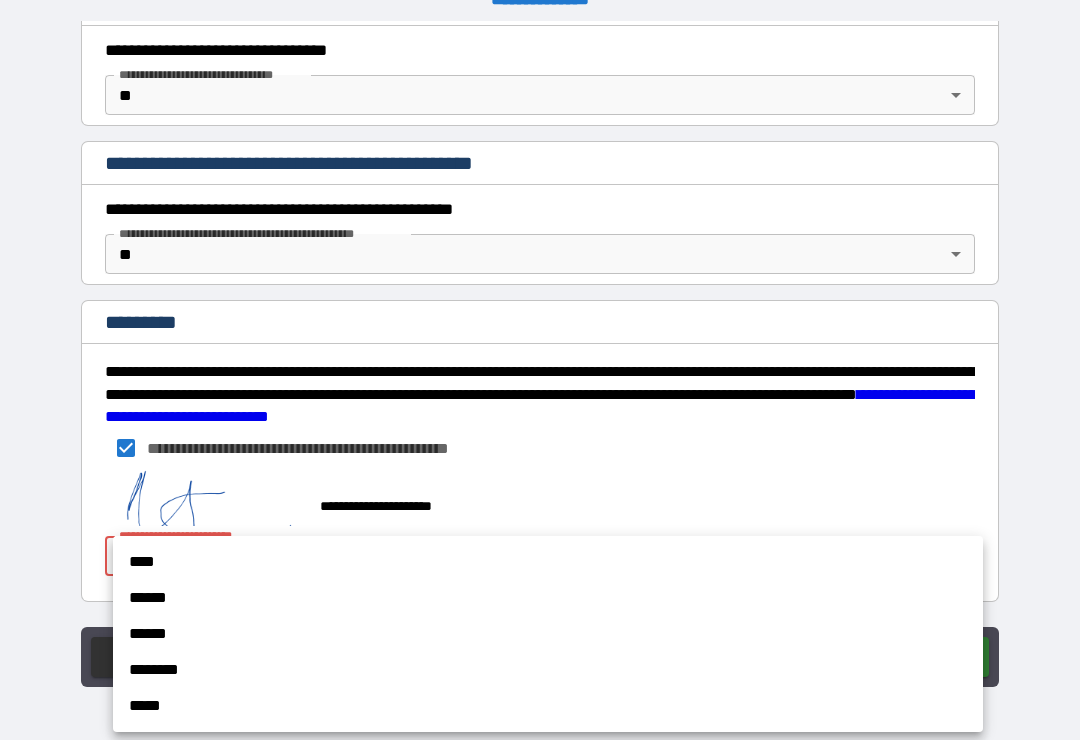 click on "****" at bounding box center [548, 562] 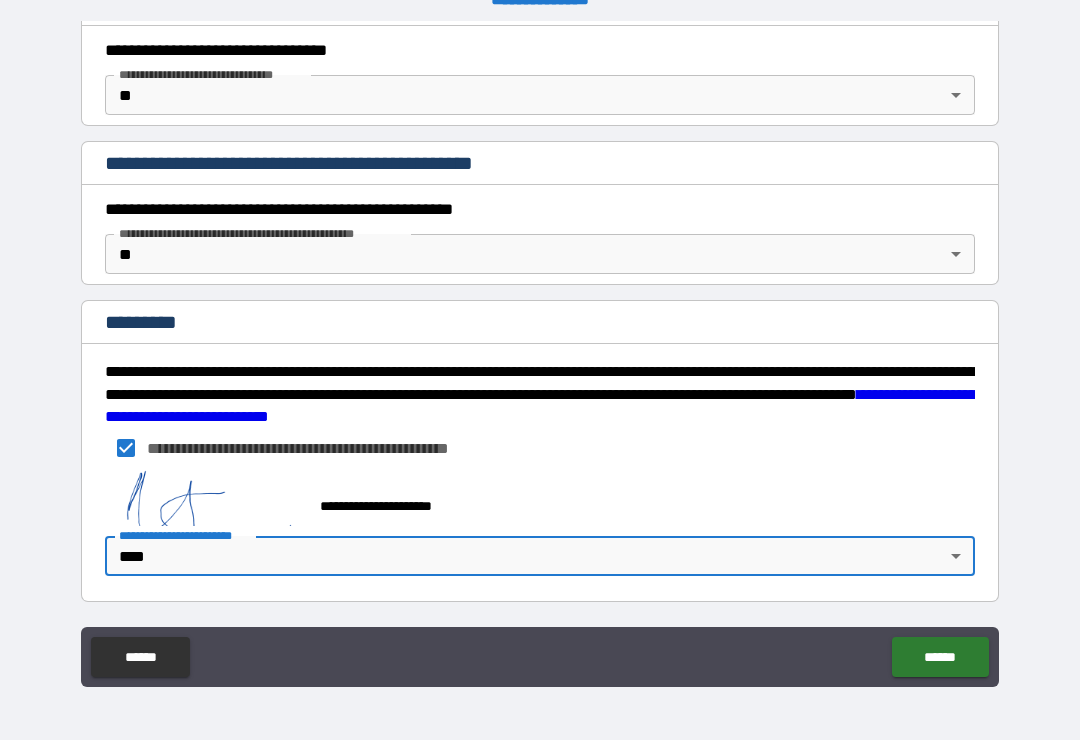 click on "******" at bounding box center [940, 657] 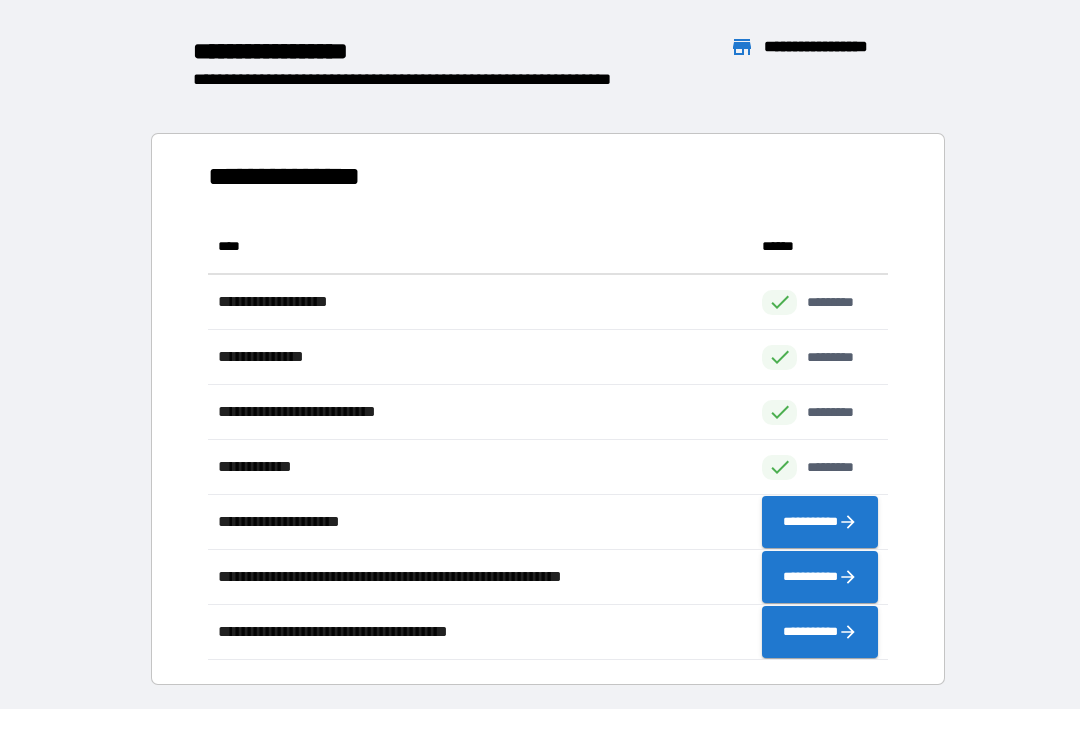 scroll, scrollTop: 1, scrollLeft: 1, axis: both 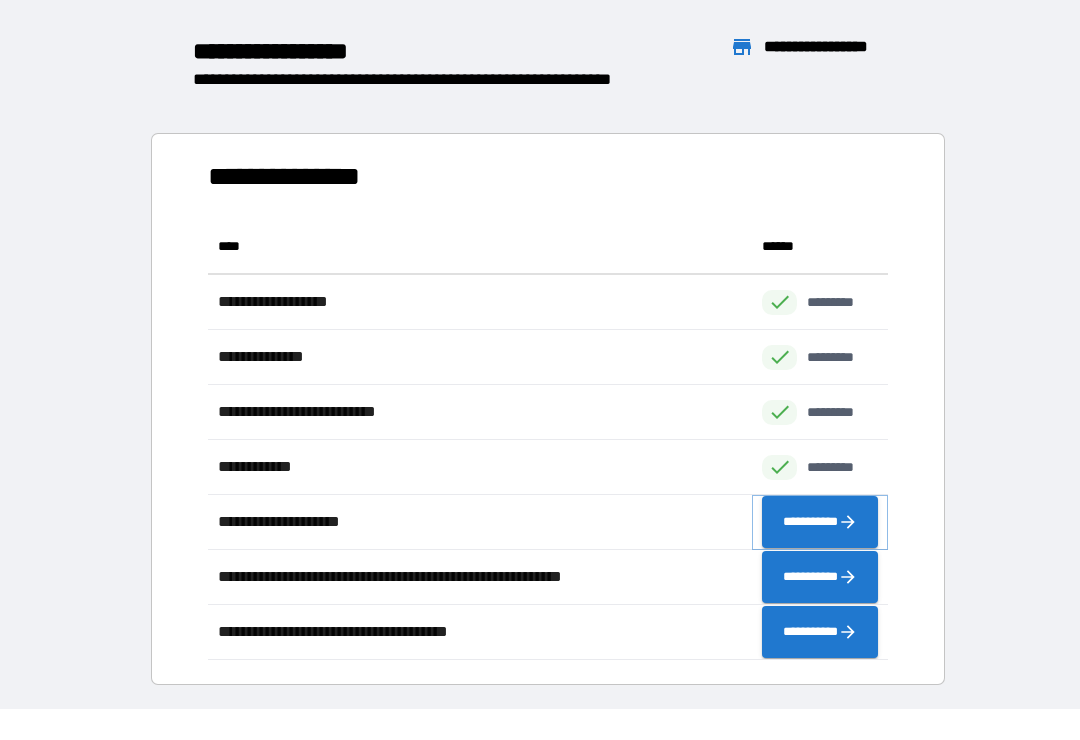 click on "**********" at bounding box center (820, 522) 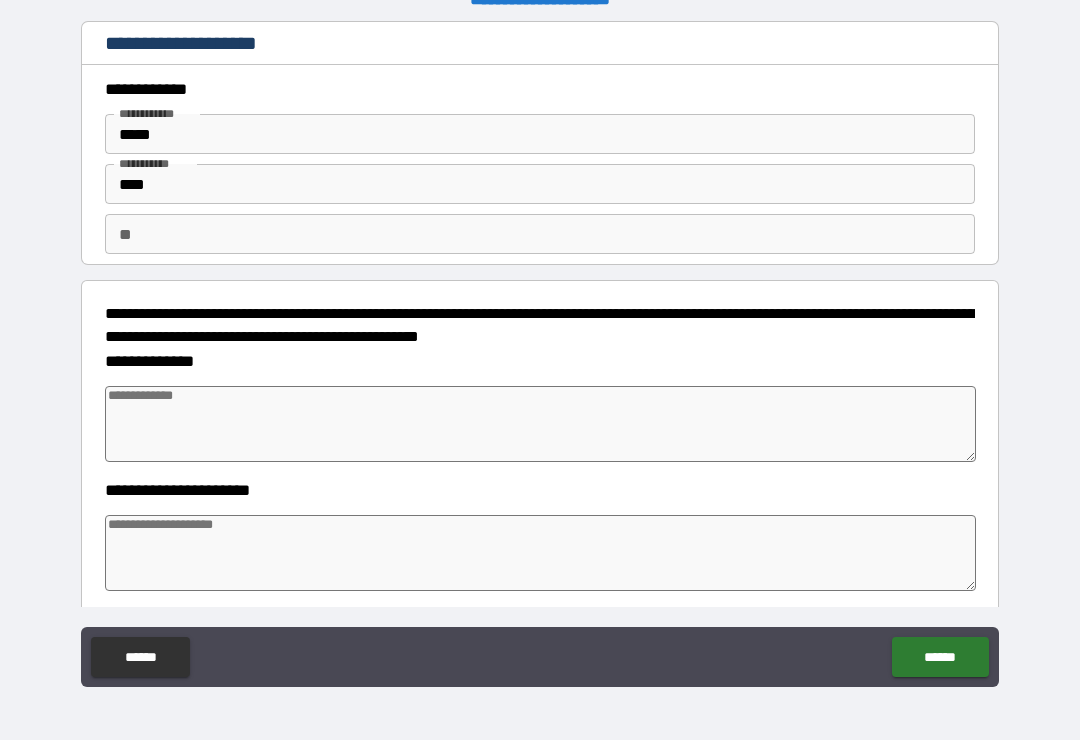 type on "*" 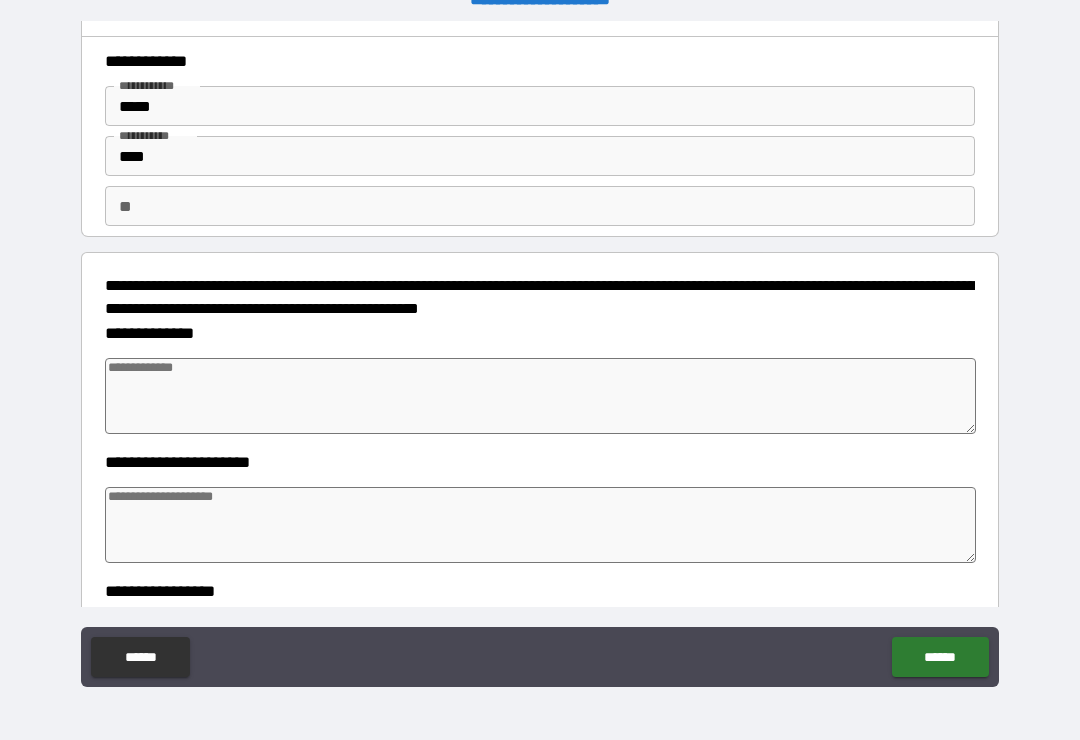 scroll, scrollTop: 64, scrollLeft: 0, axis: vertical 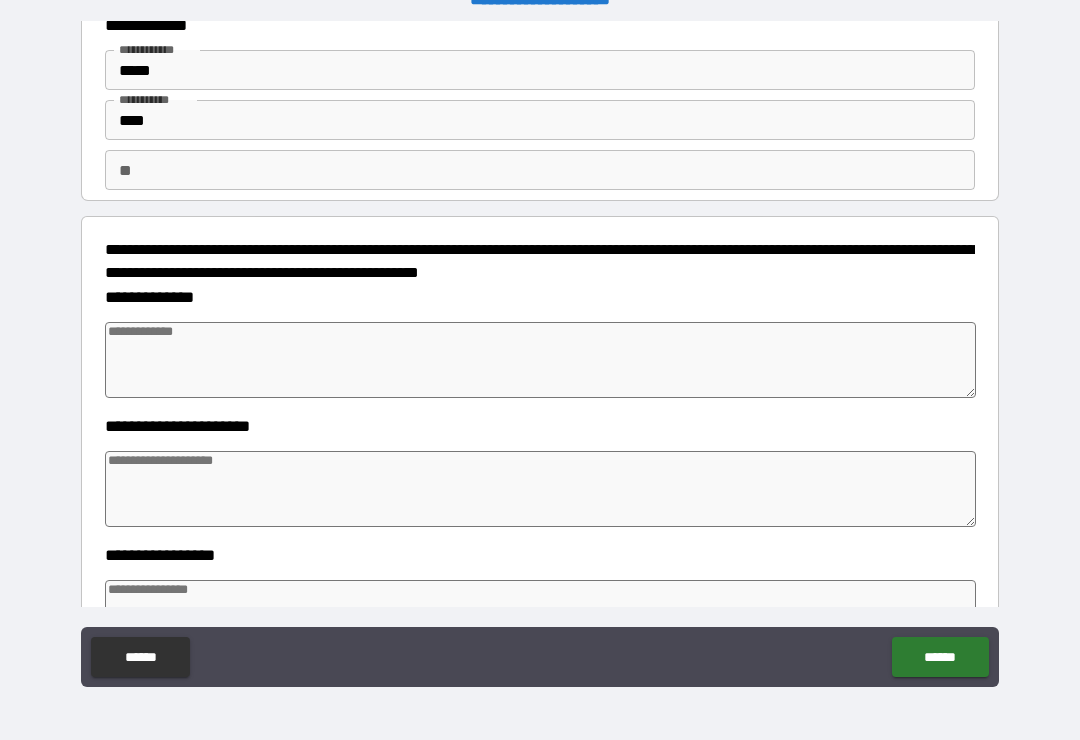 click at bounding box center [540, 360] 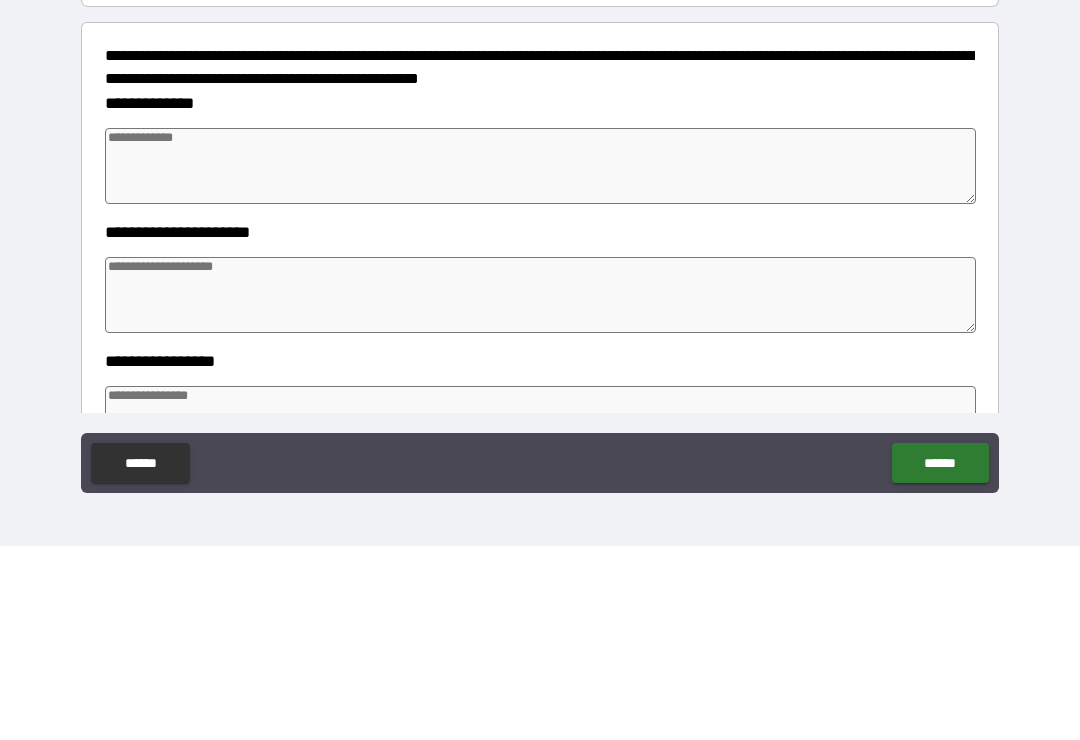 type on "*" 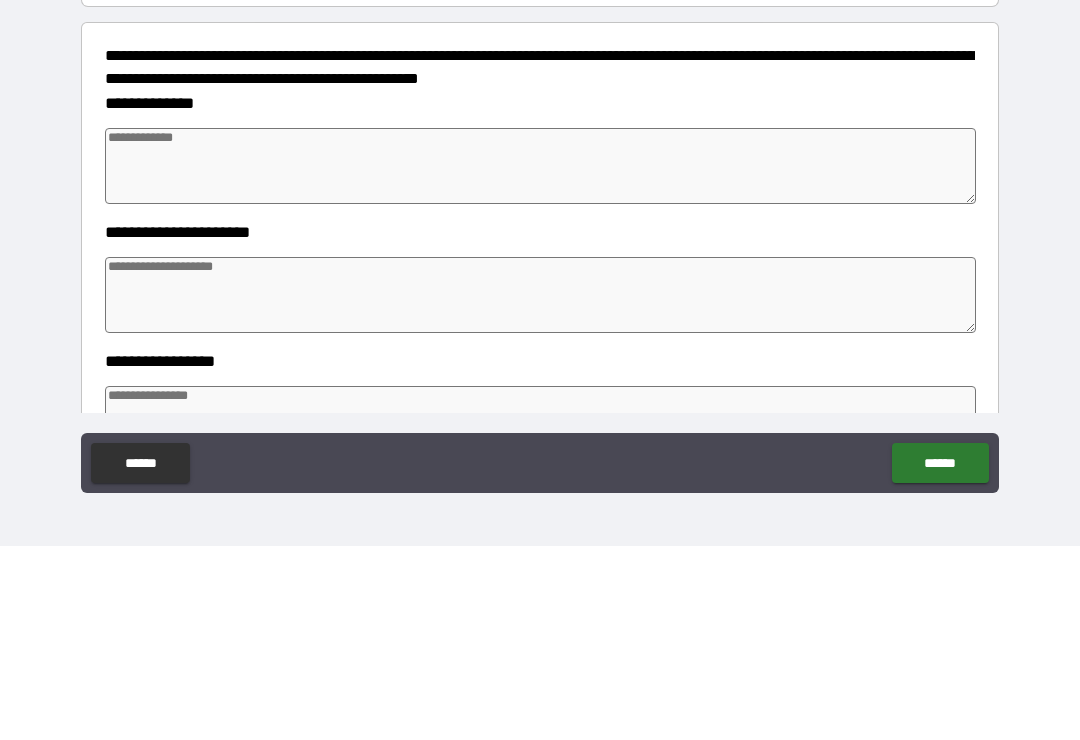 type on "*" 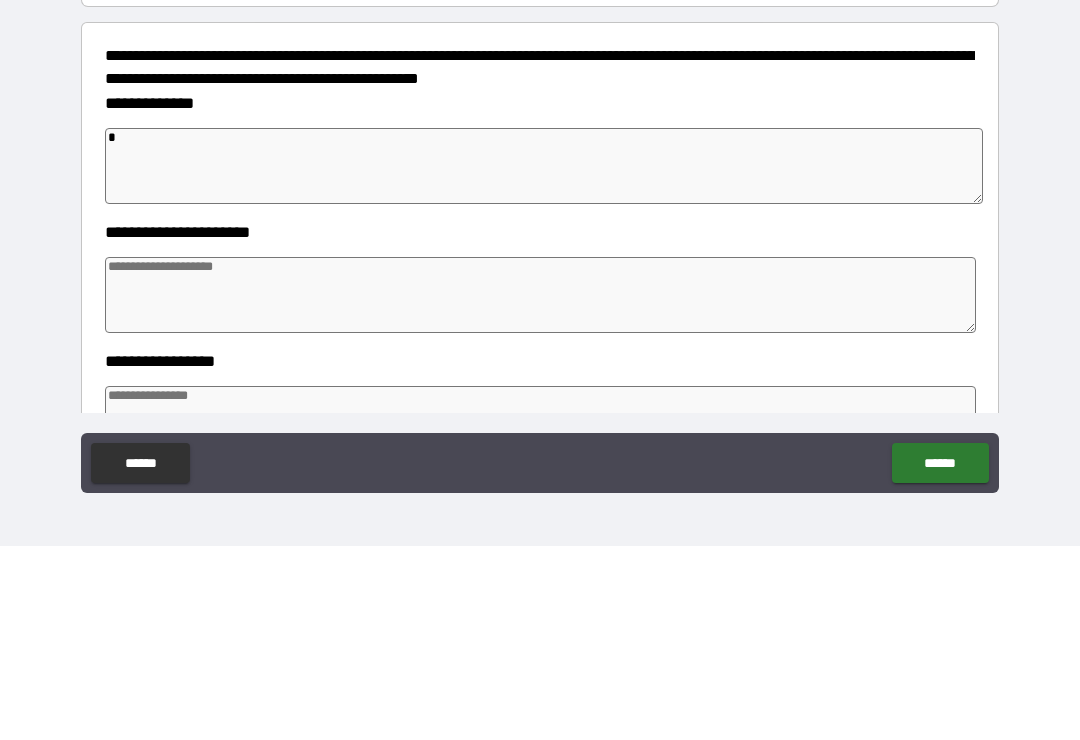 type on "**" 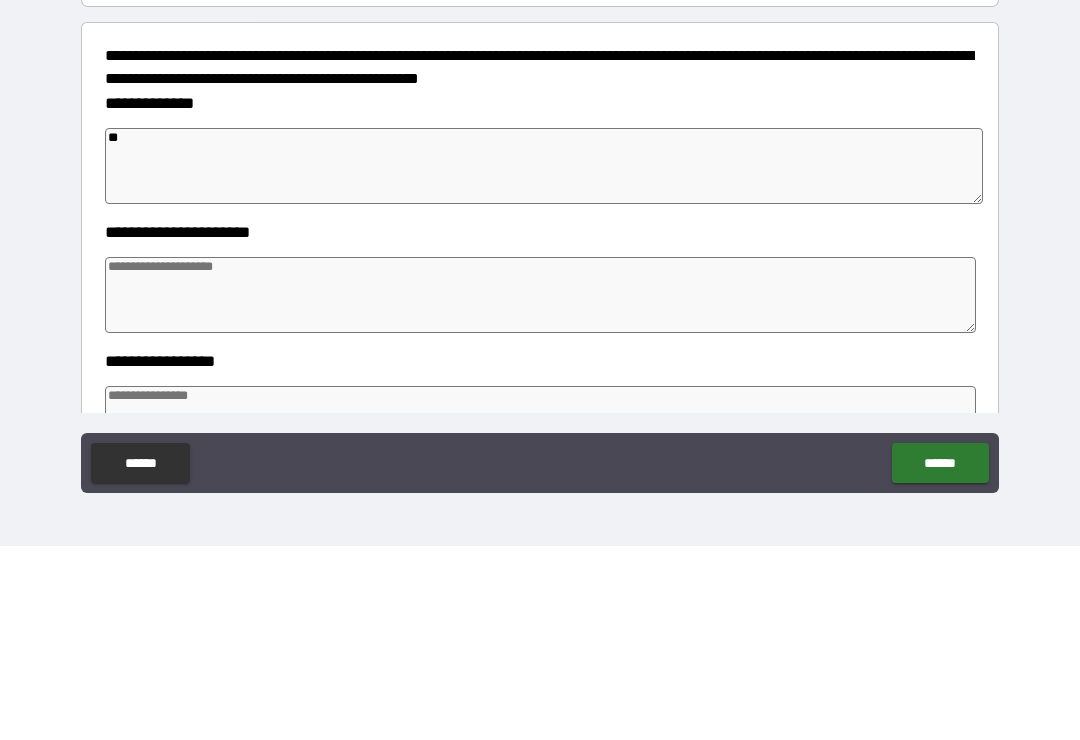 type on "*" 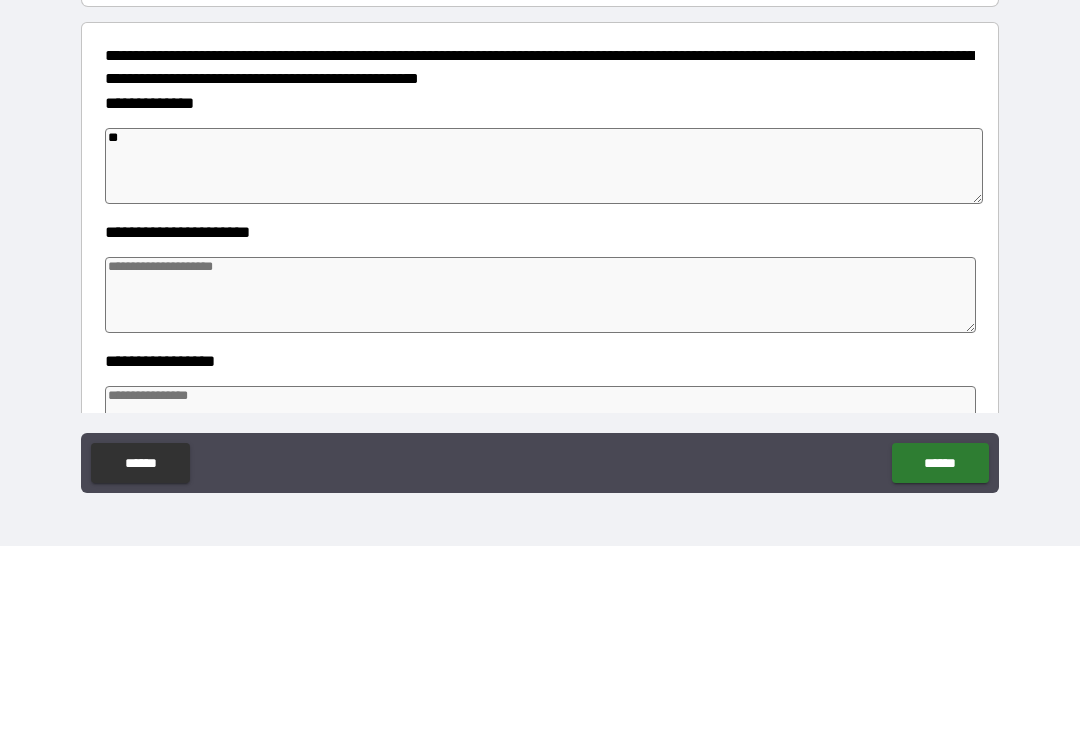 type on "*" 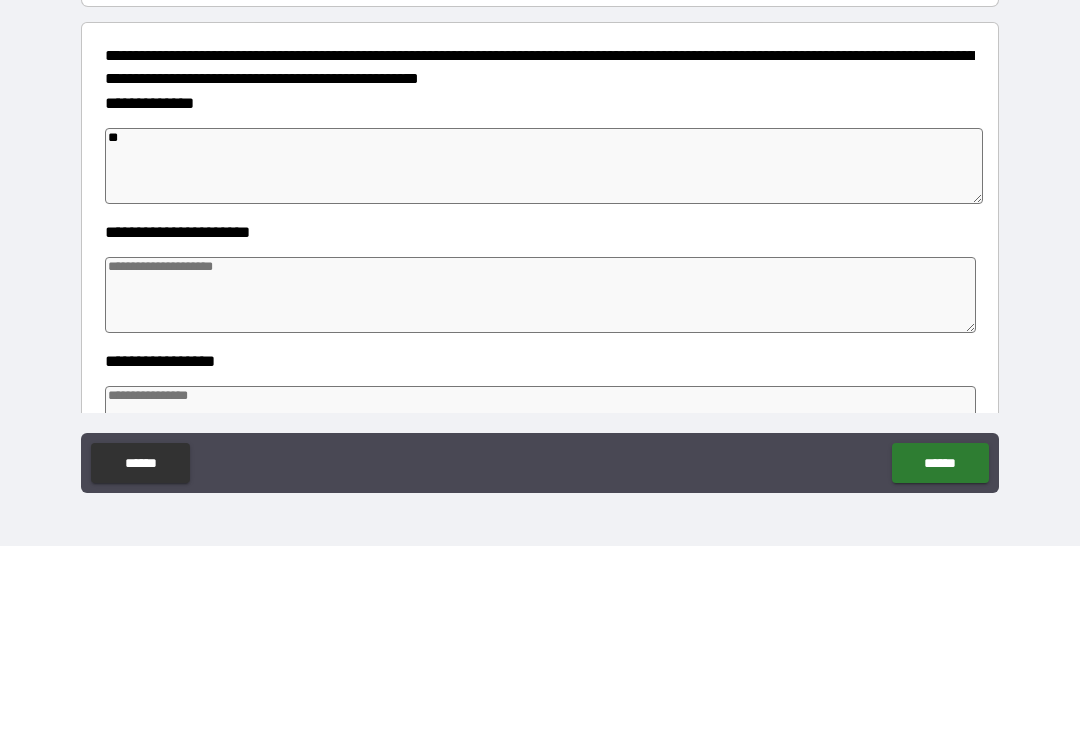 type on "*" 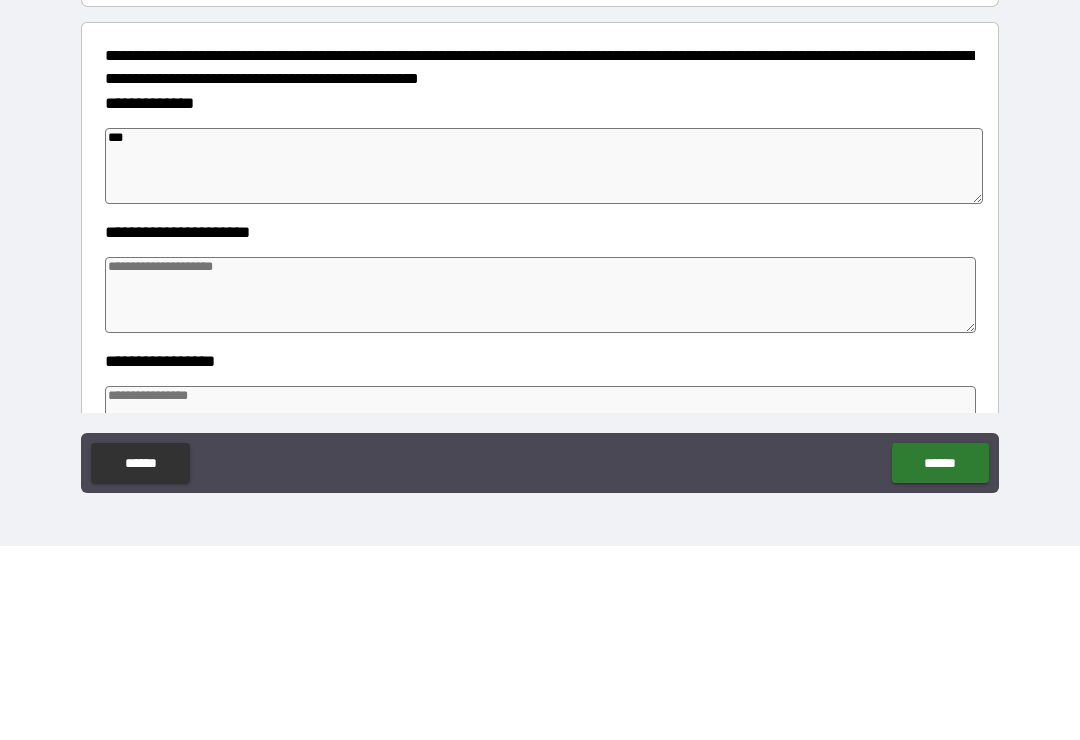 type on "*" 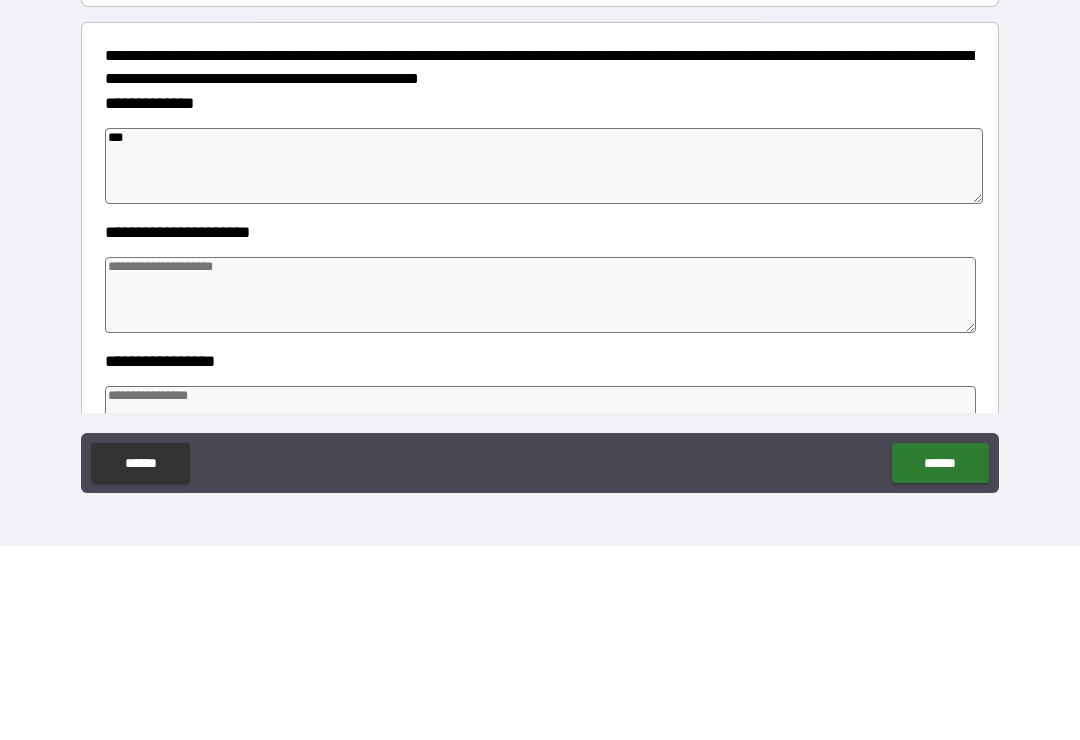 type on "*" 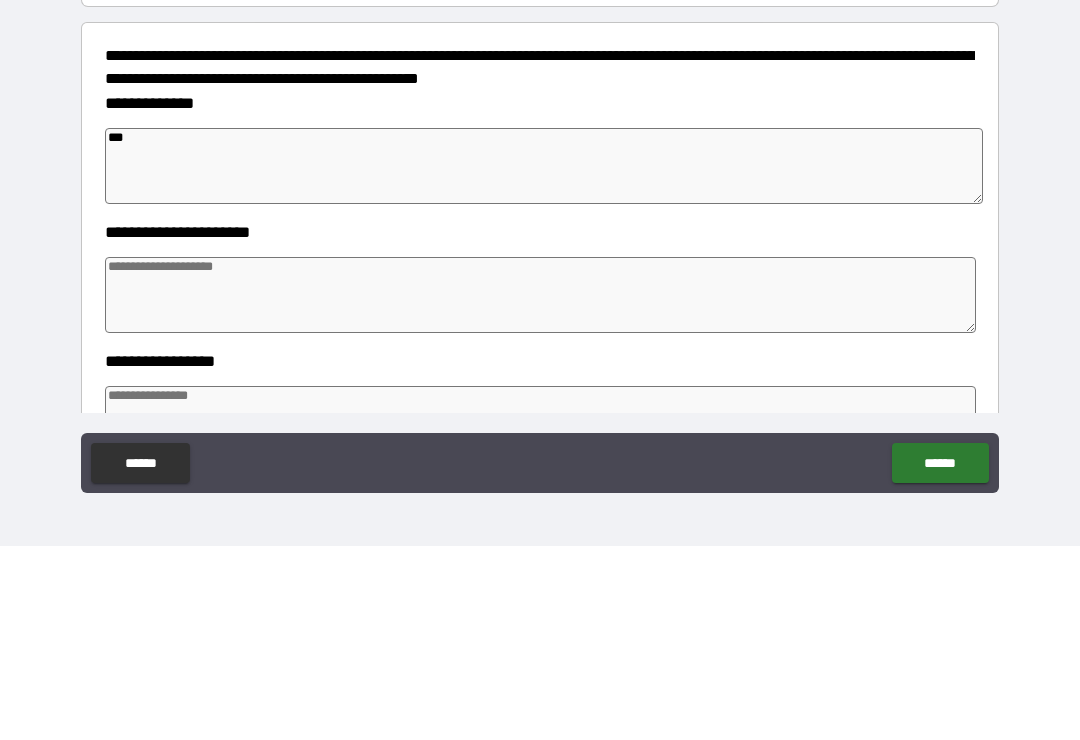type on "*" 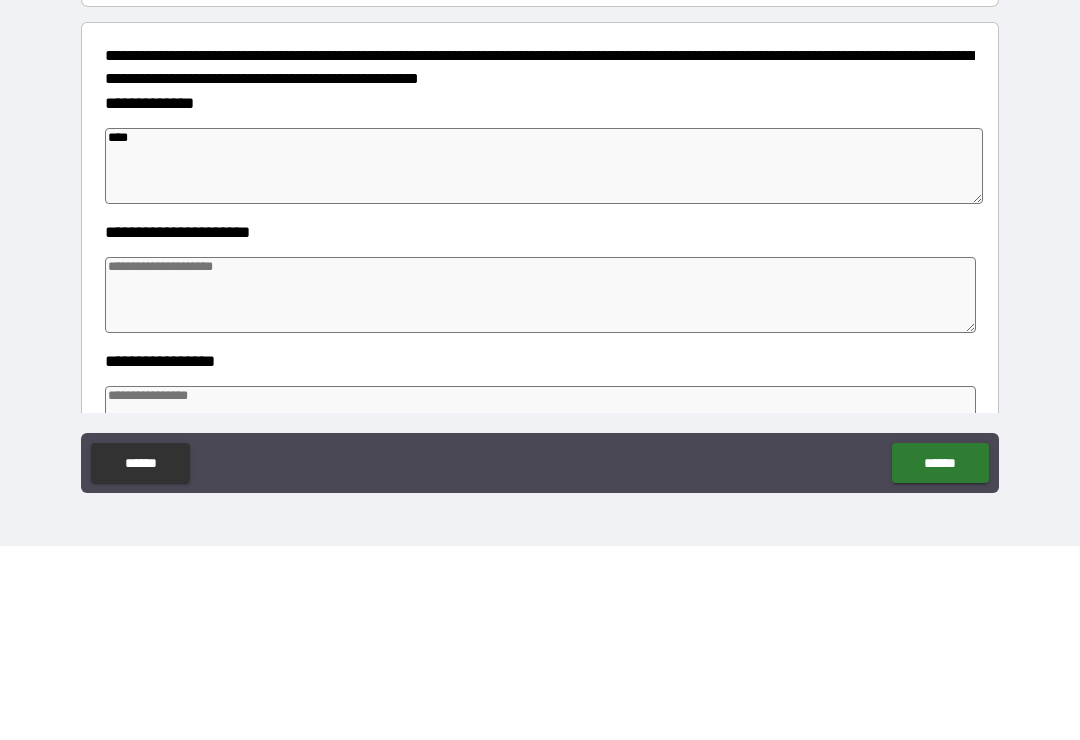 type on "*" 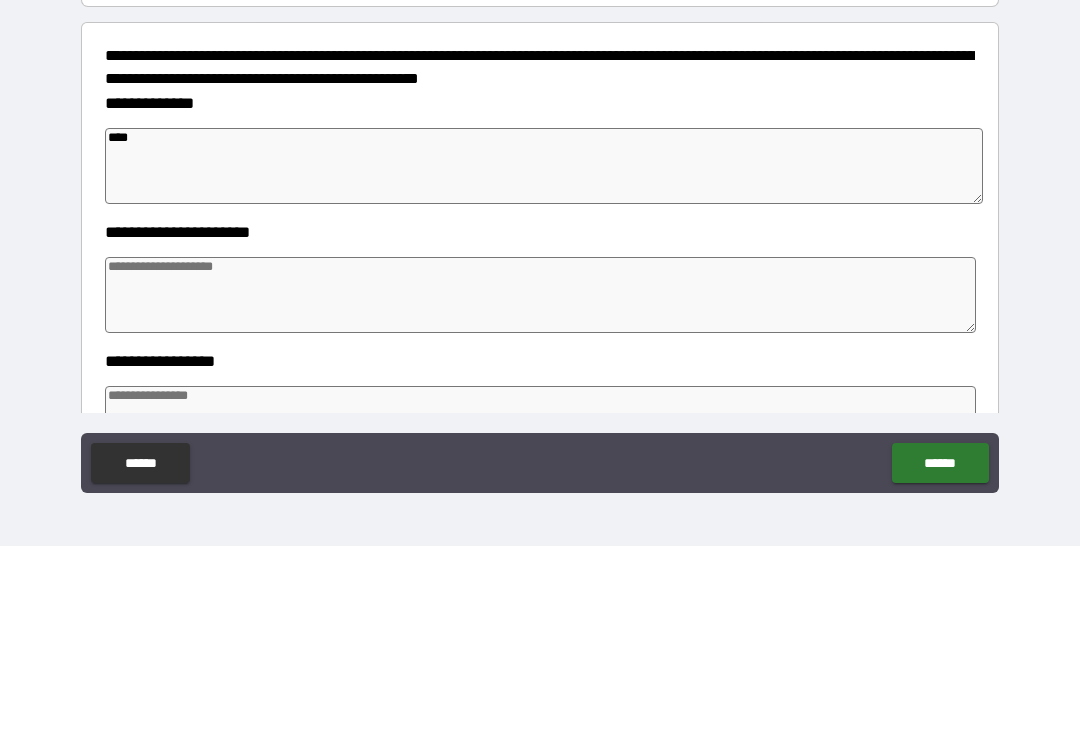 type on "*****" 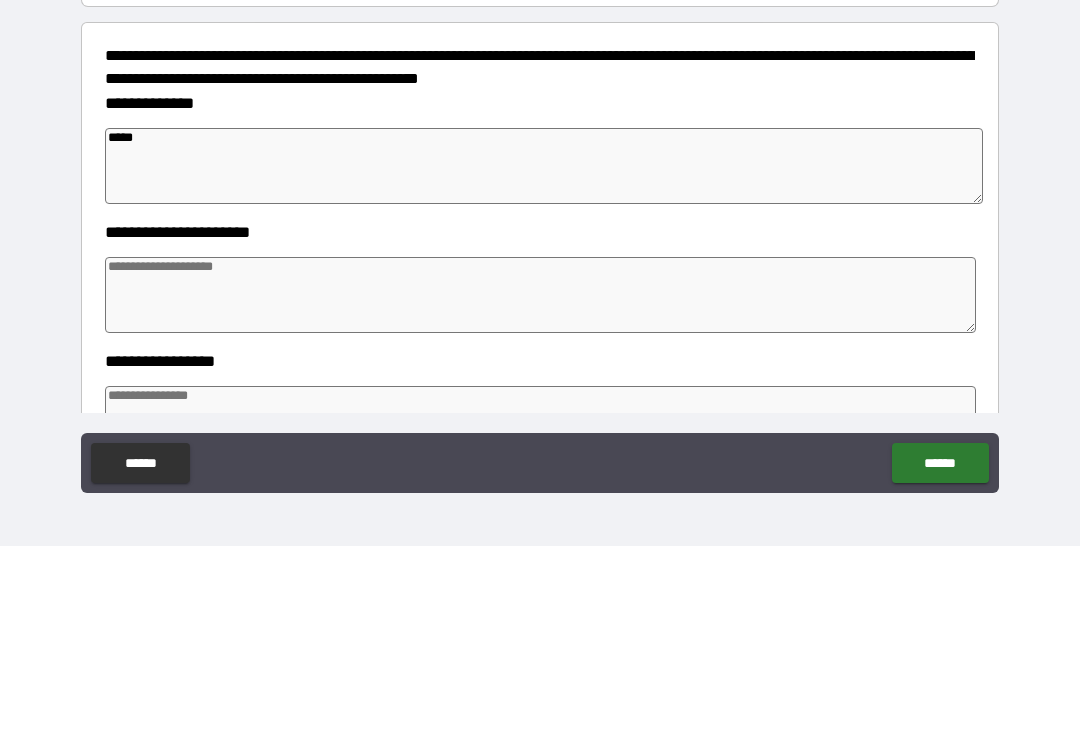 type on "*" 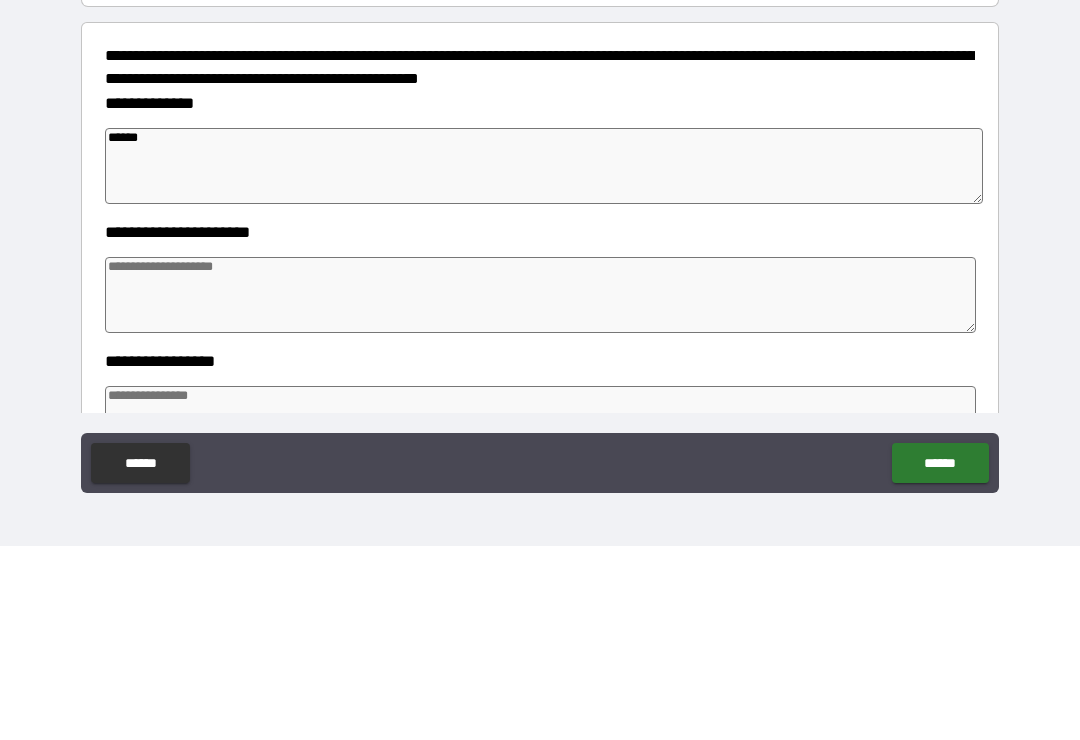 type on "*******" 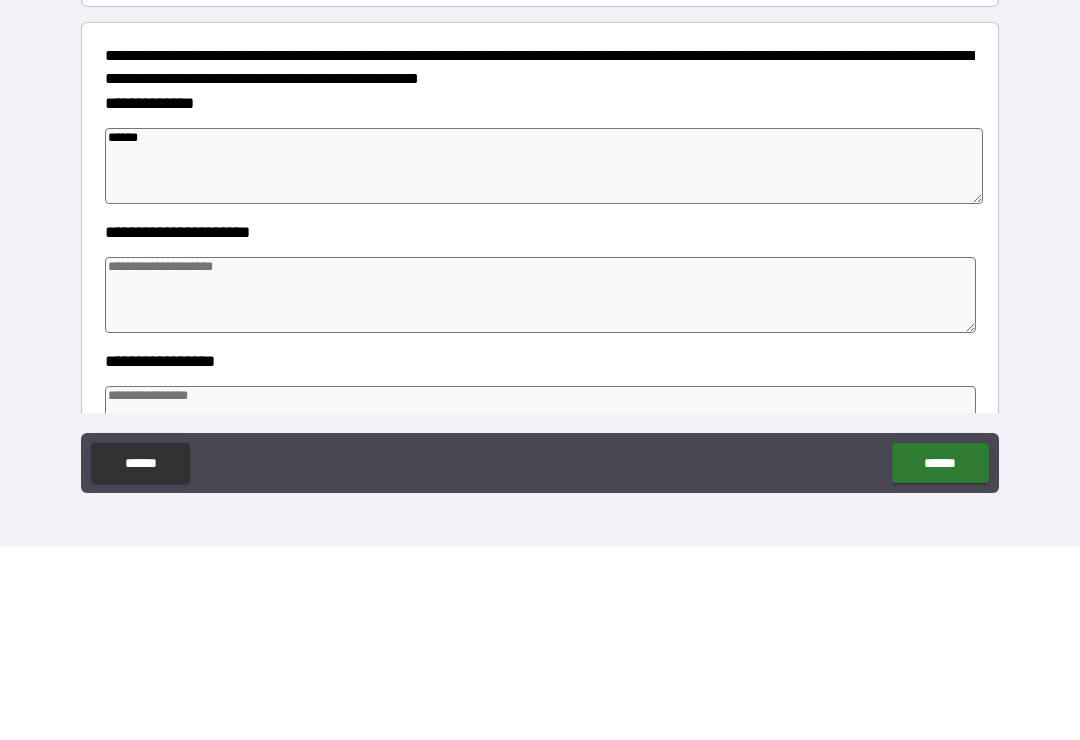 type on "*" 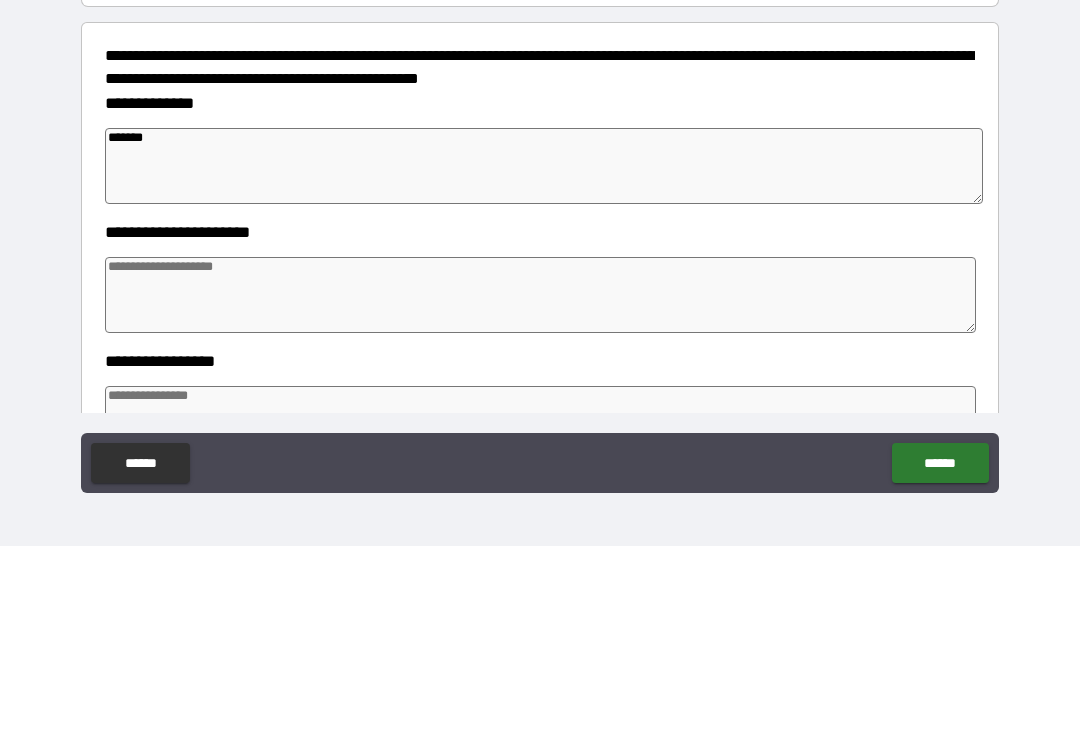 type on "*" 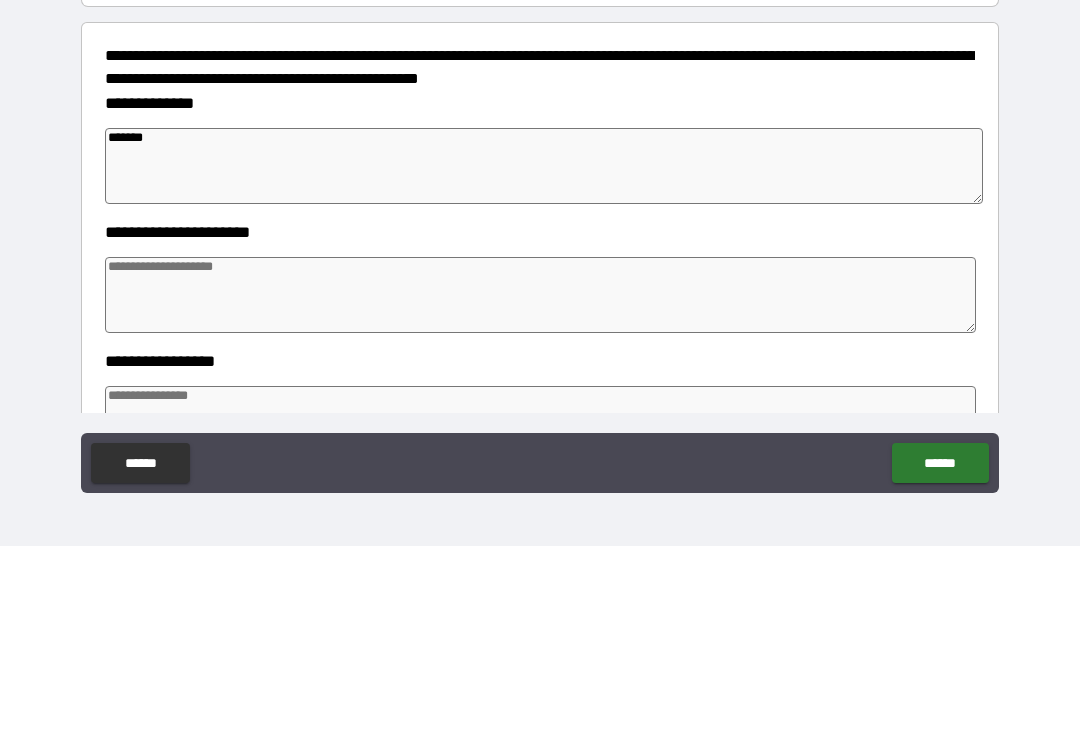 type on "*" 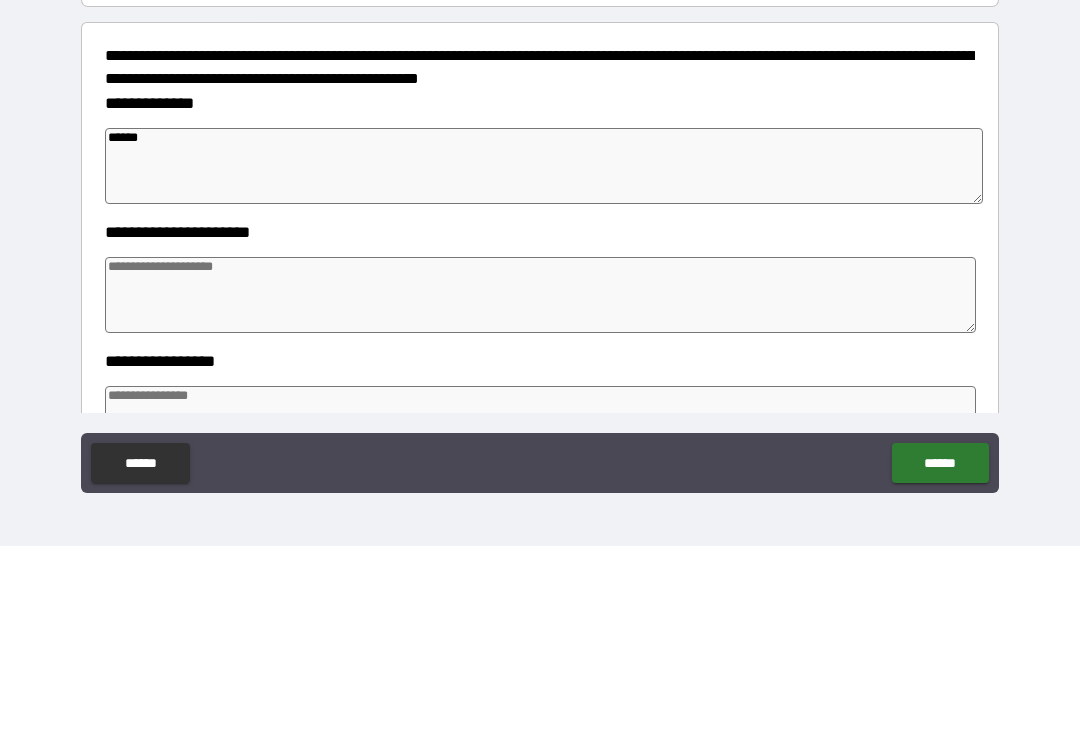 type on "*" 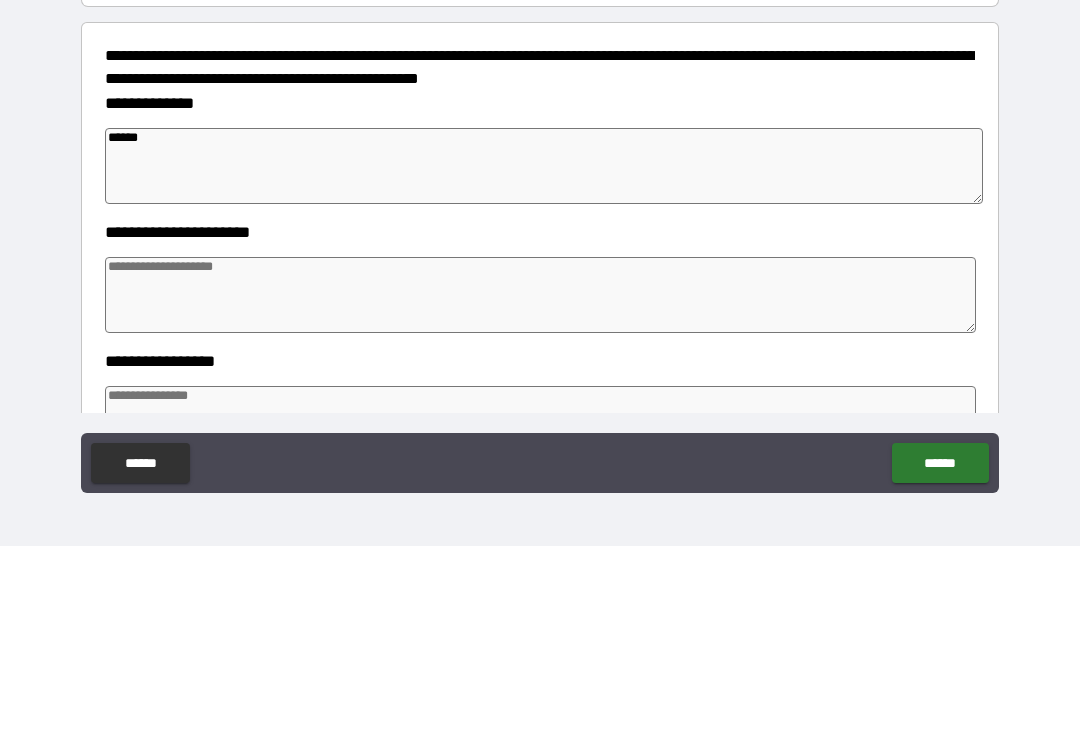 type on "*****" 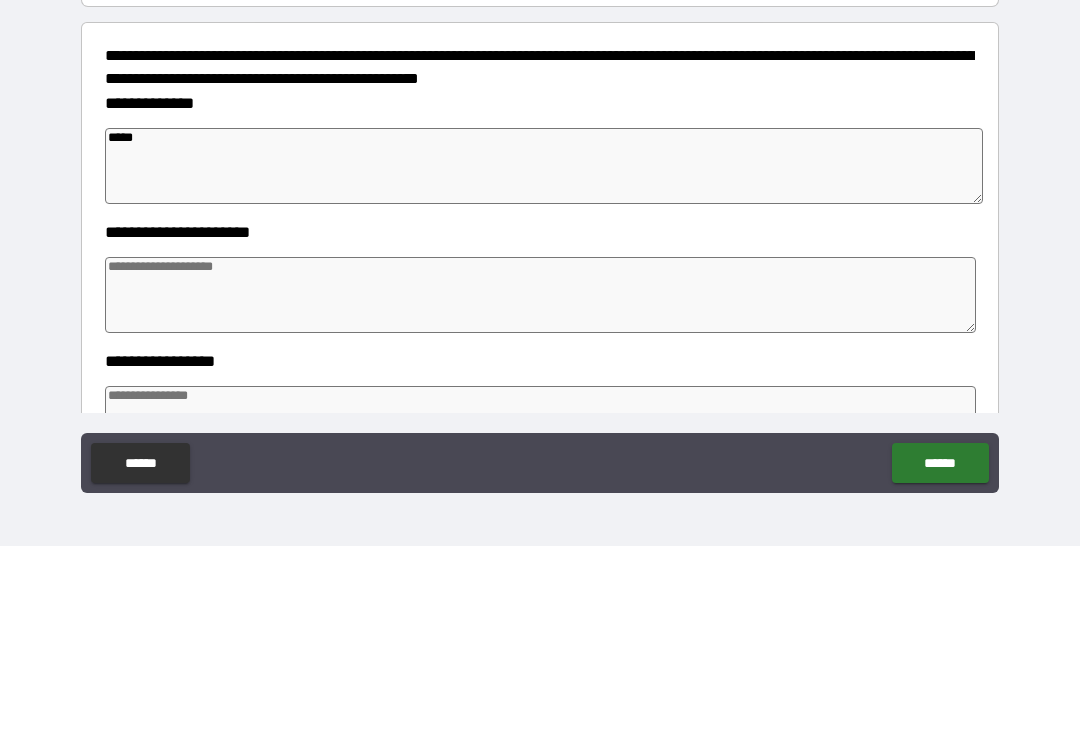 type on "*" 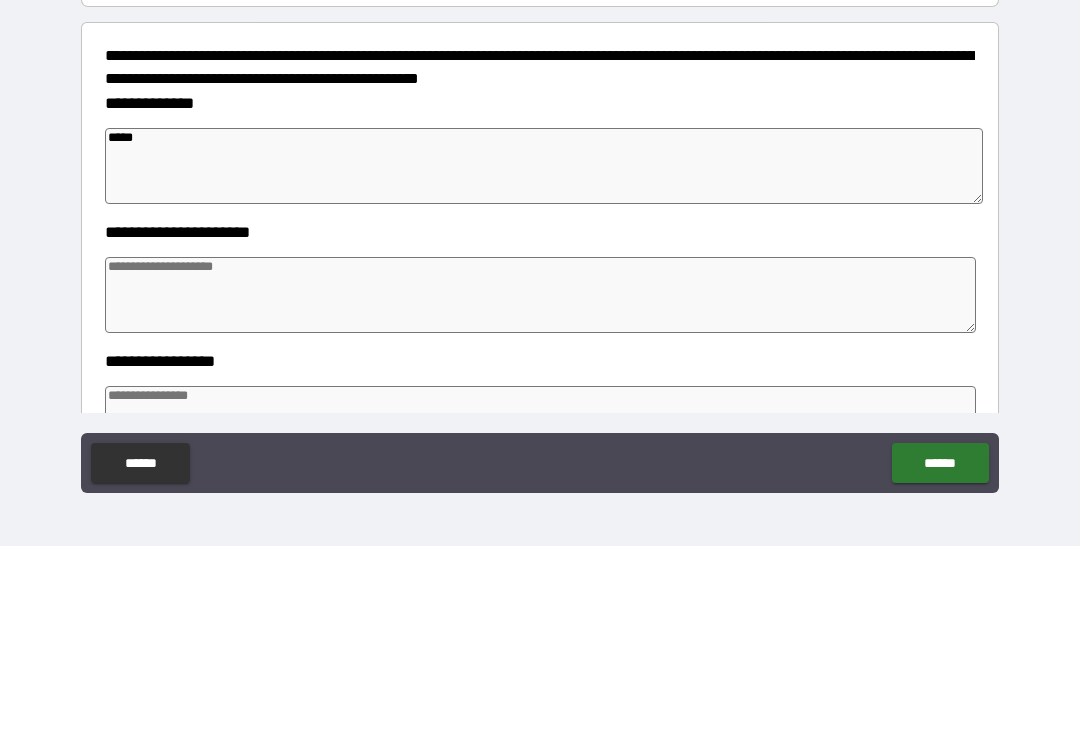type on "*" 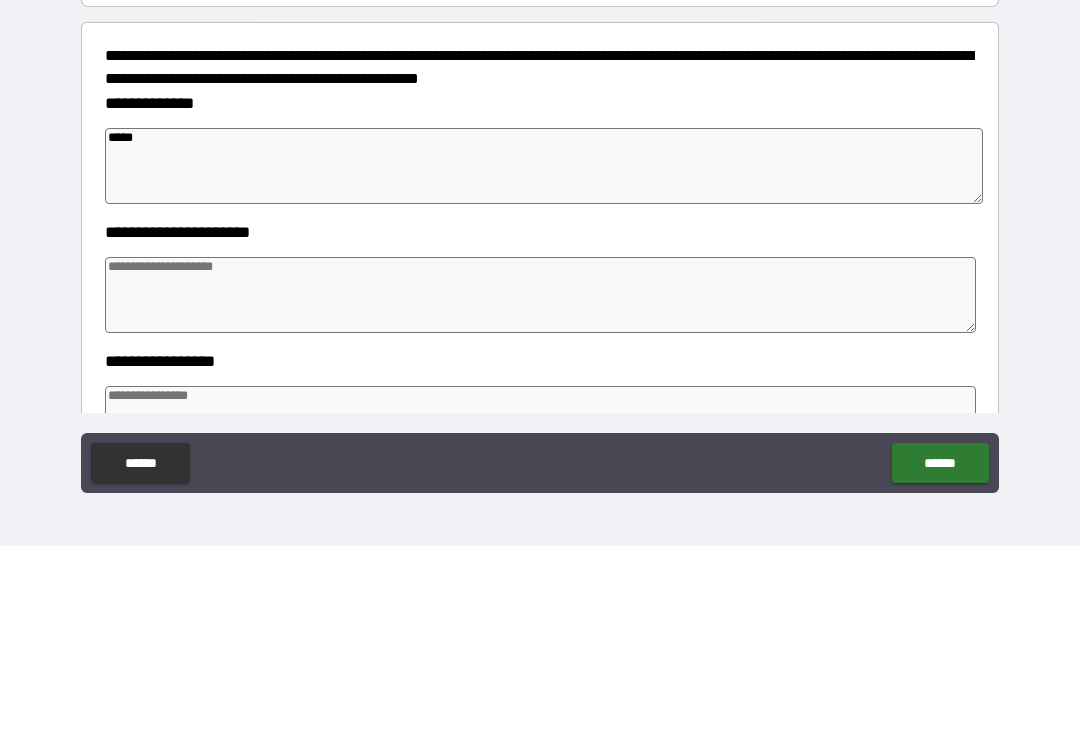 type on "*" 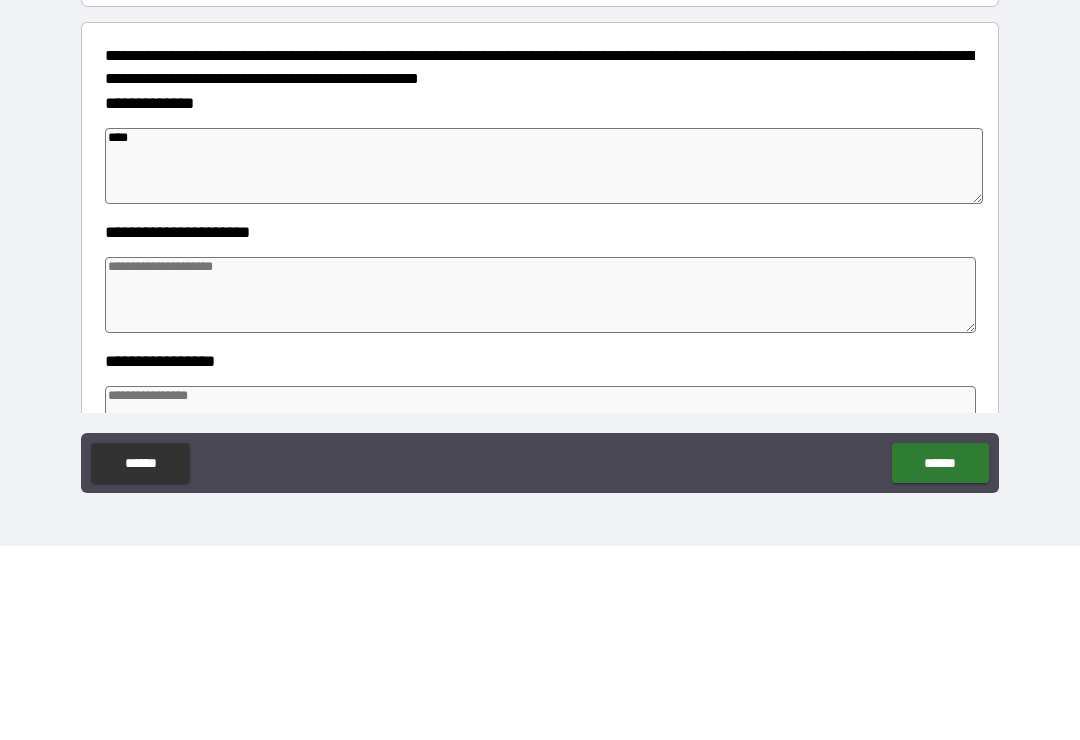 type on "***" 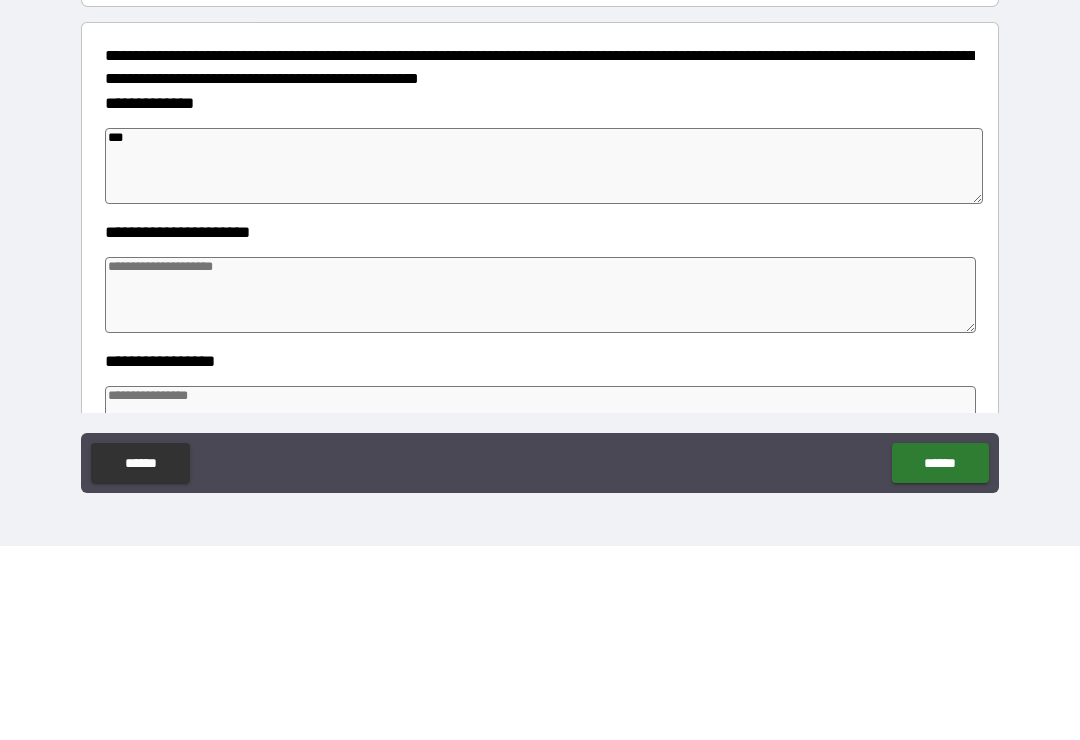 type on "*" 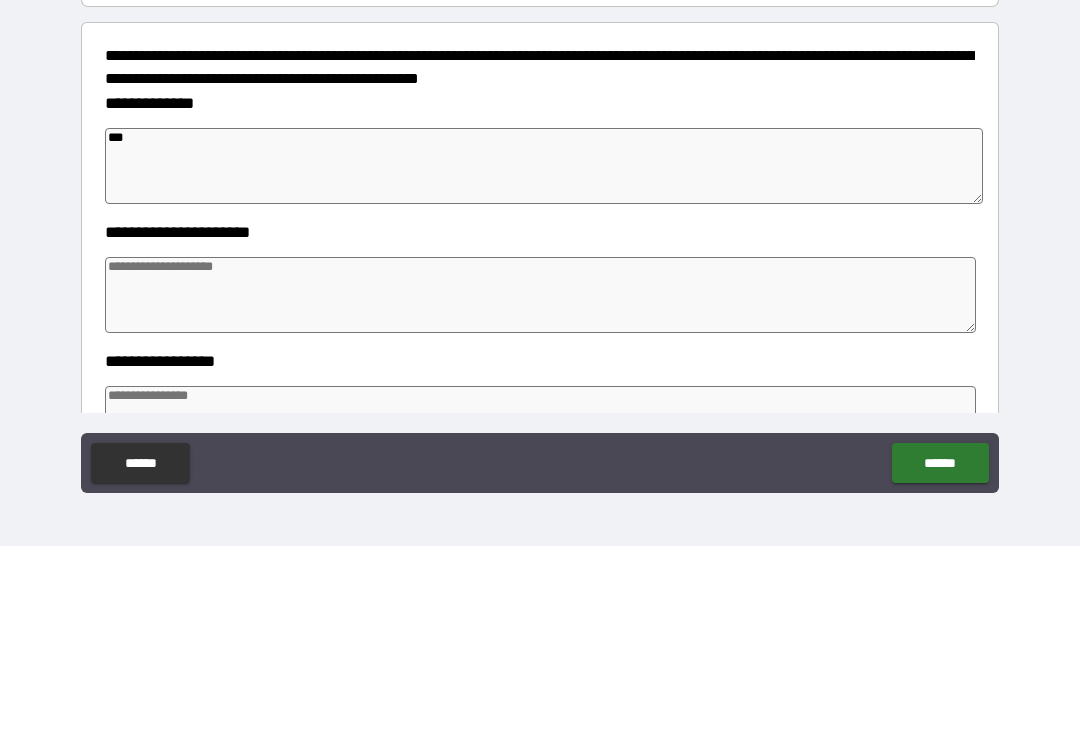 type on "**" 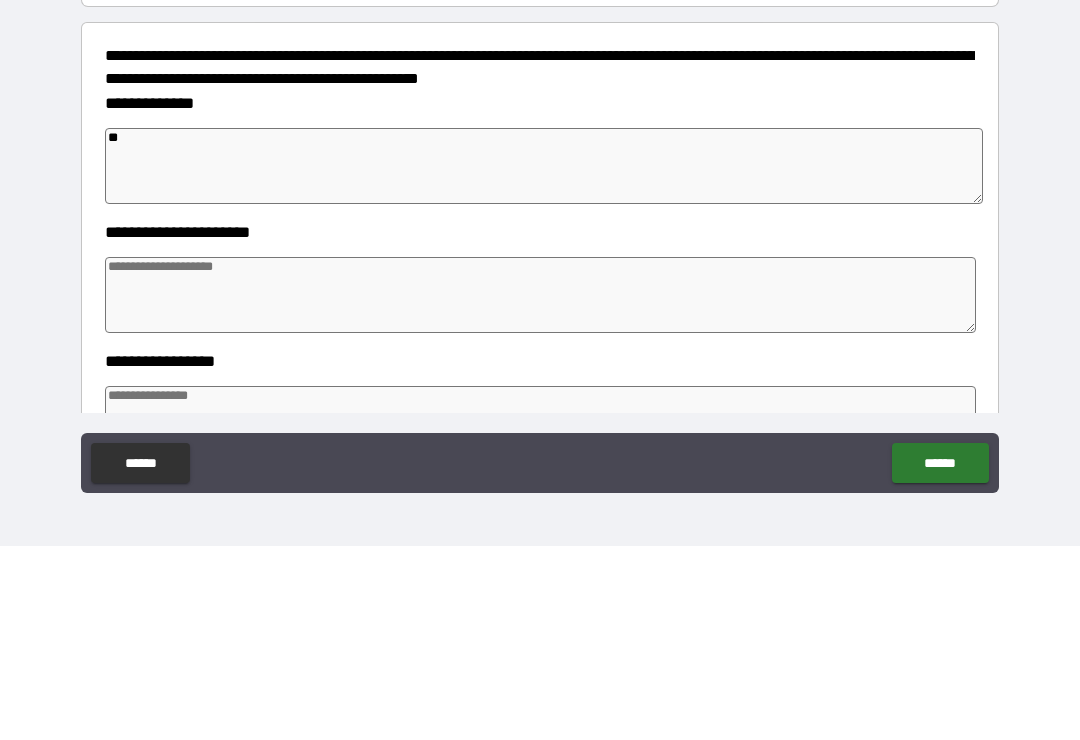 type on "*" 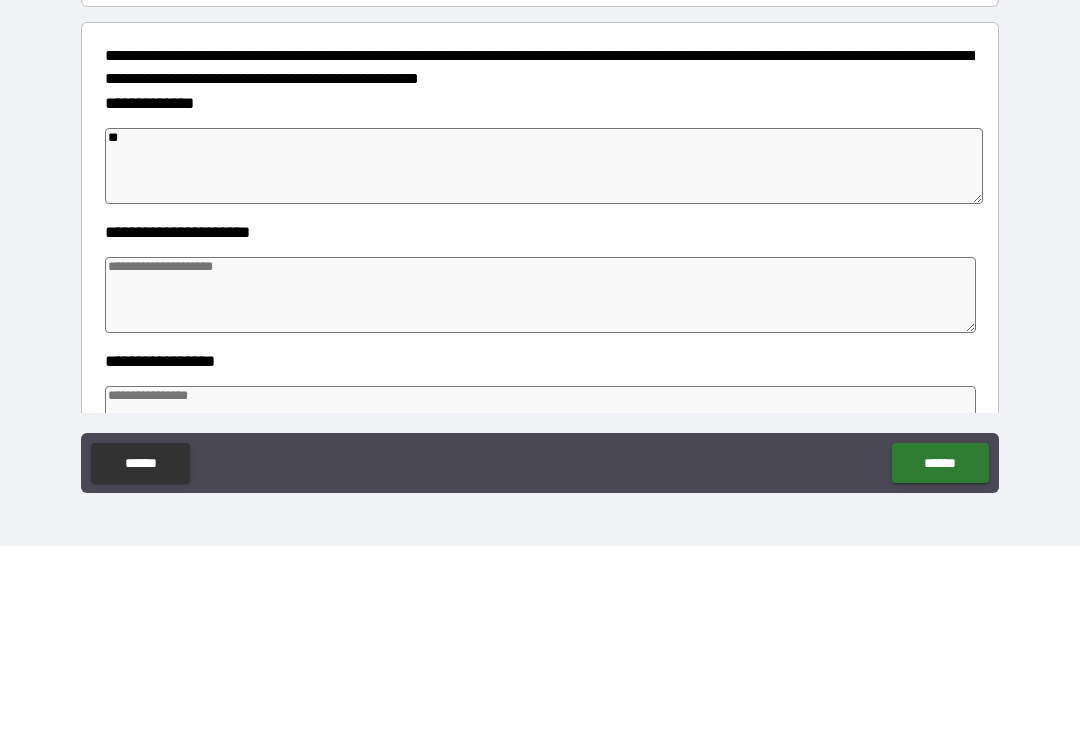 type on "*" 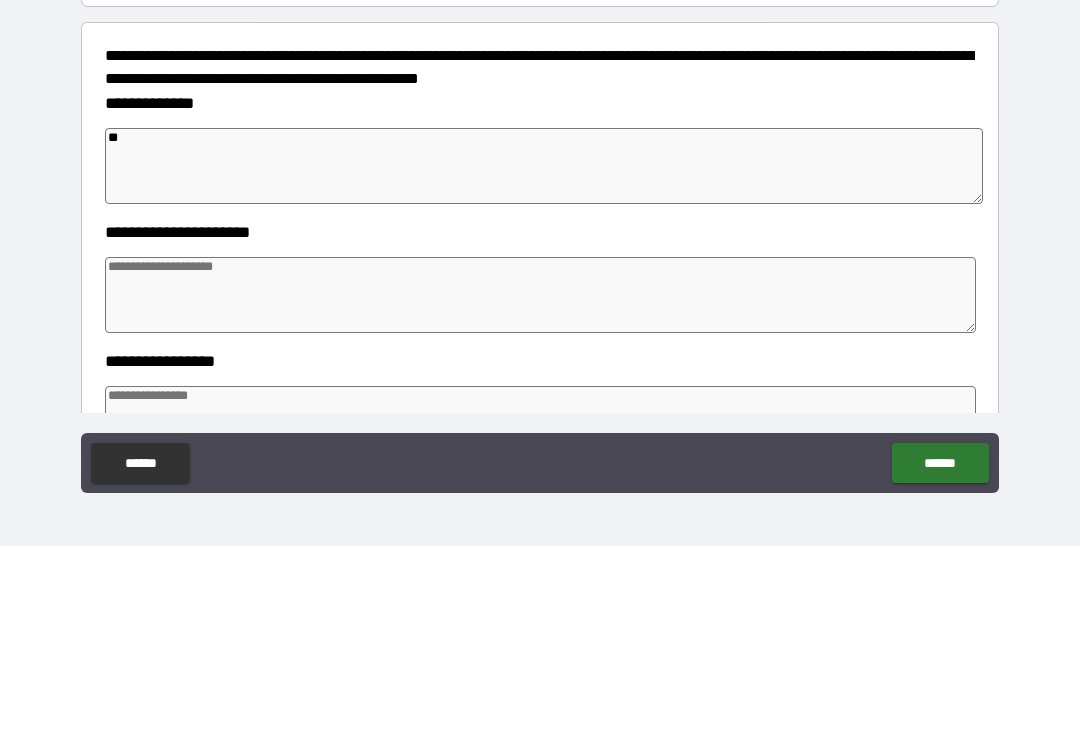 type on "*" 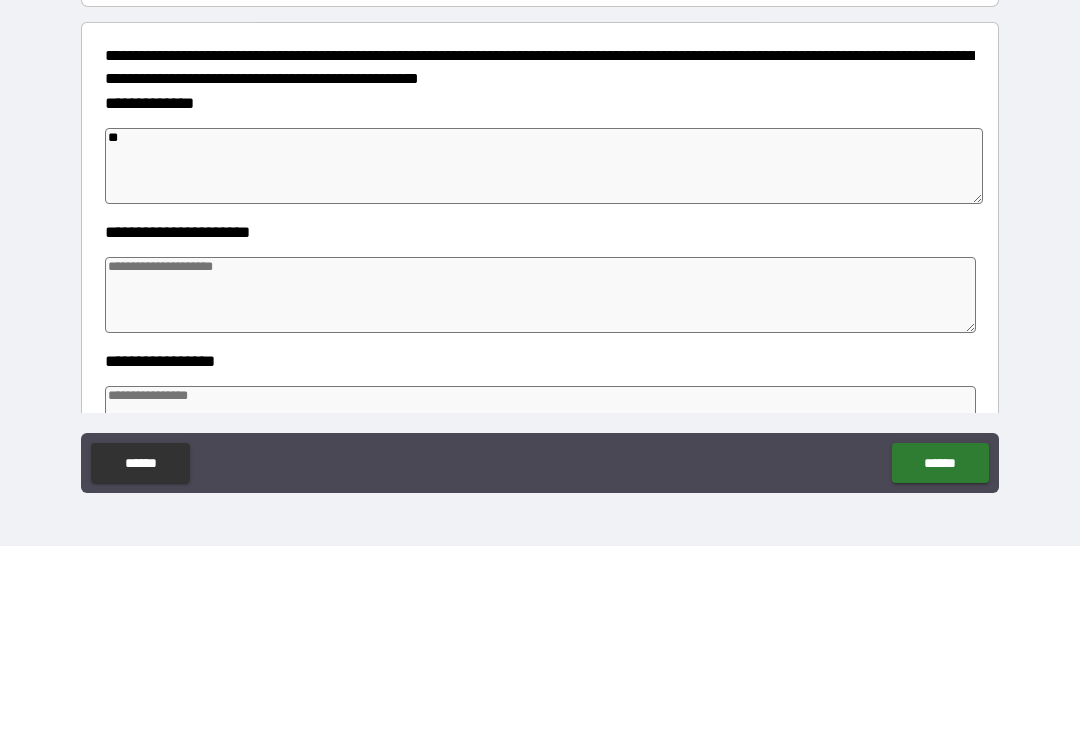 type on "***" 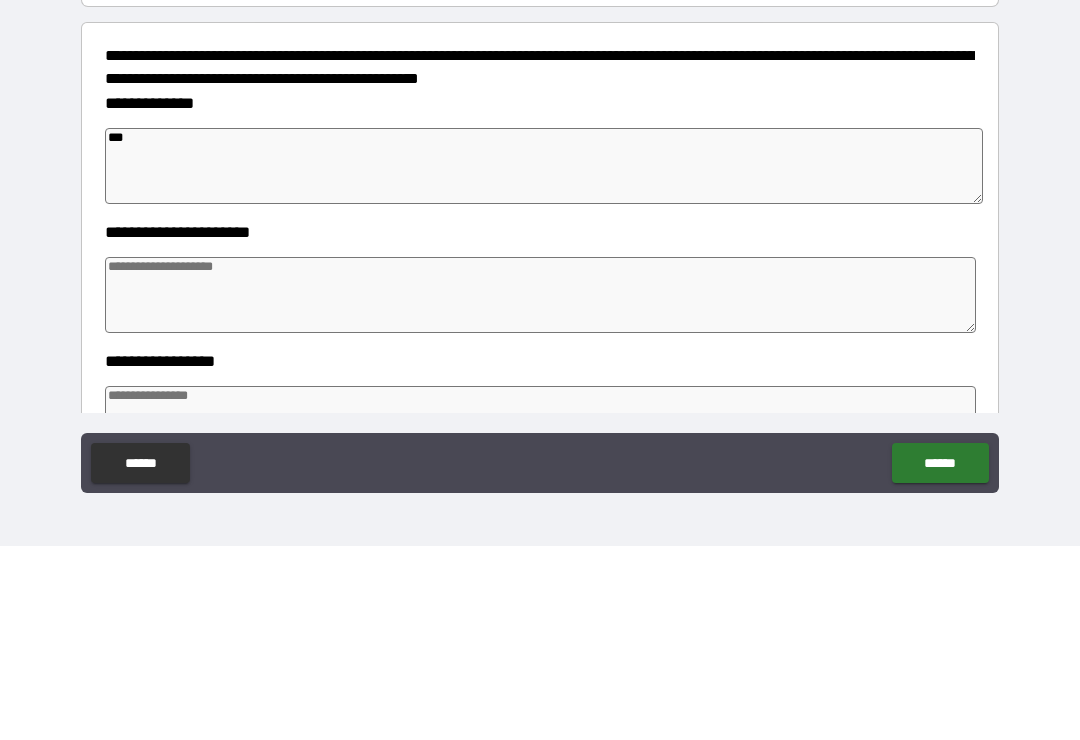 type on "*" 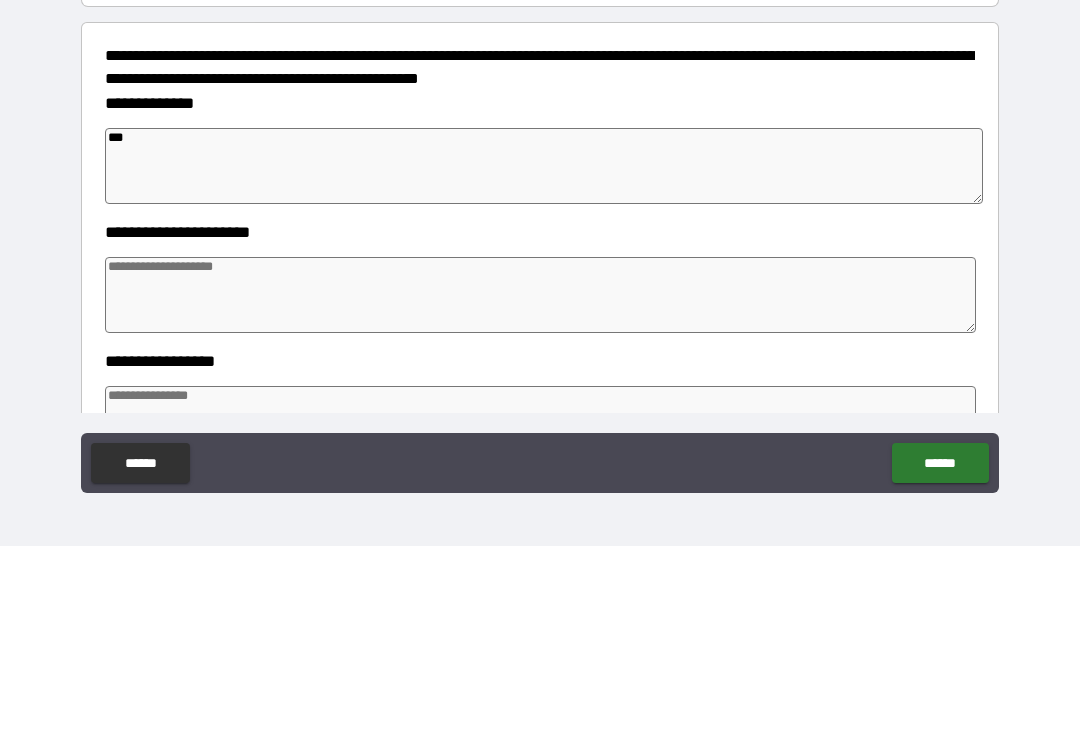 type on "*" 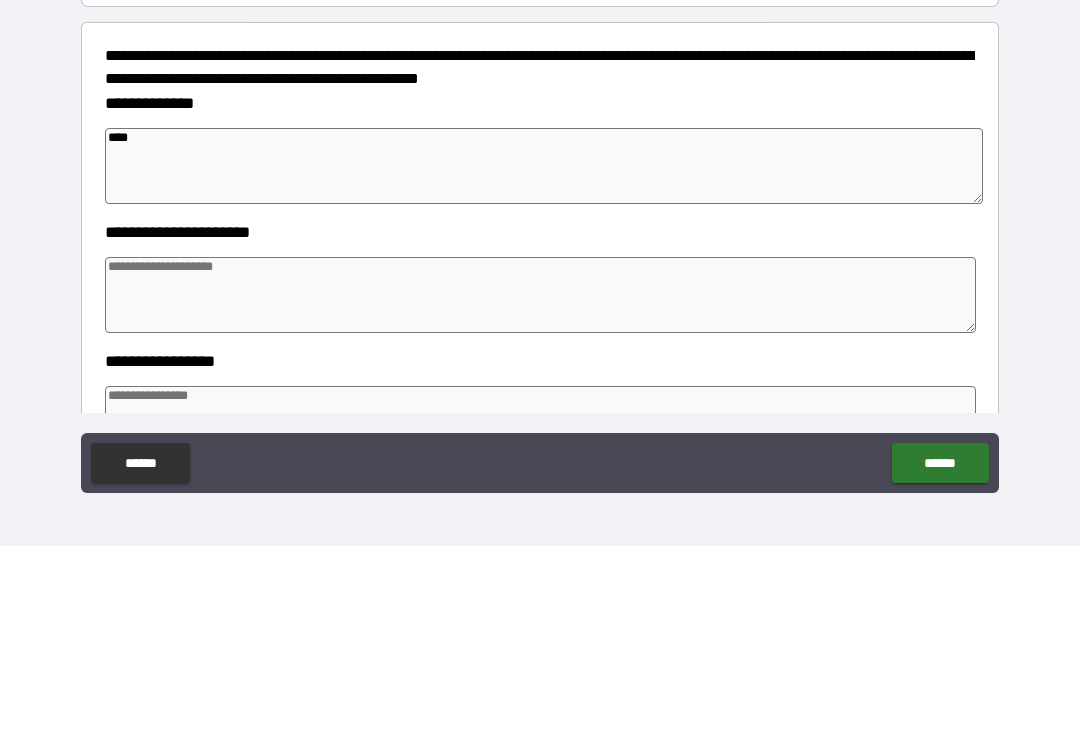 type on "*" 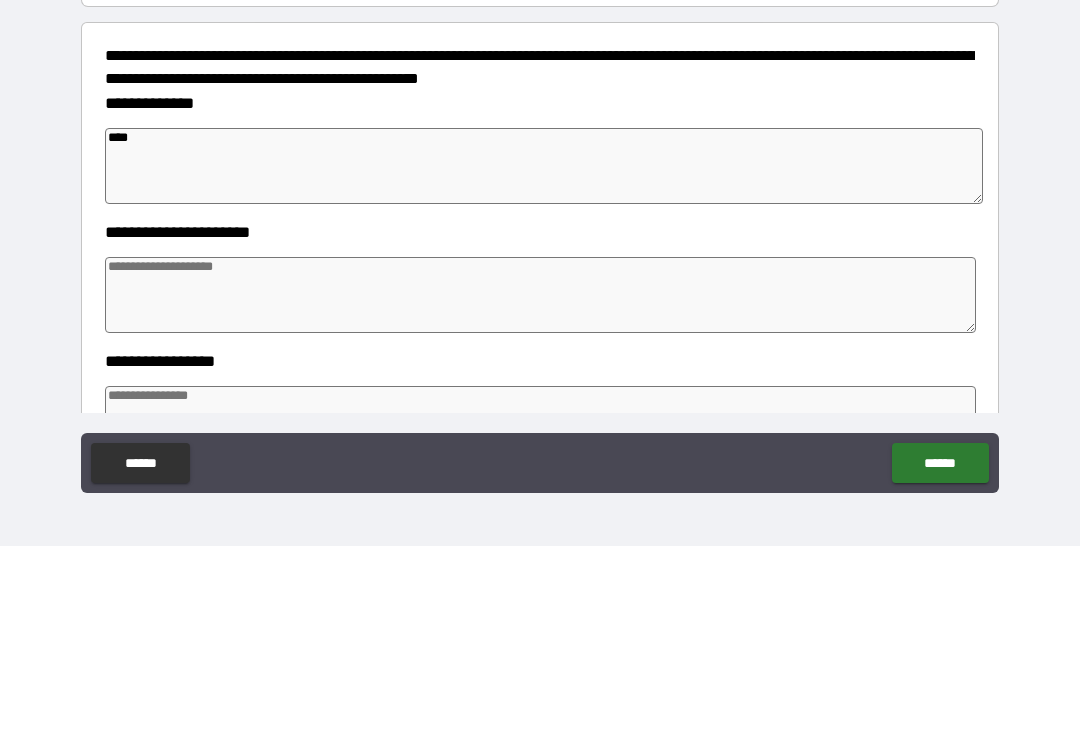 type on "*" 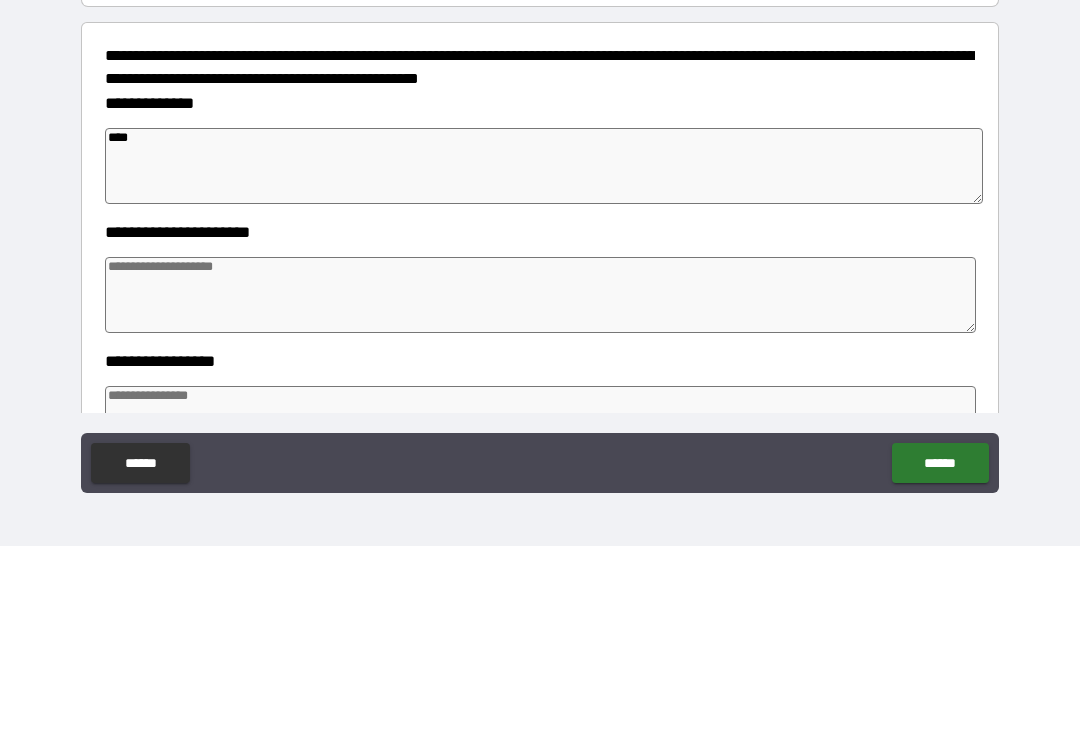 type on "*" 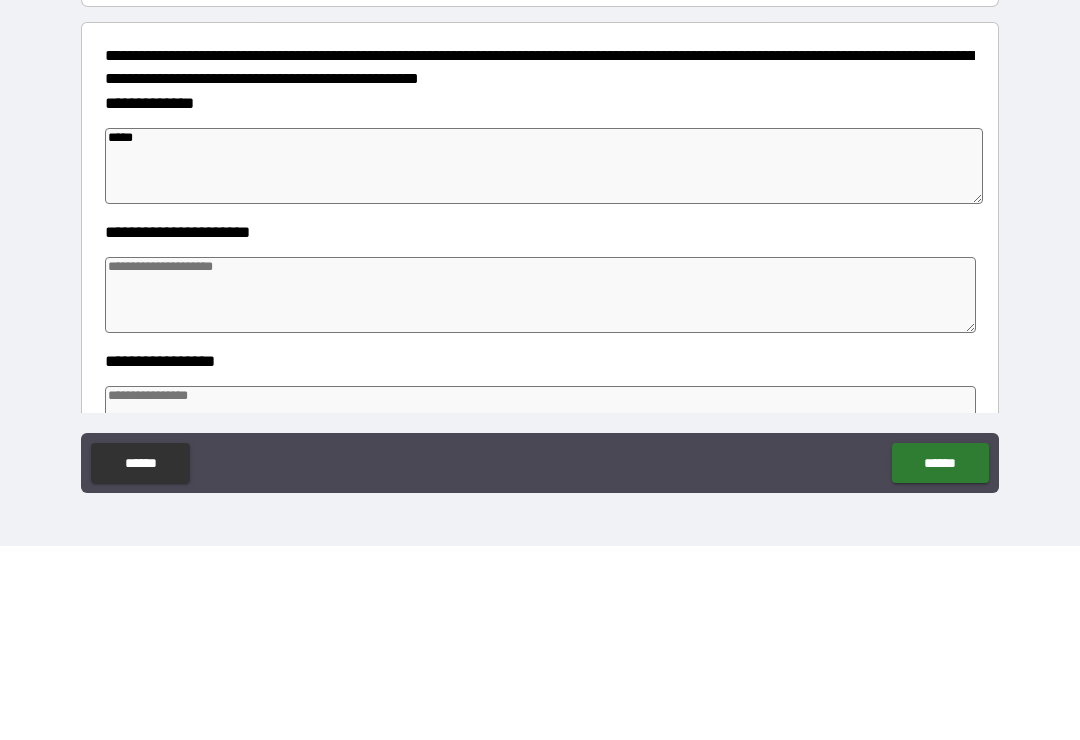 type on "******" 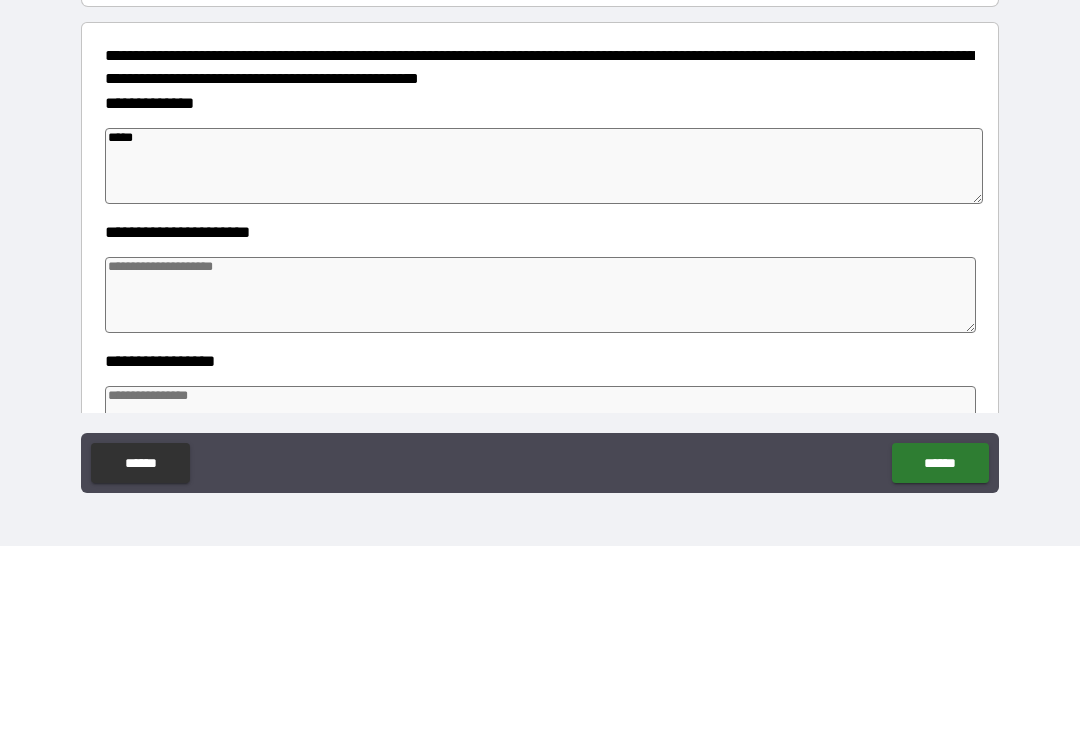 type on "*" 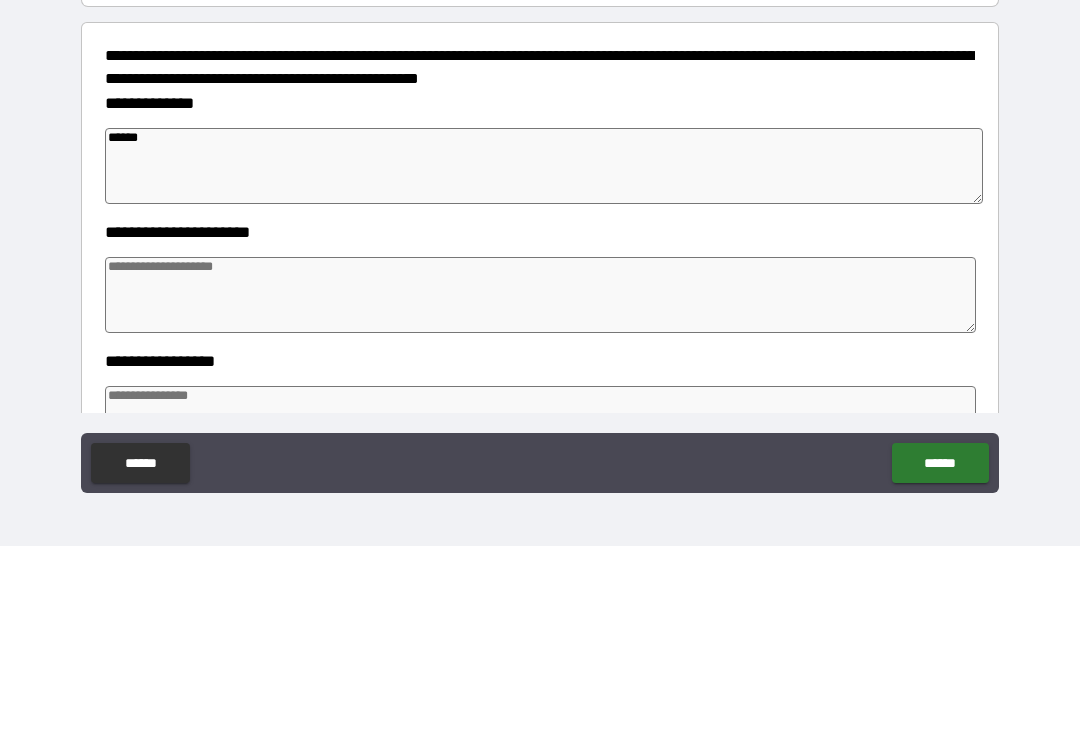 type on "*******" 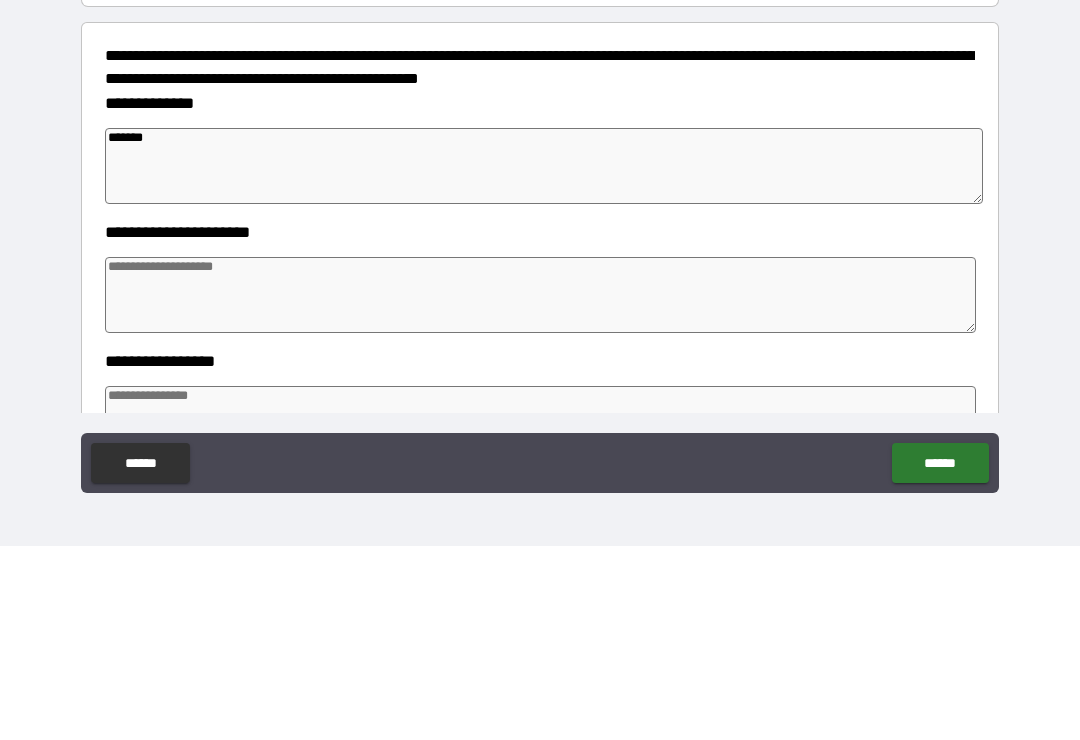 type on "*" 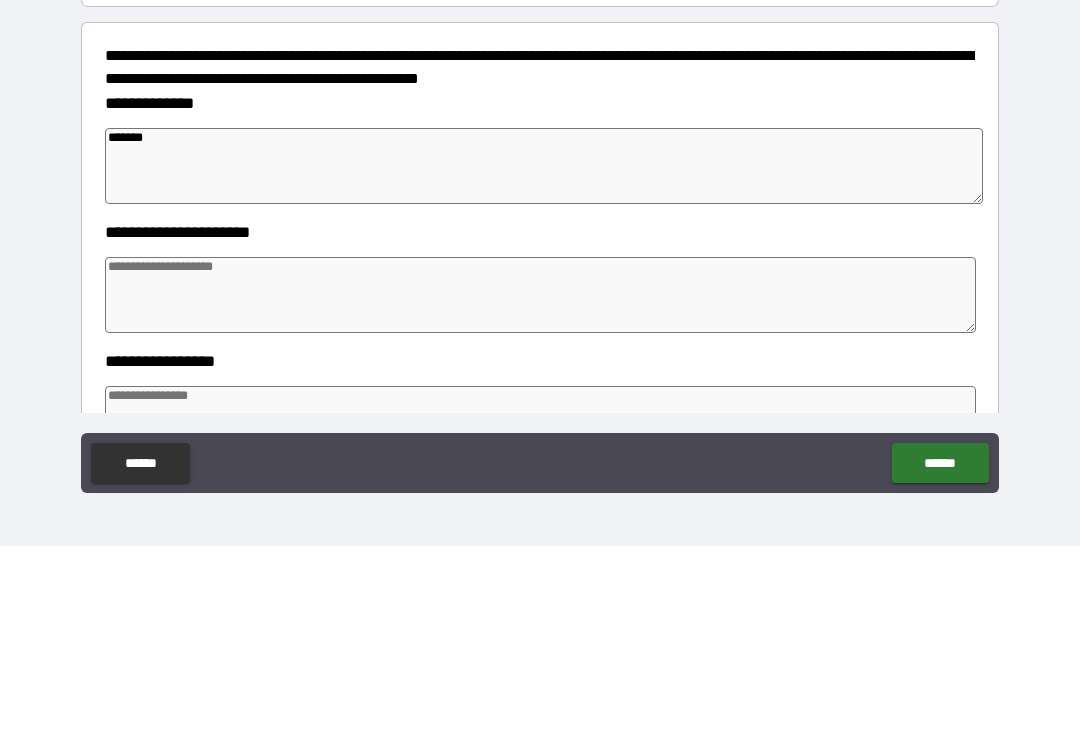 type on "*" 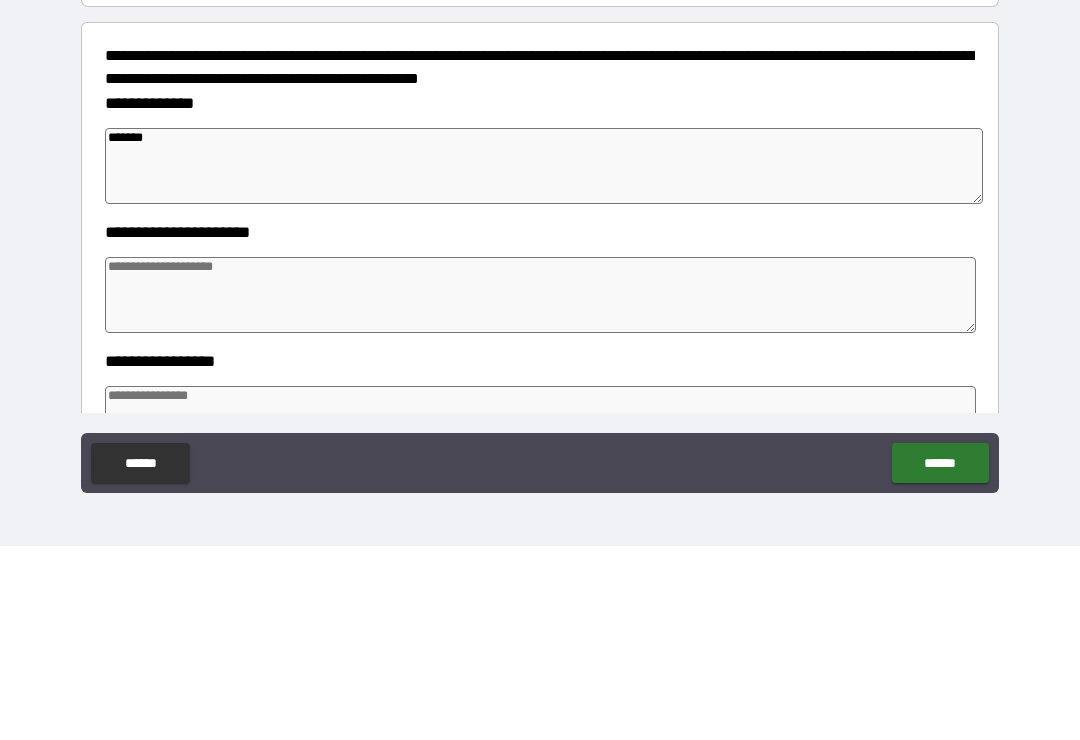 type on "*" 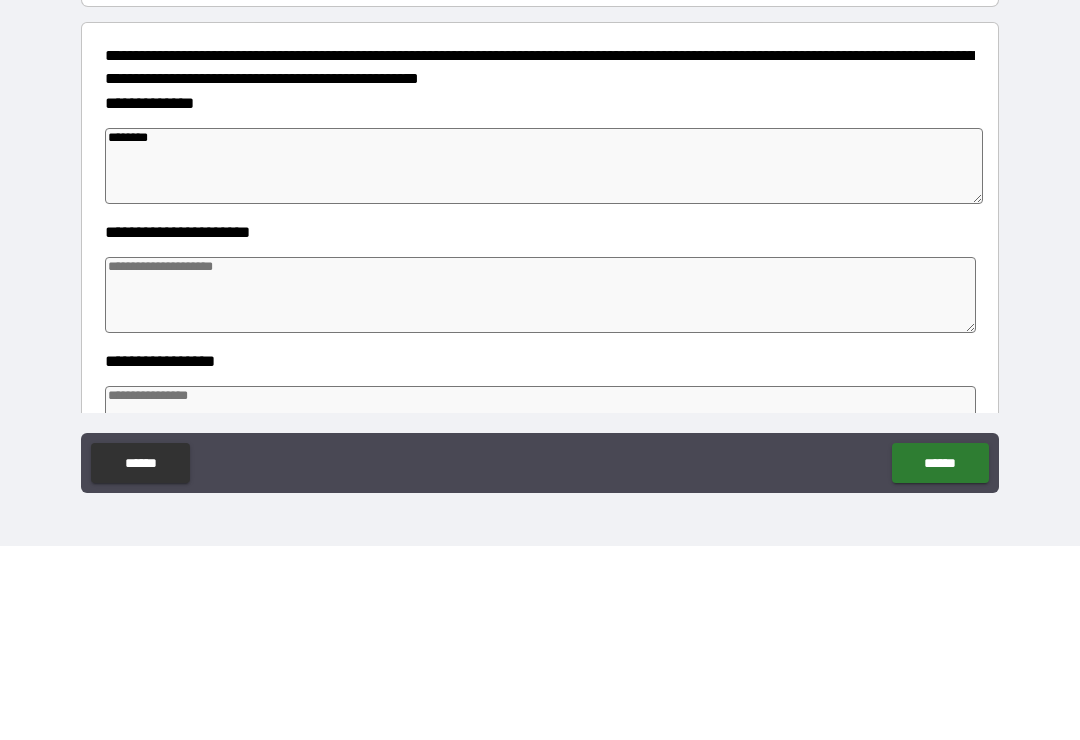 type on "*" 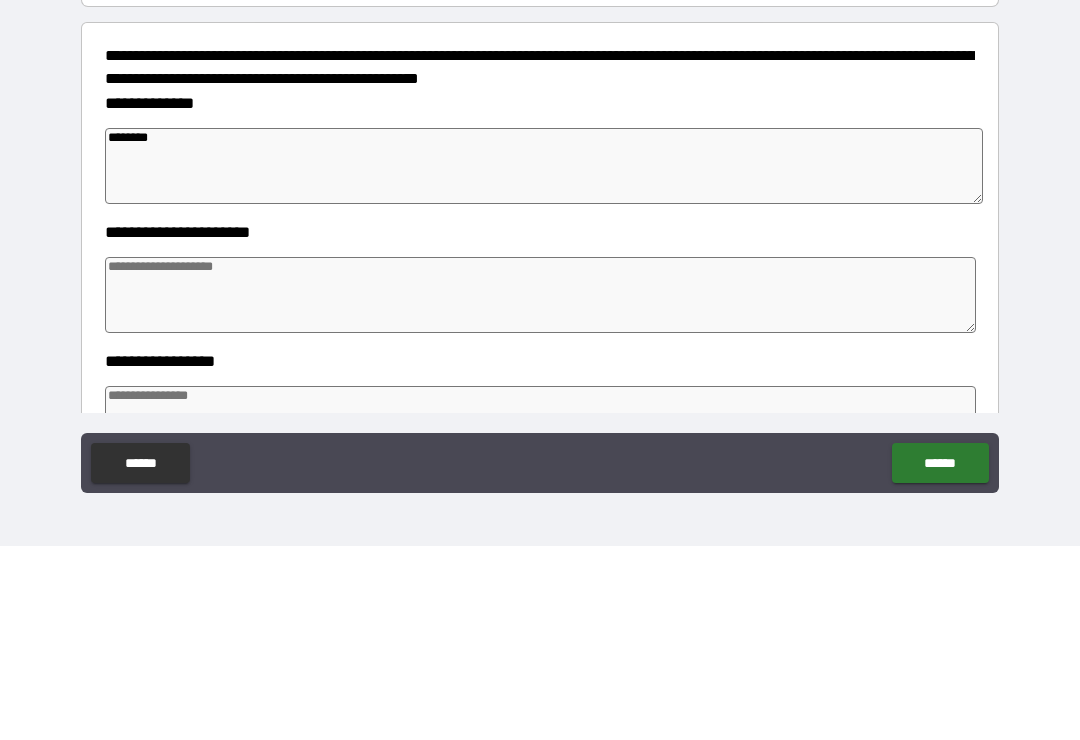 type on "*" 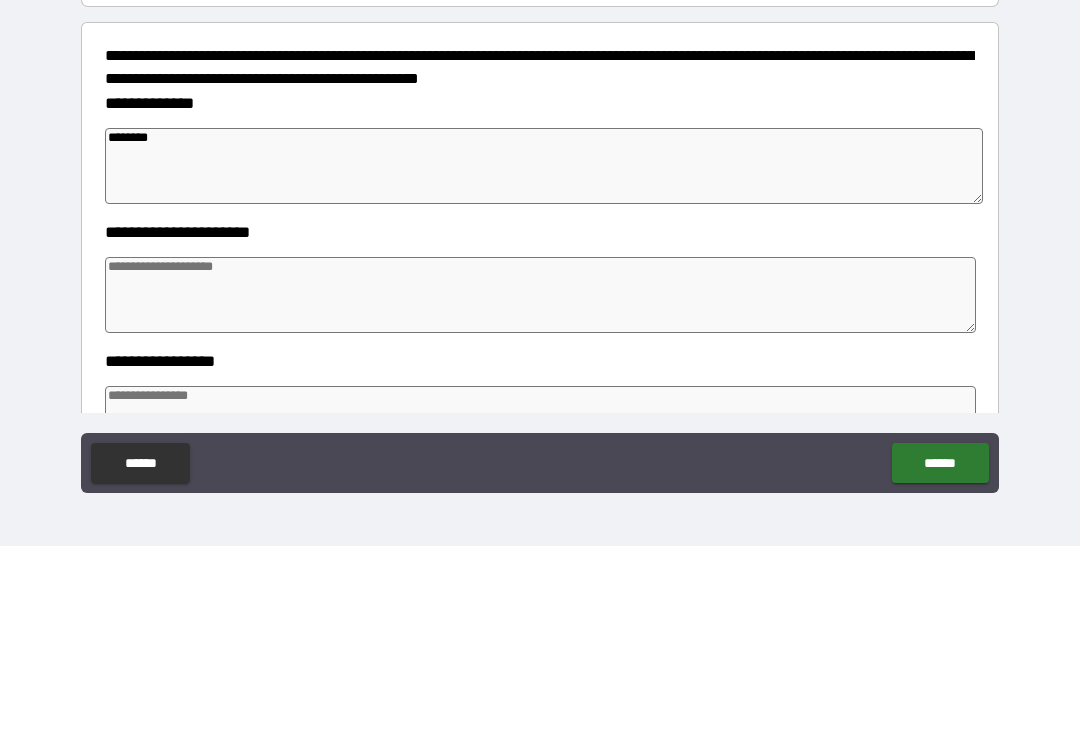 type on "*" 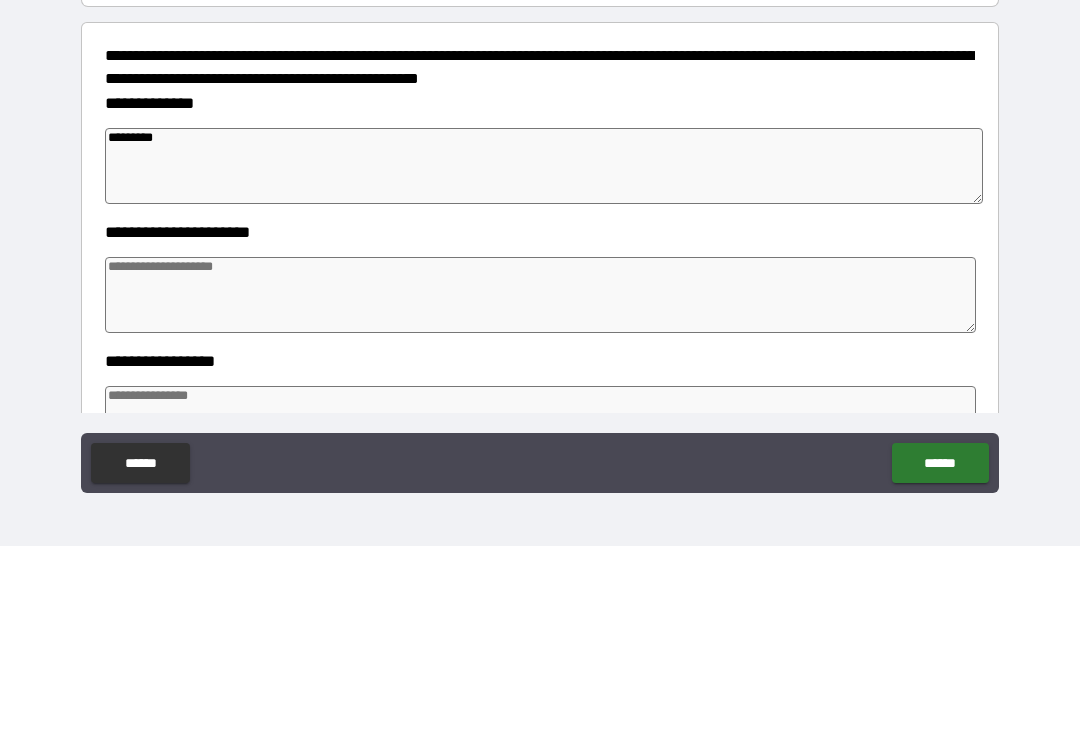type on "*" 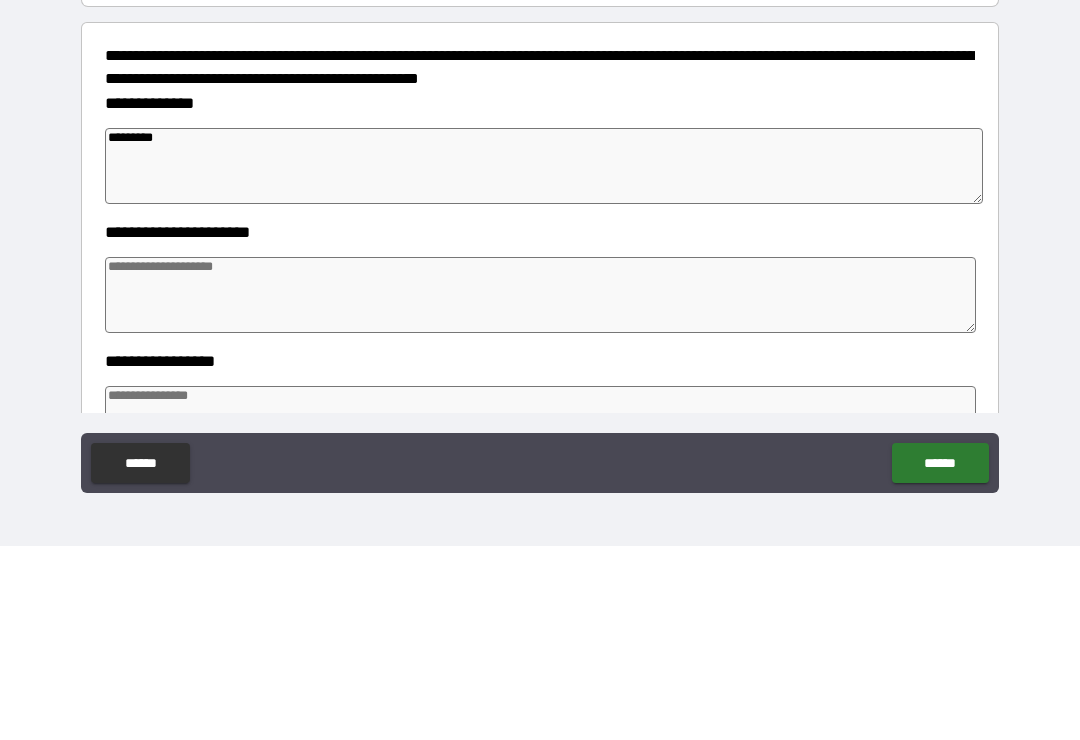 type on "*" 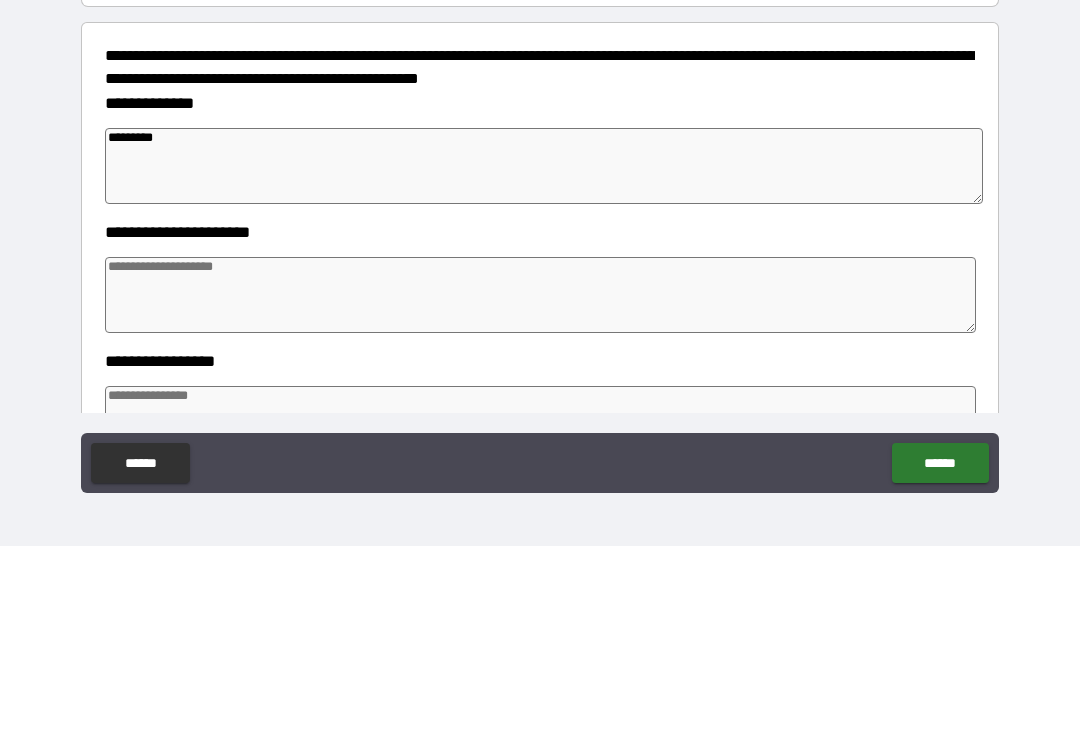 type on "*" 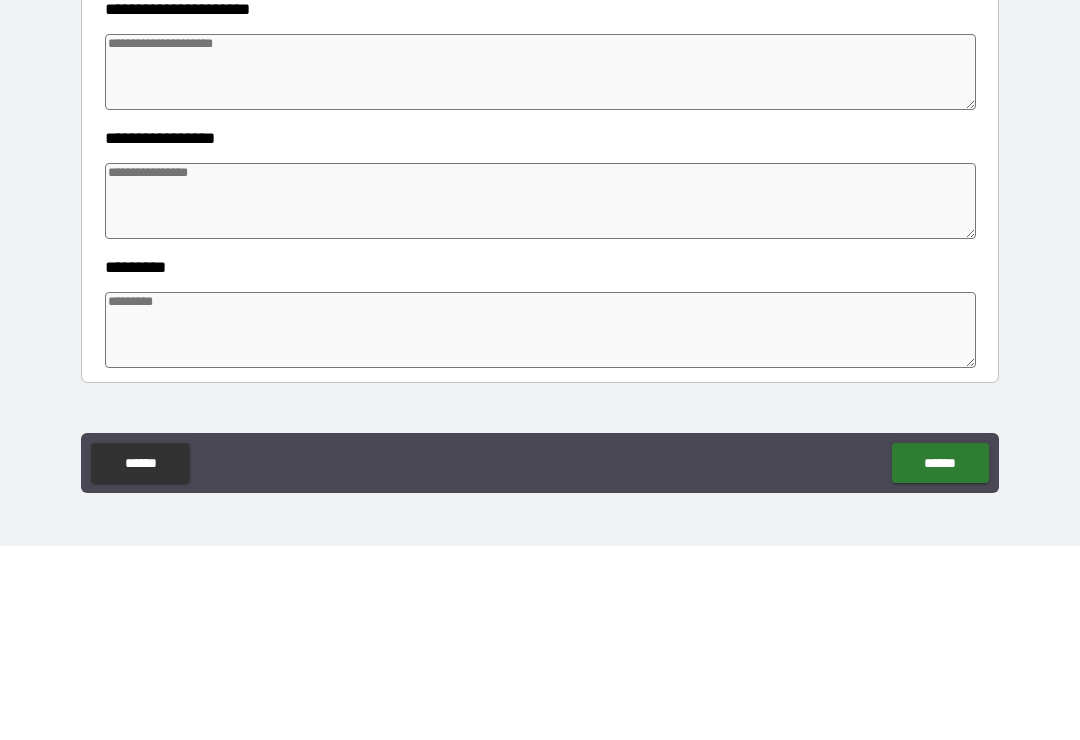 scroll, scrollTop: 291, scrollLeft: 0, axis: vertical 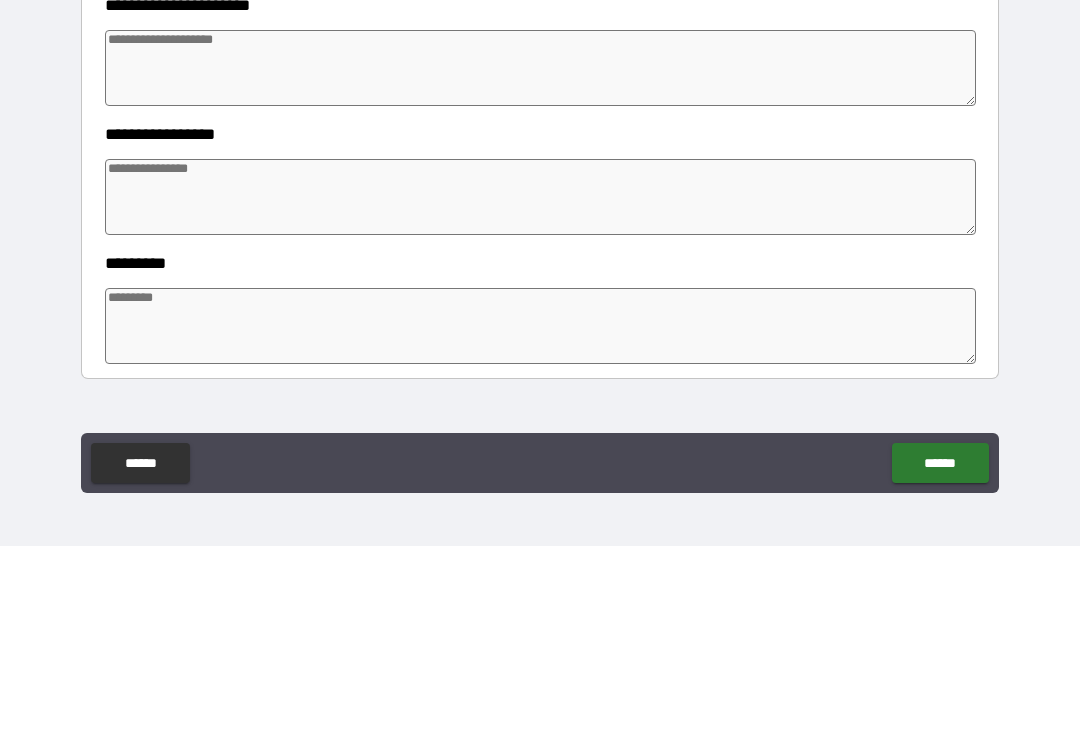 type on "*********" 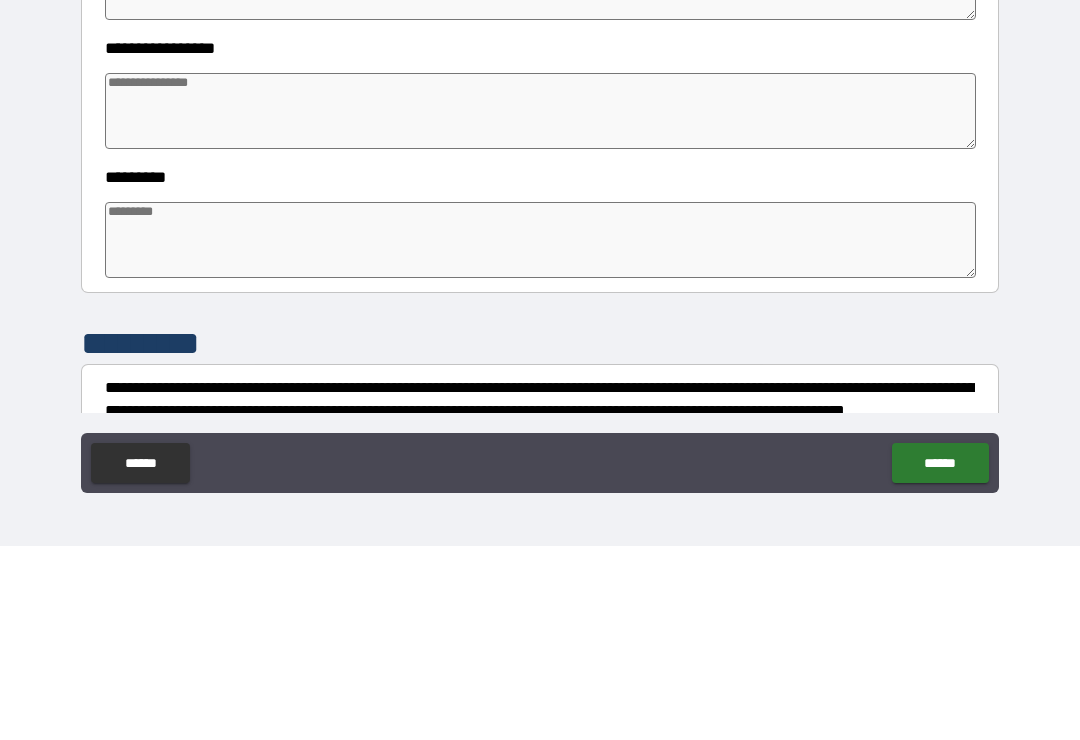 scroll, scrollTop: 394, scrollLeft: 0, axis: vertical 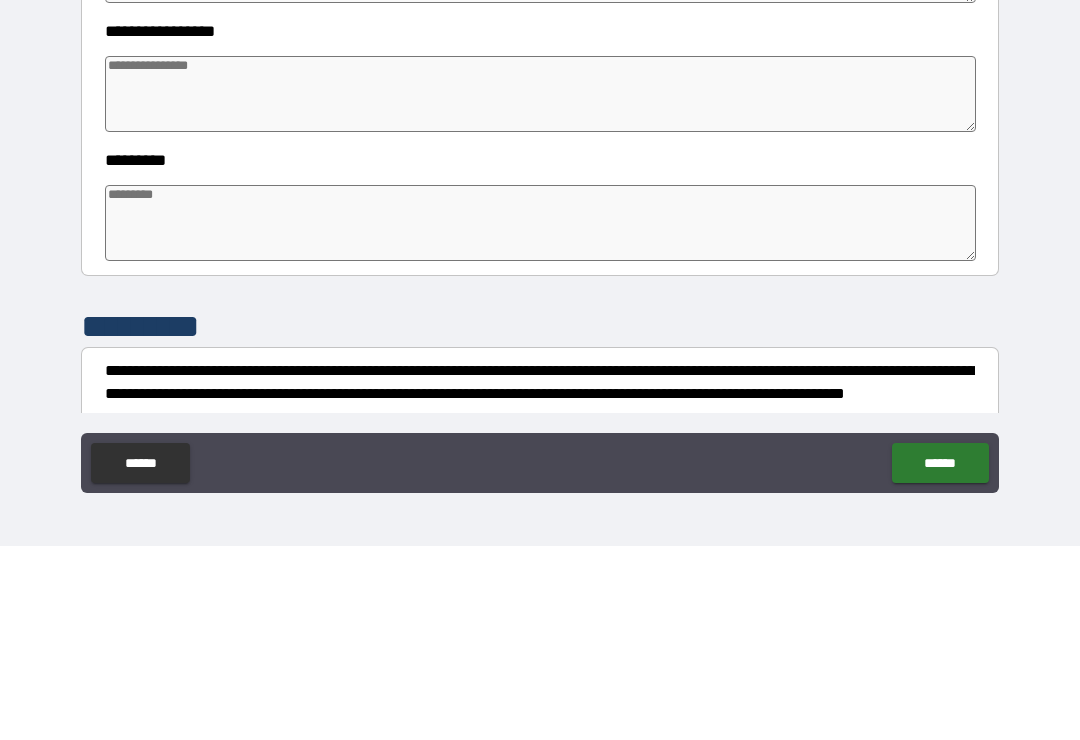 type on "*" 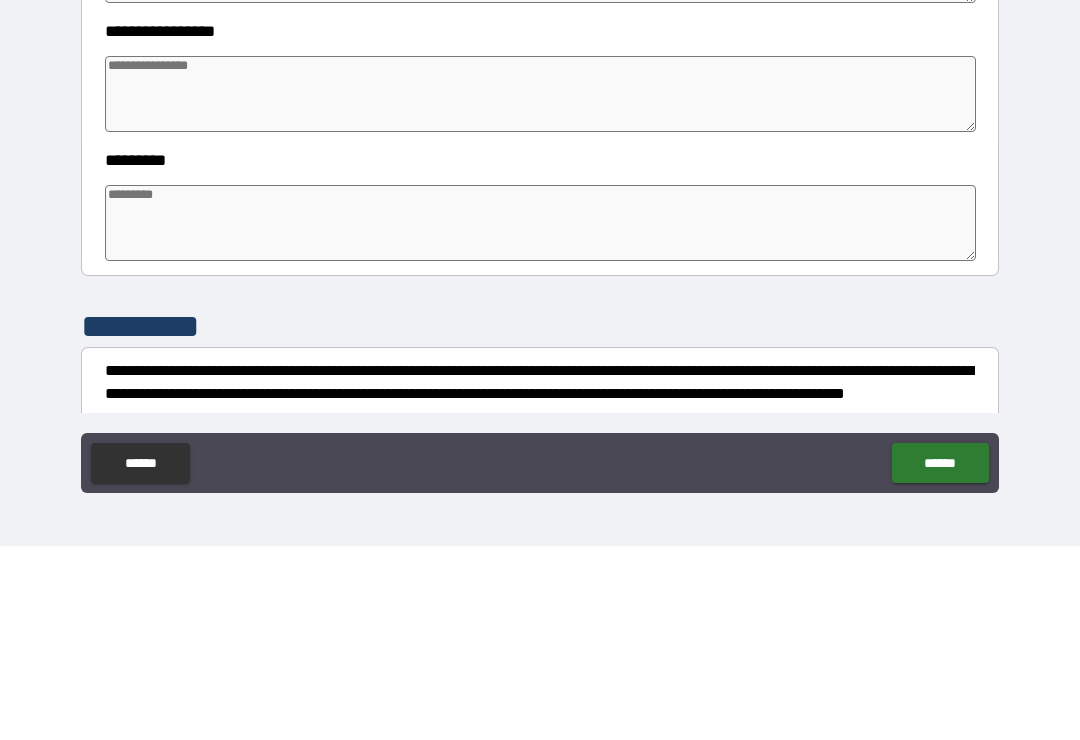type on "*" 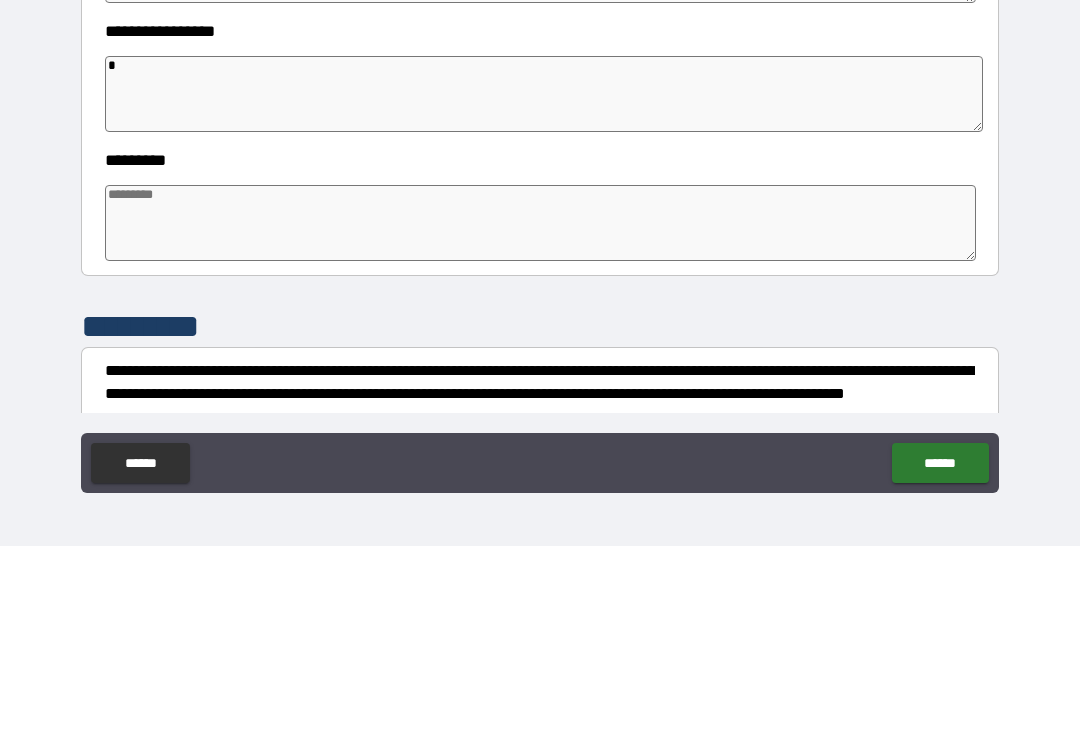 type on "*" 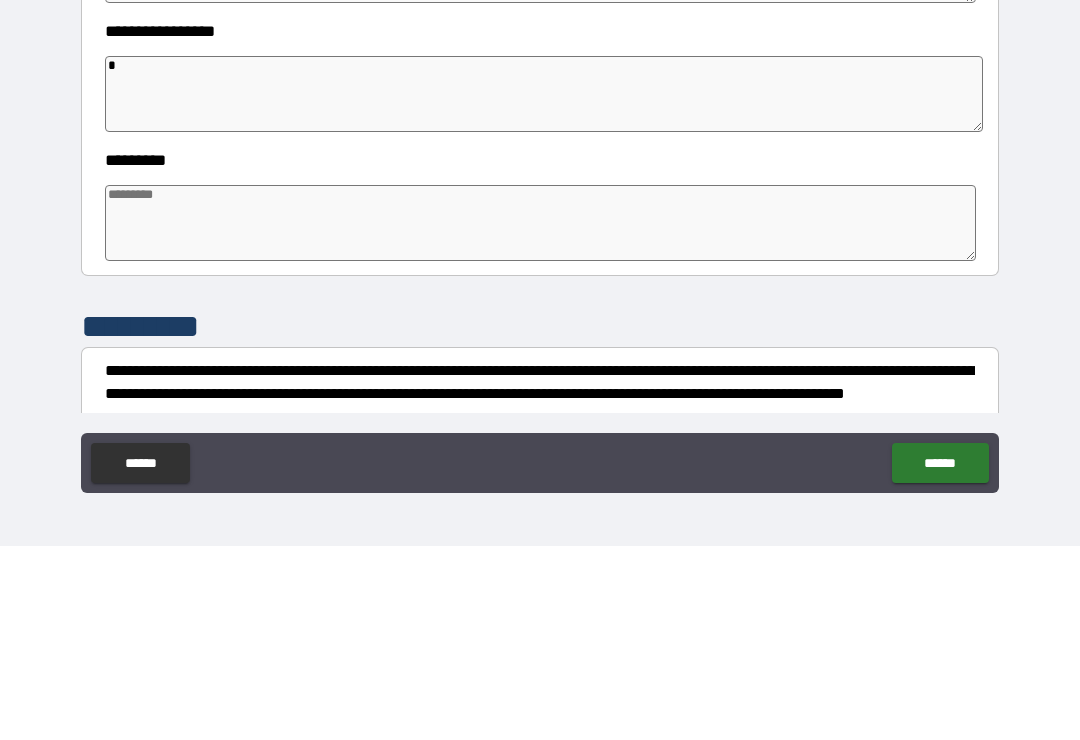 type on "*" 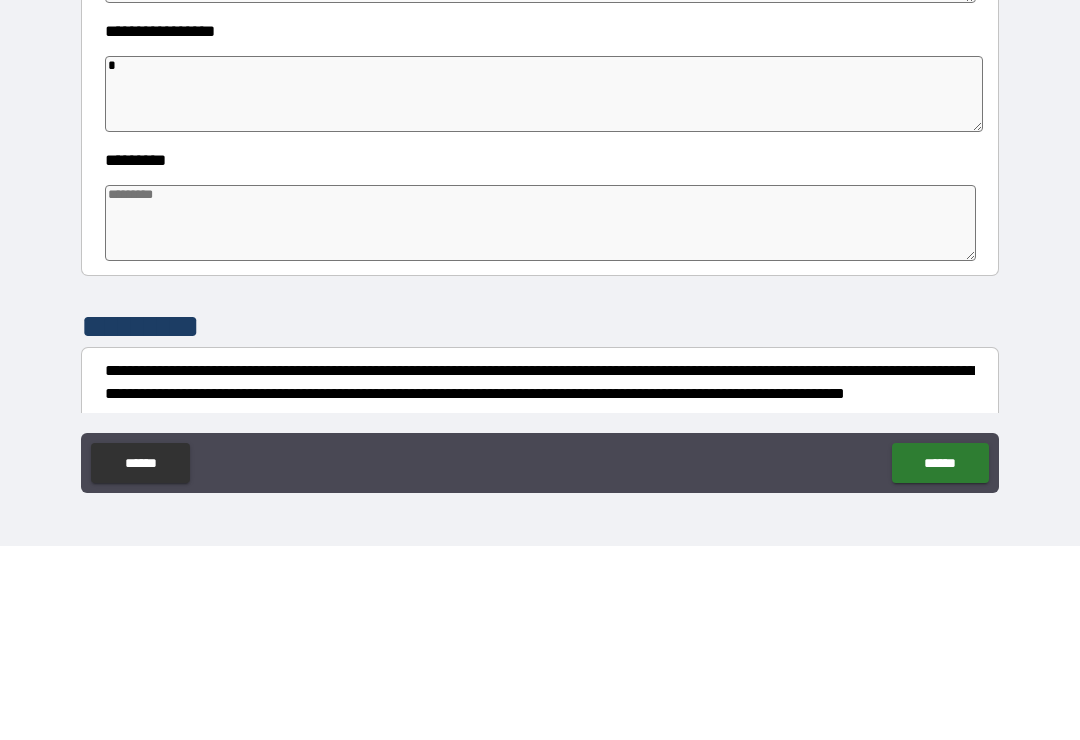 type 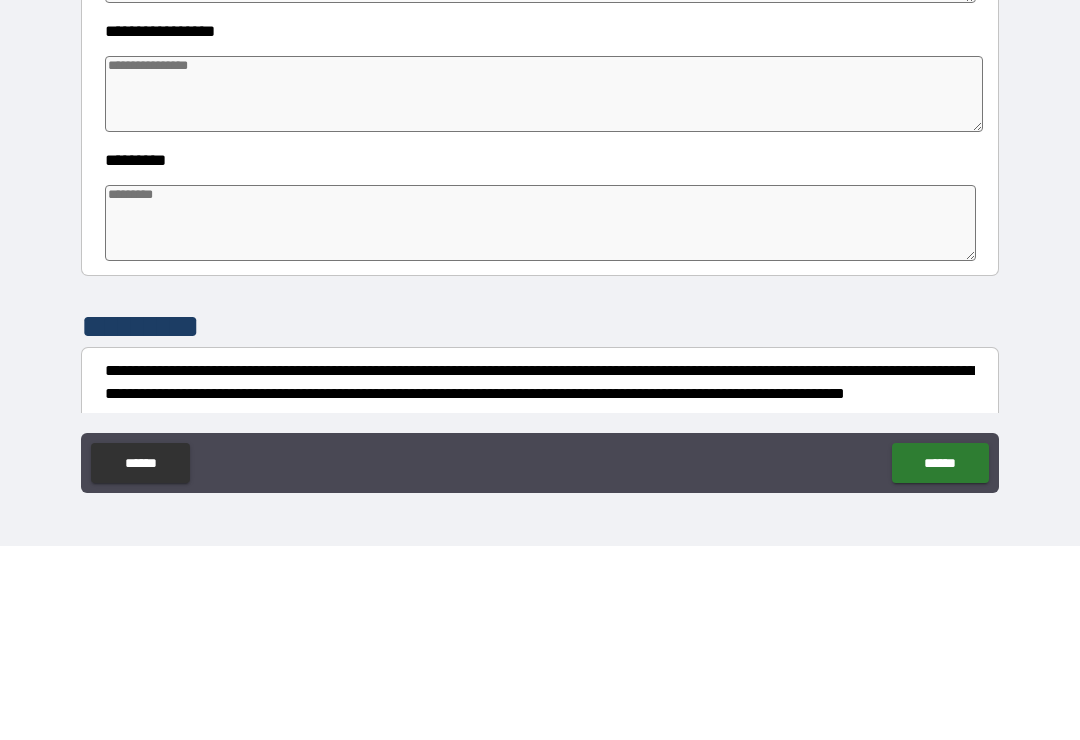type on "*" 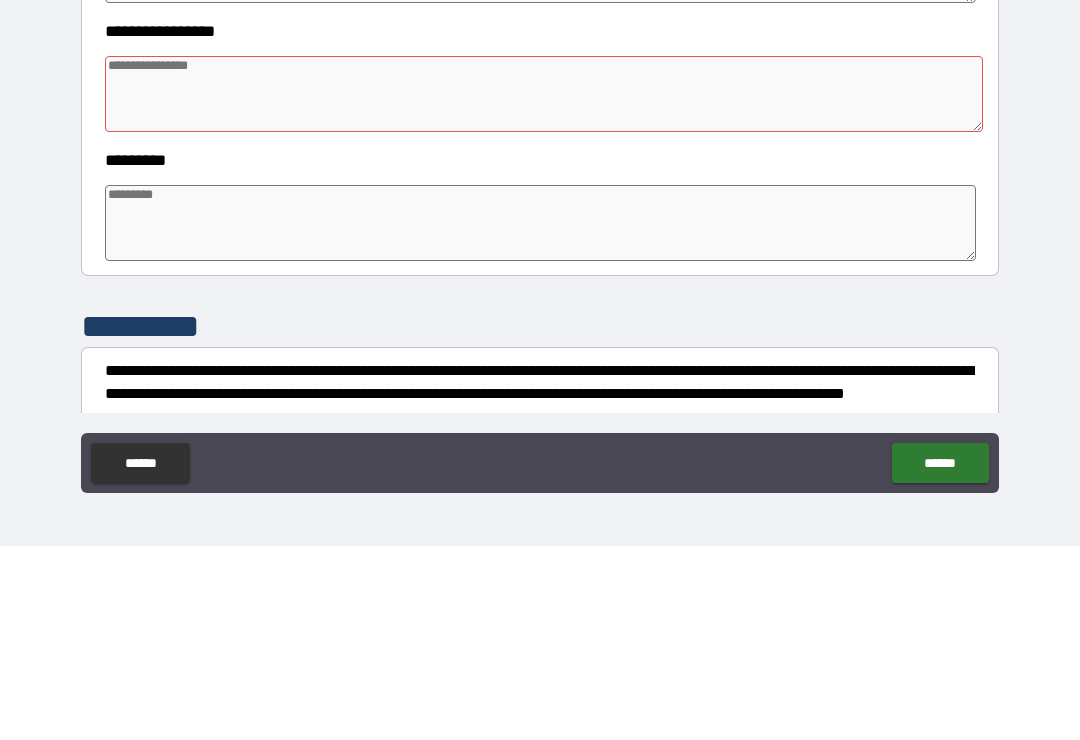 type on "*" 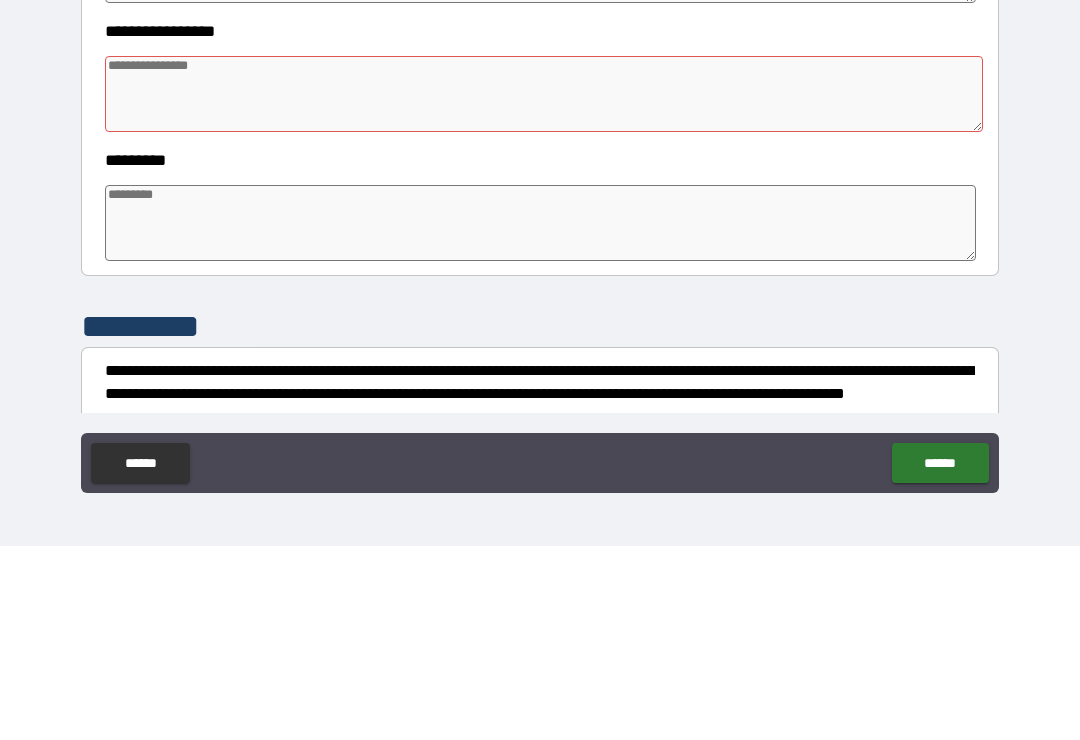 type on "*" 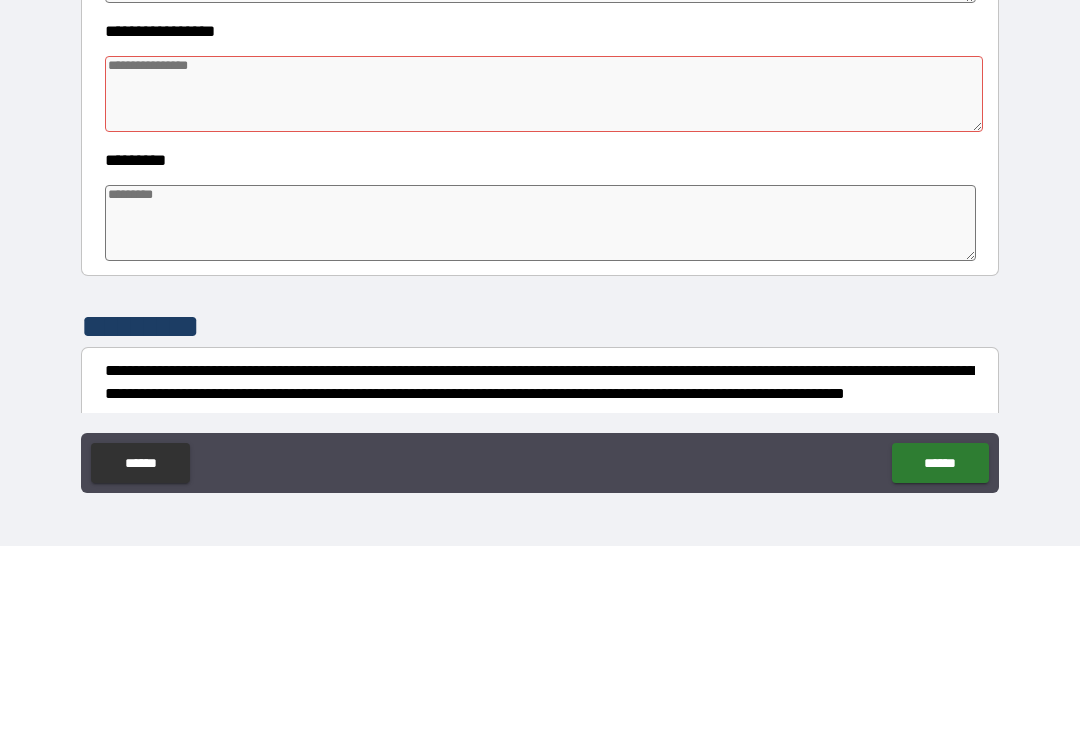 type on "*" 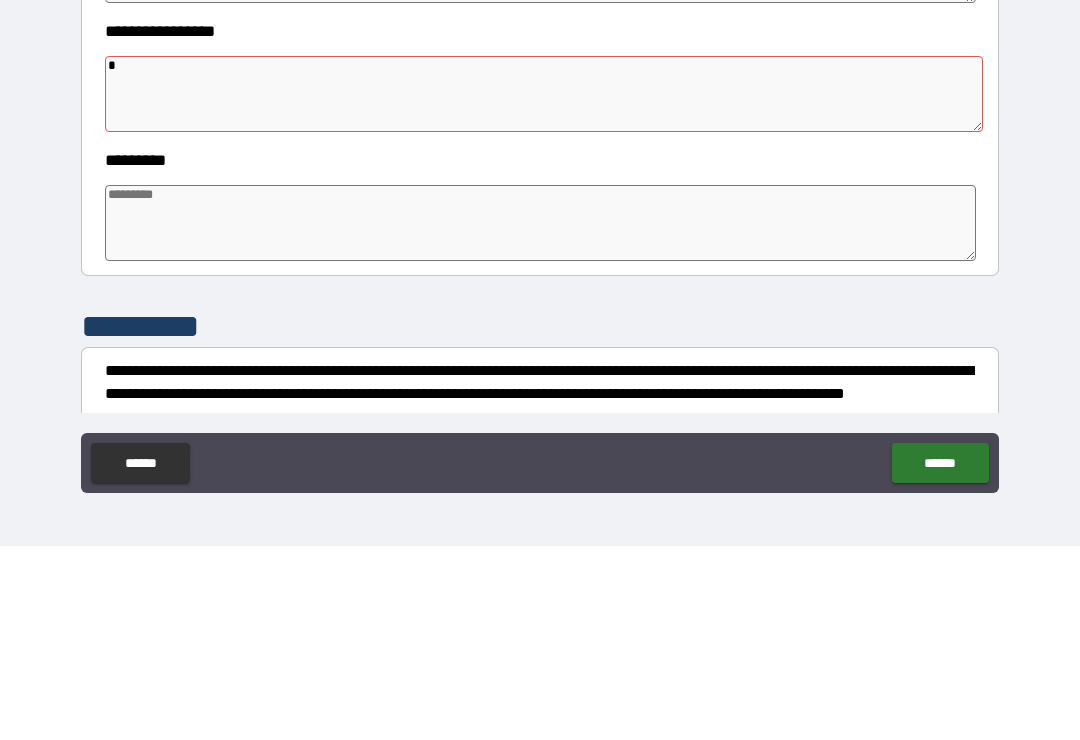 type on "*" 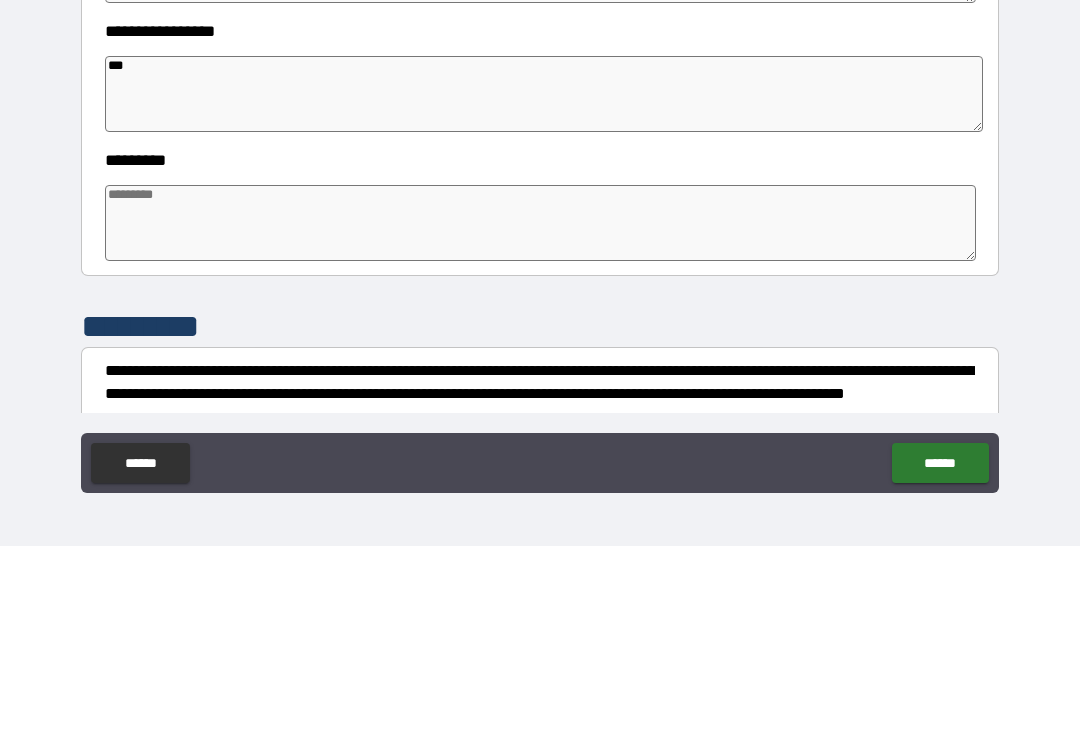 click at bounding box center [540, 417] 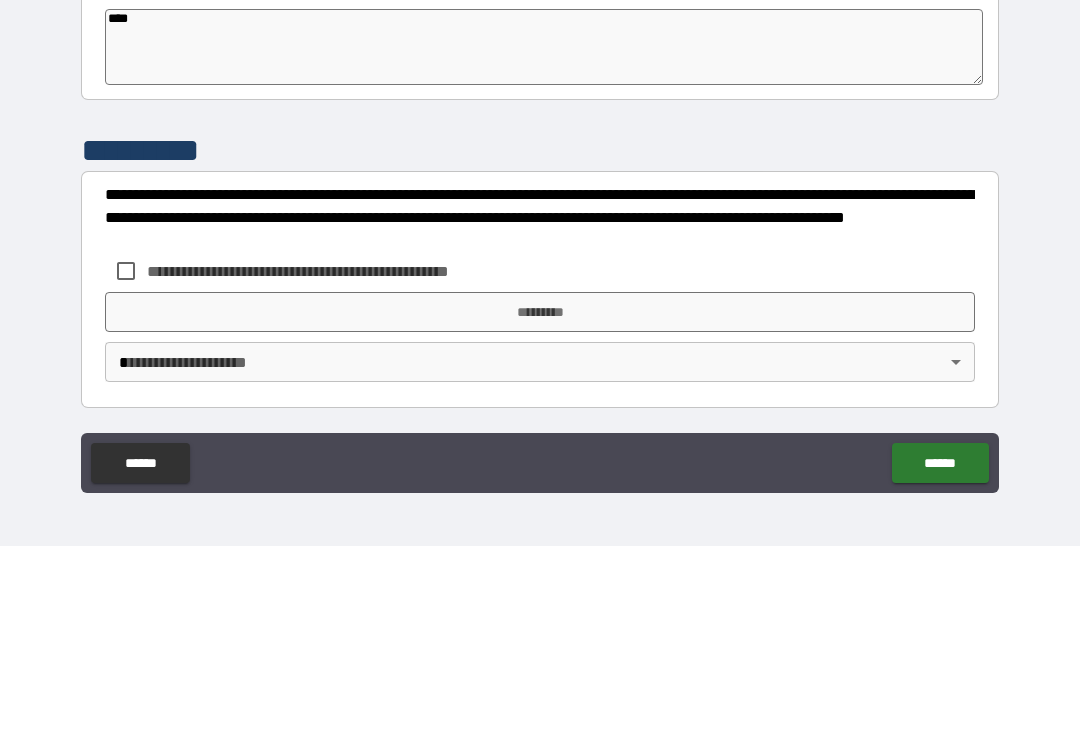 scroll, scrollTop: 570, scrollLeft: 0, axis: vertical 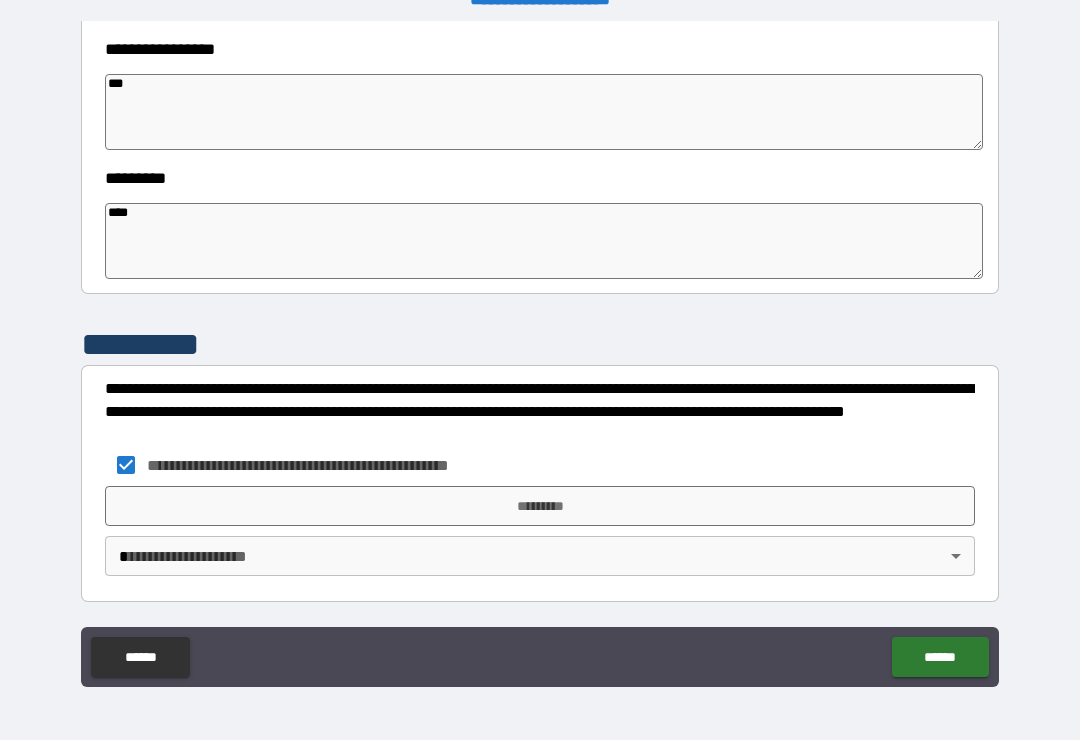 click on "*********" at bounding box center (540, 506) 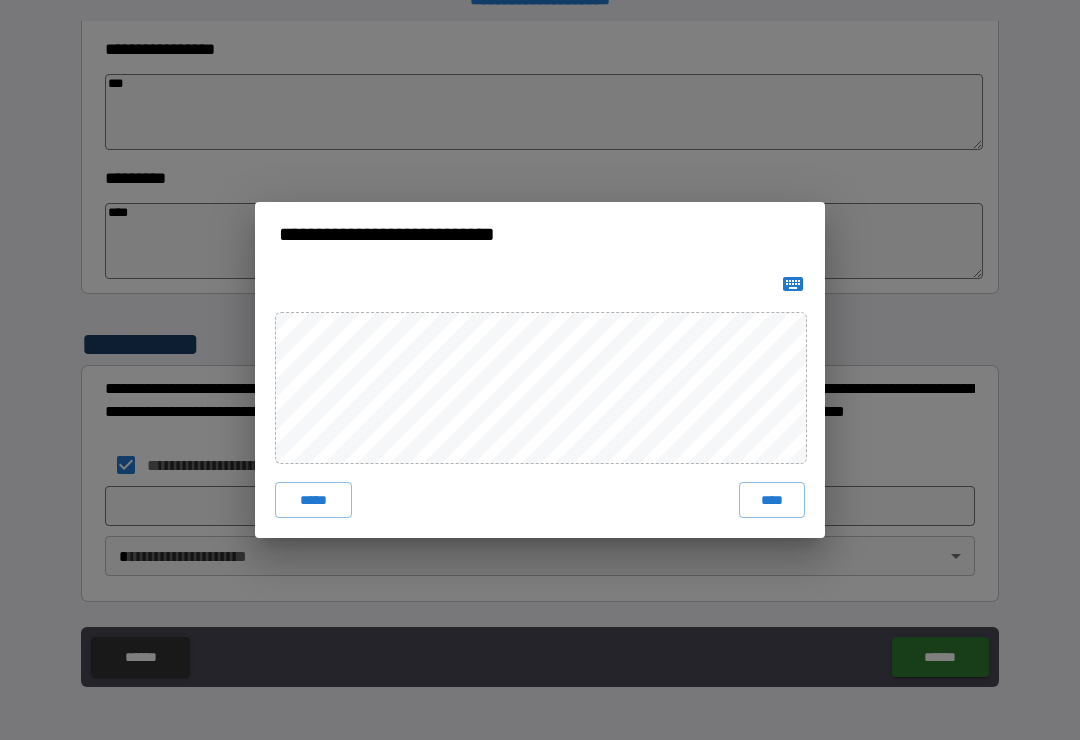 click on "****" at bounding box center (772, 500) 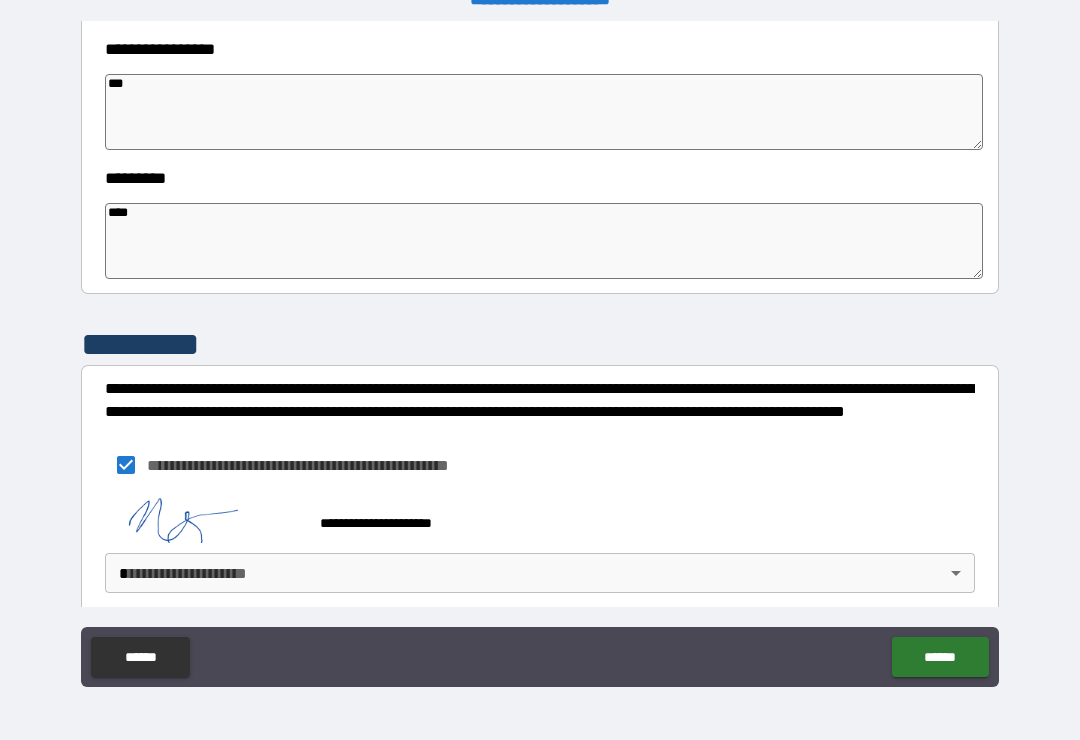 scroll, scrollTop: 560, scrollLeft: 0, axis: vertical 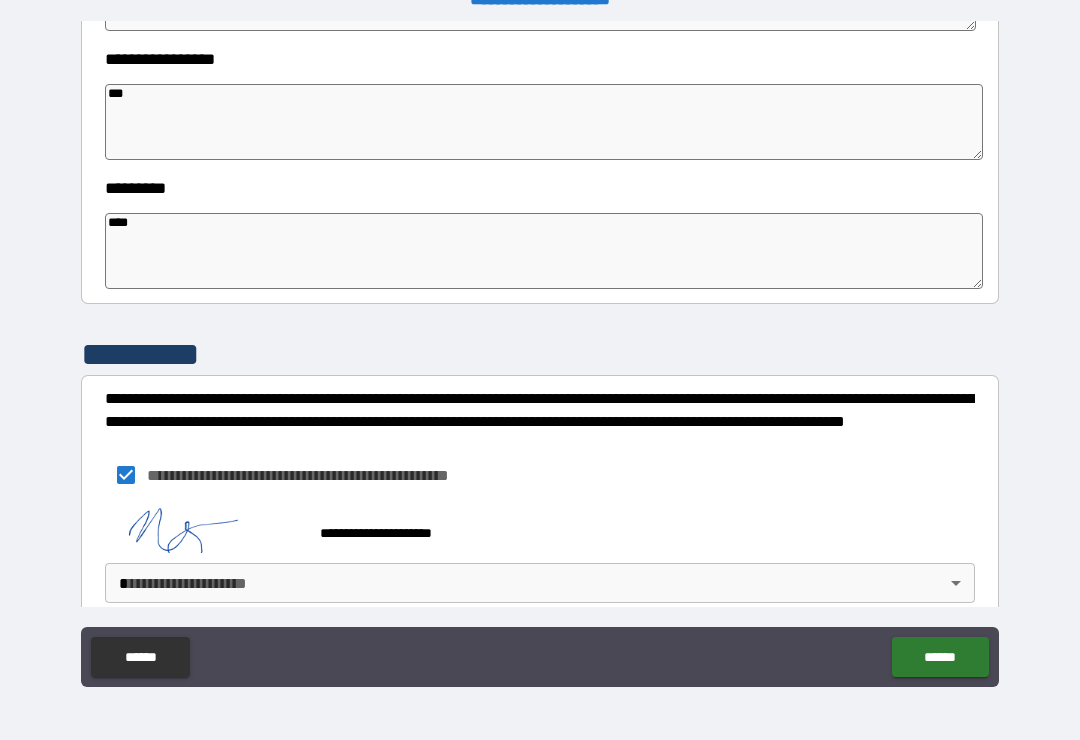 click on "**********" at bounding box center (540, 554) 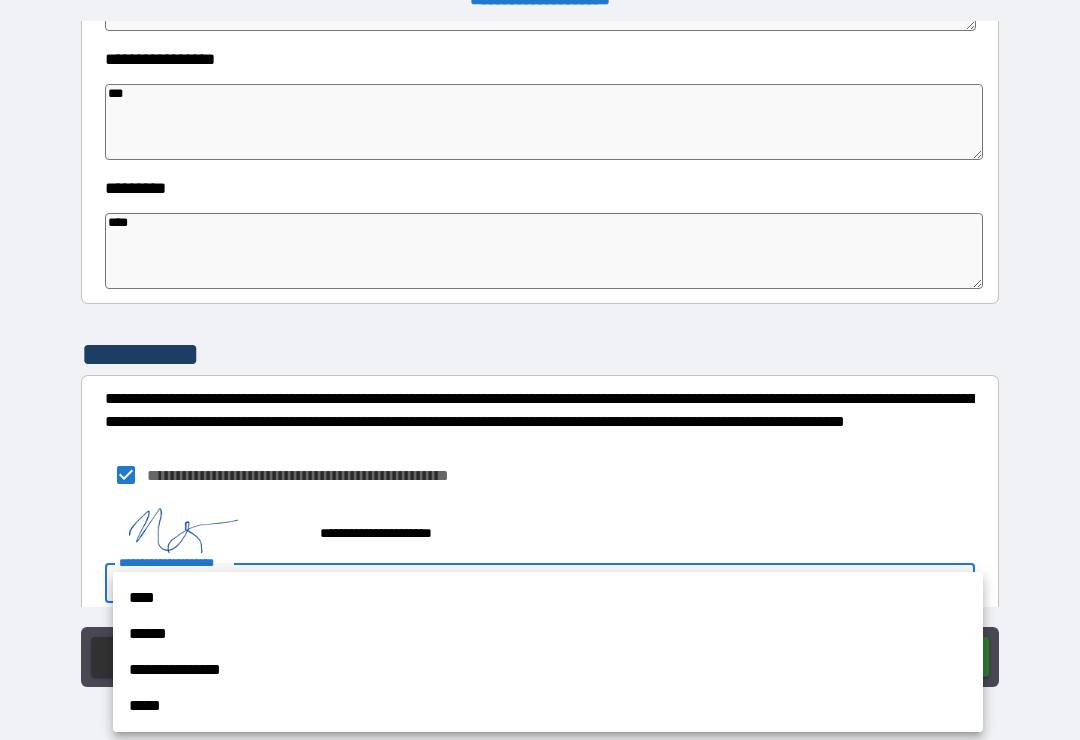 click on "****" at bounding box center (548, 598) 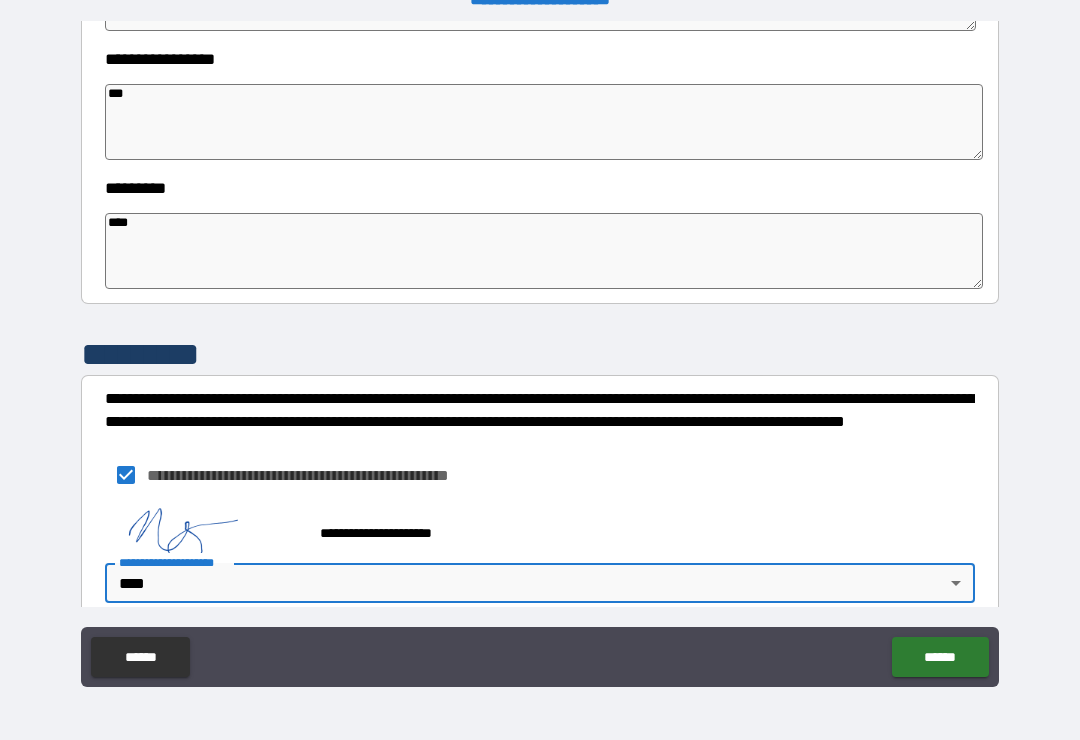 click on "******" at bounding box center [940, 657] 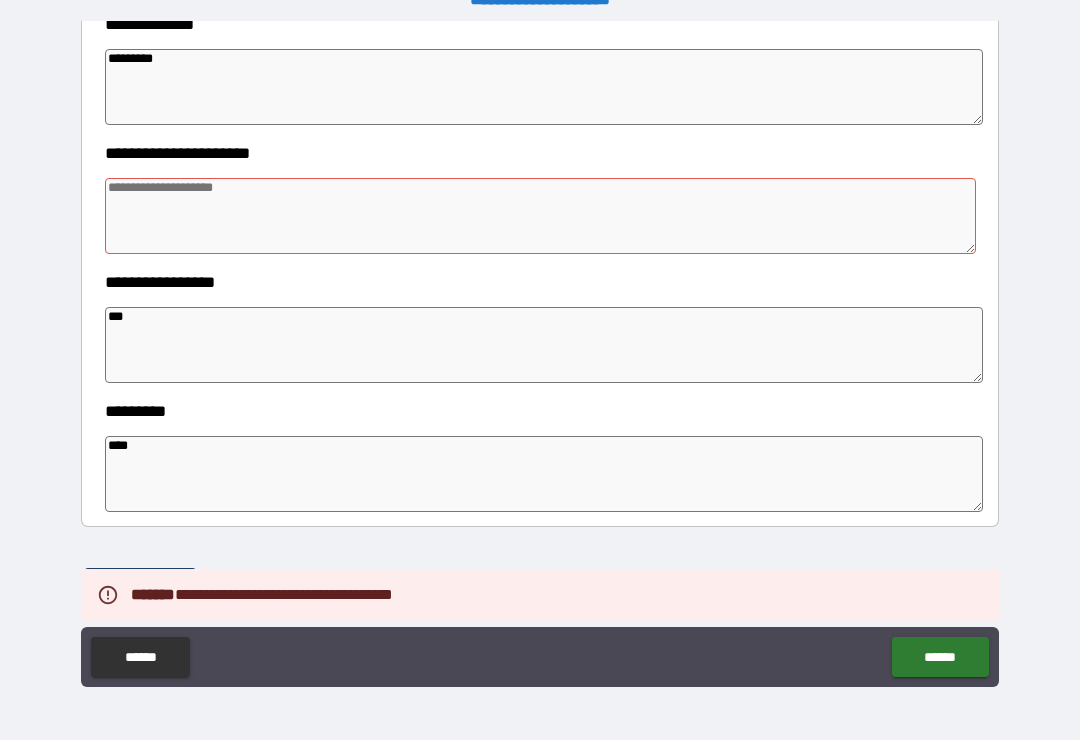scroll, scrollTop: 323, scrollLeft: 0, axis: vertical 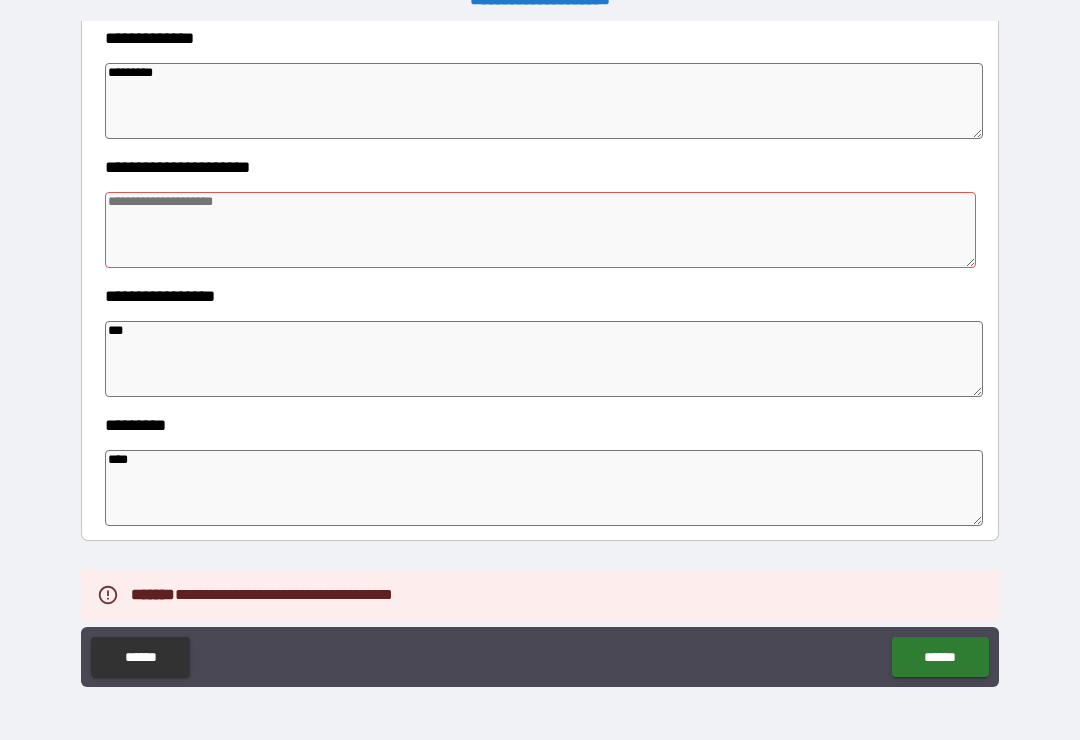 click at bounding box center [540, 230] 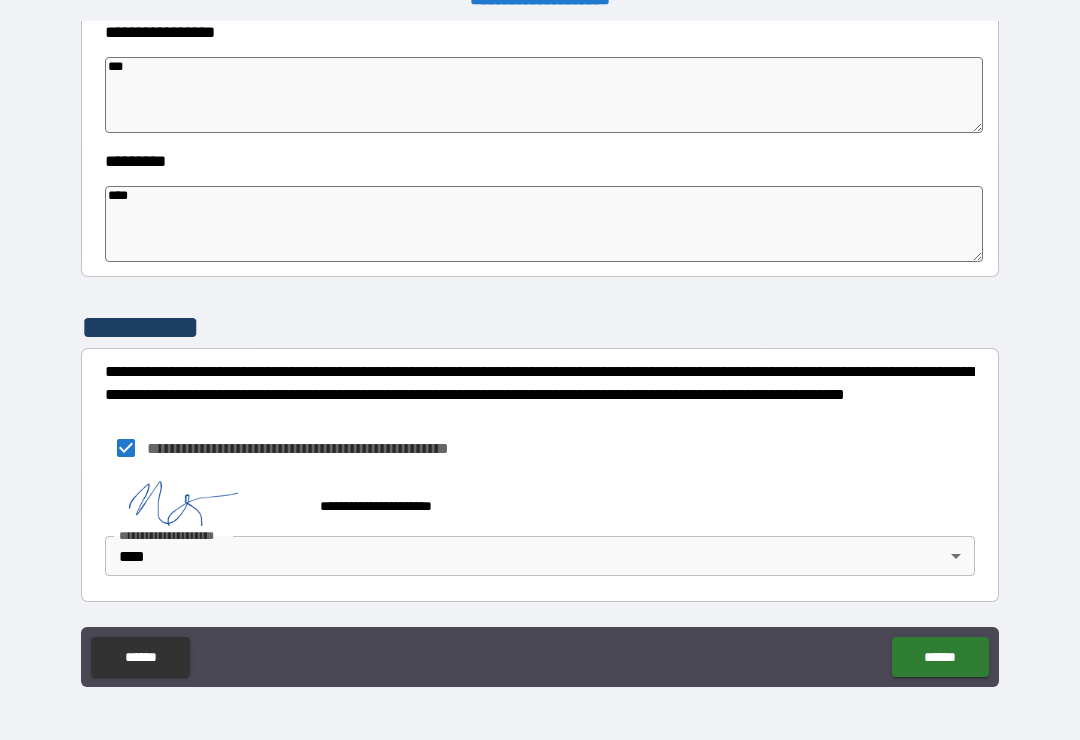 scroll, scrollTop: 587, scrollLeft: 0, axis: vertical 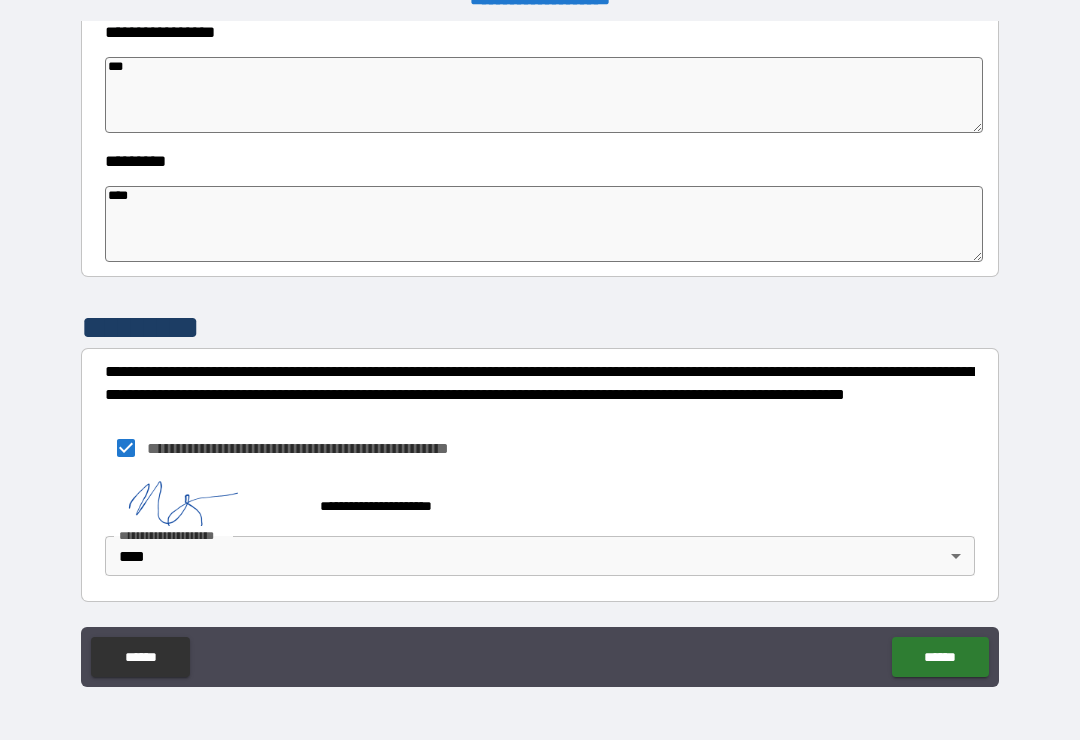 click on "*********" at bounding box center [540, 161] 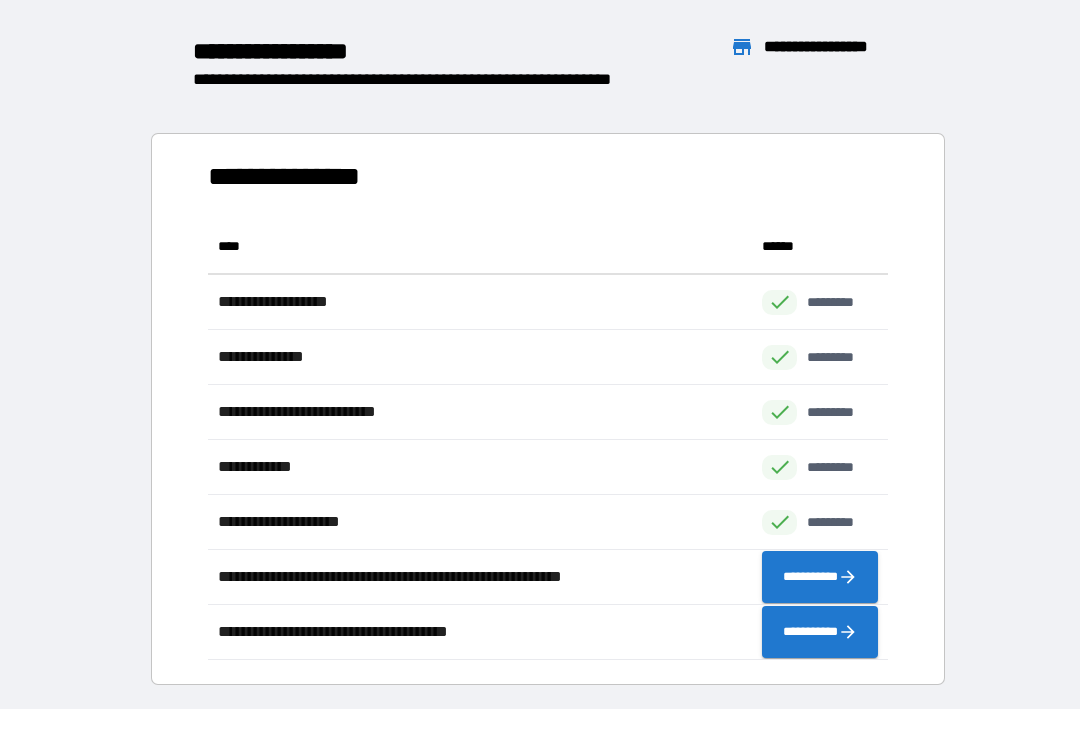 scroll, scrollTop: 441, scrollLeft: 680, axis: both 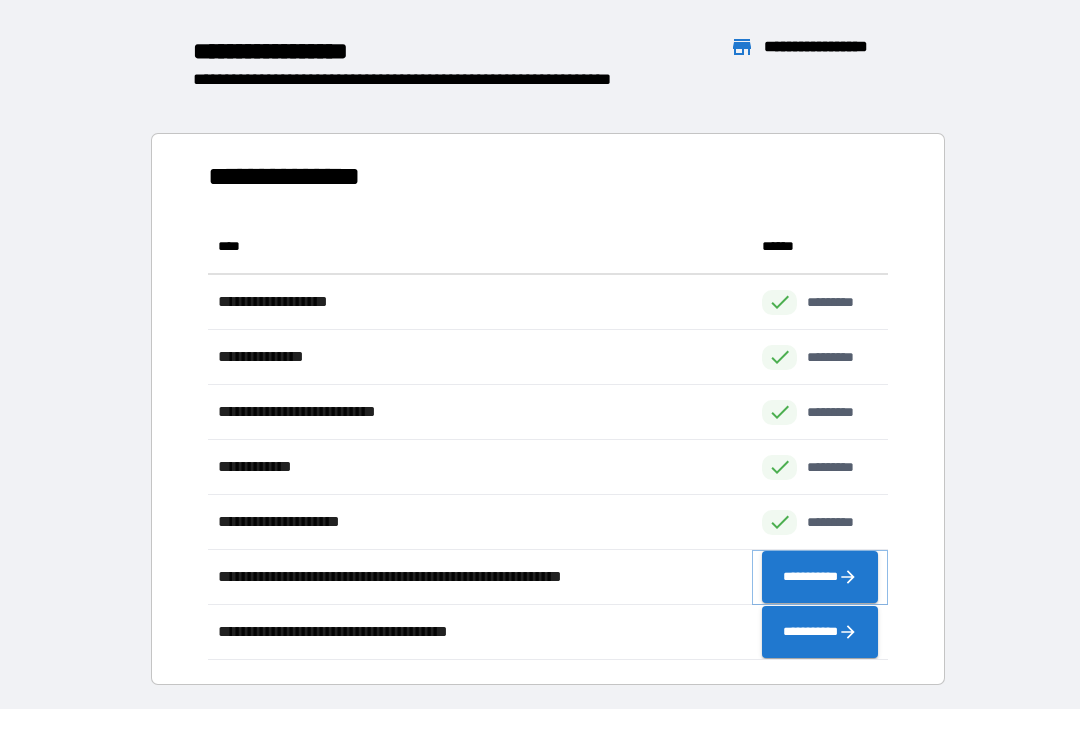 click on "**********" at bounding box center (820, 577) 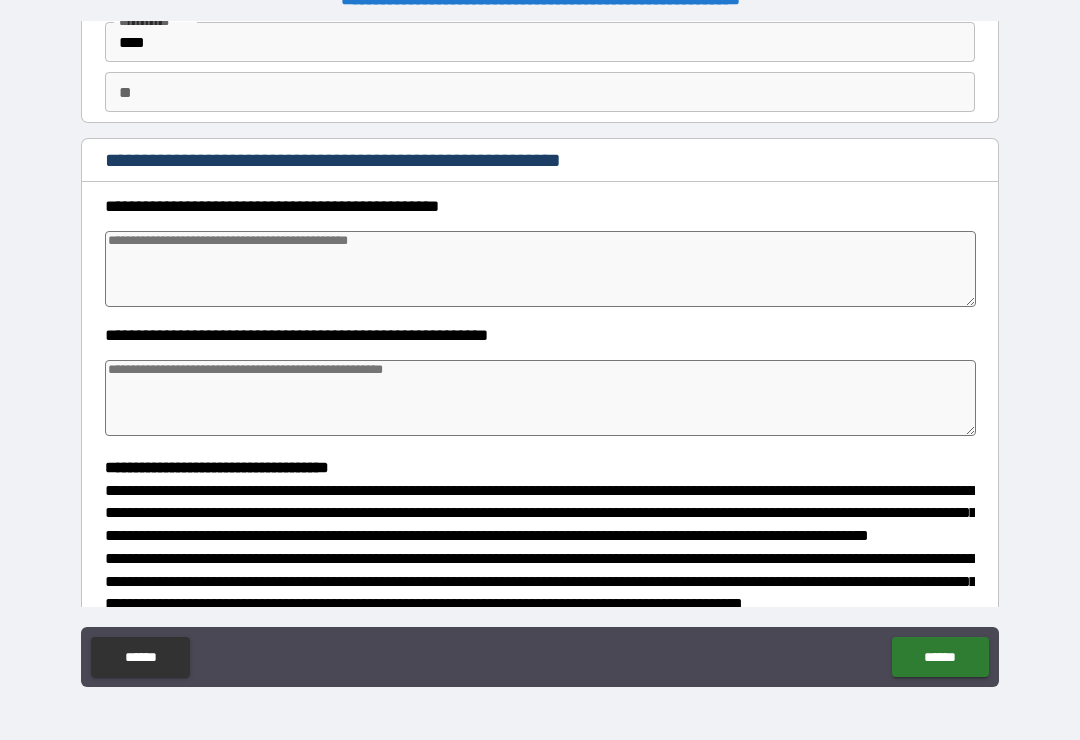 scroll, scrollTop: 146, scrollLeft: 0, axis: vertical 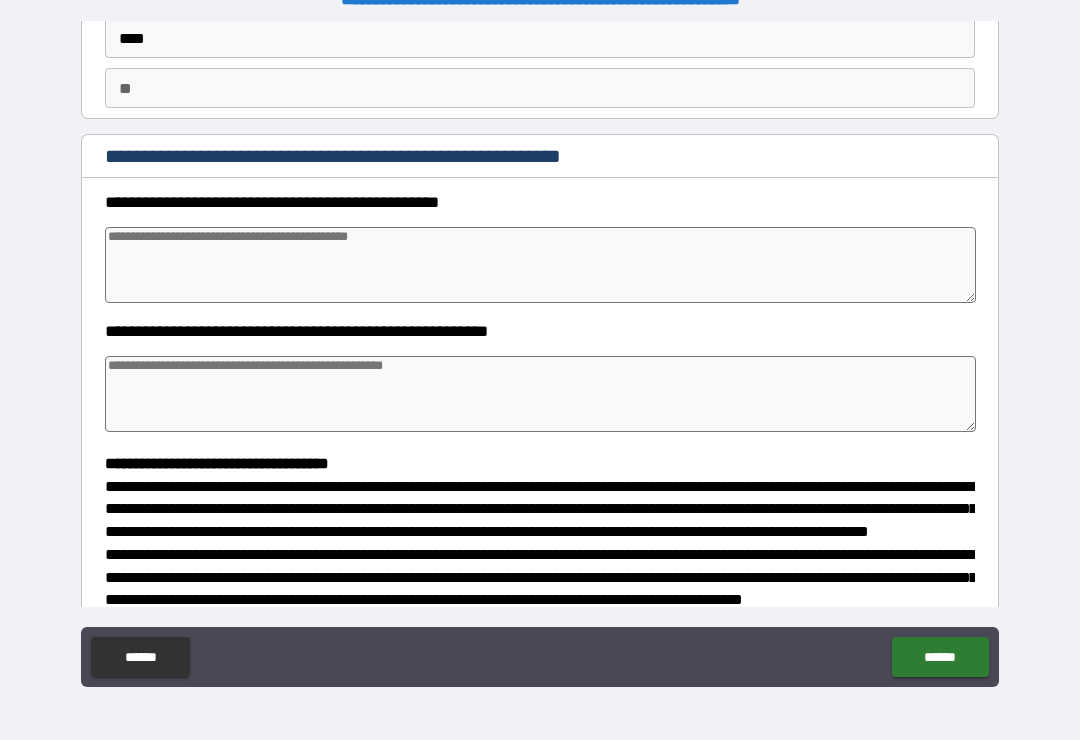 click at bounding box center (540, 265) 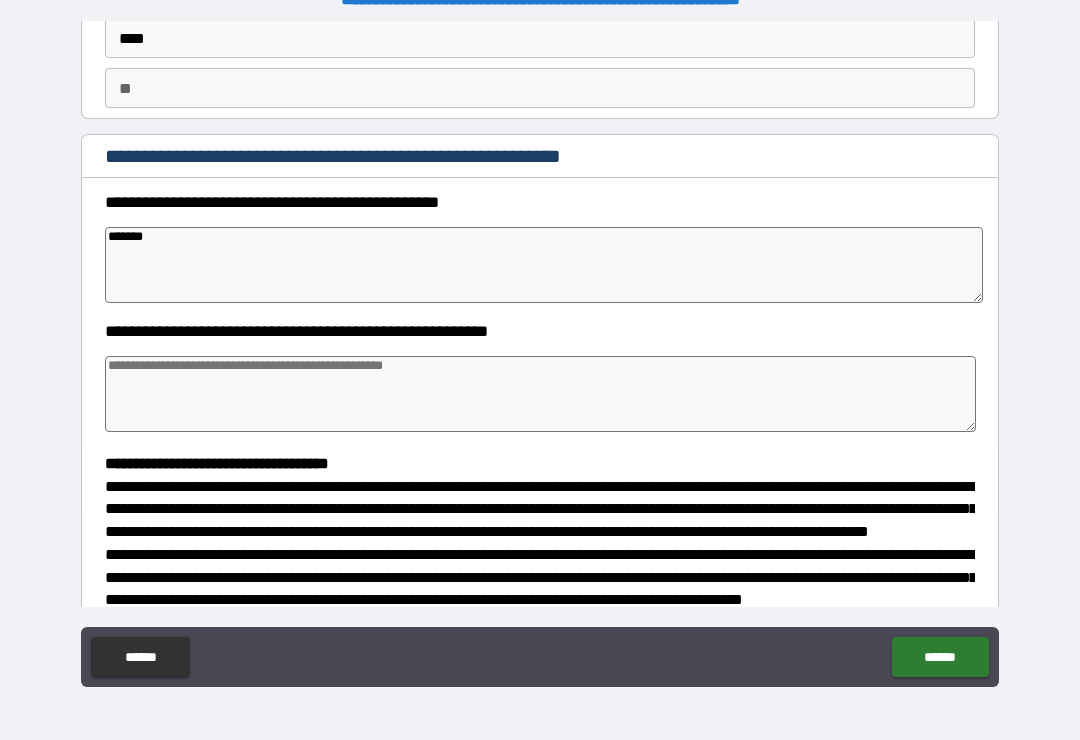 click on "*******" at bounding box center (544, 265) 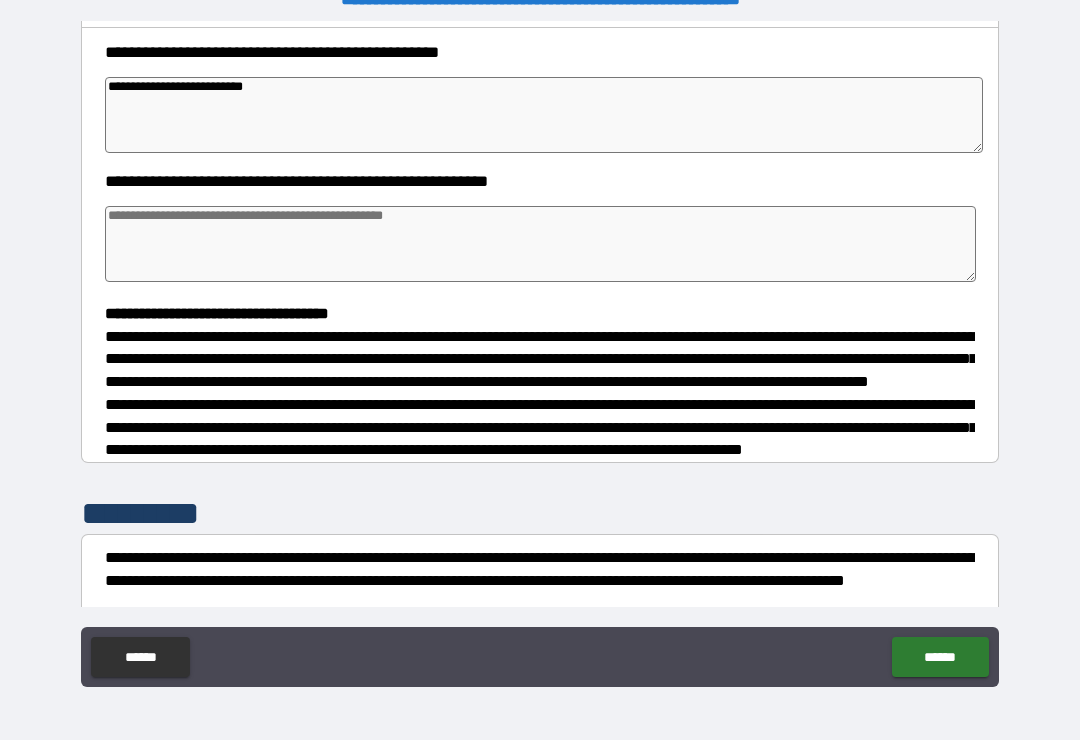 scroll, scrollTop: 301, scrollLeft: 0, axis: vertical 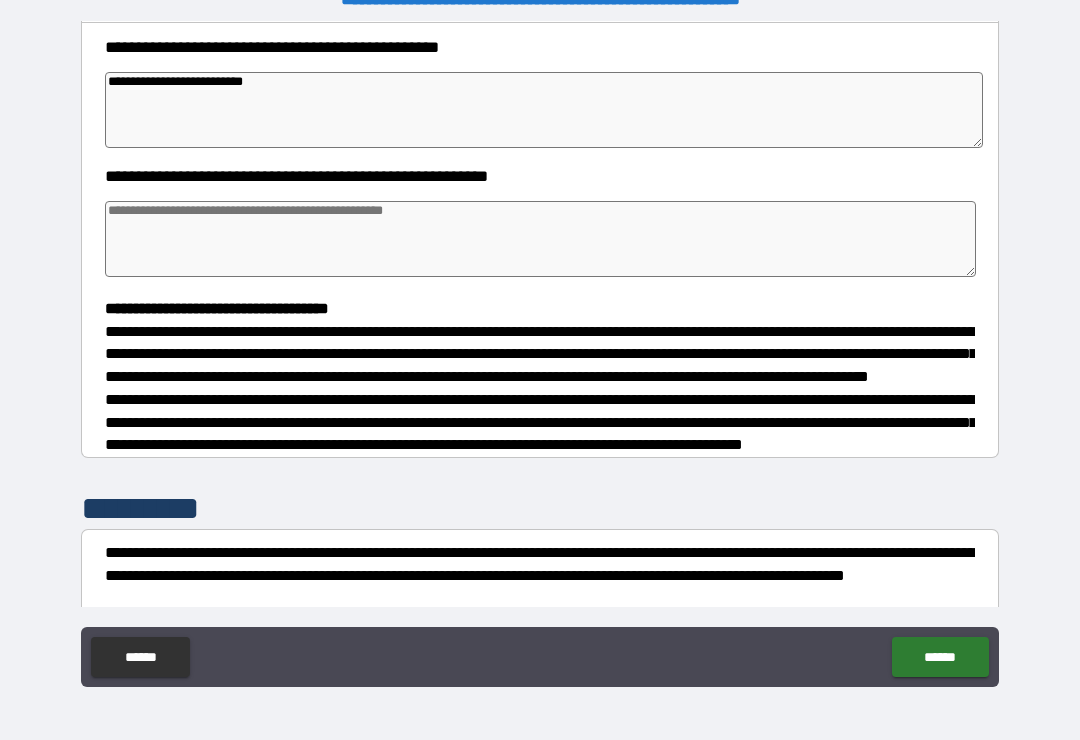 click at bounding box center [540, 239] 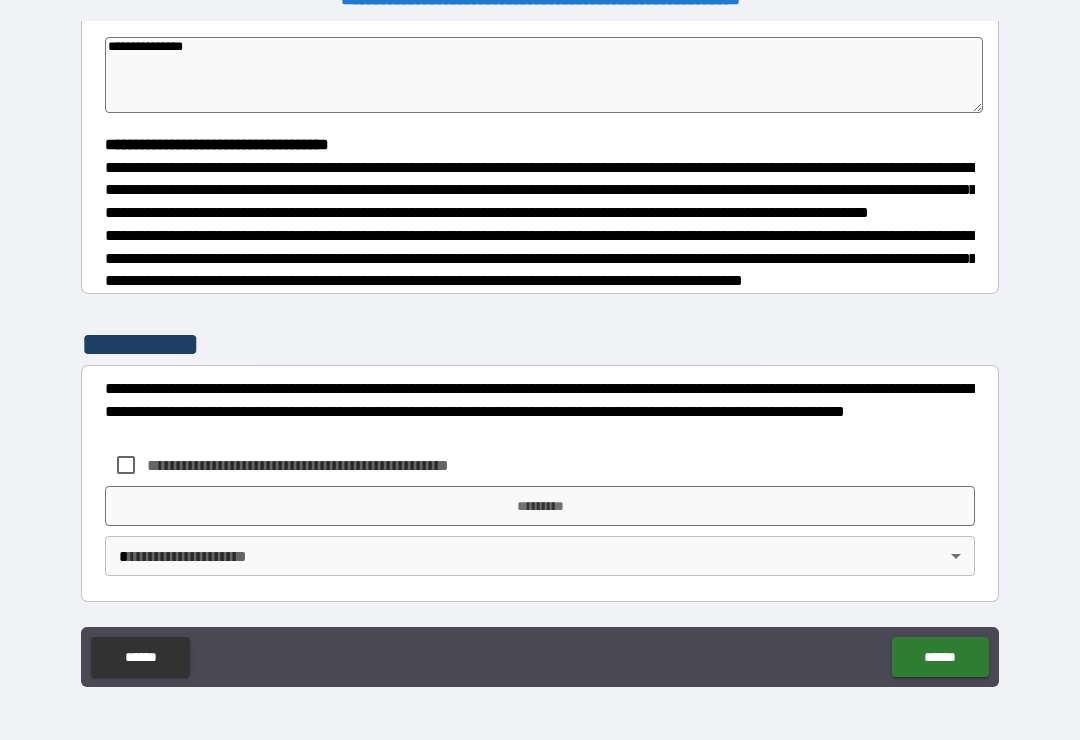 scroll, scrollTop: 504, scrollLeft: 0, axis: vertical 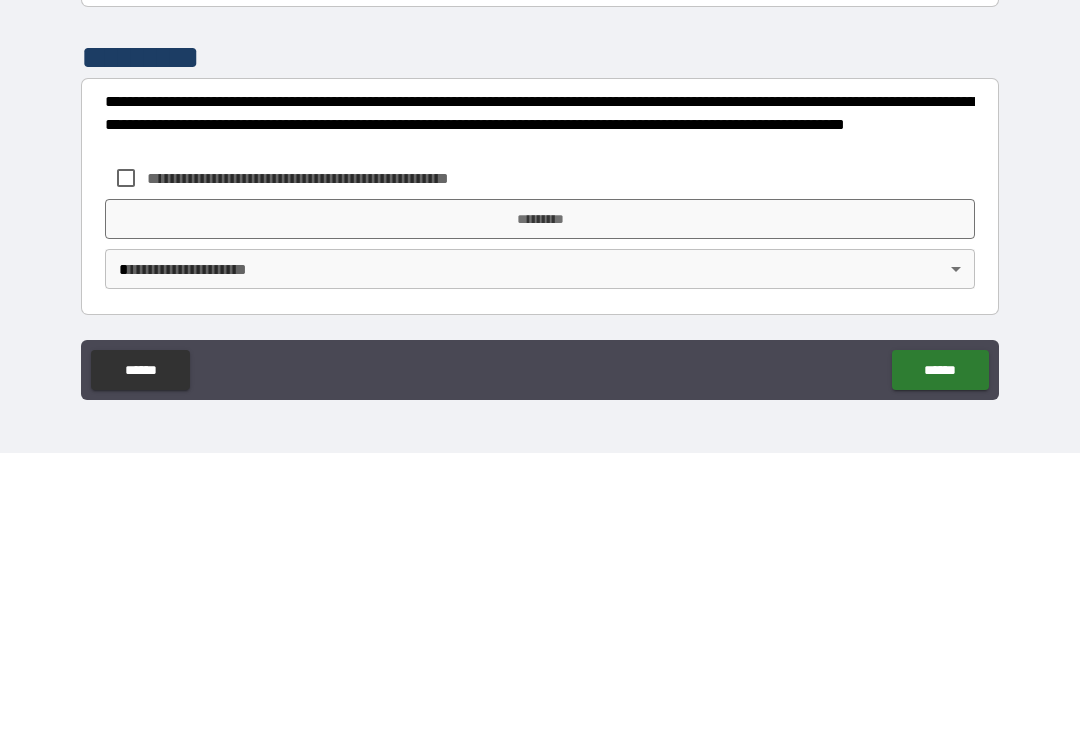 click on "*********" at bounding box center [540, 506] 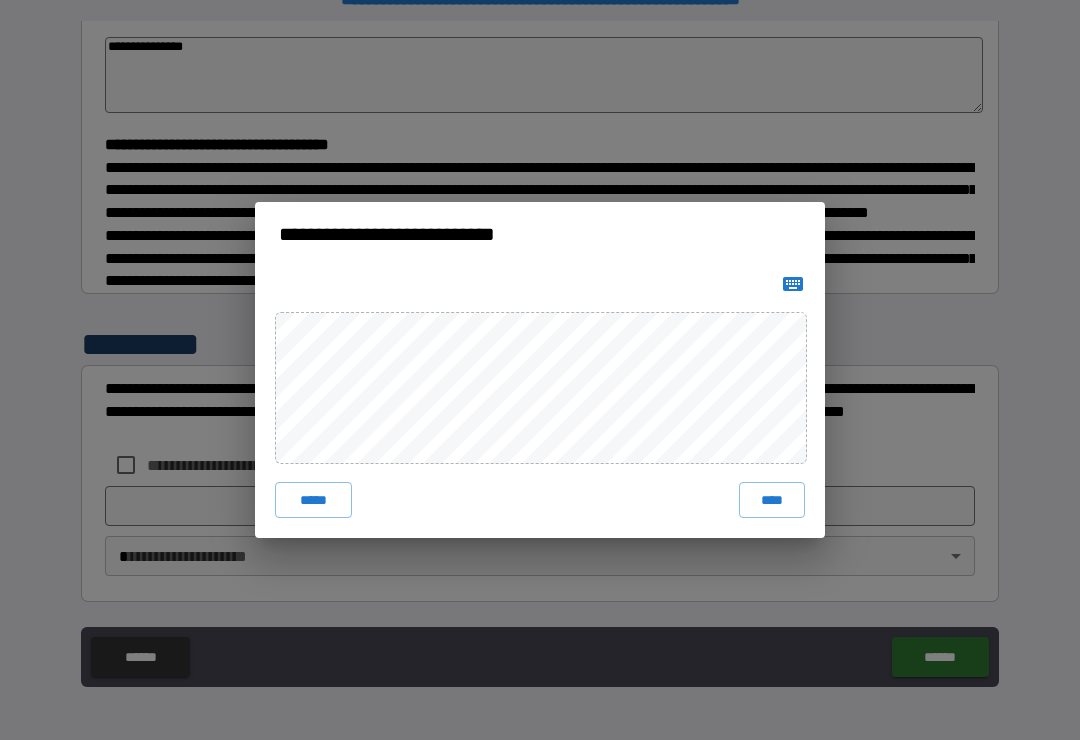 click on "****" at bounding box center [772, 500] 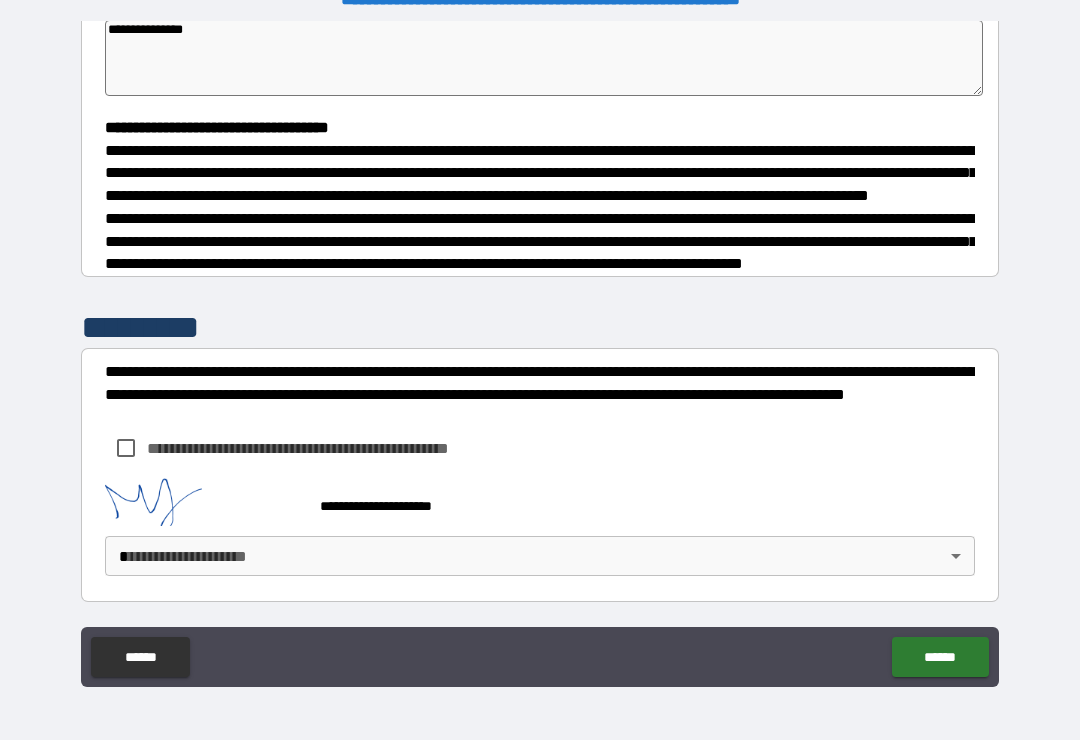 scroll, scrollTop: 494, scrollLeft: 0, axis: vertical 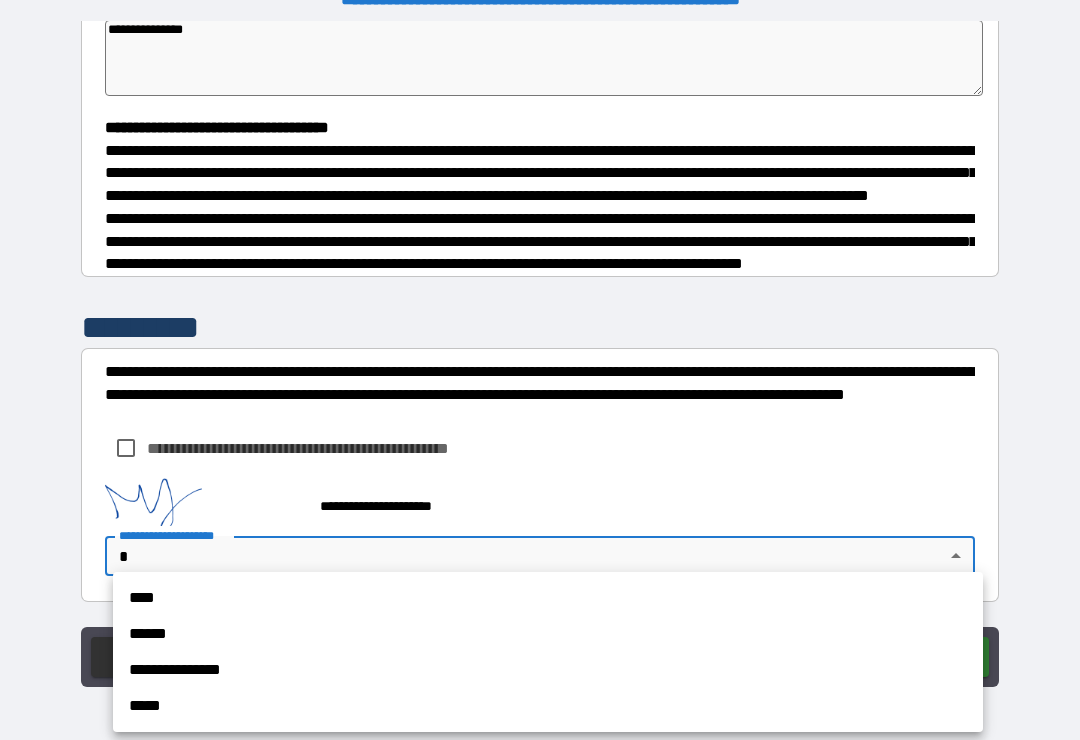 click on "****" at bounding box center (548, 598) 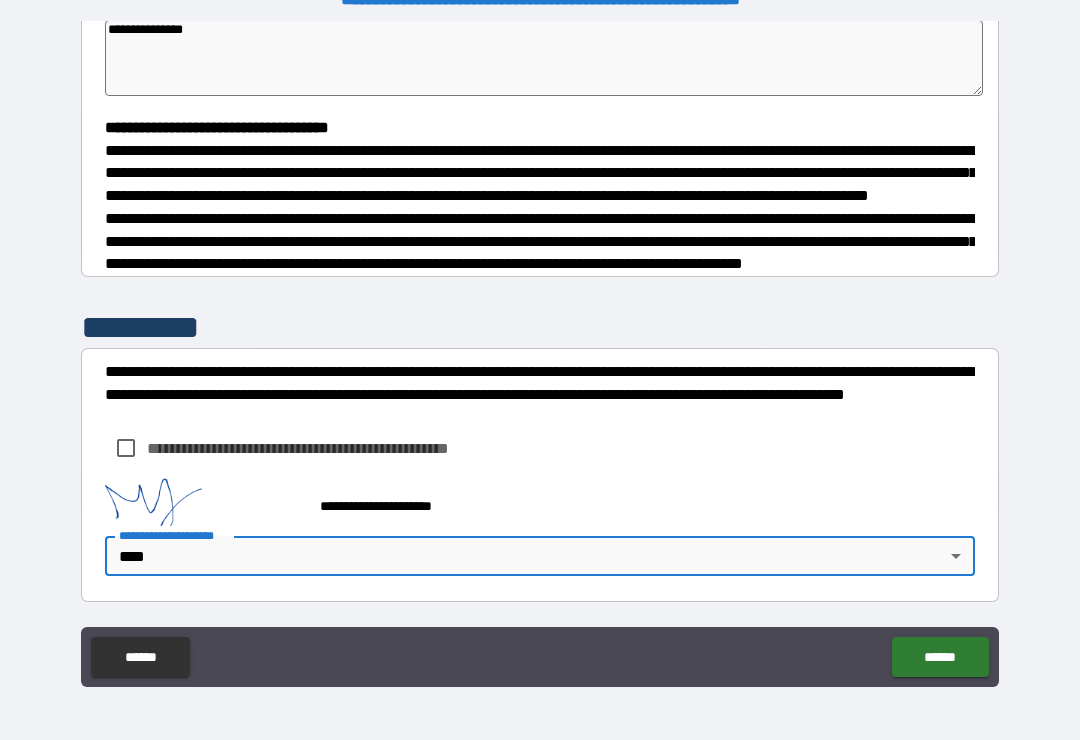 click on "******" at bounding box center [940, 657] 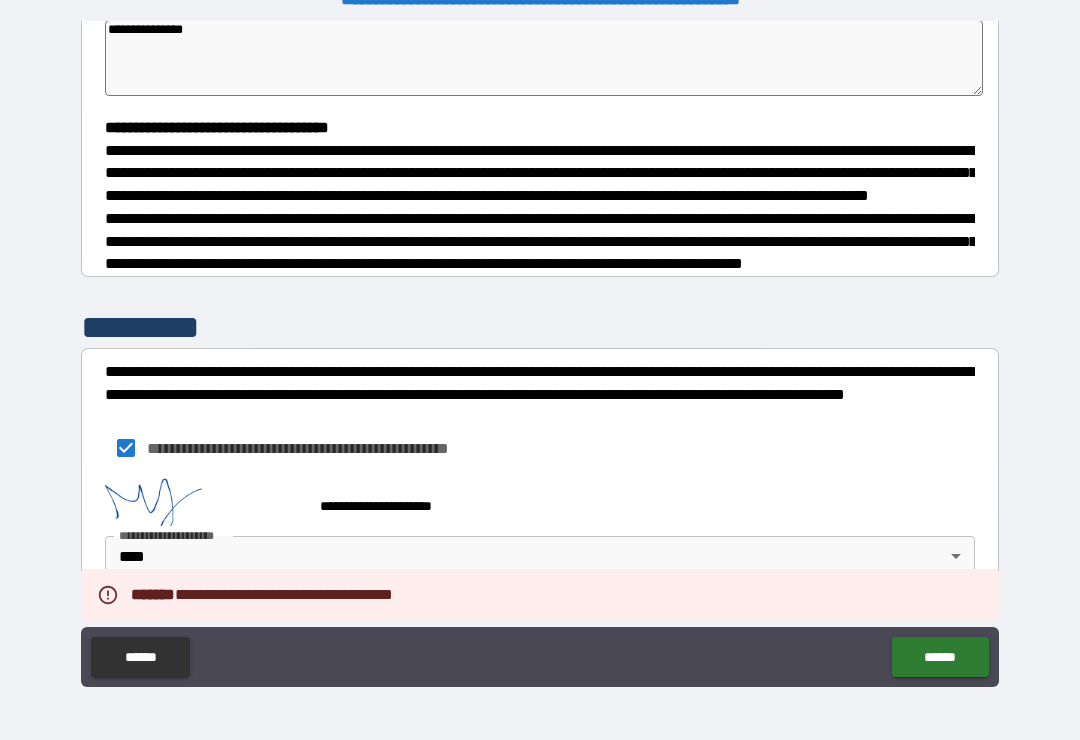 click on "******" at bounding box center (940, 657) 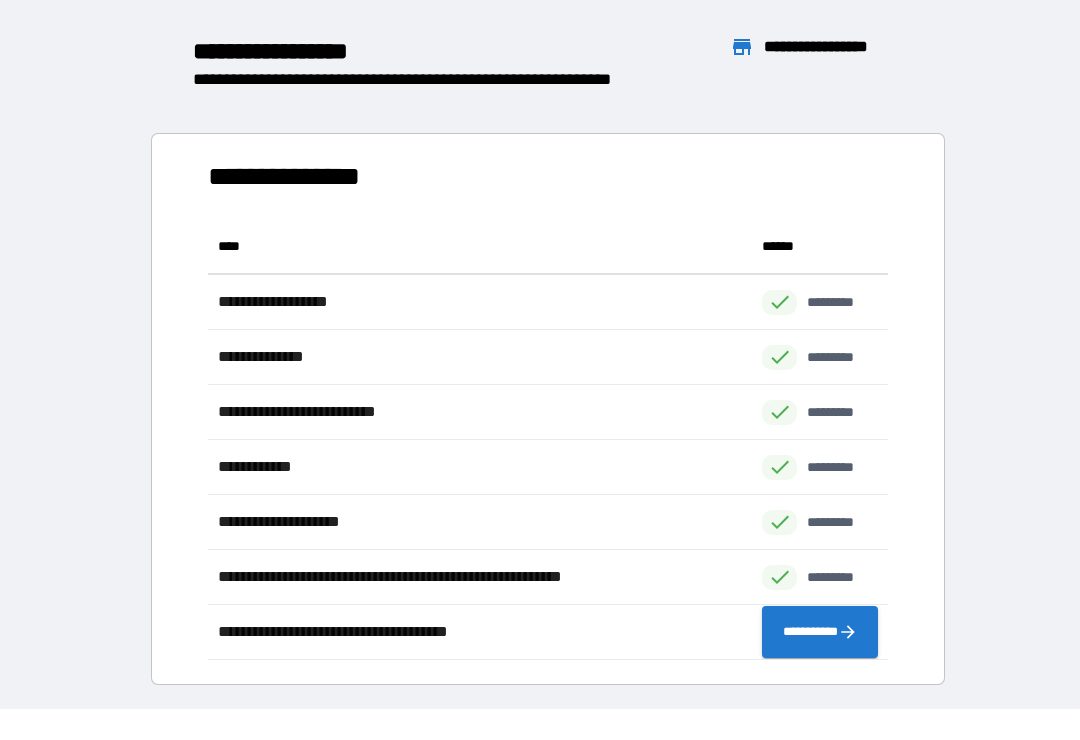 scroll, scrollTop: 1, scrollLeft: 1, axis: both 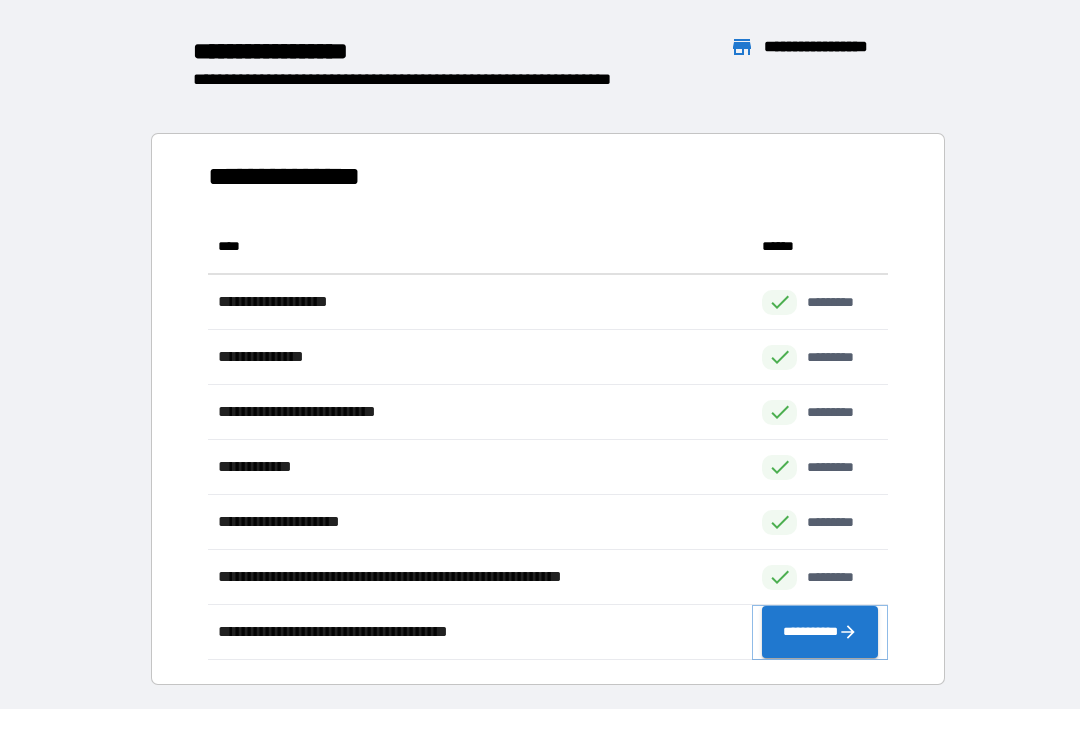 click on "**********" at bounding box center [820, 632] 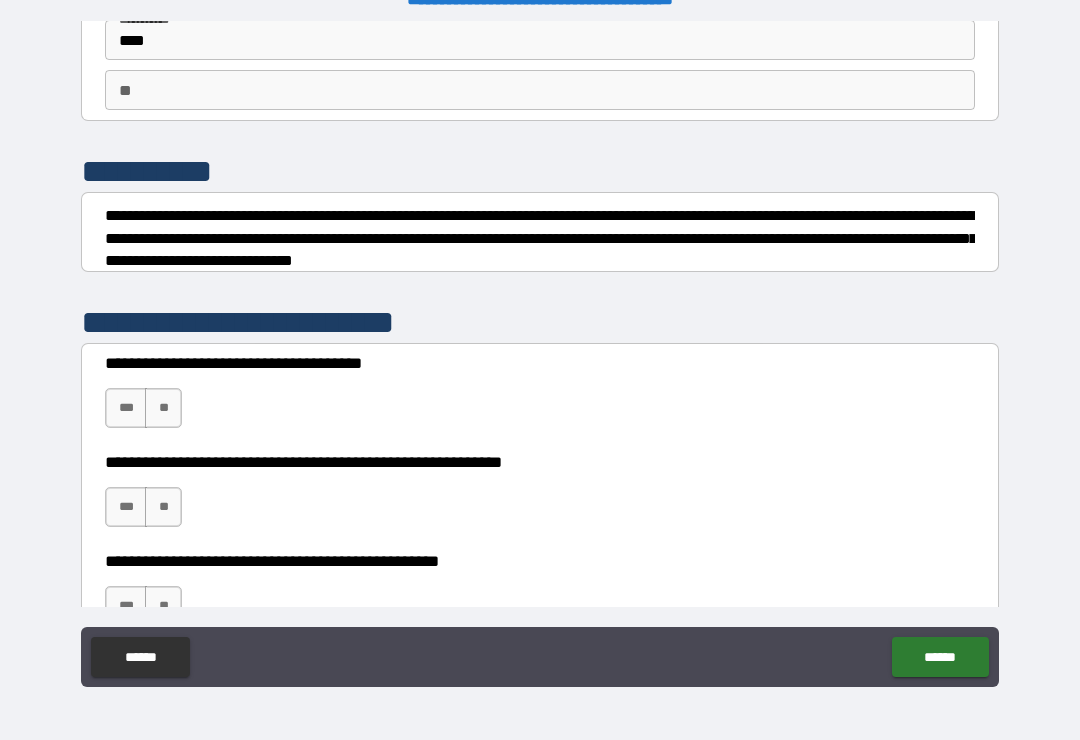 scroll, scrollTop: 147, scrollLeft: 0, axis: vertical 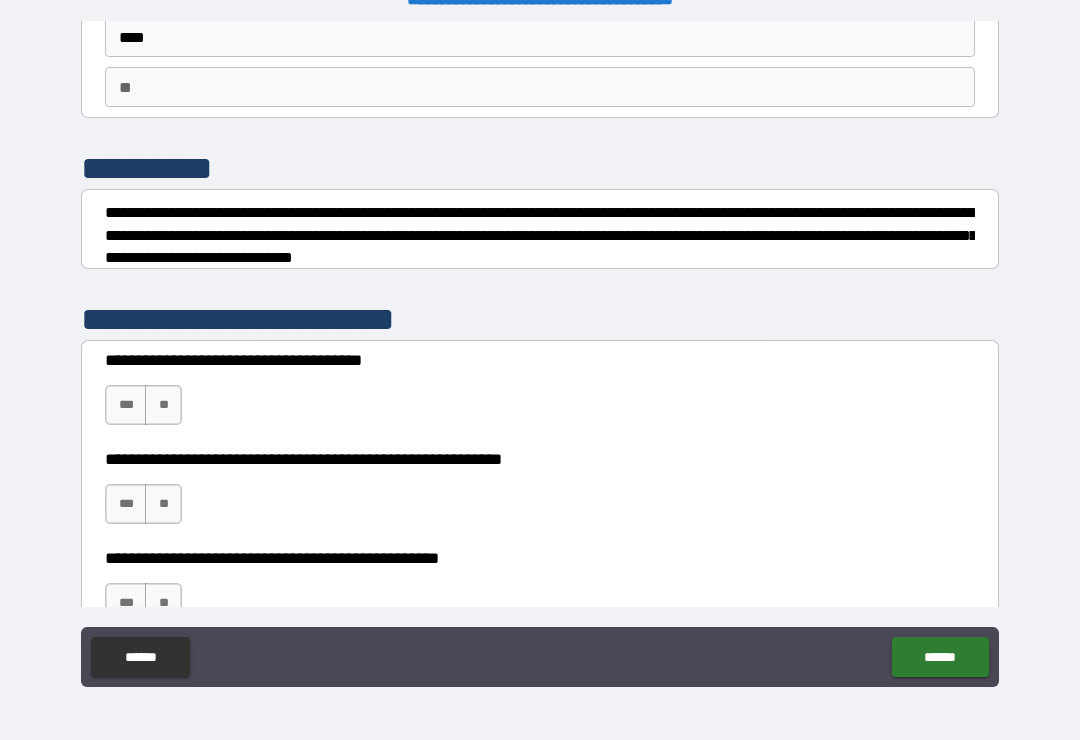 click on "***" at bounding box center (126, 405) 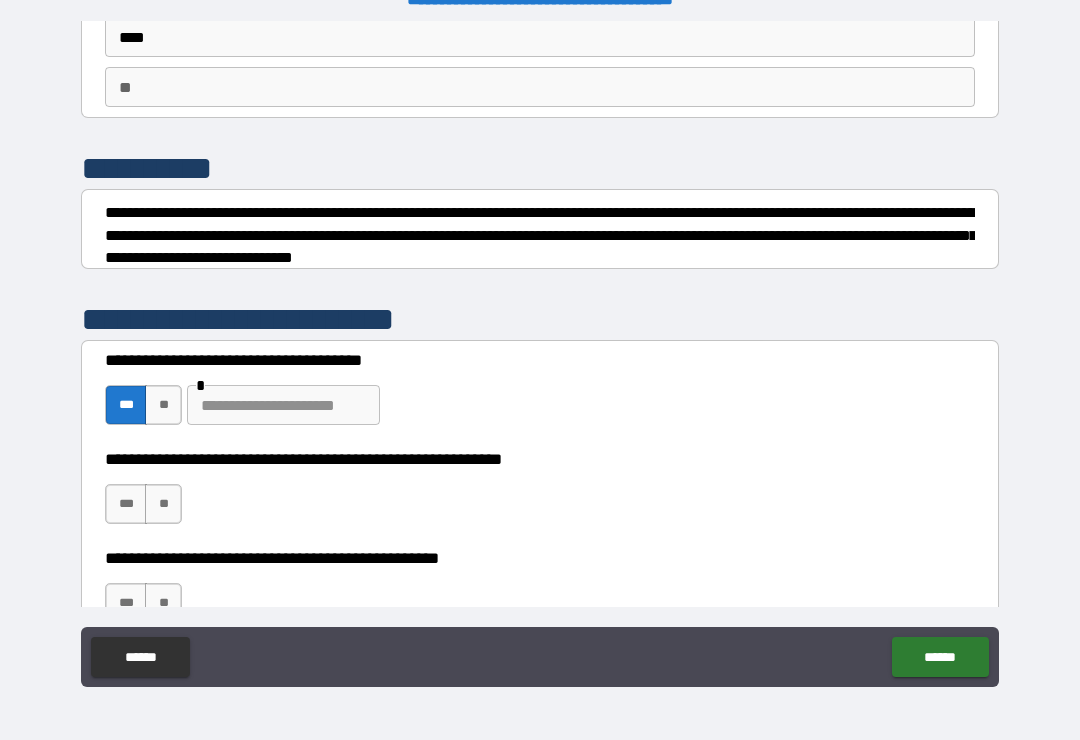 click on "***" at bounding box center (126, 504) 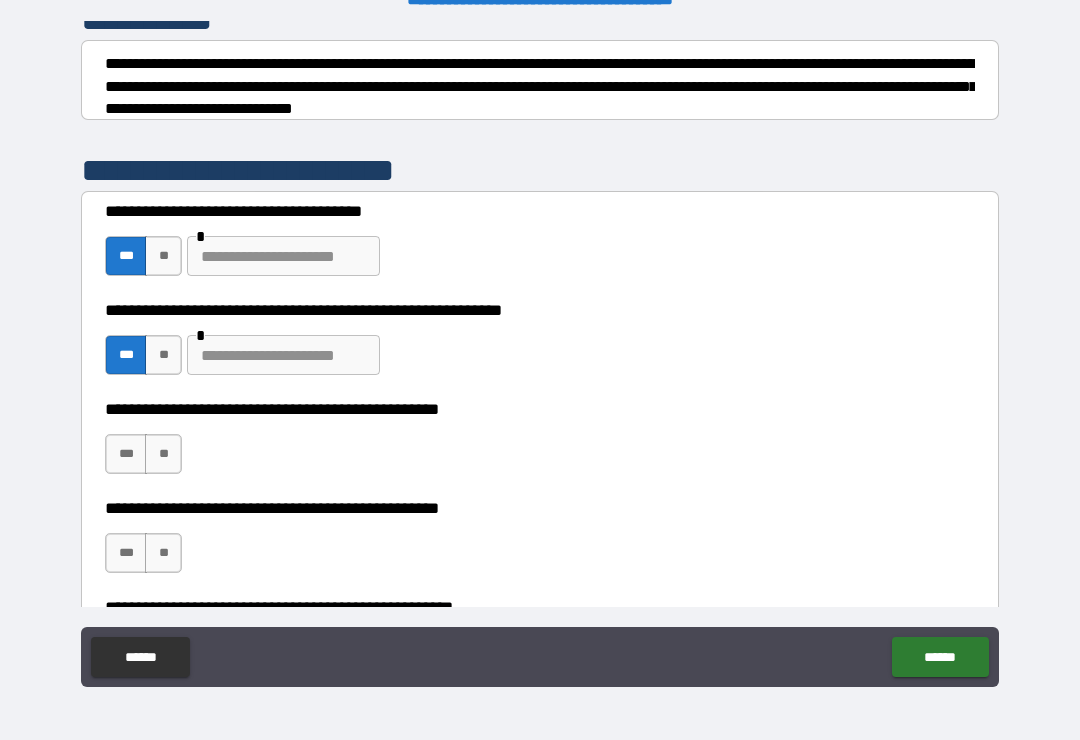 scroll, scrollTop: 315, scrollLeft: 0, axis: vertical 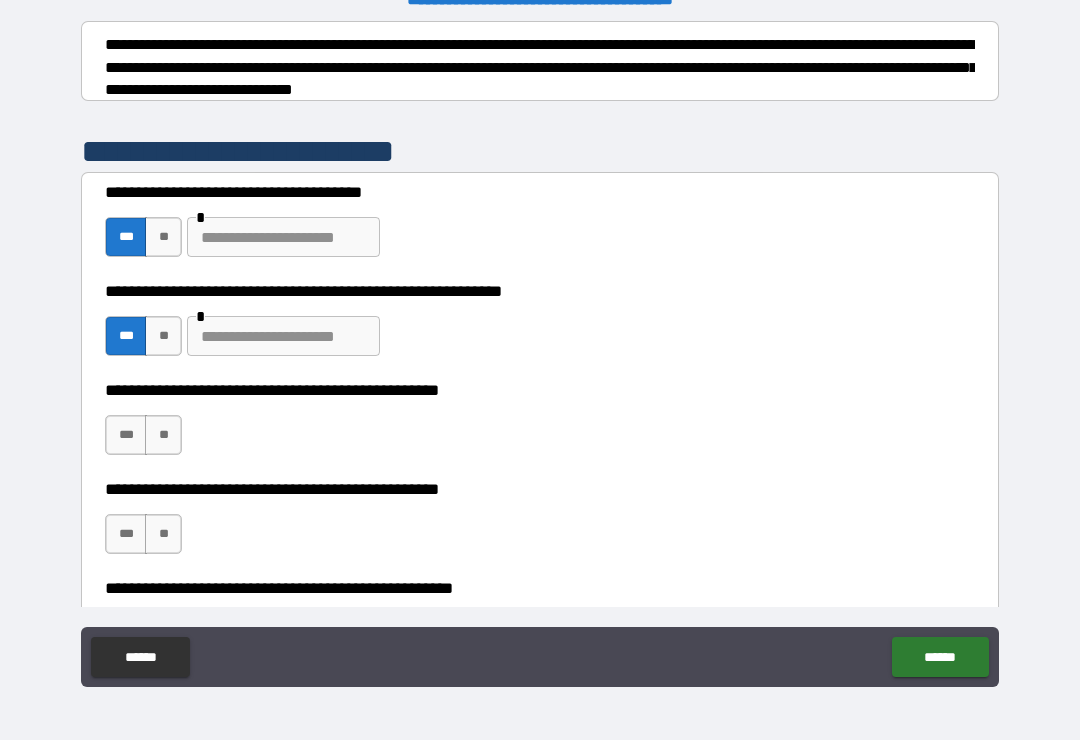 click on "***" at bounding box center (126, 435) 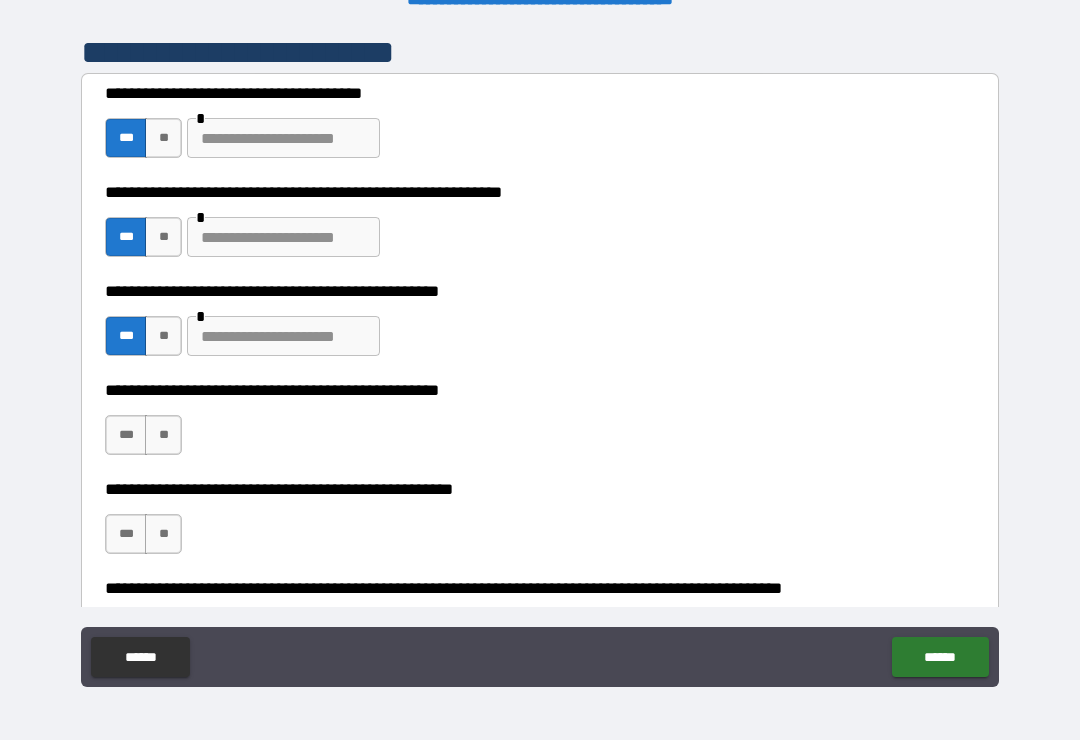 click on "***" at bounding box center (126, 435) 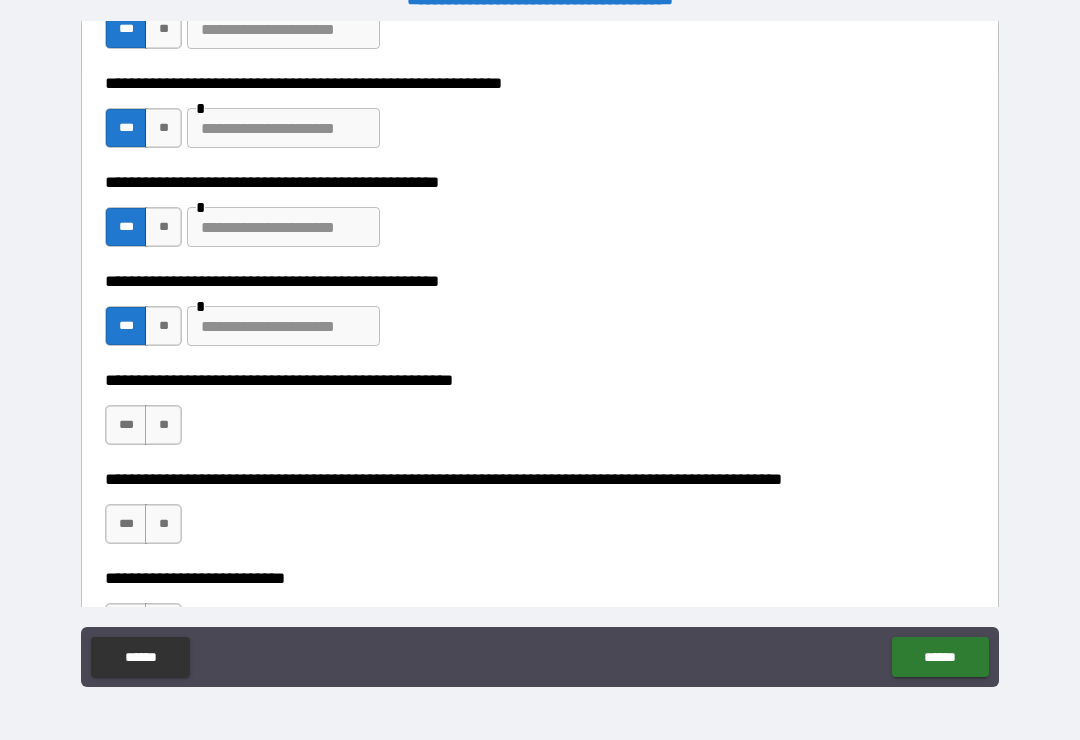 scroll, scrollTop: 526, scrollLeft: 0, axis: vertical 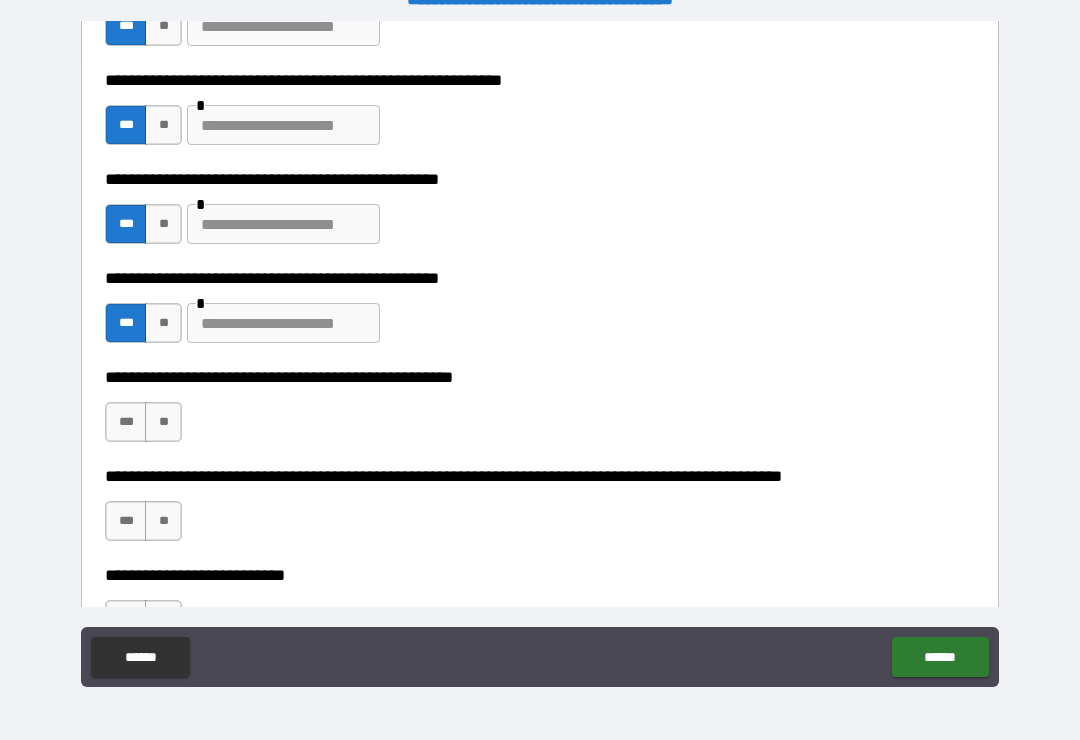 click on "**" at bounding box center [163, 422] 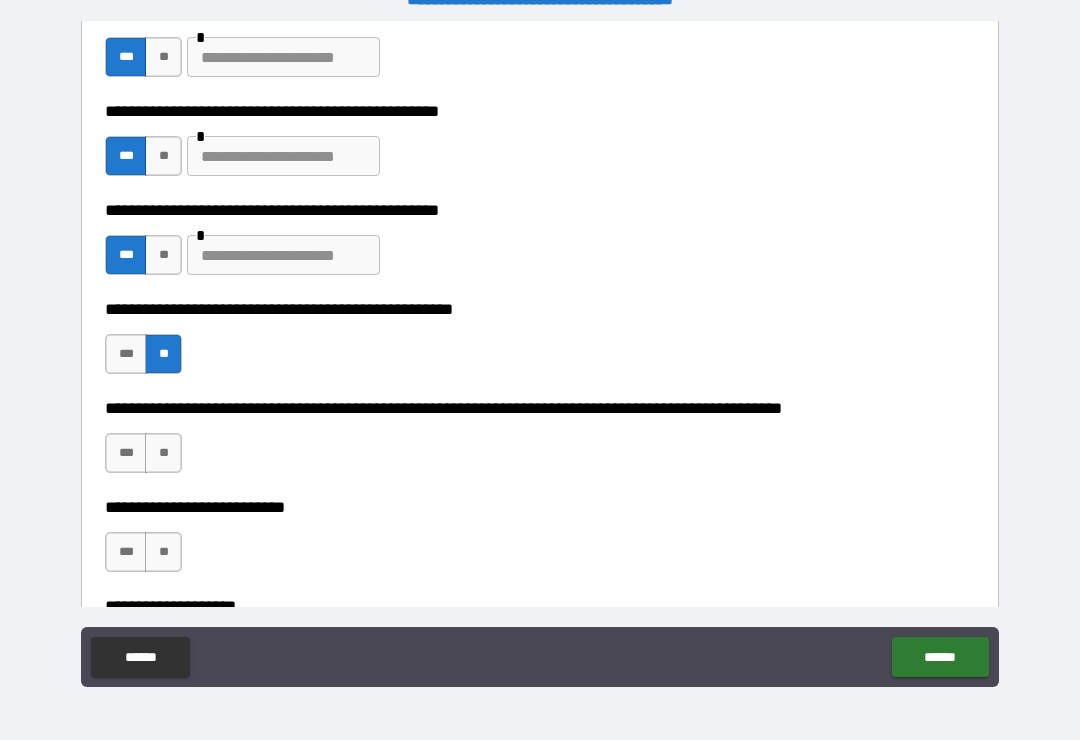 scroll, scrollTop: 611, scrollLeft: 0, axis: vertical 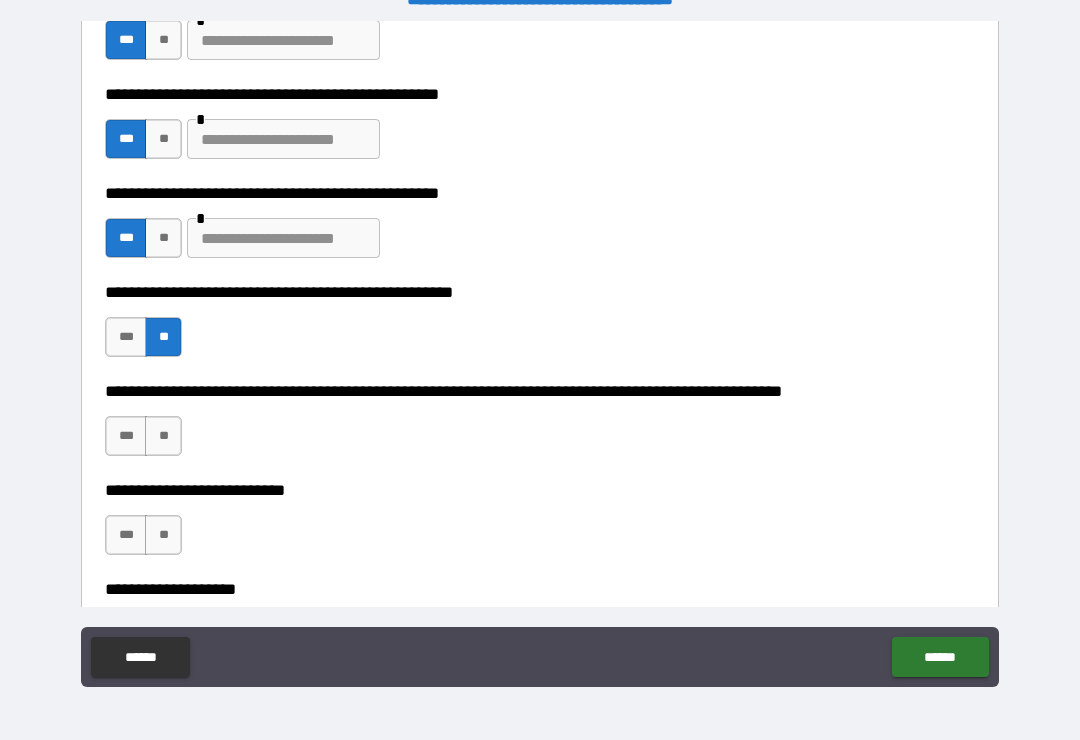 click on "**" at bounding box center [163, 436] 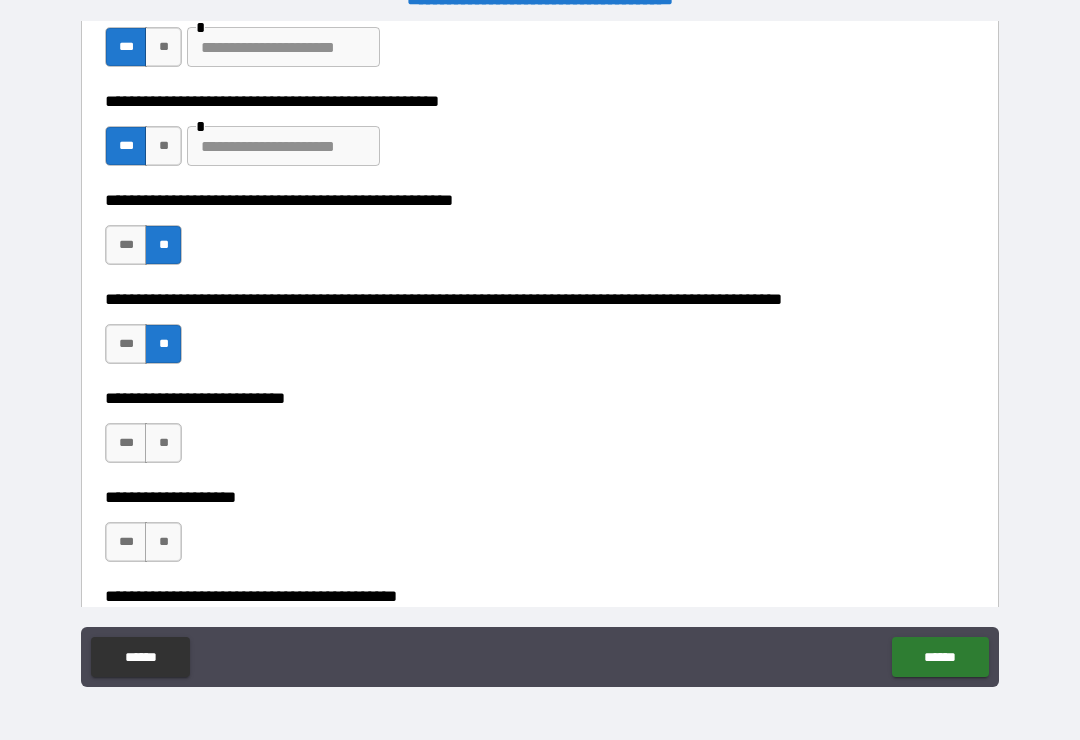 click on "**" at bounding box center (163, 443) 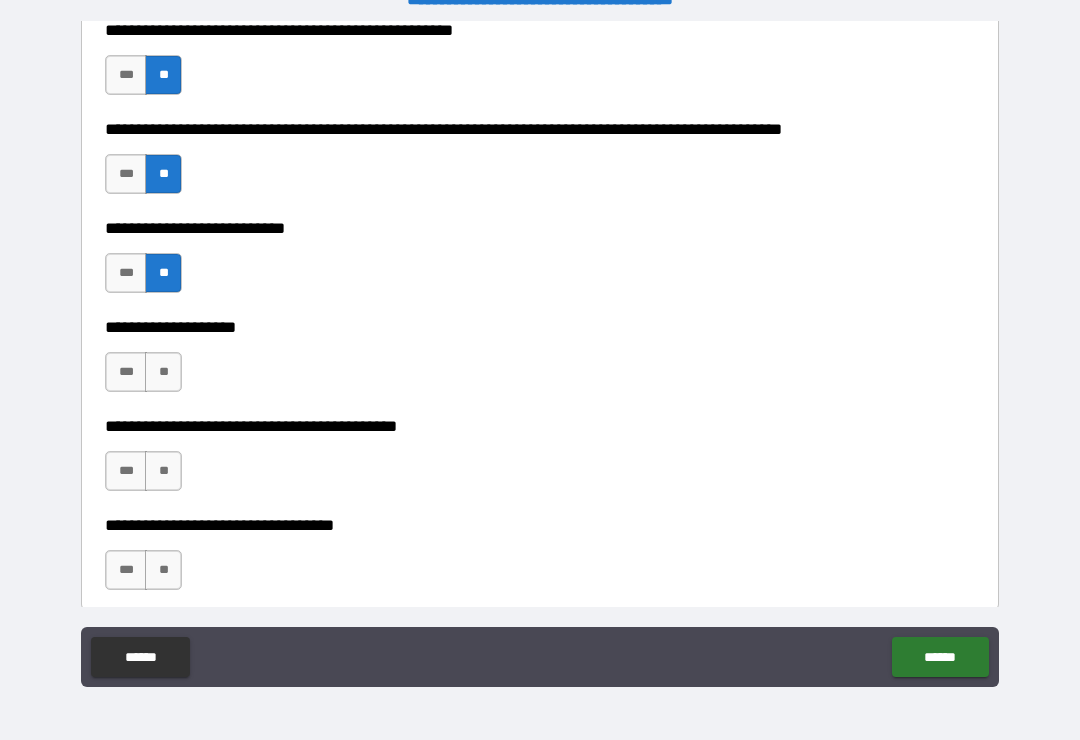 scroll, scrollTop: 879, scrollLeft: 0, axis: vertical 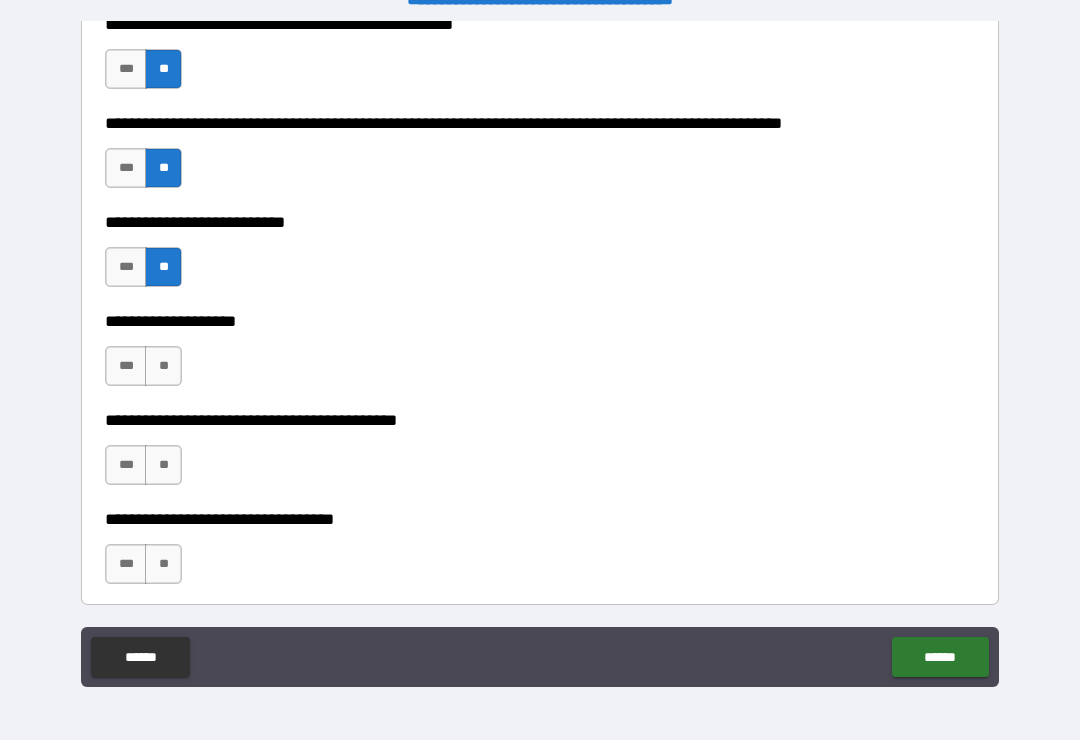 click on "**" at bounding box center [163, 366] 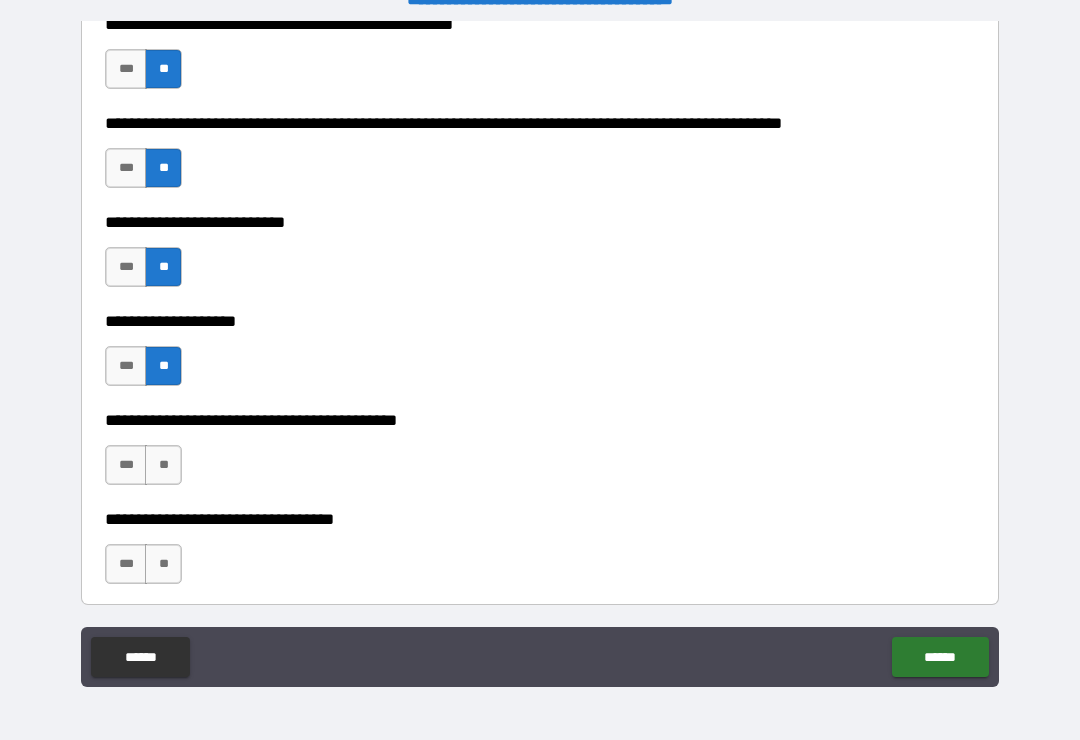click on "***" at bounding box center [126, 465] 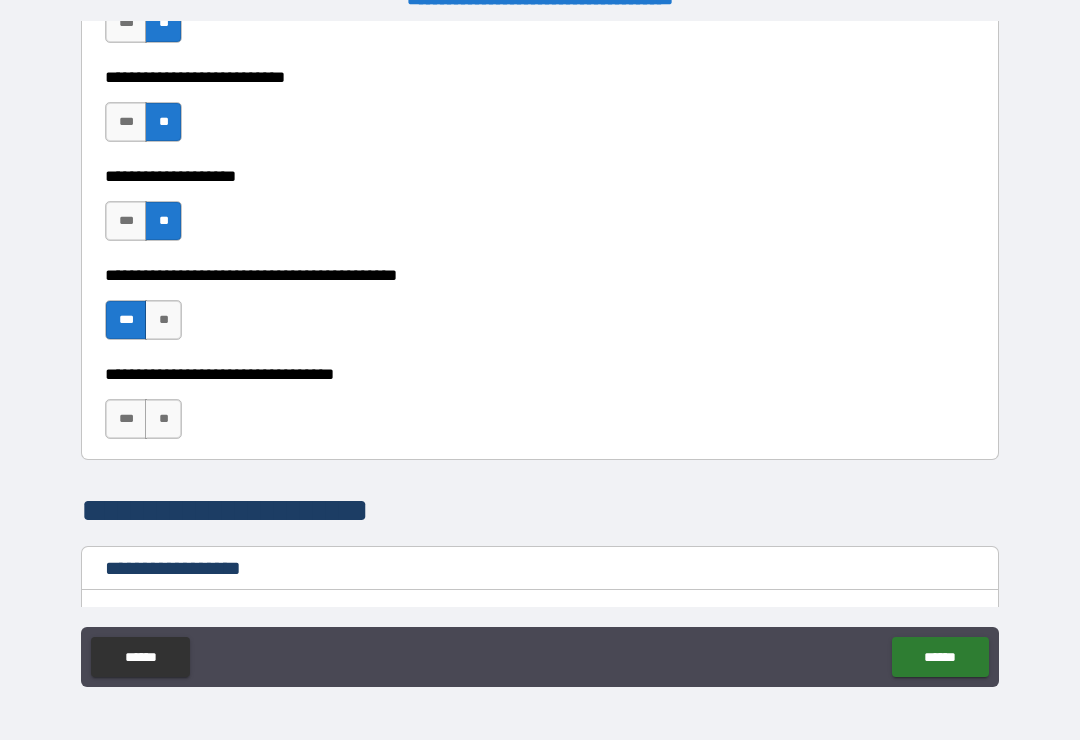 scroll, scrollTop: 1033, scrollLeft: 0, axis: vertical 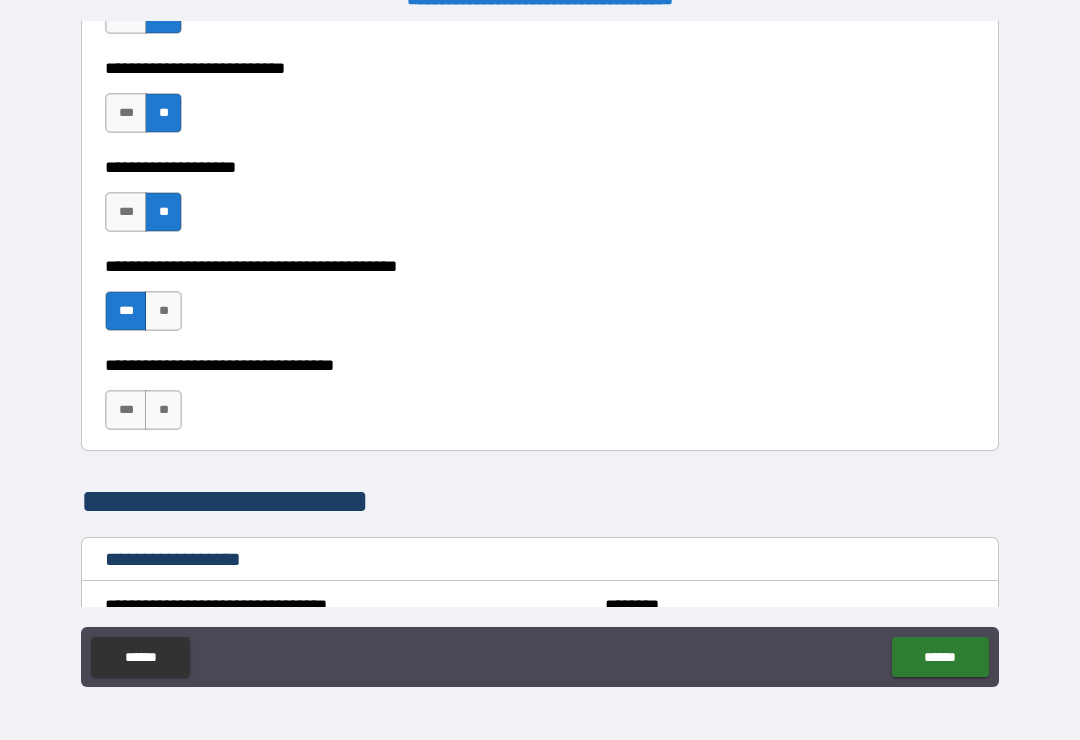 click on "**" at bounding box center [163, 410] 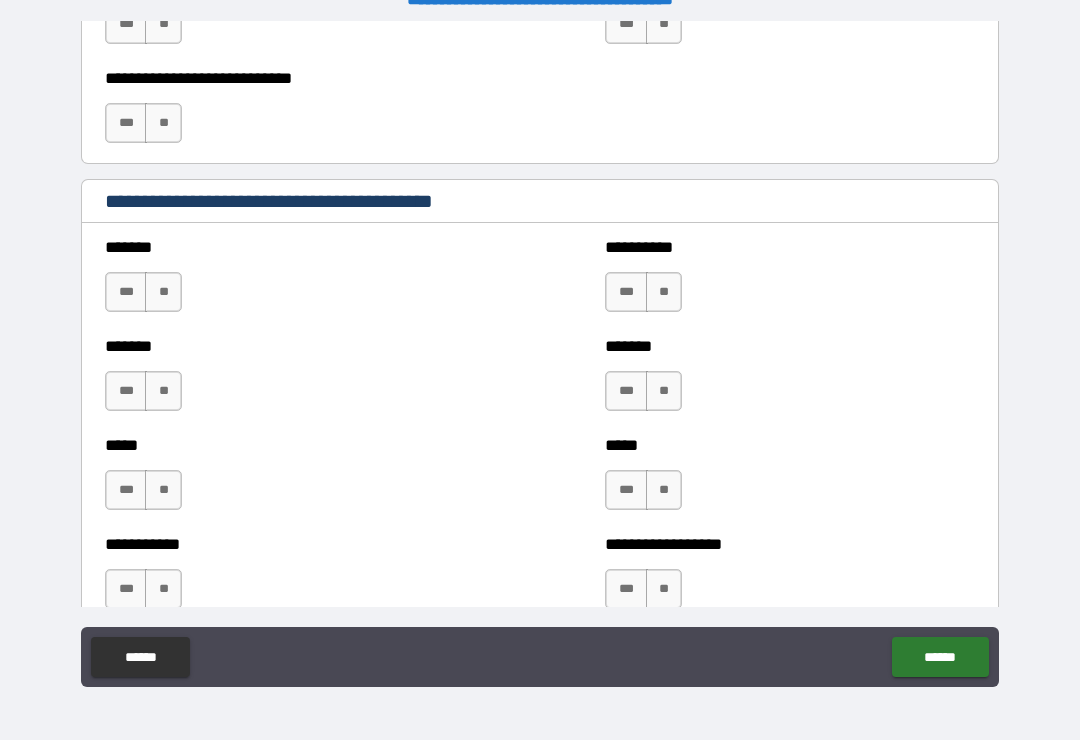 scroll, scrollTop: 1672, scrollLeft: 0, axis: vertical 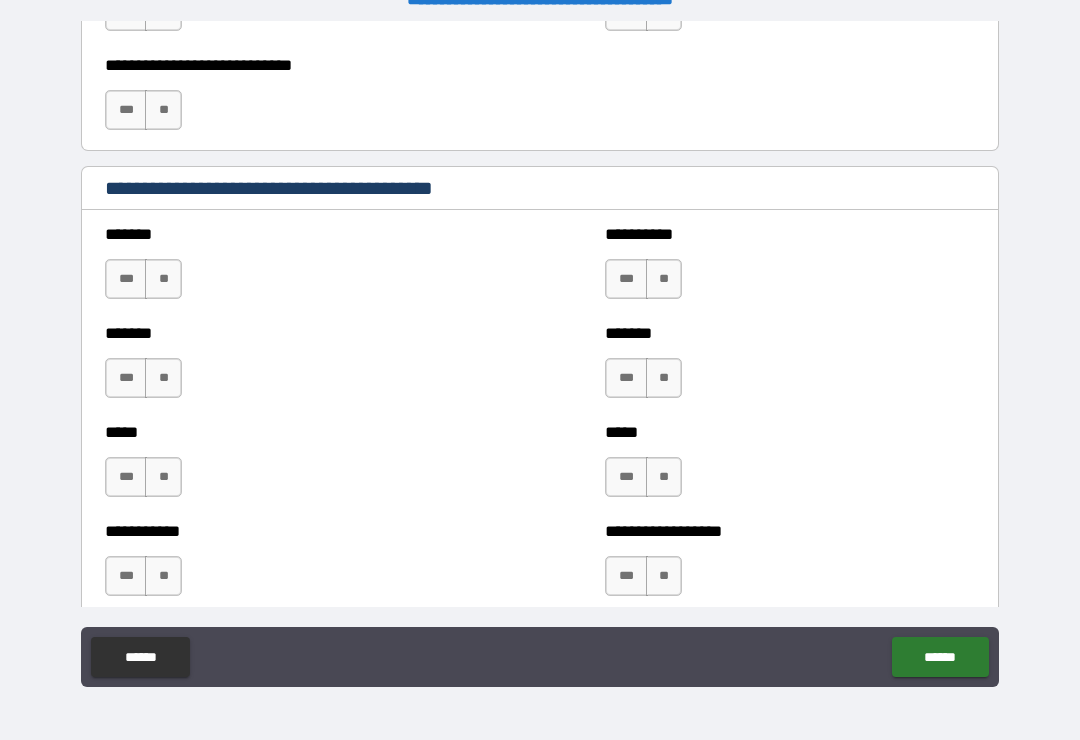 click on "**" at bounding box center [163, 279] 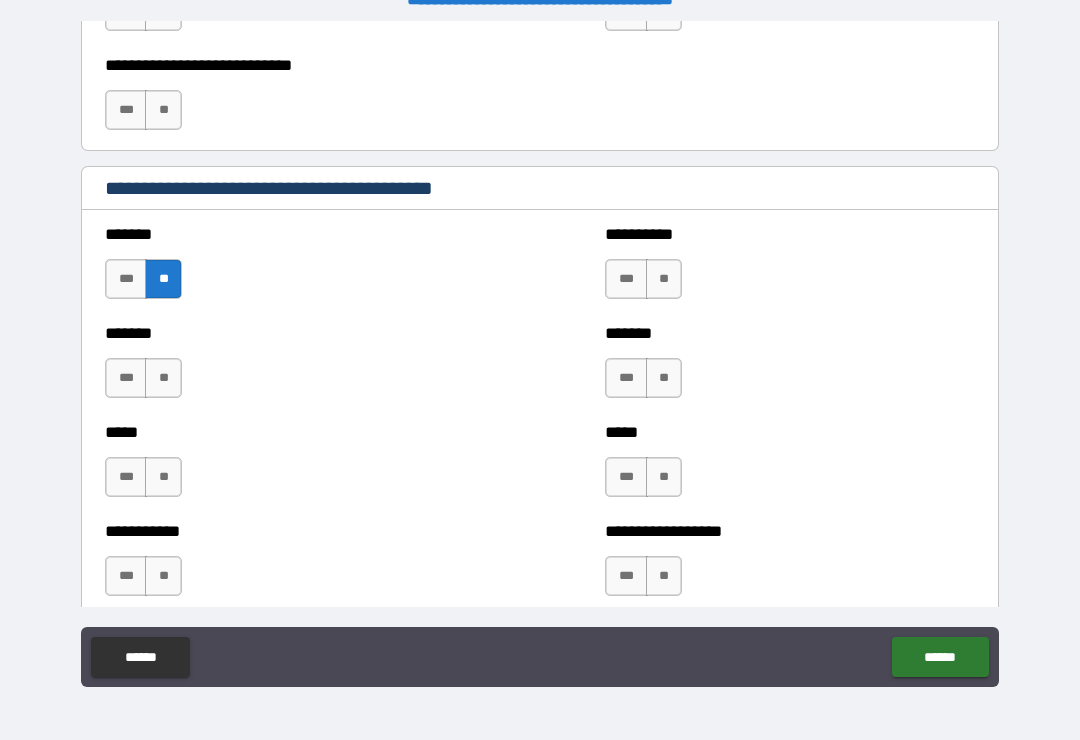 click on "******* *** **" at bounding box center [290, 368] 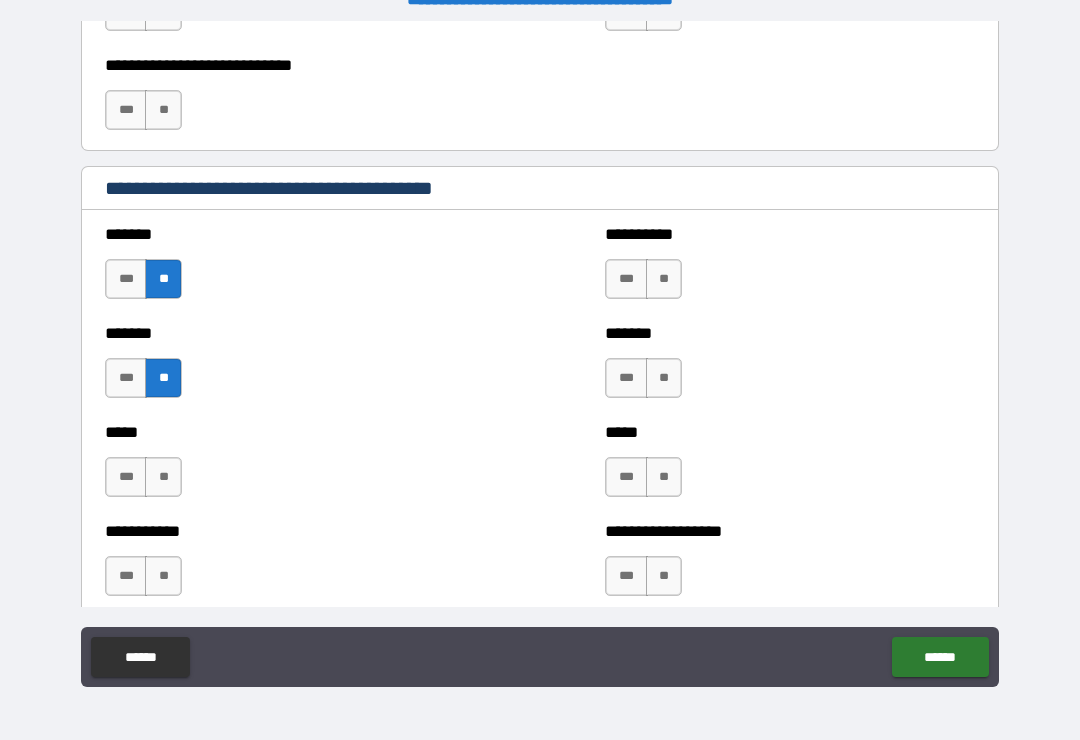 click on "**" at bounding box center (163, 477) 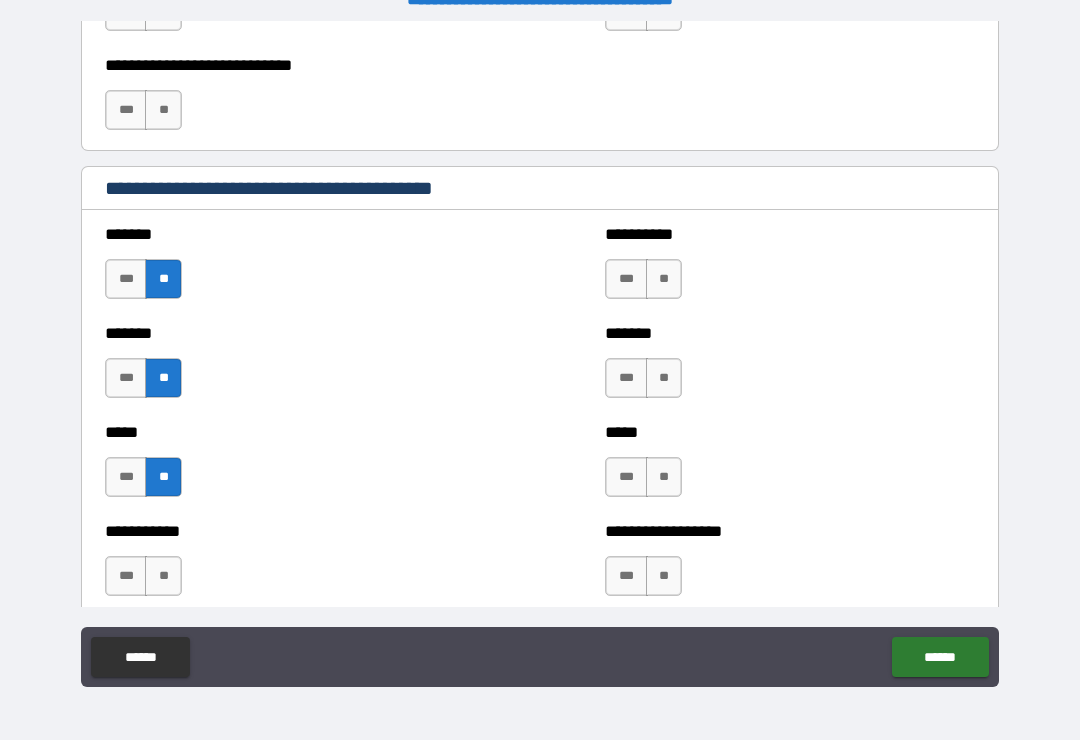 click on "**" at bounding box center (163, 576) 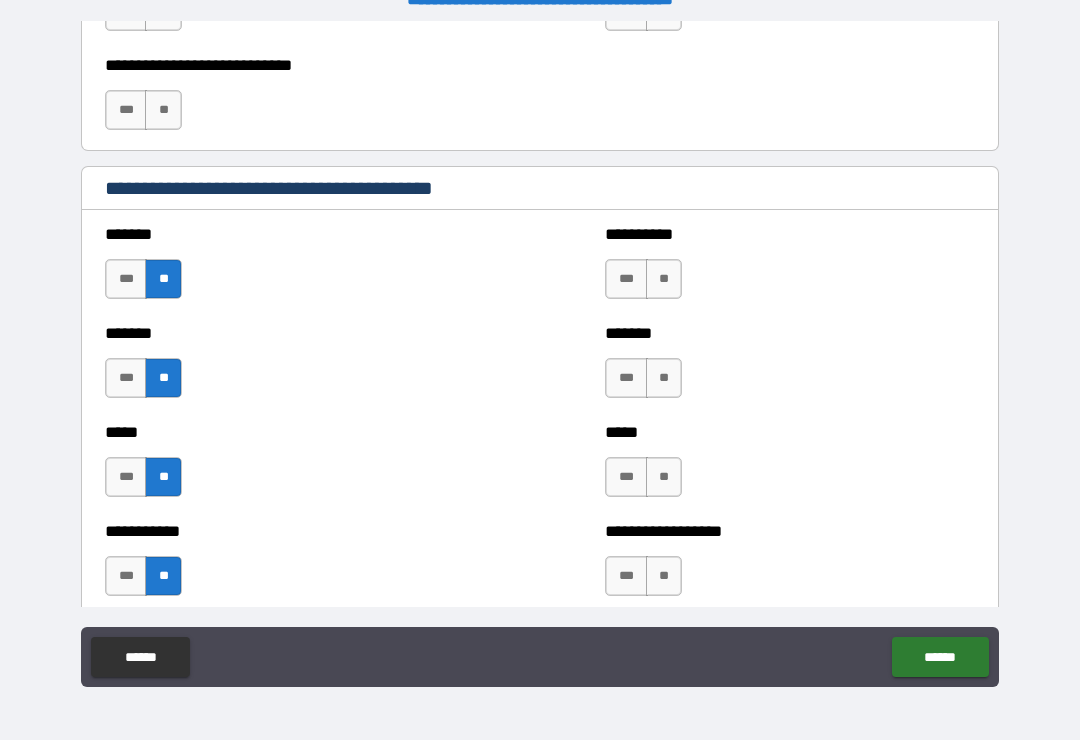 click on "**" at bounding box center (664, 279) 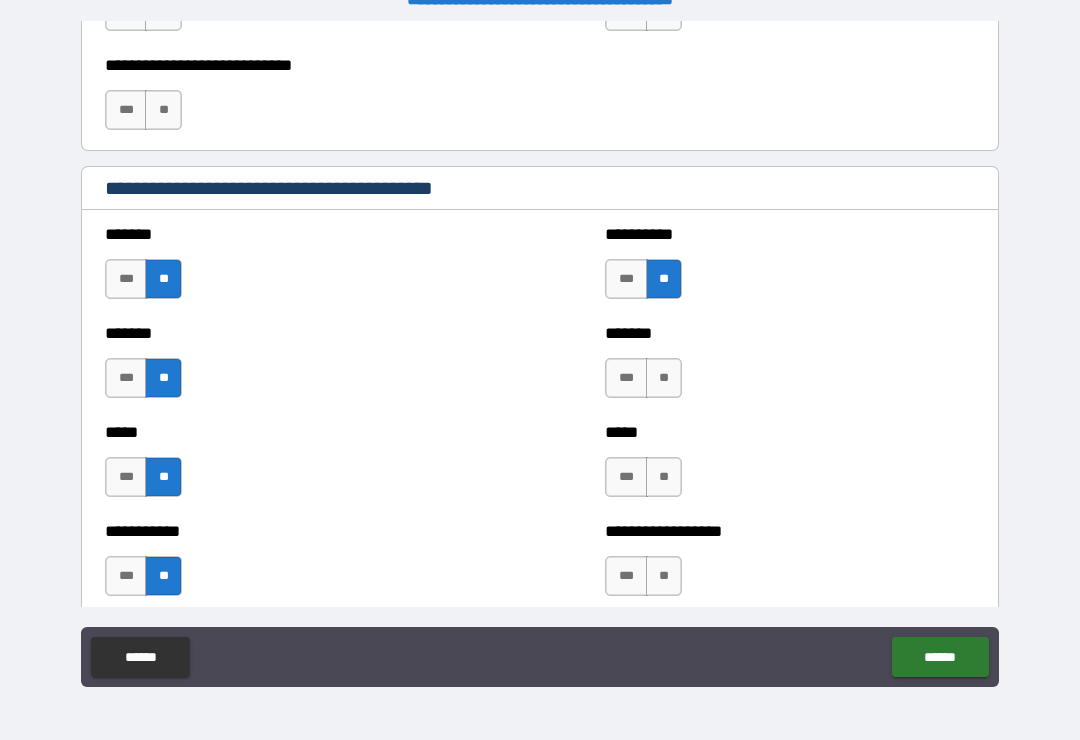 click on "**" at bounding box center [664, 378] 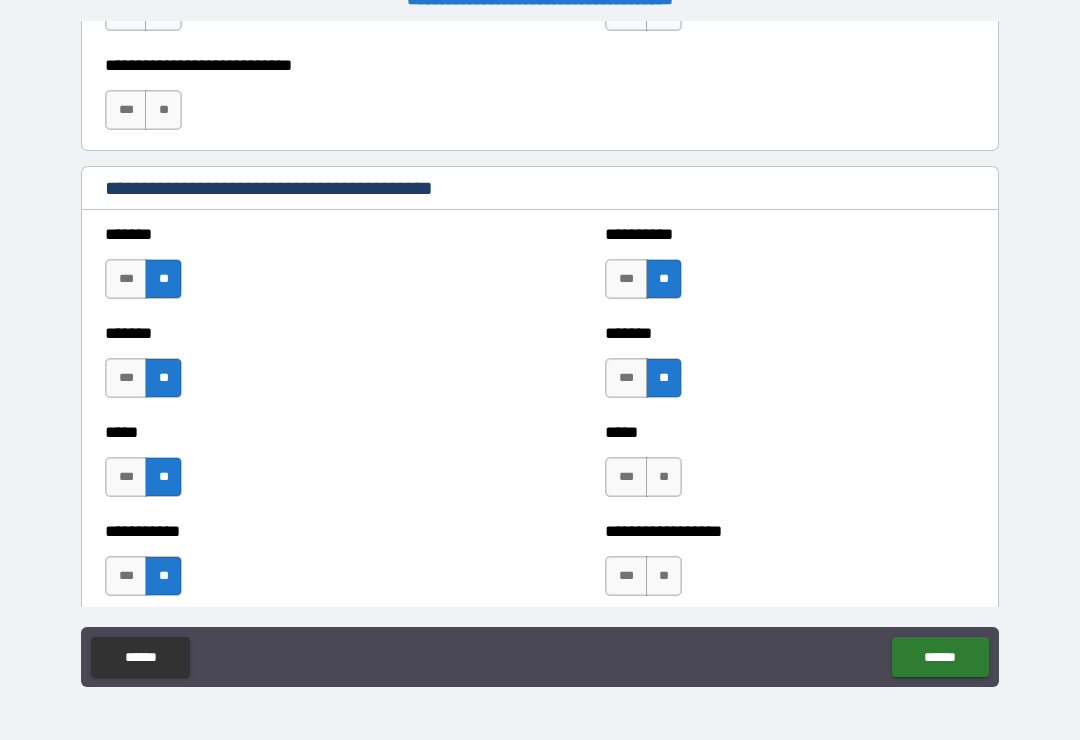 click on "**" at bounding box center [664, 477] 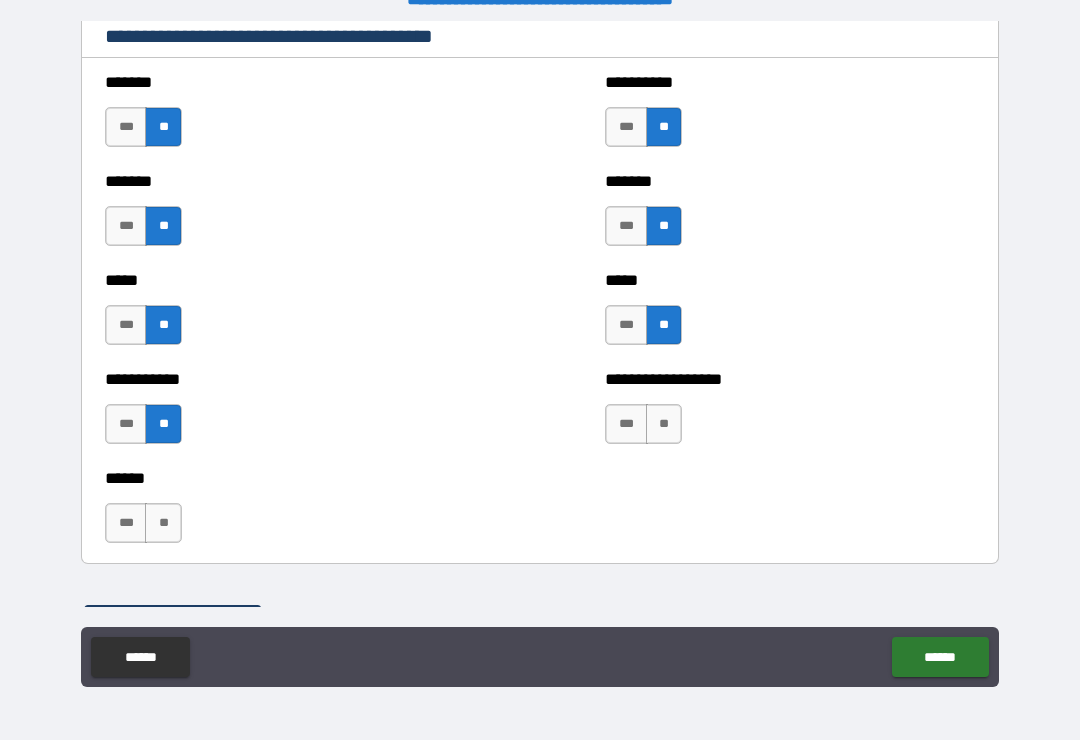 scroll, scrollTop: 1827, scrollLeft: 0, axis: vertical 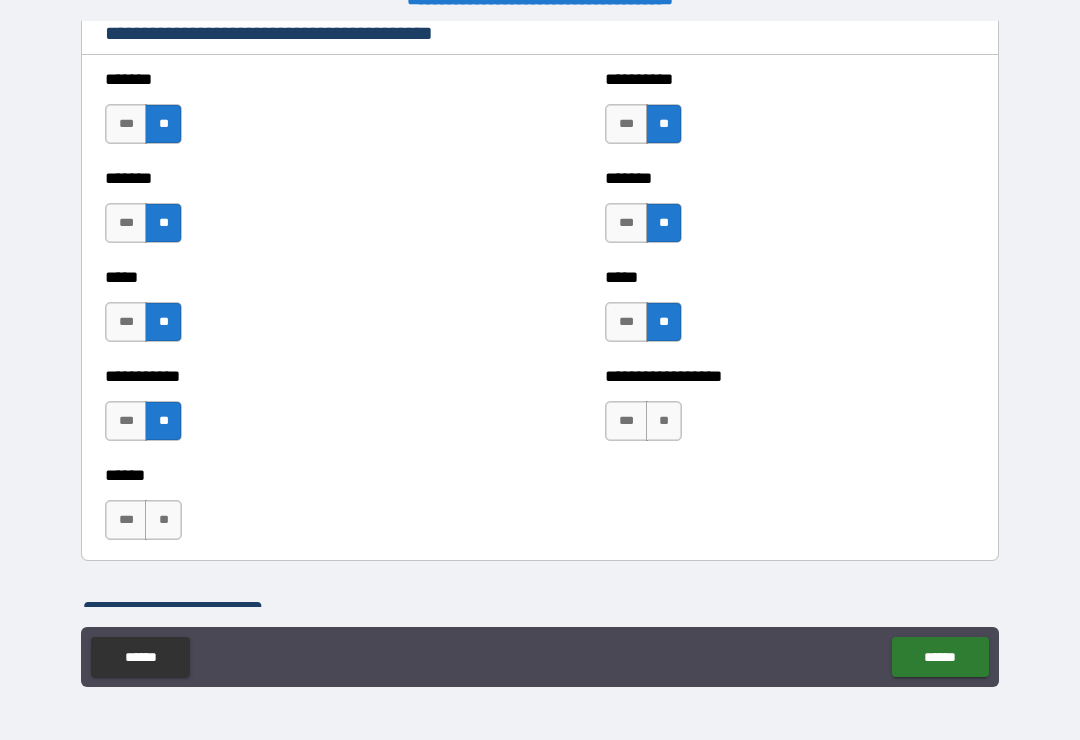 click on "**" at bounding box center (664, 421) 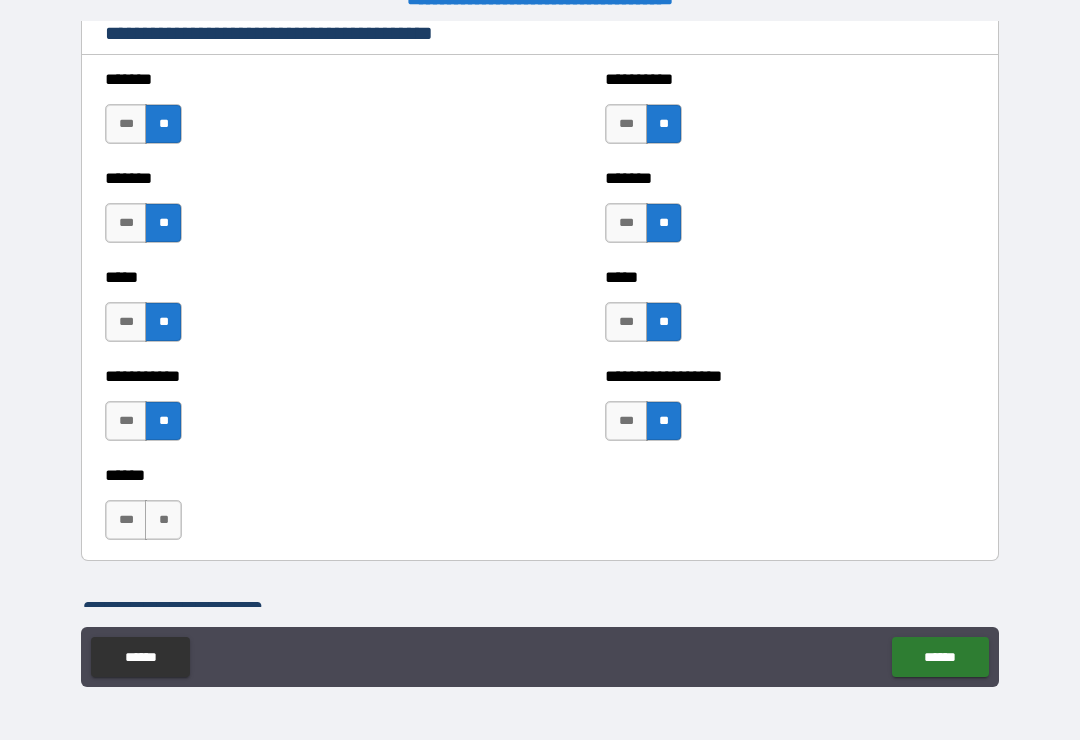 click on "***" at bounding box center [126, 520] 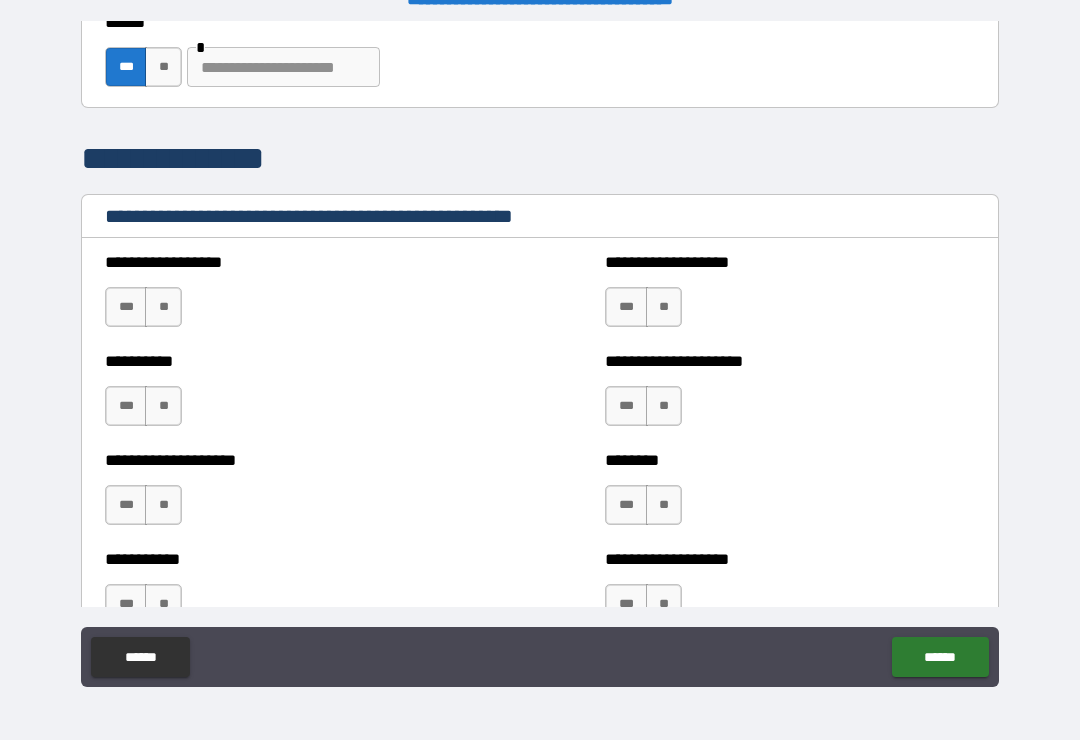 scroll, scrollTop: 2285, scrollLeft: 0, axis: vertical 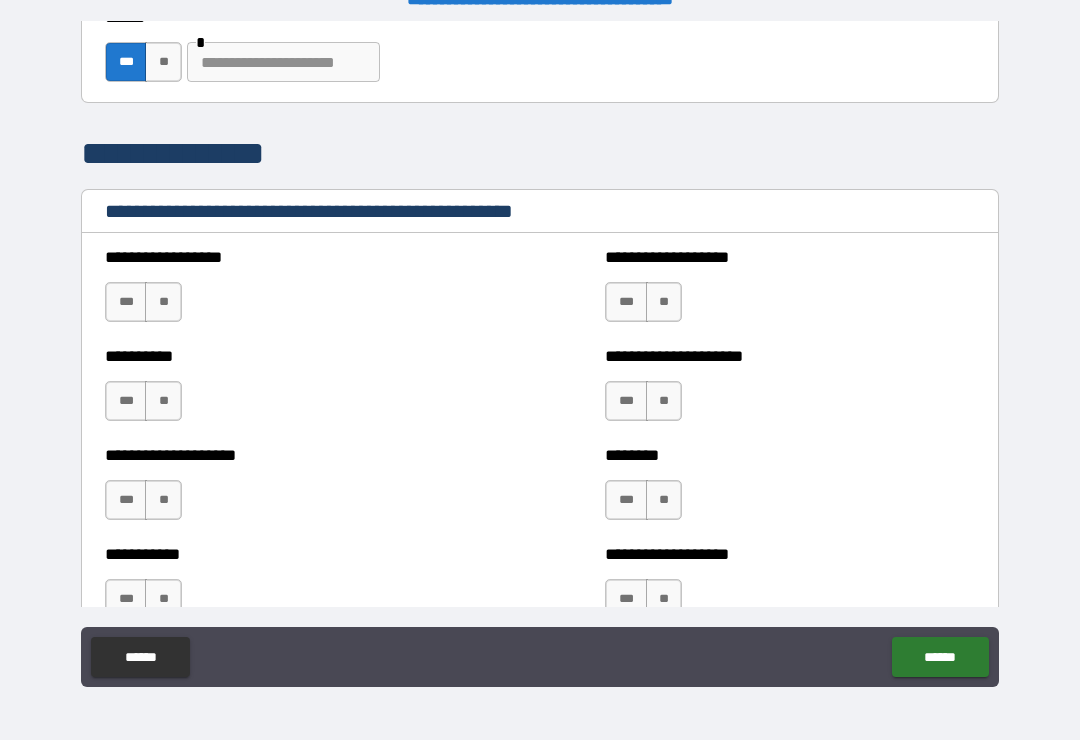 click on "**" at bounding box center (163, 302) 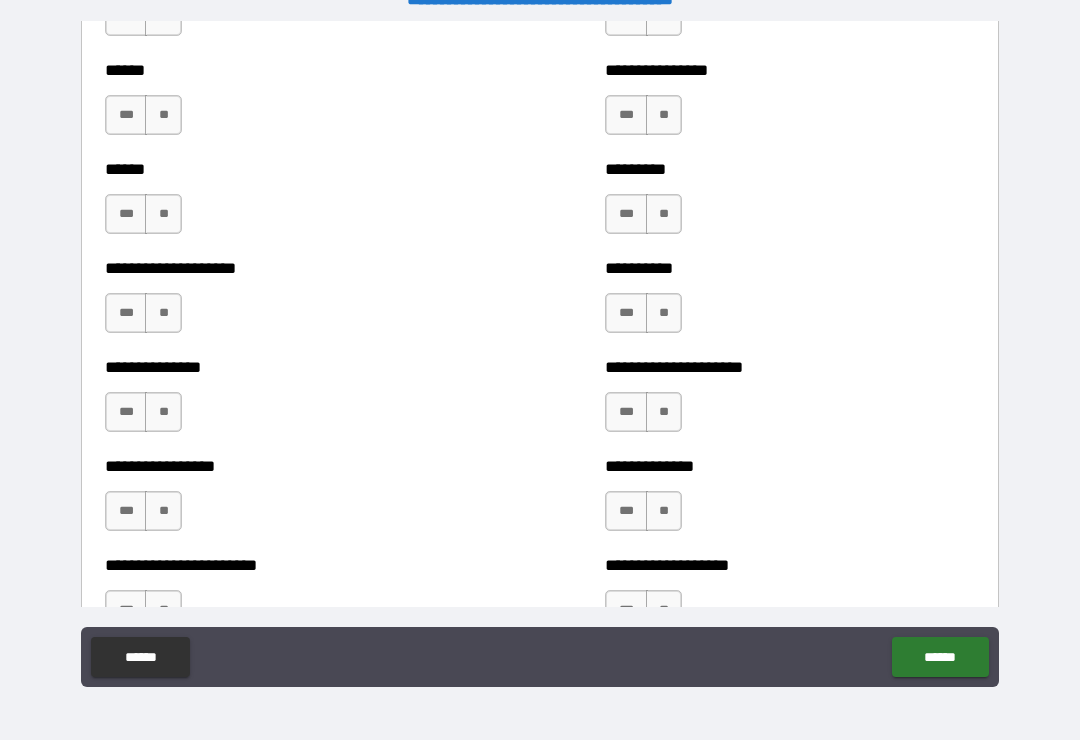 scroll, scrollTop: 3167, scrollLeft: 0, axis: vertical 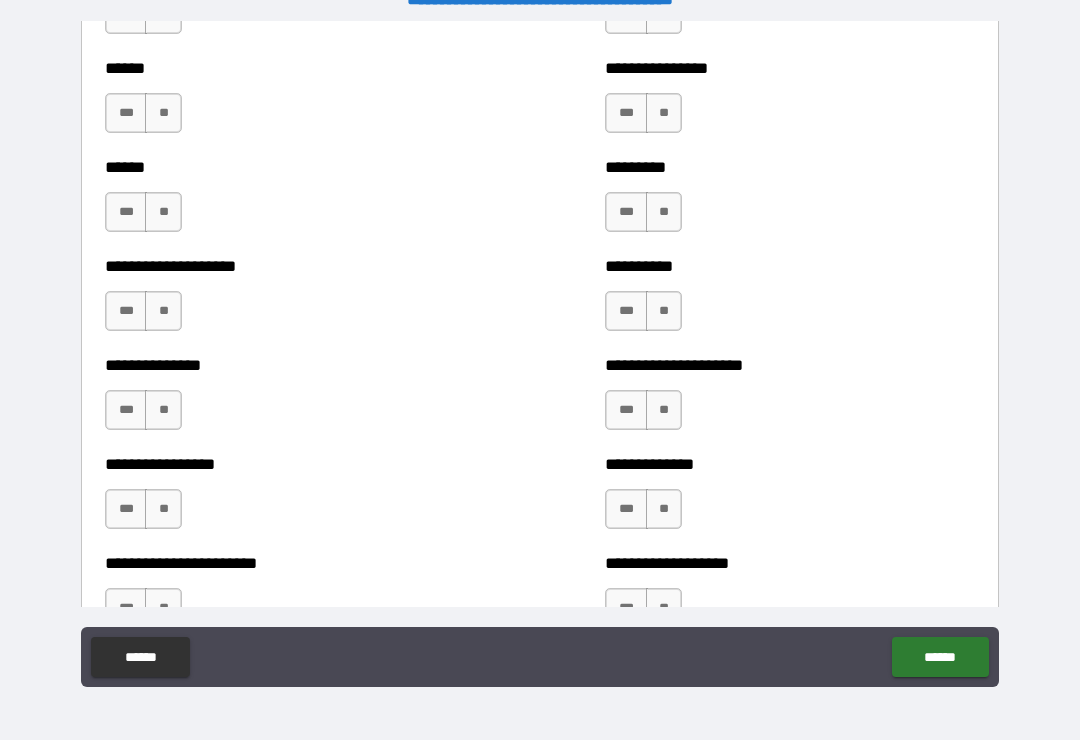 click on "***" at bounding box center [126, 311] 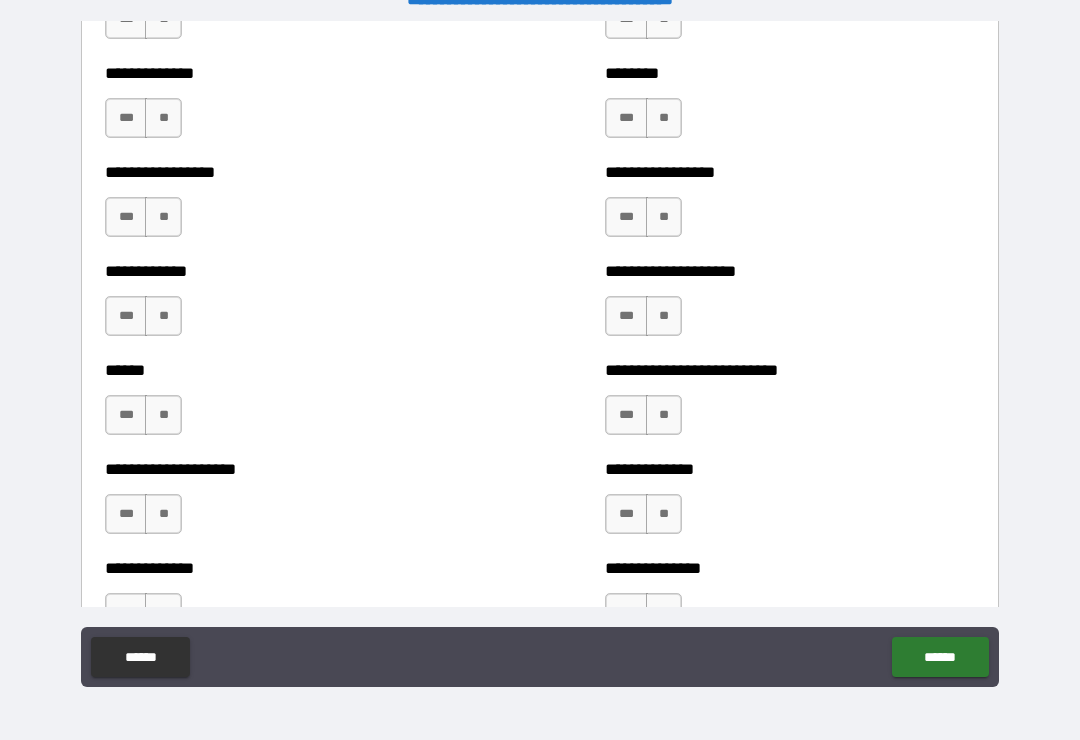 scroll, scrollTop: 3758, scrollLeft: 0, axis: vertical 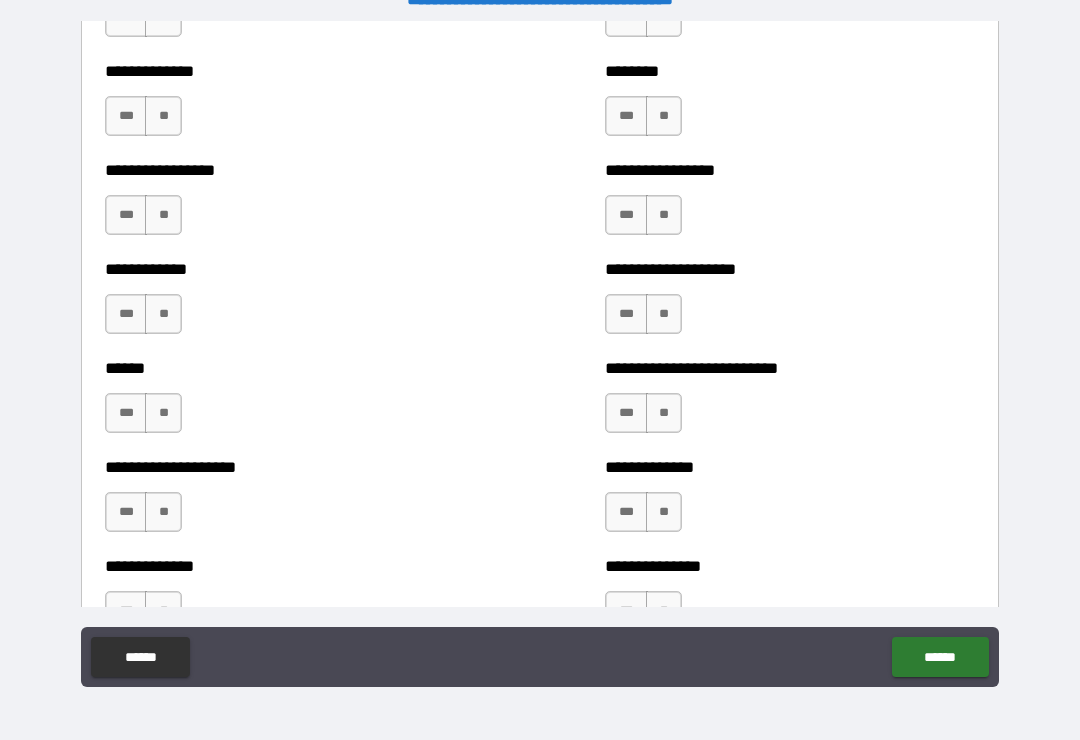 click on "***" at bounding box center [126, 215] 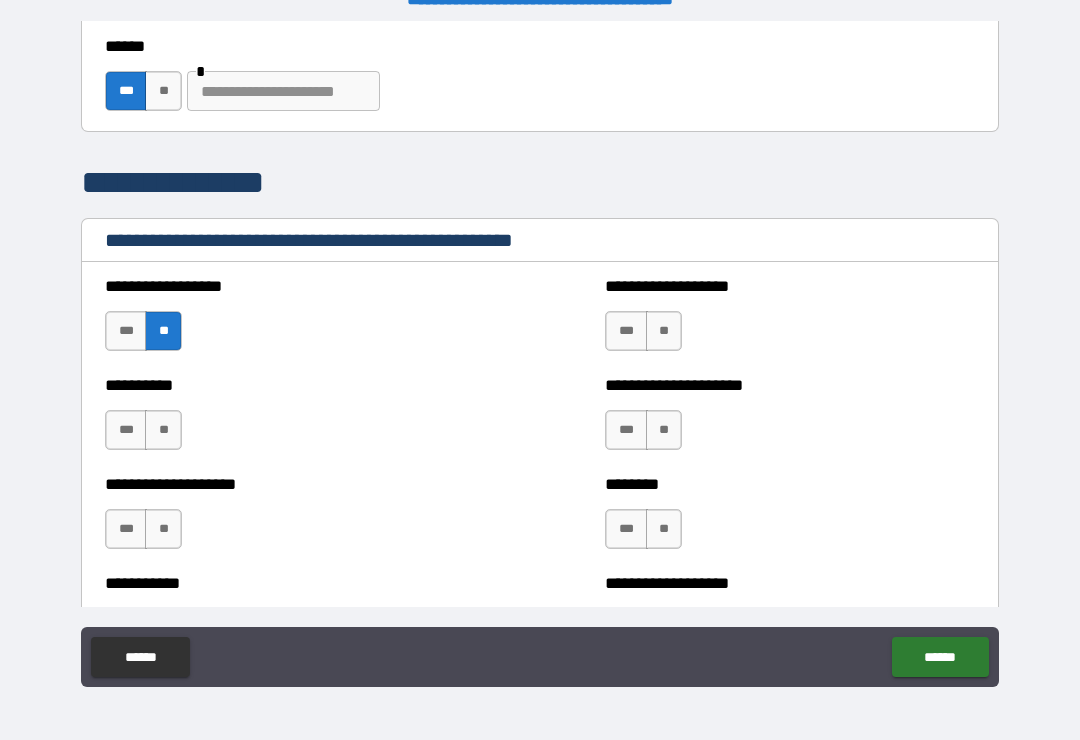 scroll, scrollTop: 2287, scrollLeft: 0, axis: vertical 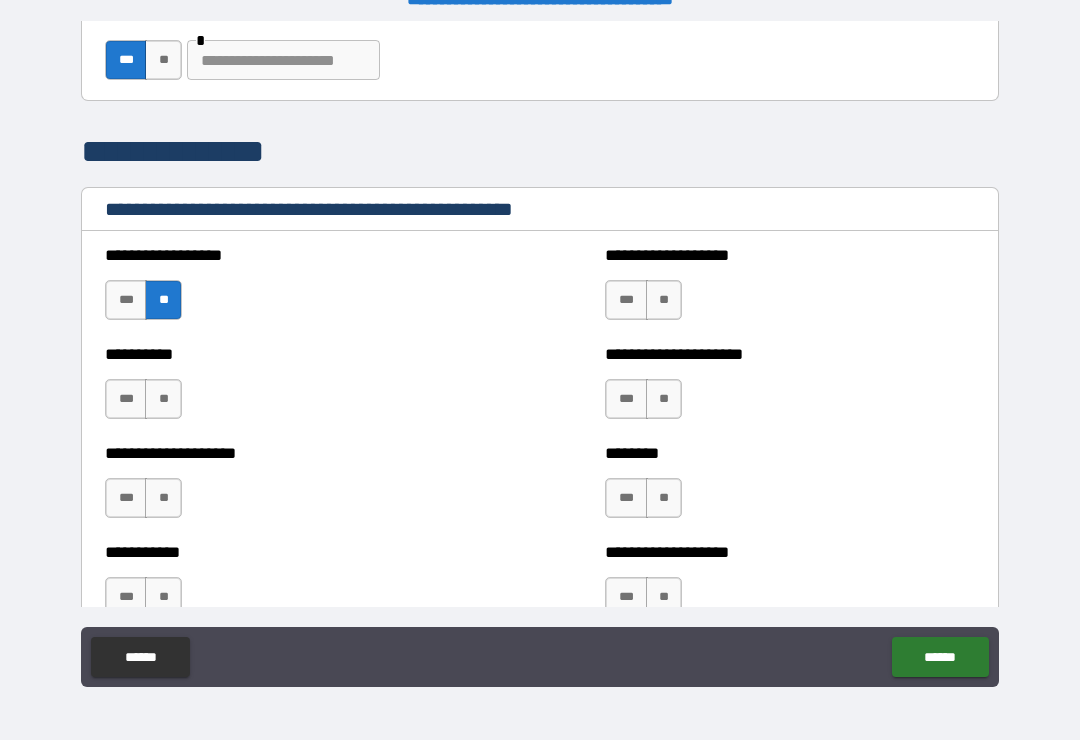 click on "**********" at bounding box center (290, 389) 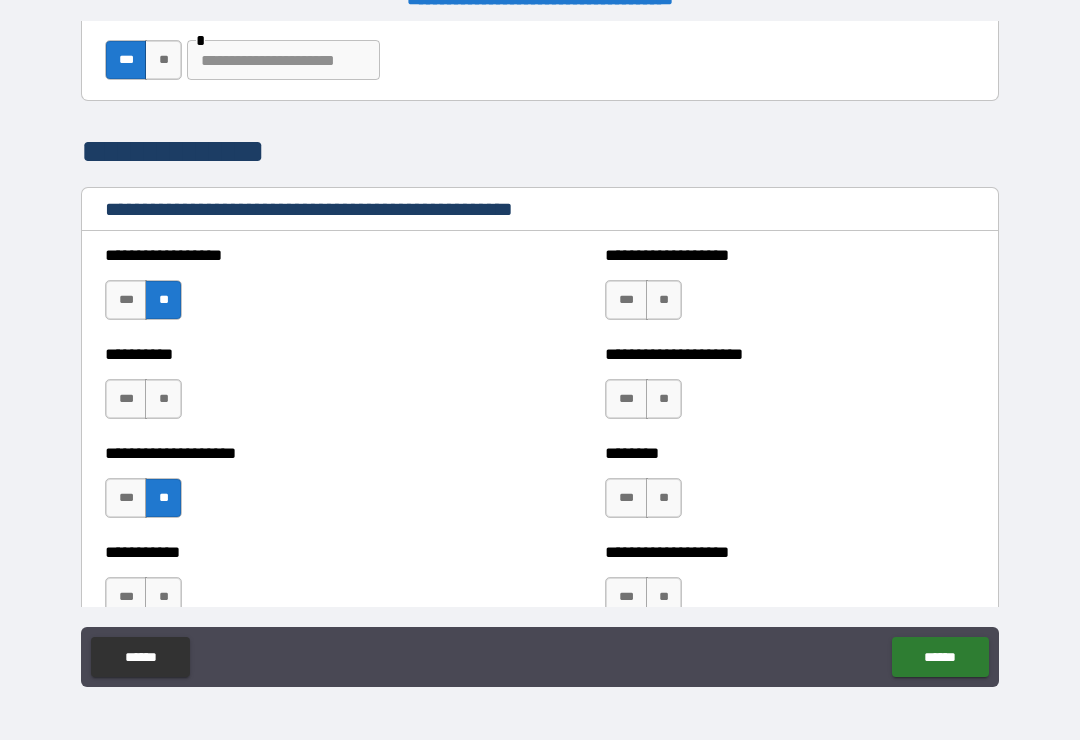 click on "**" at bounding box center (163, 399) 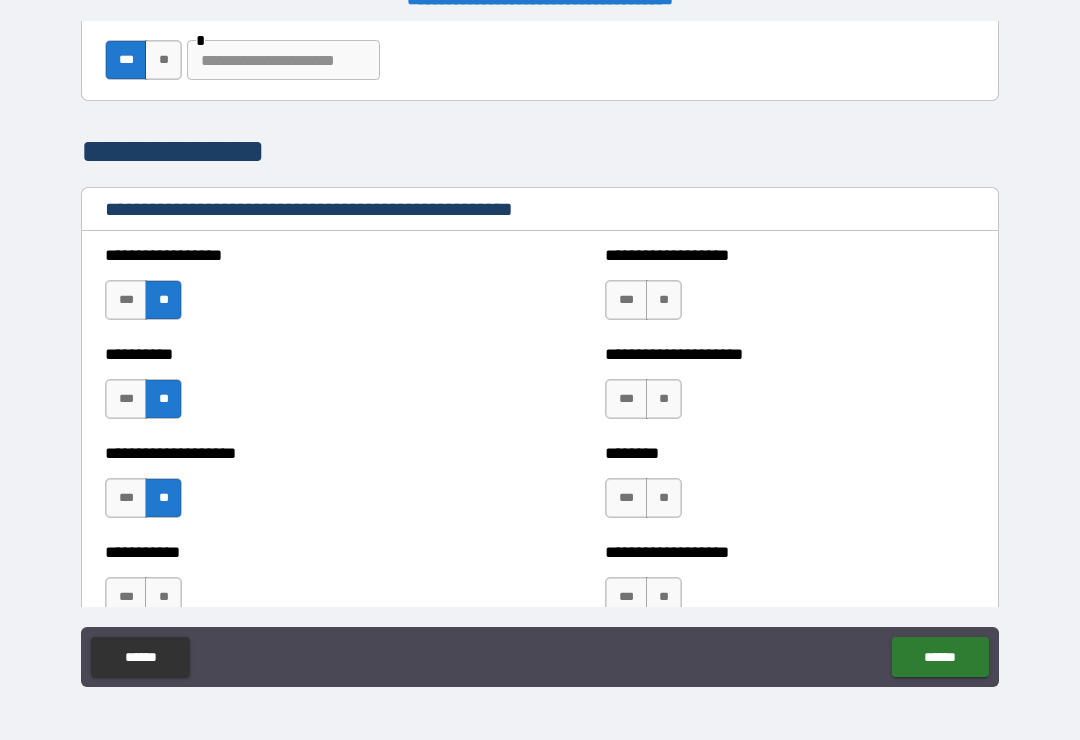 click on "**" at bounding box center (664, 300) 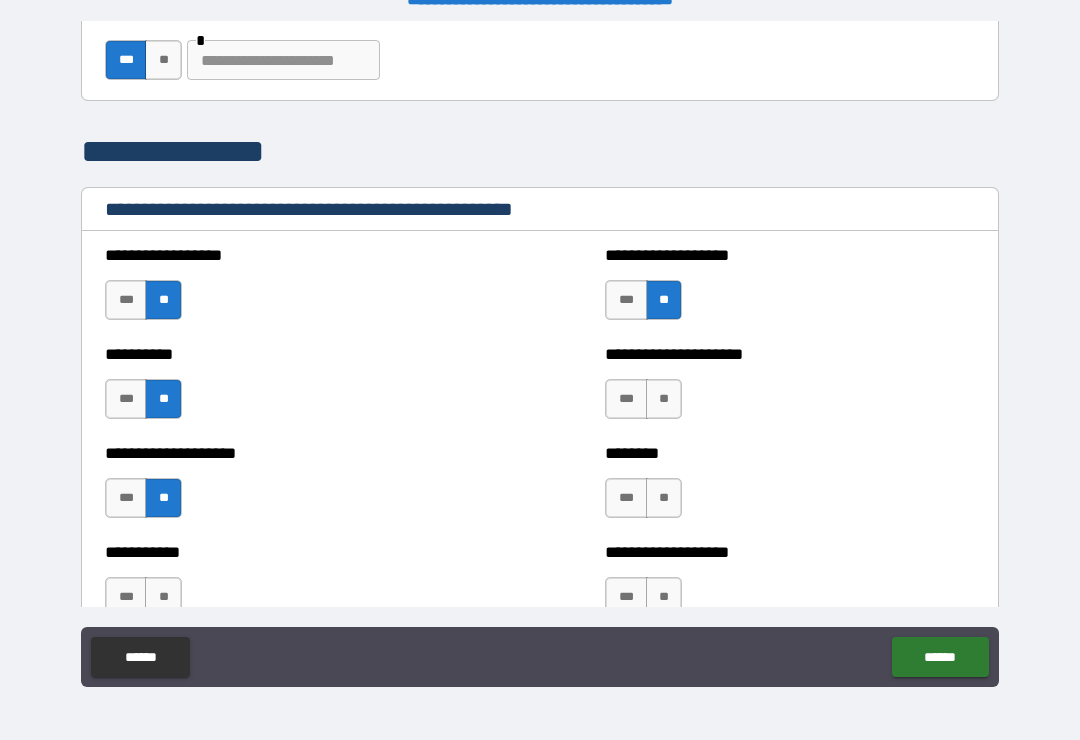 click on "**" at bounding box center (664, 399) 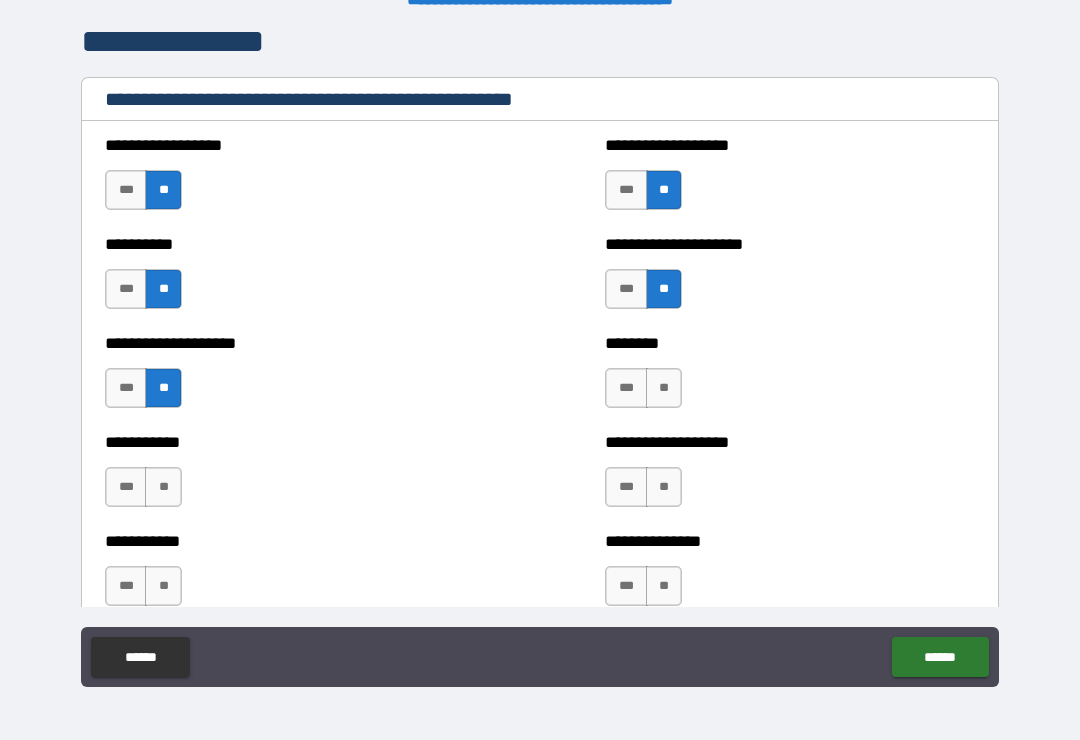 click on "***" at bounding box center (626, 388) 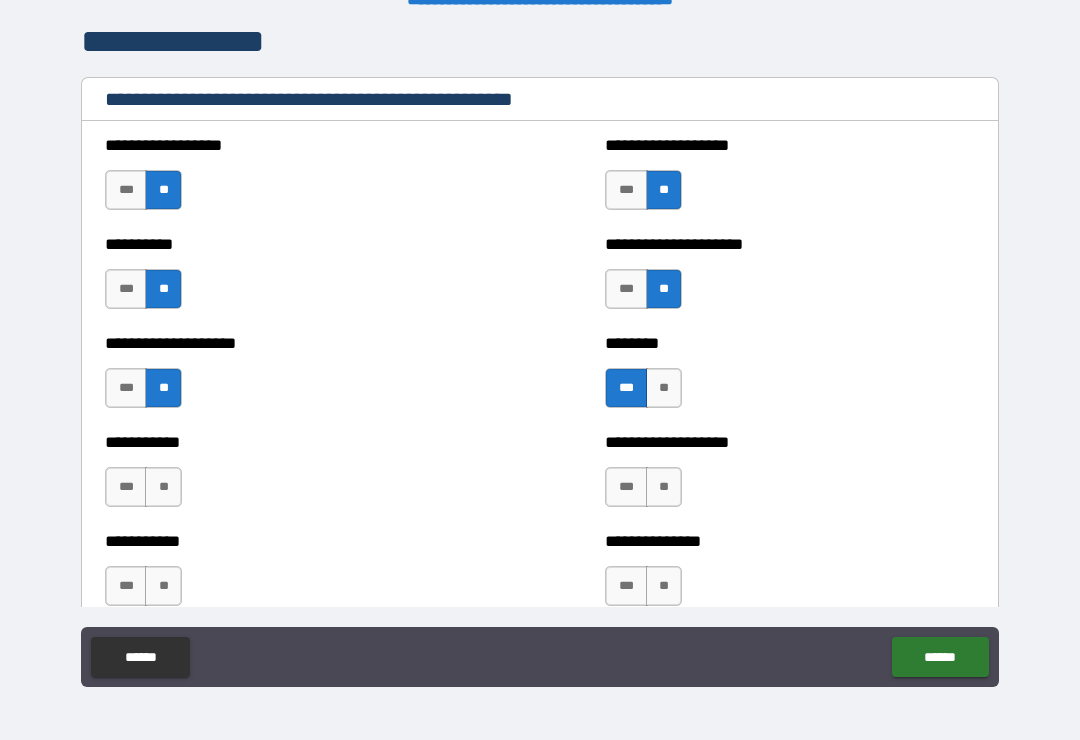 scroll, scrollTop: 2496, scrollLeft: 0, axis: vertical 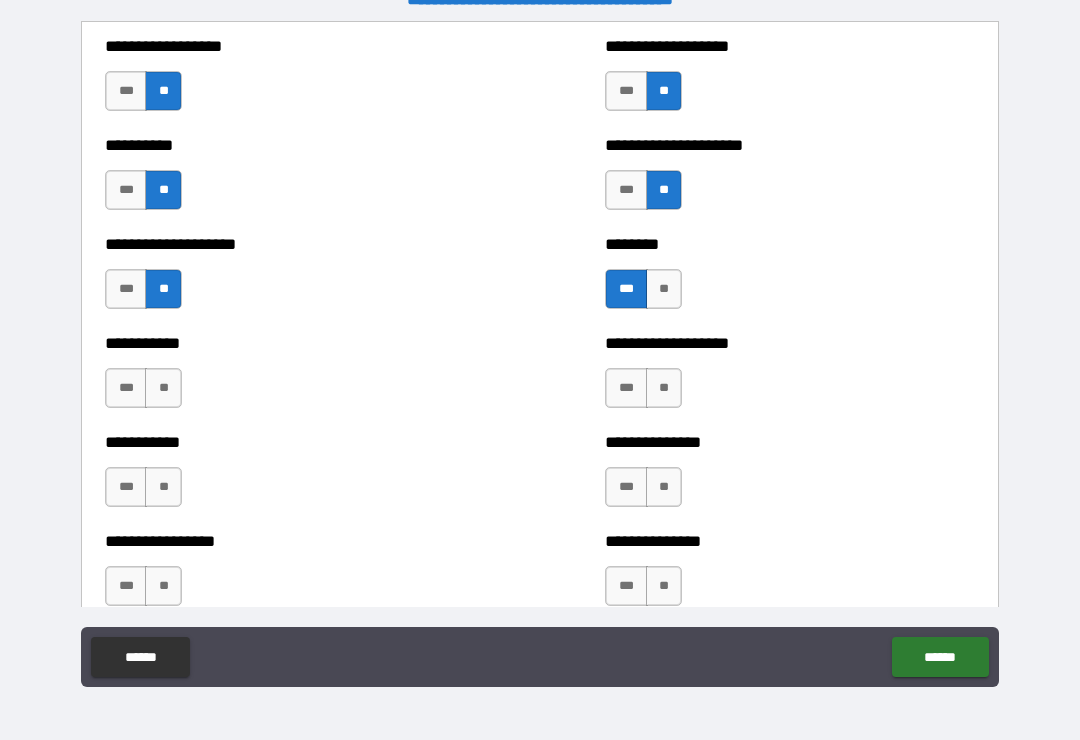 click on "**********" at bounding box center (790, 378) 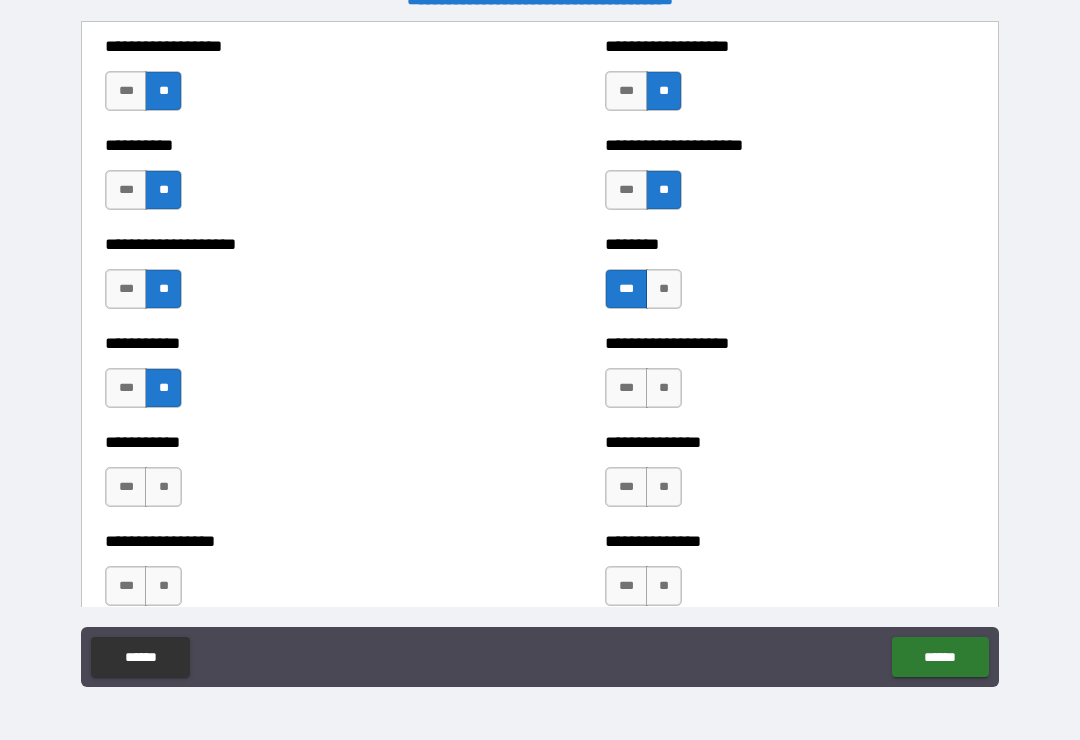 click on "**" at bounding box center [664, 388] 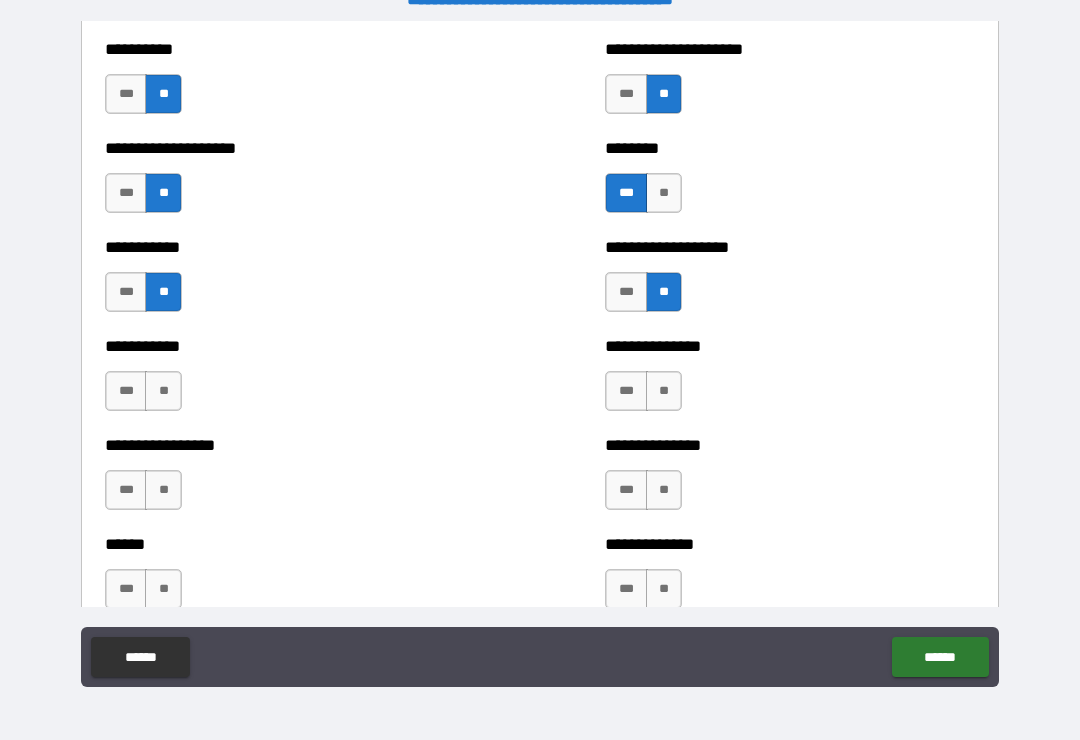 scroll, scrollTop: 2641, scrollLeft: 0, axis: vertical 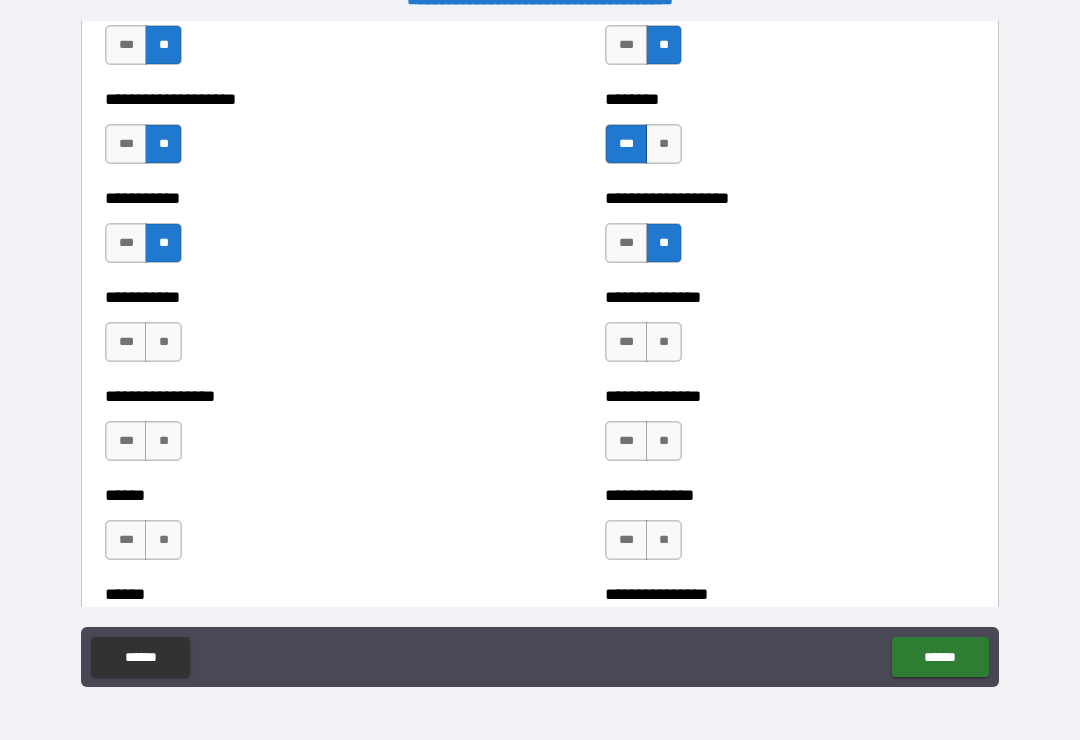 click on "**" at bounding box center [163, 342] 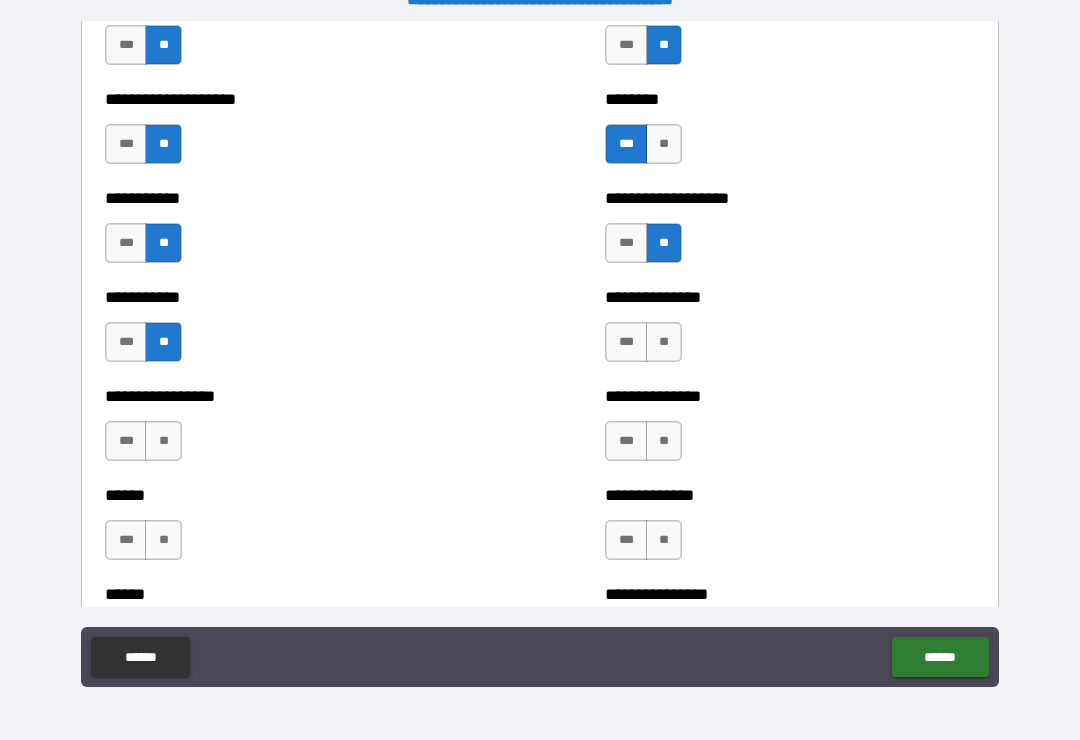 click on "**********" at bounding box center [790, 332] 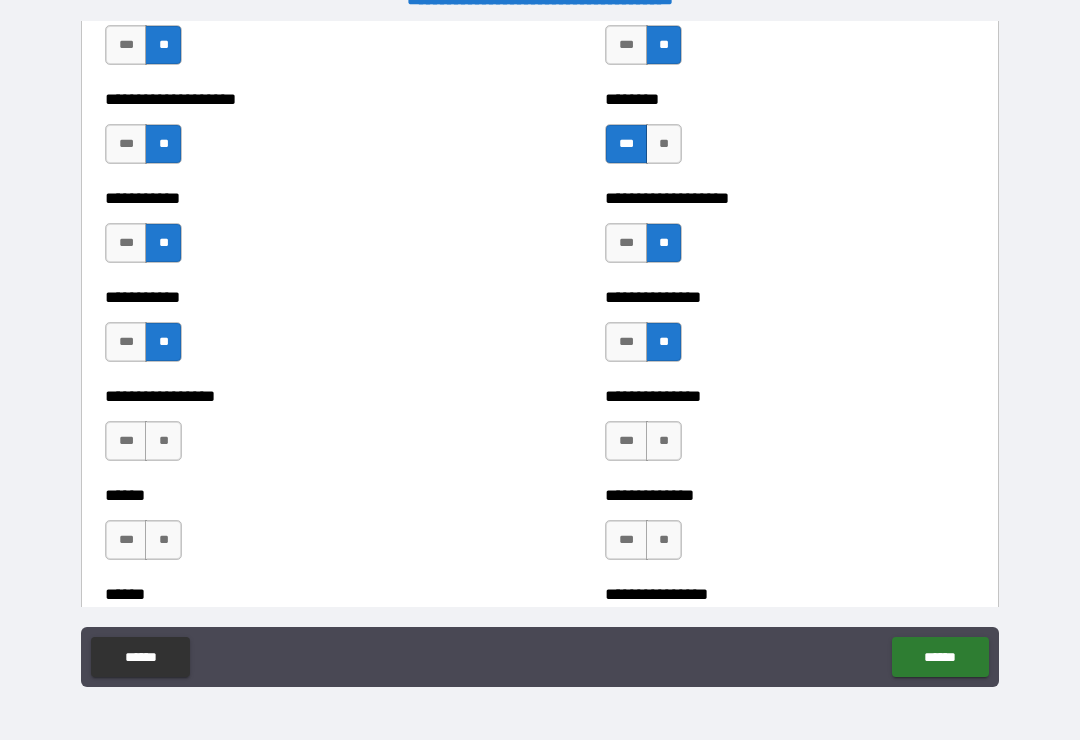 click on "**" at bounding box center [664, 441] 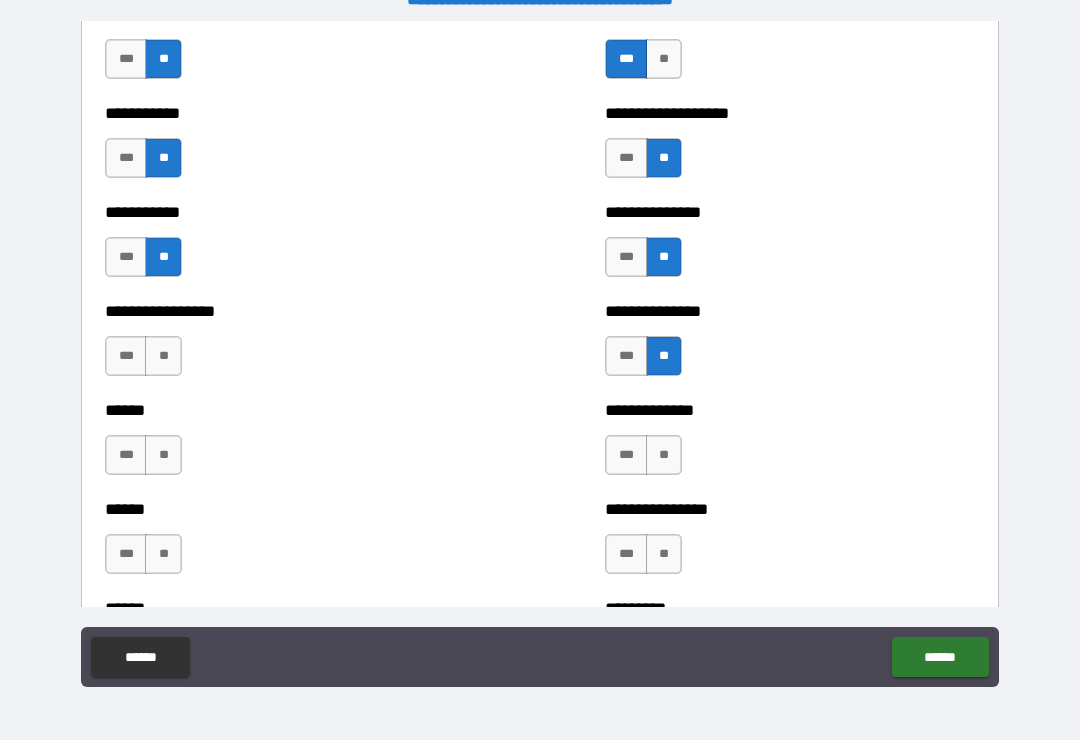 scroll, scrollTop: 2782, scrollLeft: 0, axis: vertical 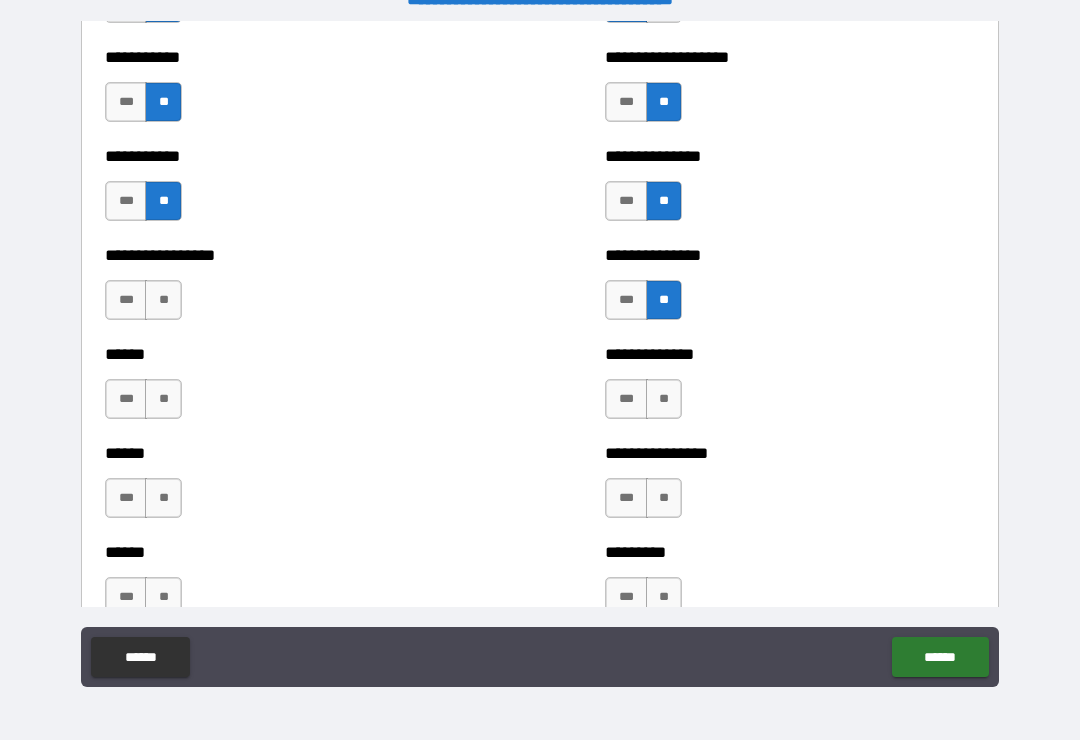 click on "**" at bounding box center (163, 300) 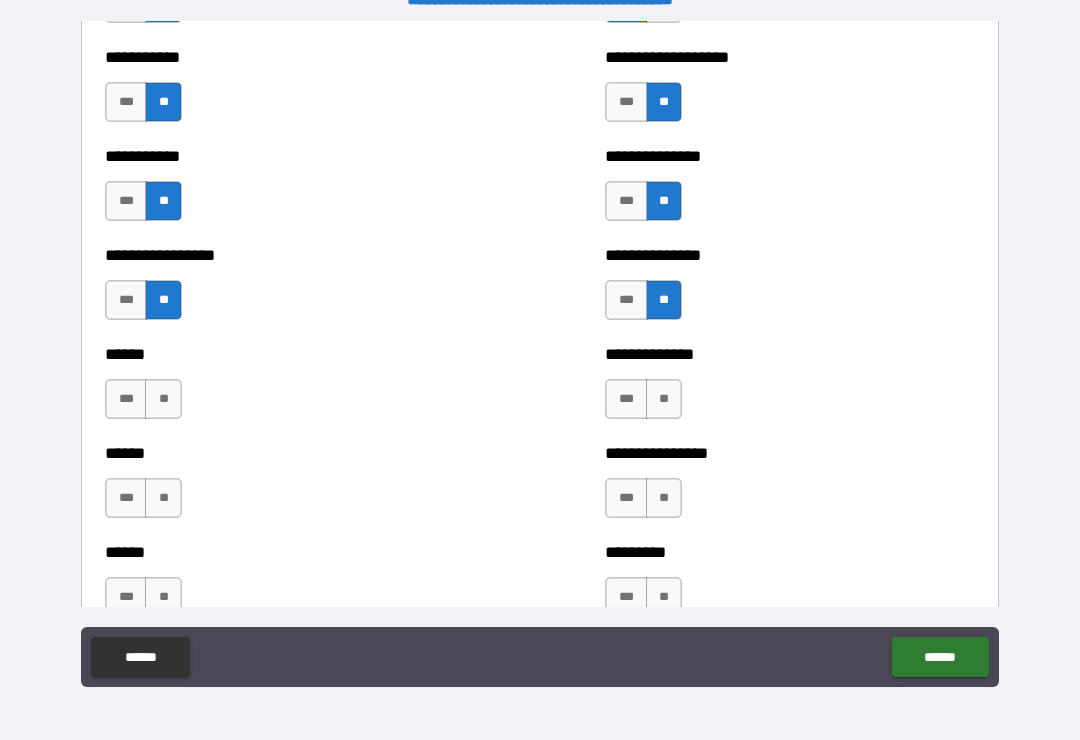 click on "**" at bounding box center (163, 498) 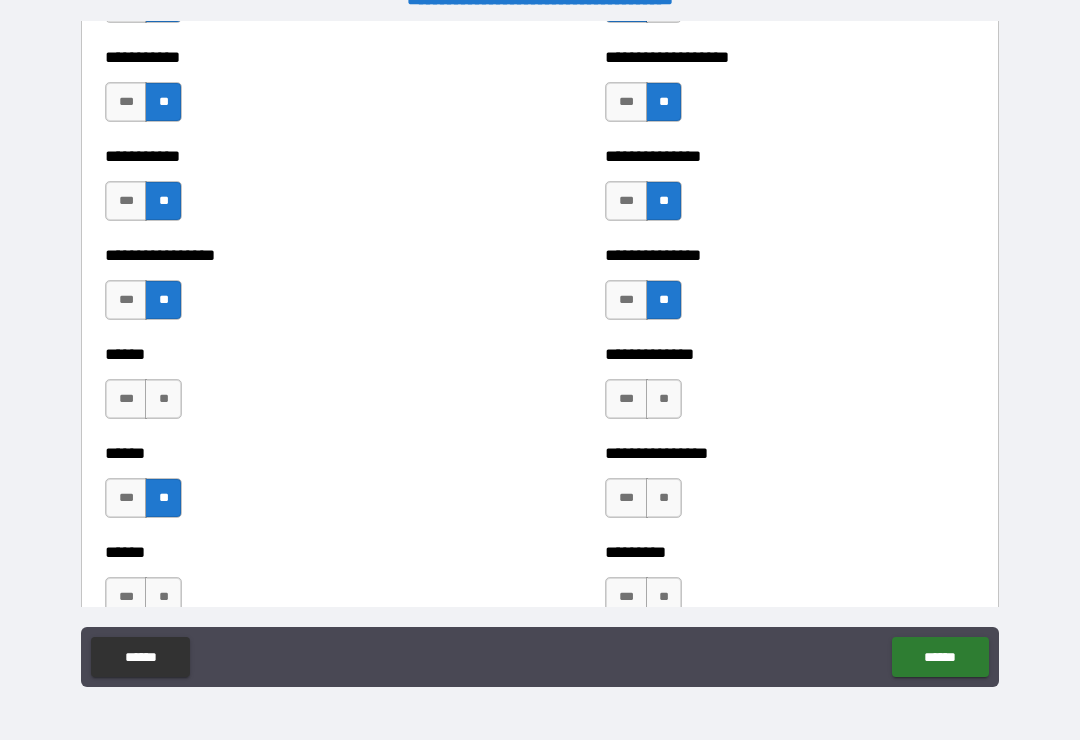 click on "**" at bounding box center (163, 399) 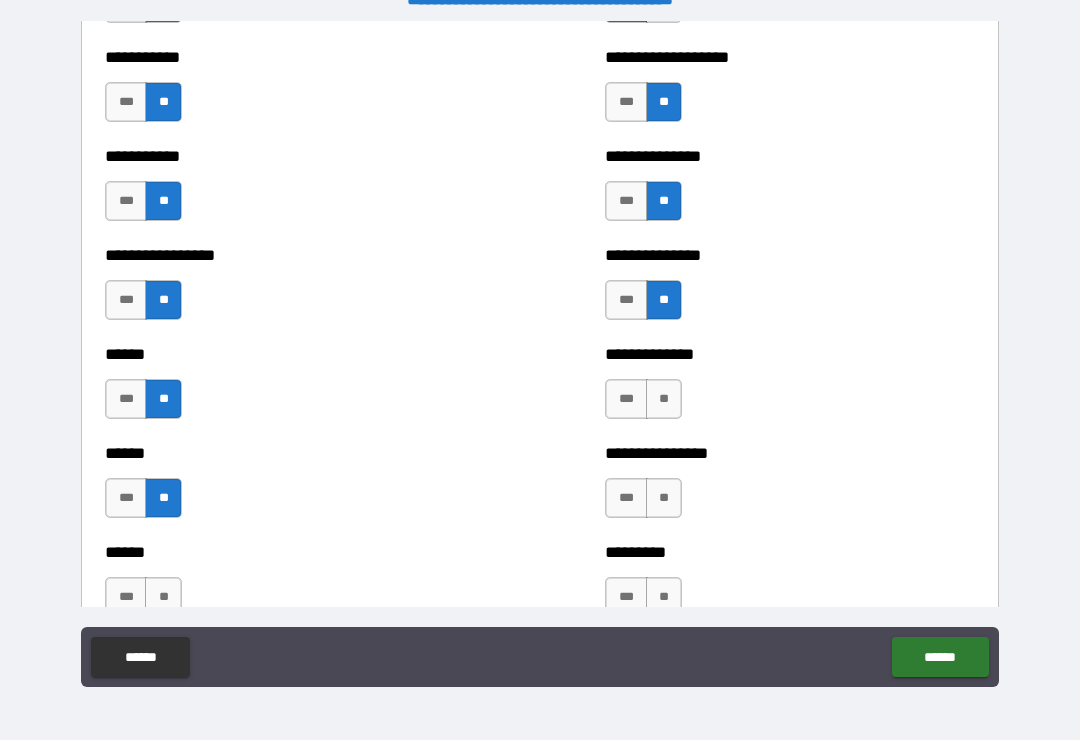 click on "**" at bounding box center [664, 399] 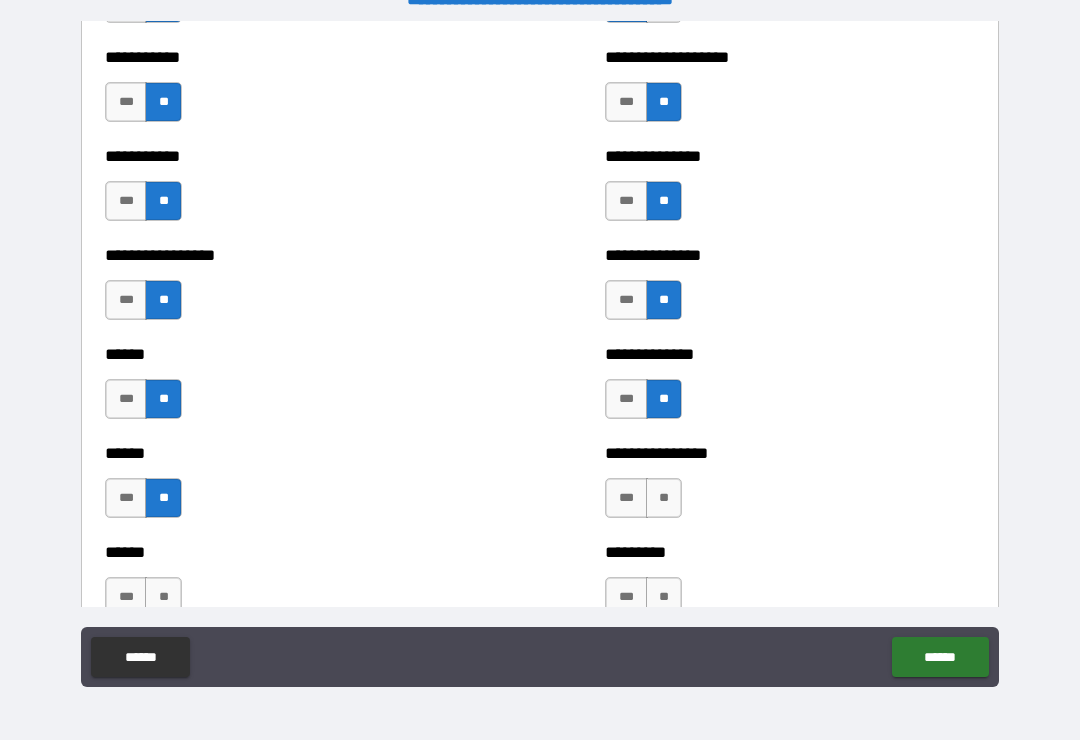 click on "**" at bounding box center [664, 498] 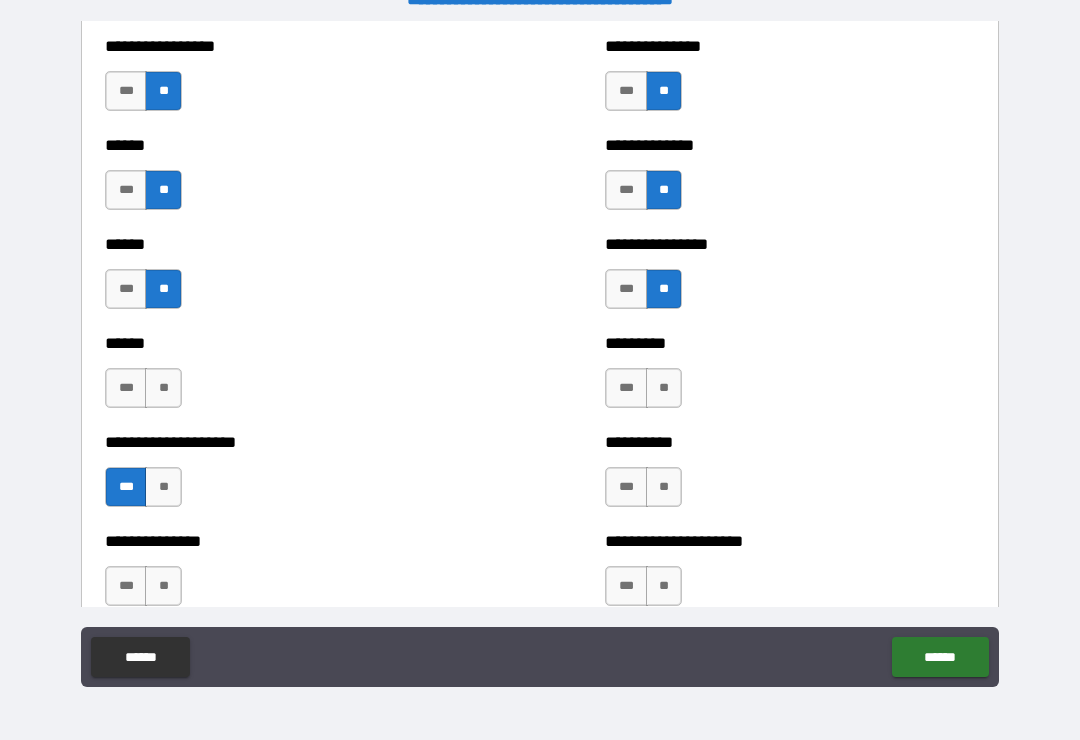 scroll, scrollTop: 3002, scrollLeft: 0, axis: vertical 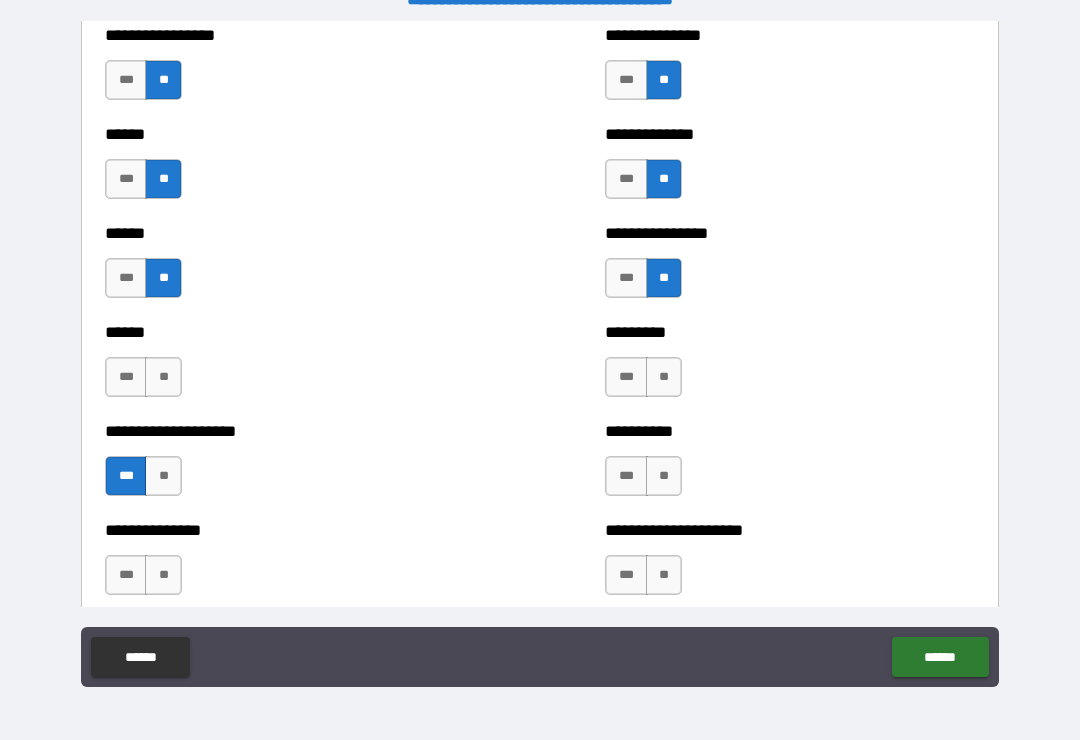 click on "**" at bounding box center (664, 377) 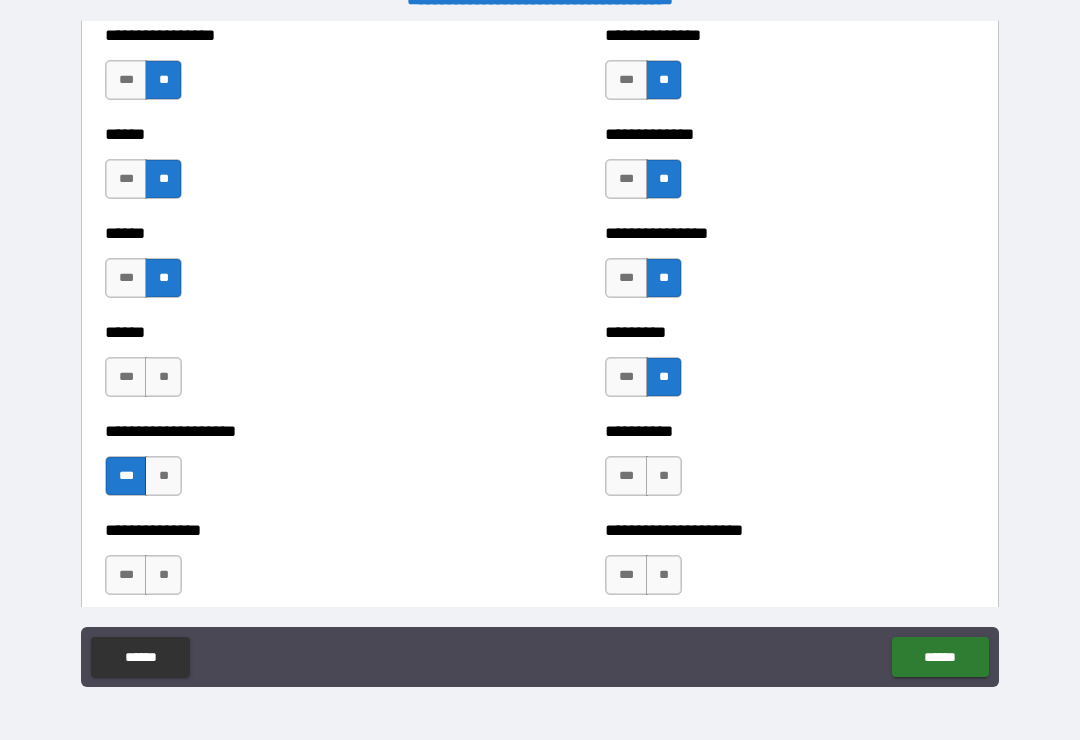 click on "**" at bounding box center (163, 377) 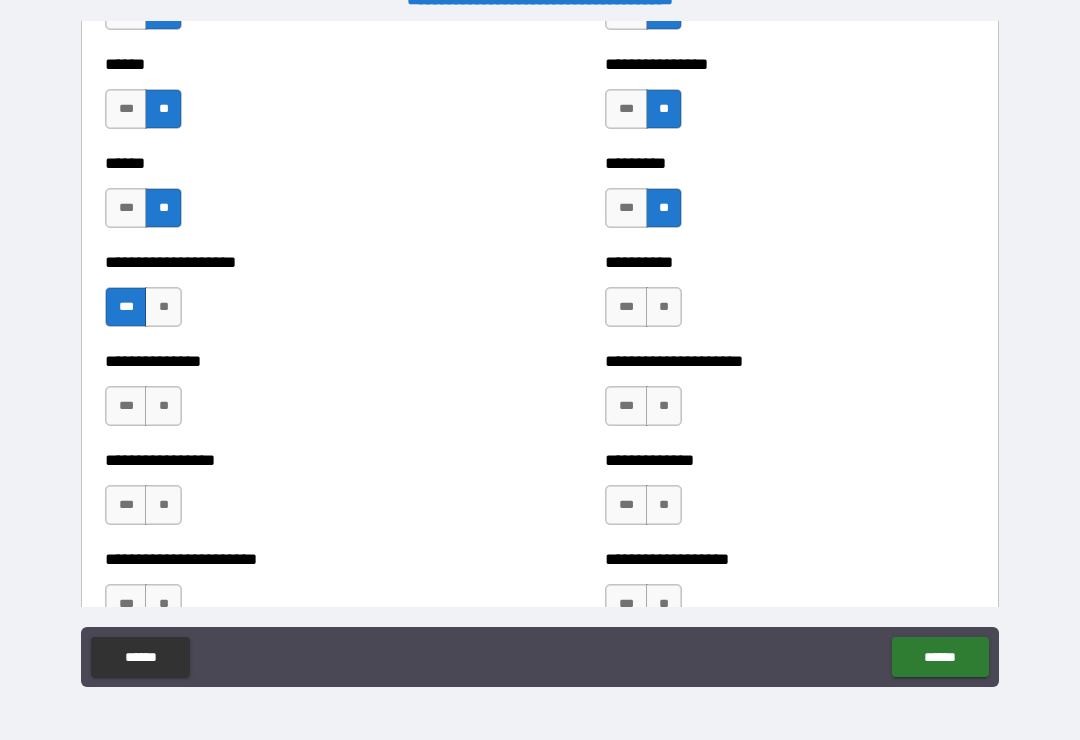 scroll, scrollTop: 3174, scrollLeft: 0, axis: vertical 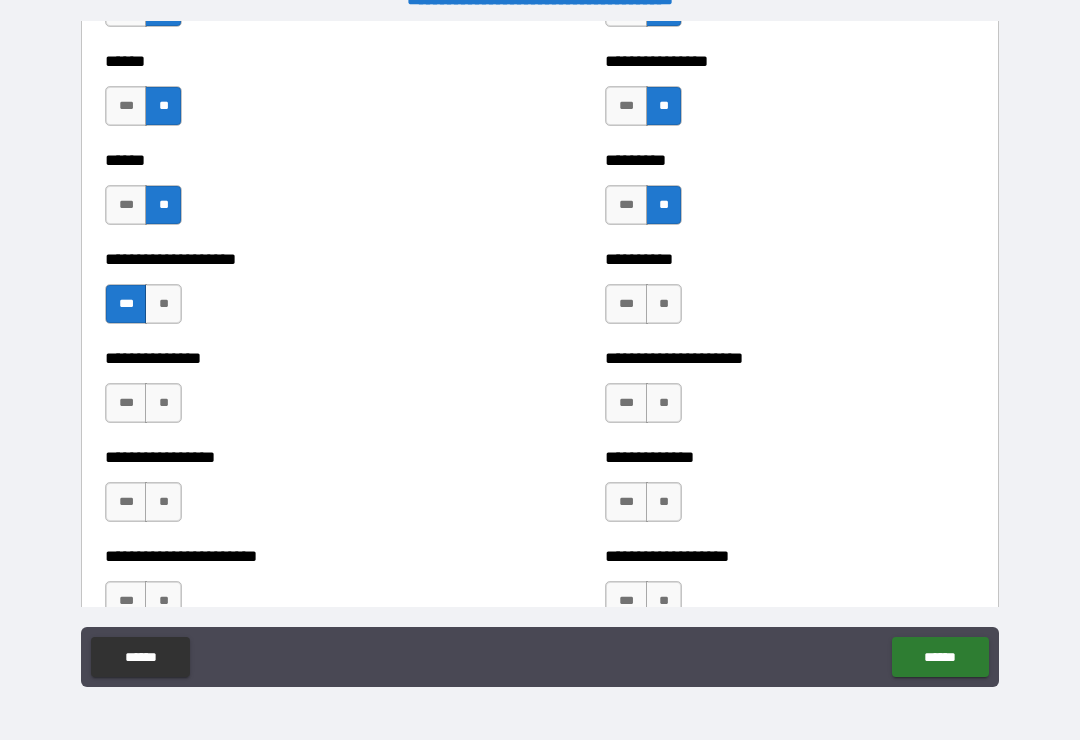 click on "**" at bounding box center (664, 304) 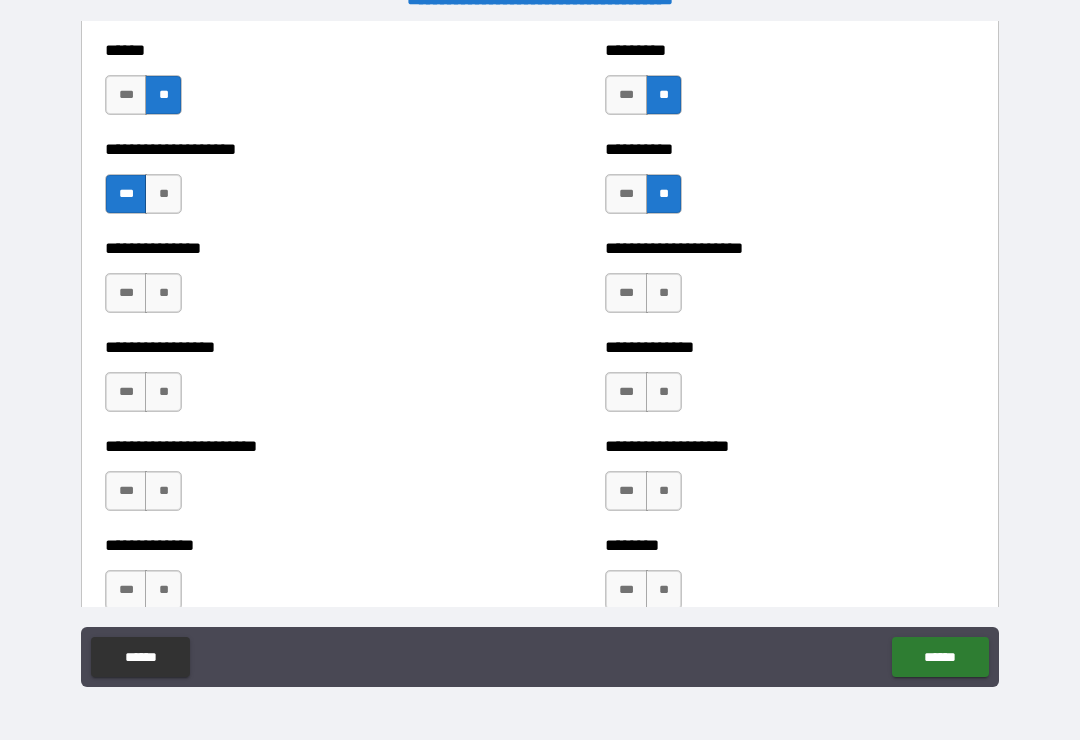 scroll, scrollTop: 3286, scrollLeft: 0, axis: vertical 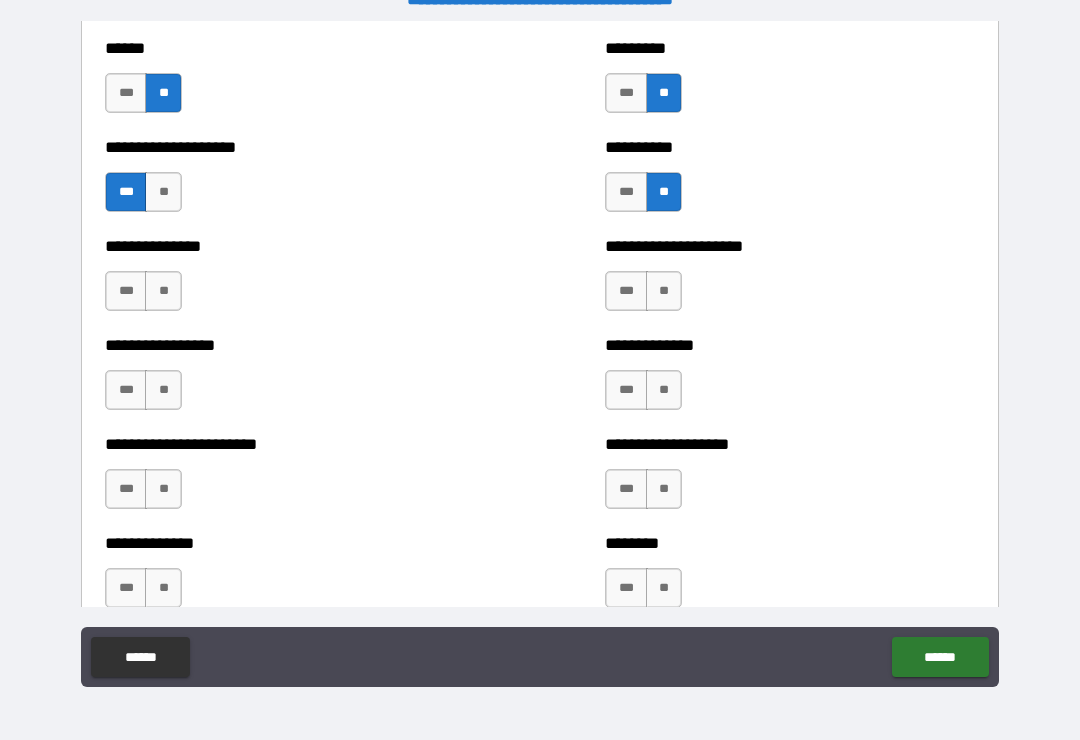 click on "**" at bounding box center (664, 291) 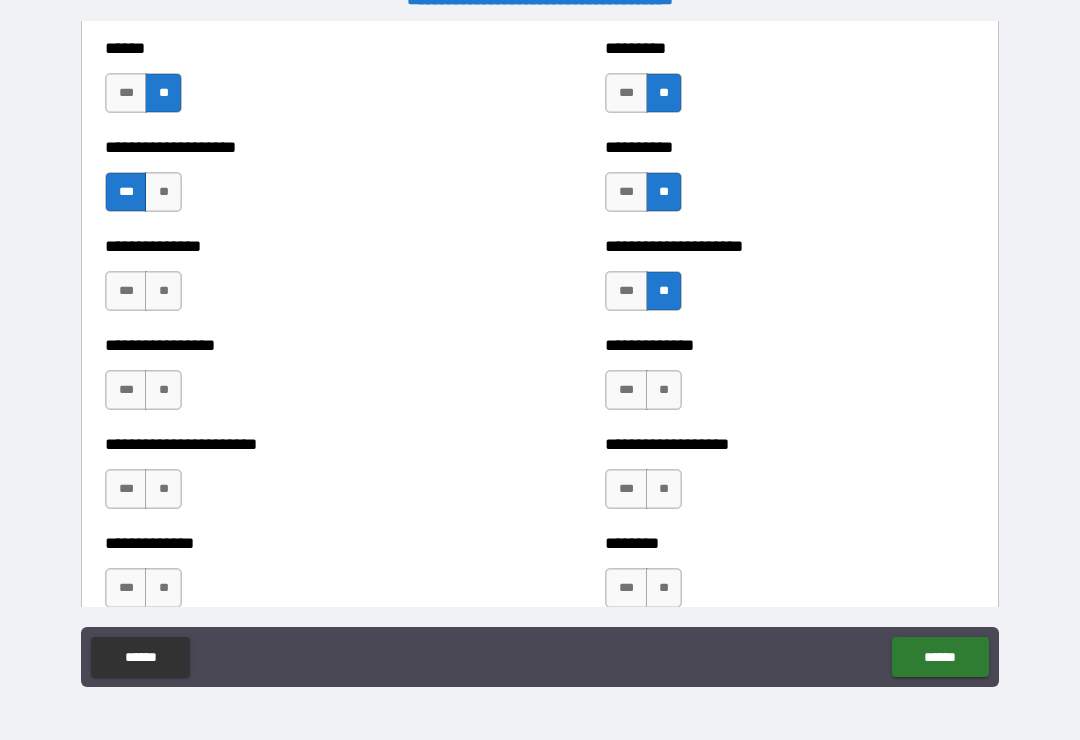 click on "**" at bounding box center [664, 390] 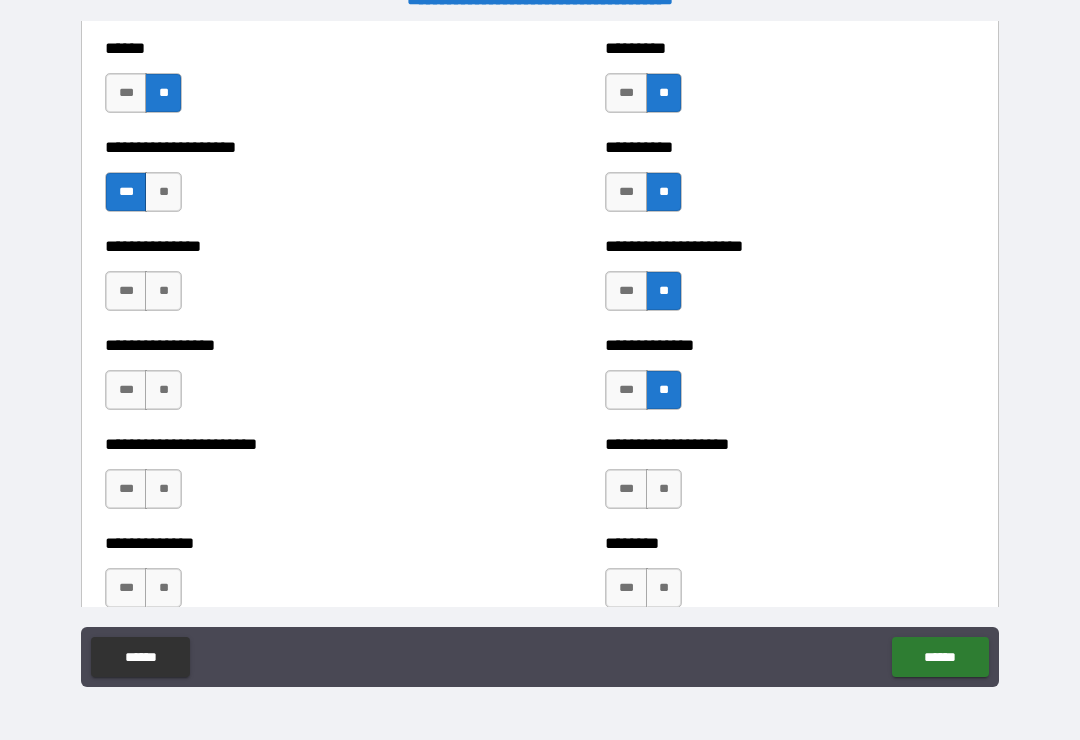 click on "**********" at bounding box center [790, 479] 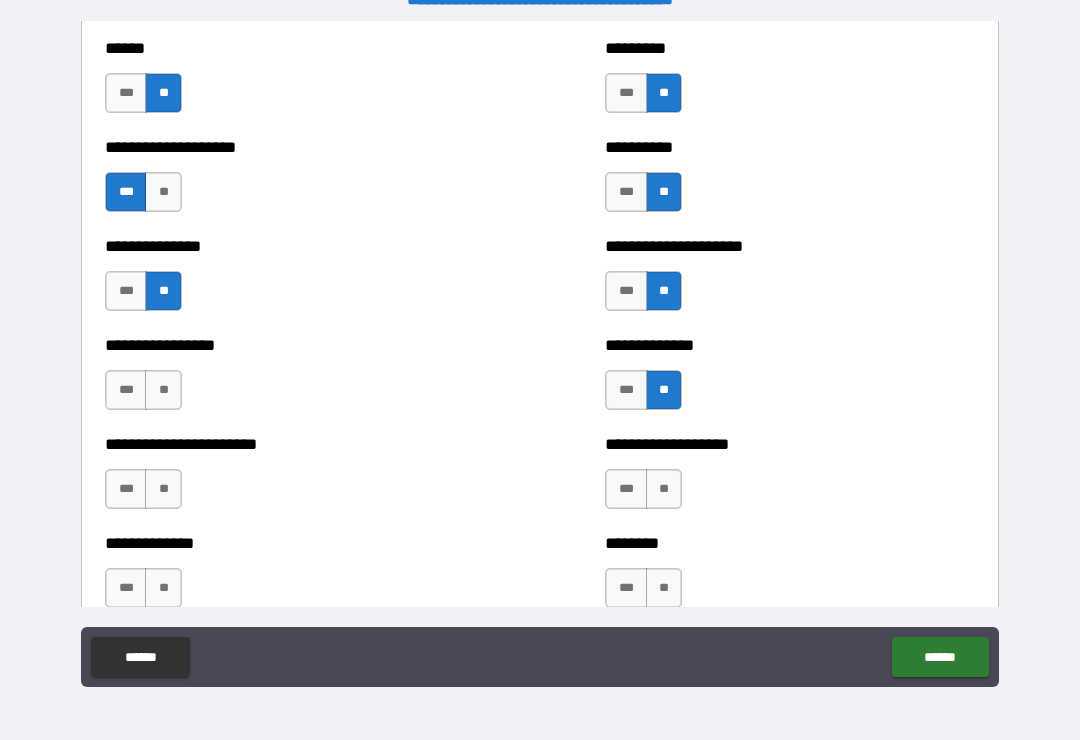 click on "***" at bounding box center [126, 390] 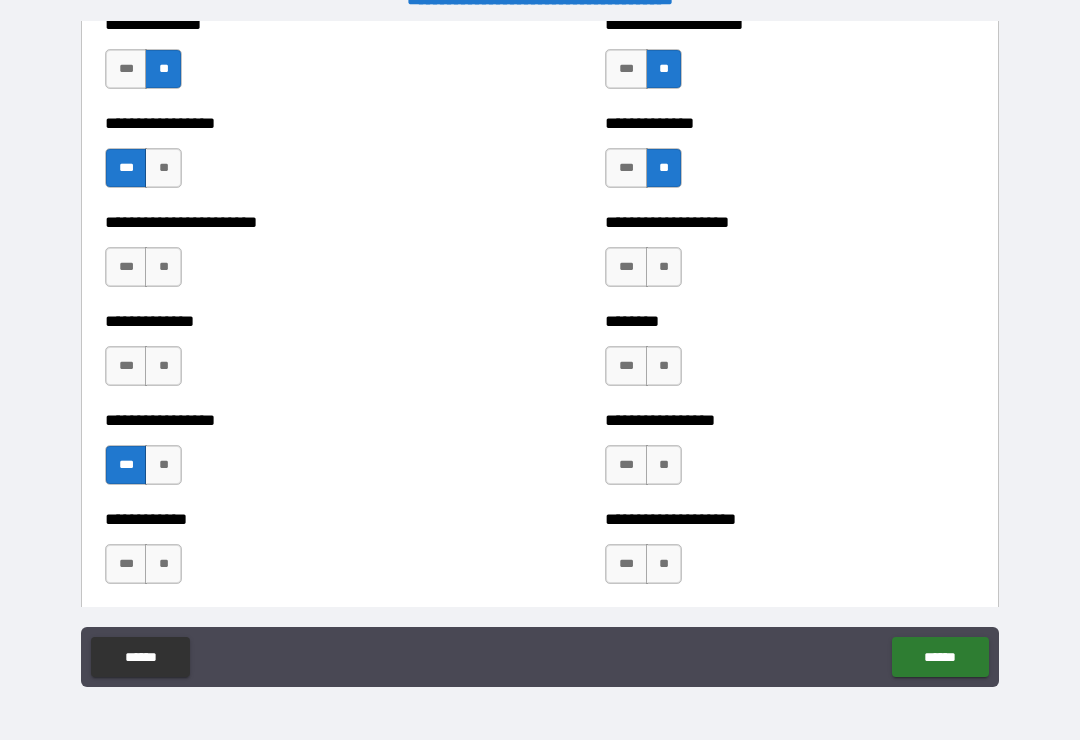 scroll, scrollTop: 3512, scrollLeft: 0, axis: vertical 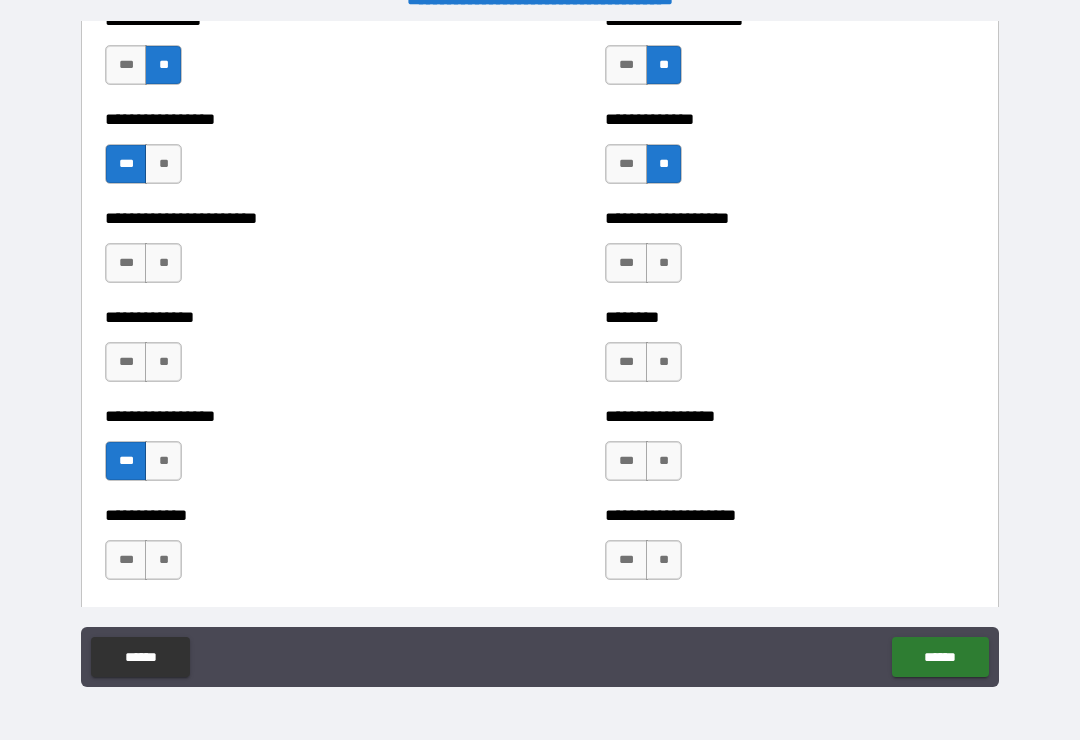 click on "**" at bounding box center (664, 263) 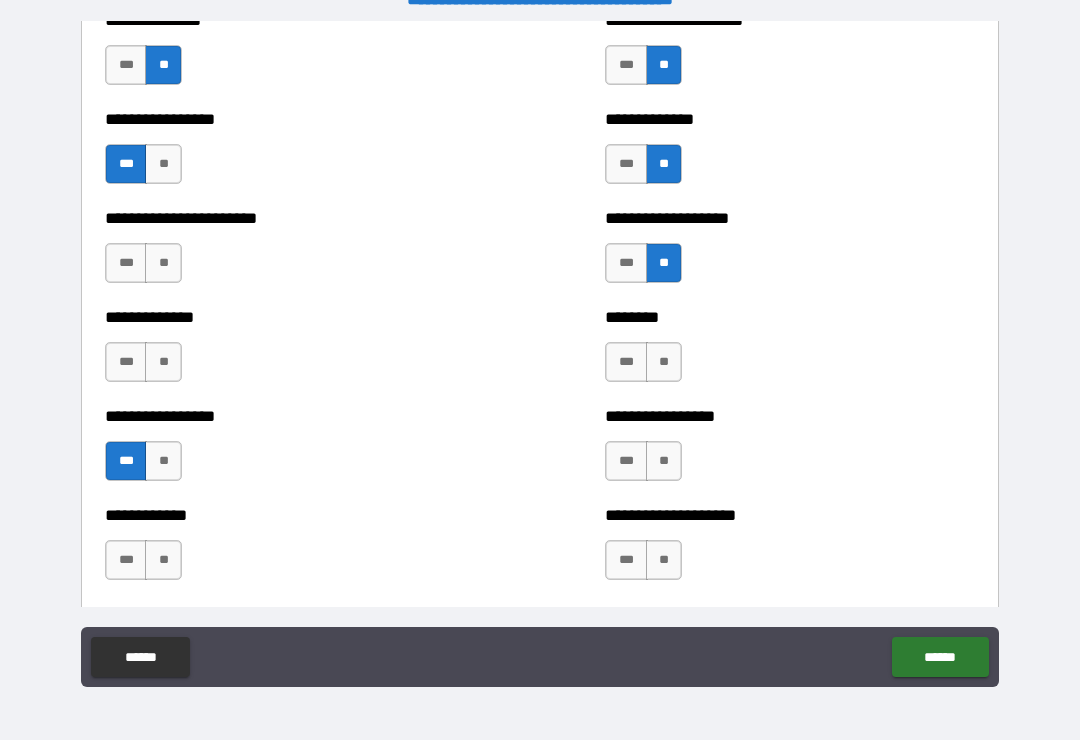 click on "**" at bounding box center [664, 362] 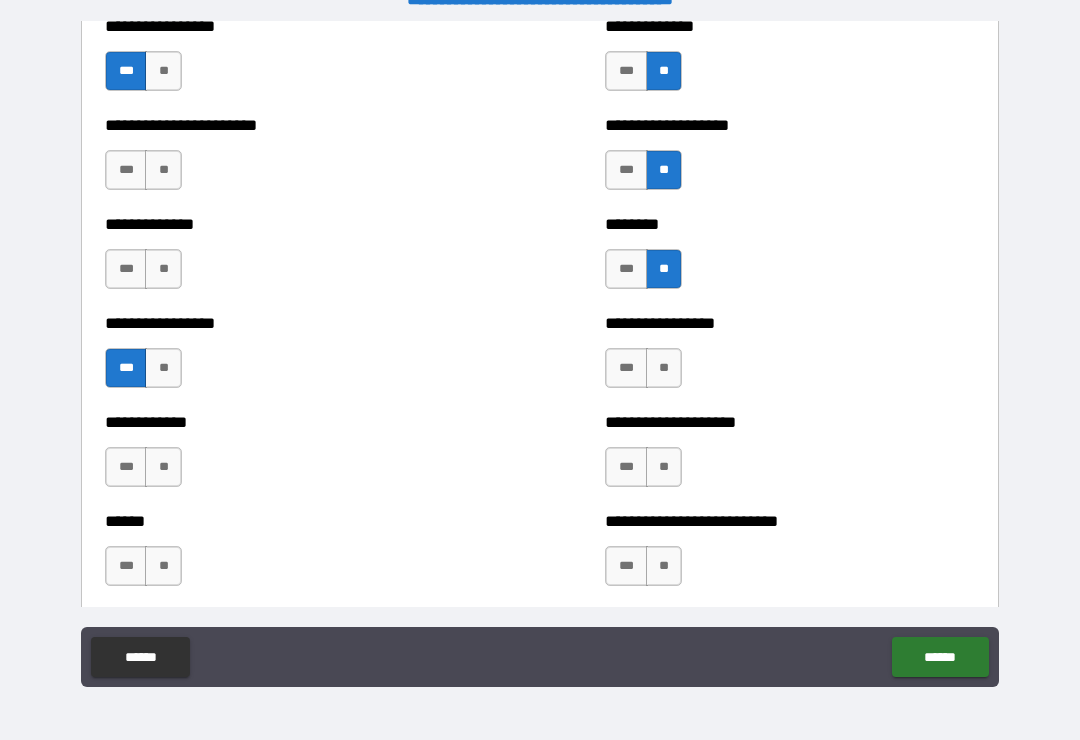 scroll, scrollTop: 3621, scrollLeft: 0, axis: vertical 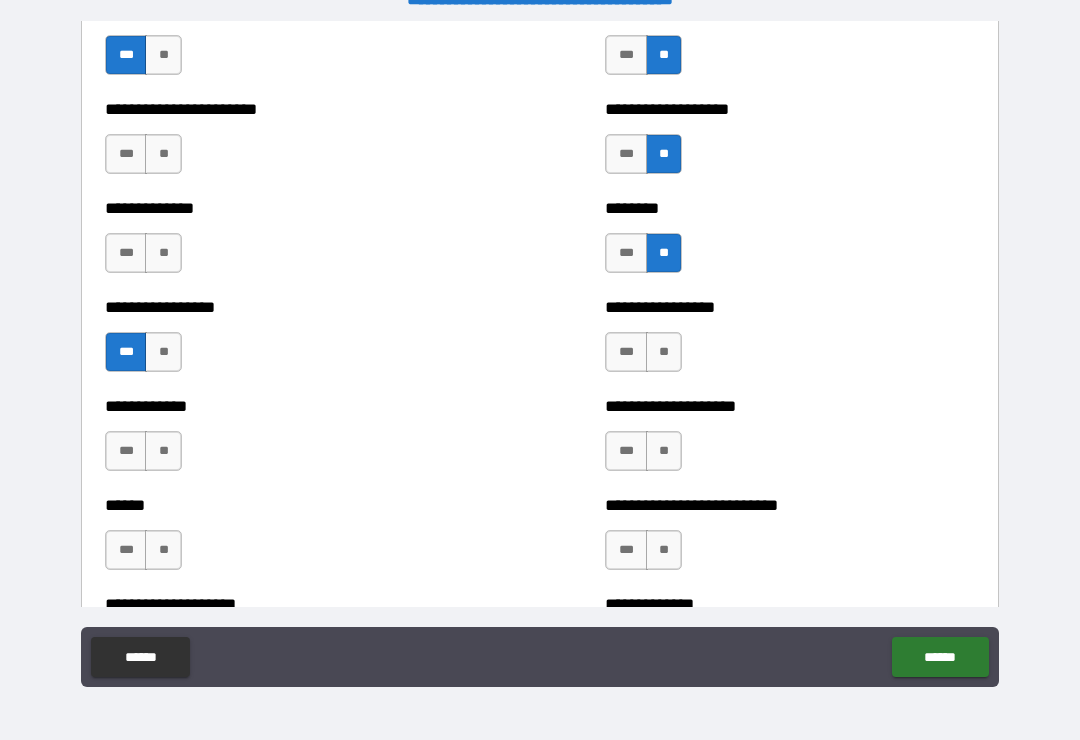 click on "**" at bounding box center [163, 154] 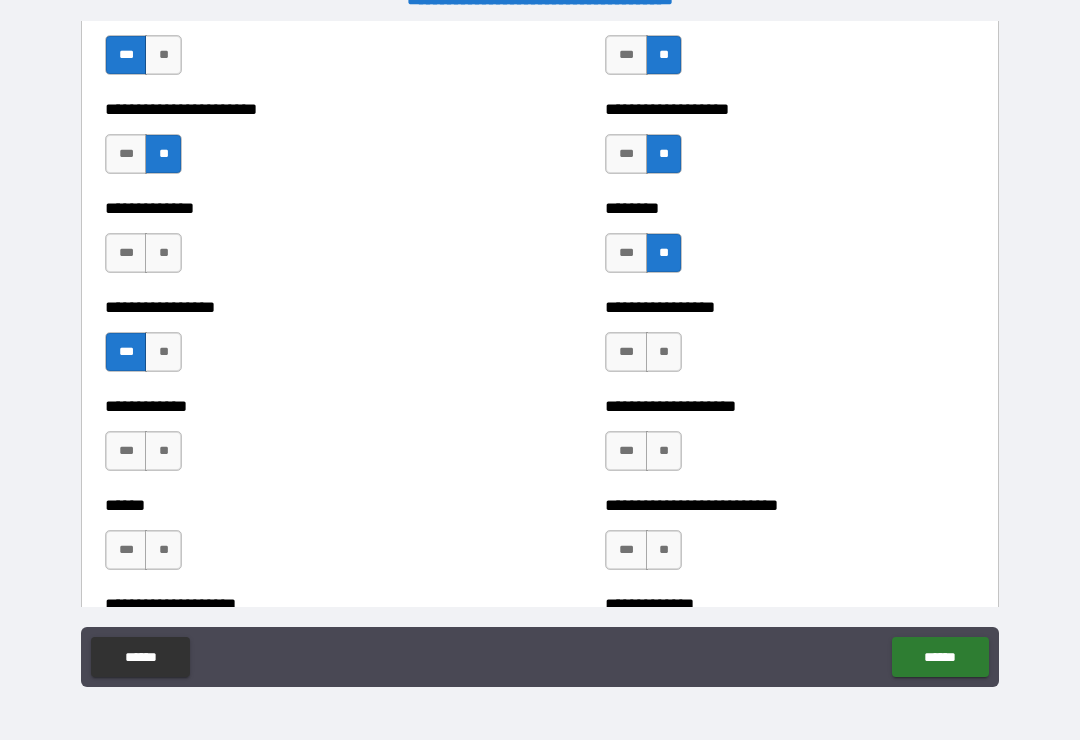 click on "**" at bounding box center (163, 253) 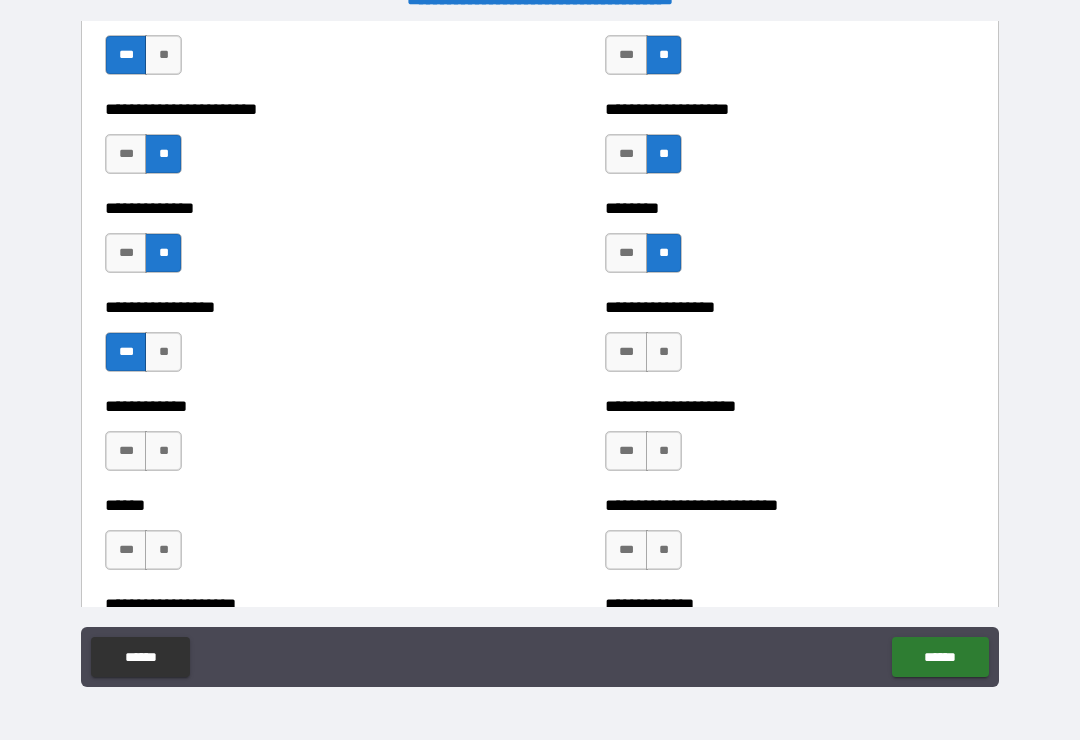 scroll, scrollTop: 3686, scrollLeft: 0, axis: vertical 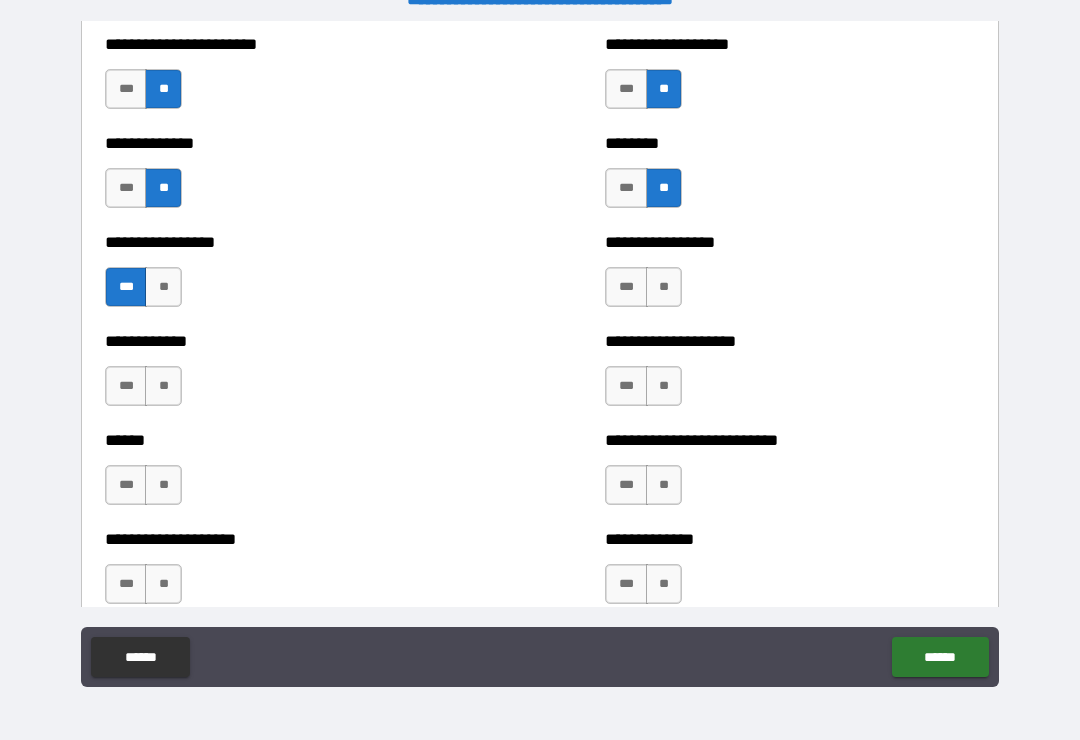 click on "**" at bounding box center (664, 287) 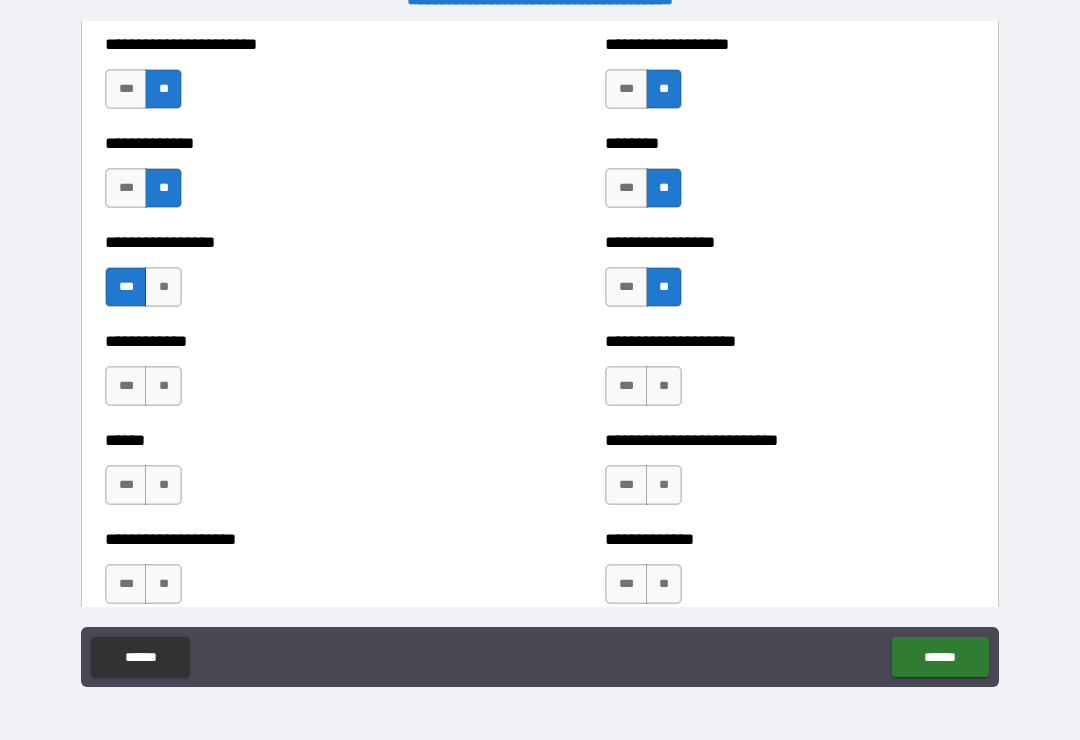 click on "**" at bounding box center (664, 386) 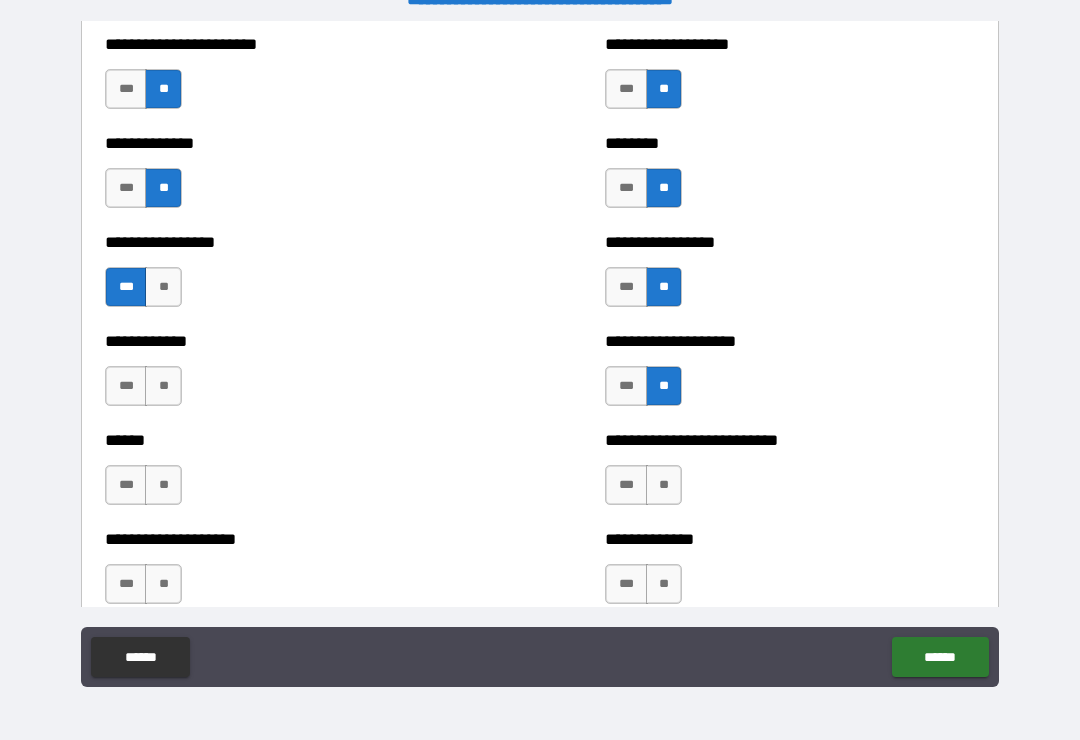 click on "**" at bounding box center [163, 386] 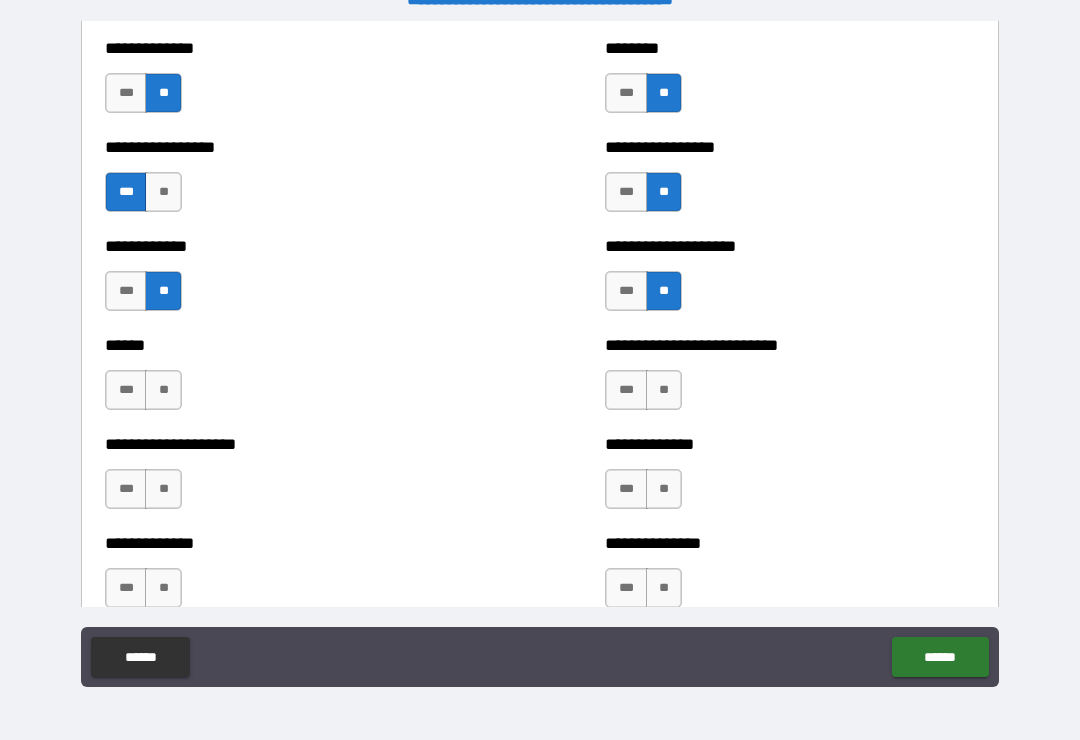 scroll, scrollTop: 3782, scrollLeft: 0, axis: vertical 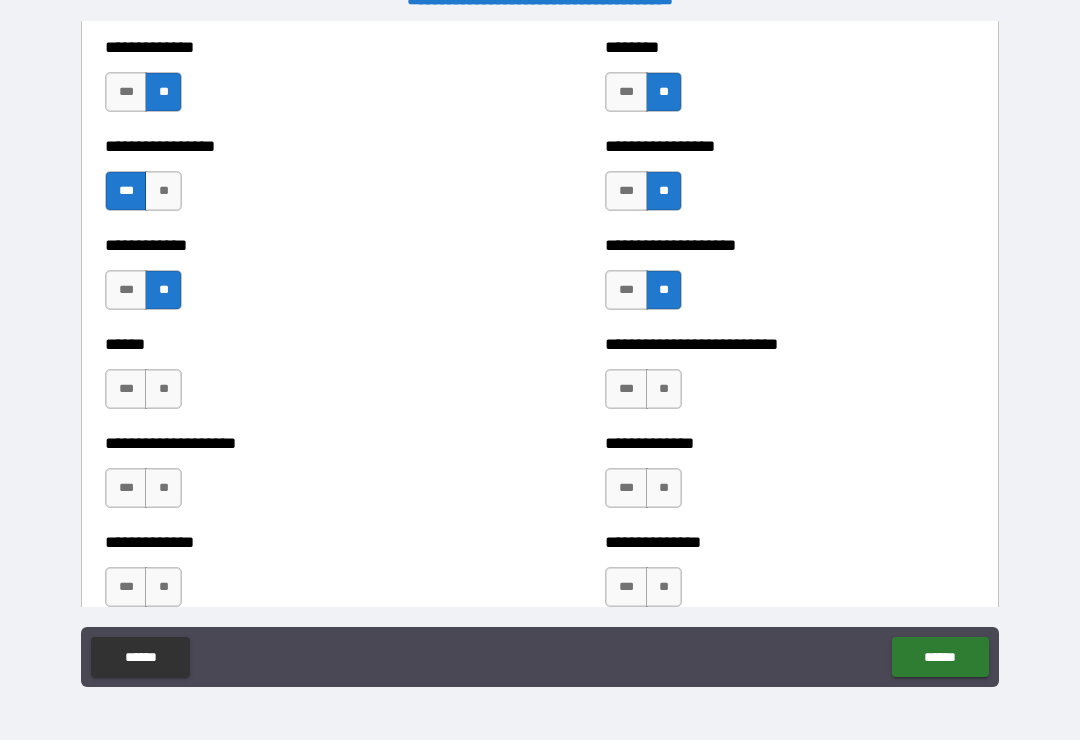 click on "**" at bounding box center (163, 389) 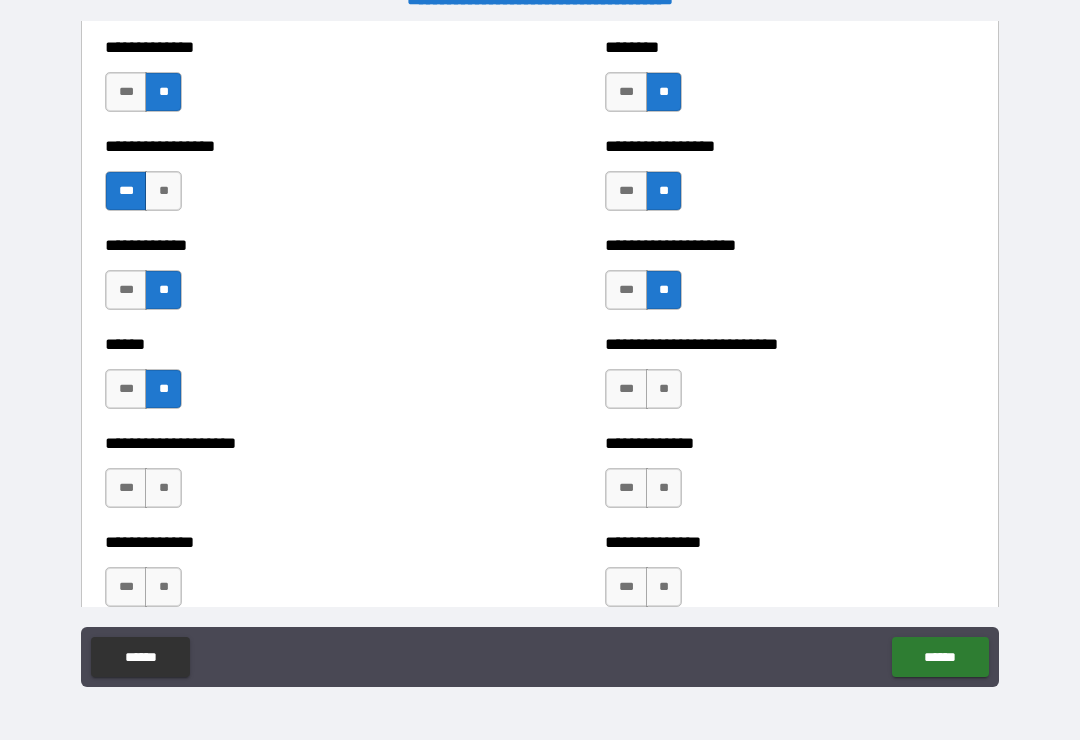 click on "**" at bounding box center (664, 389) 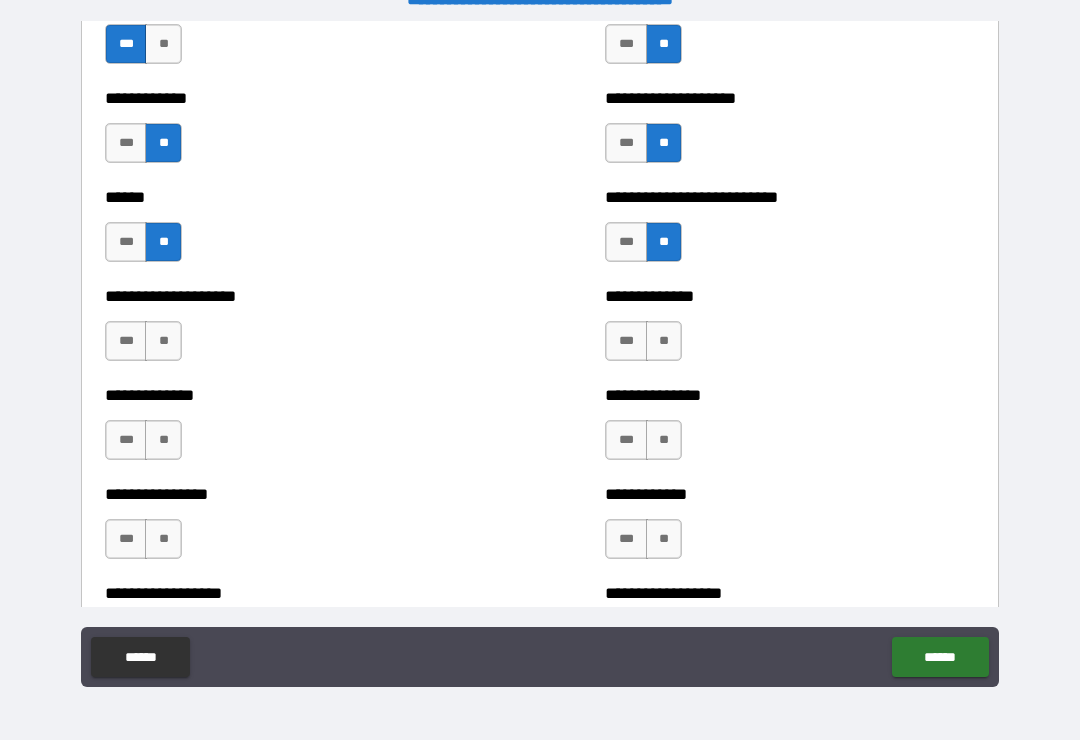 scroll, scrollTop: 3930, scrollLeft: 0, axis: vertical 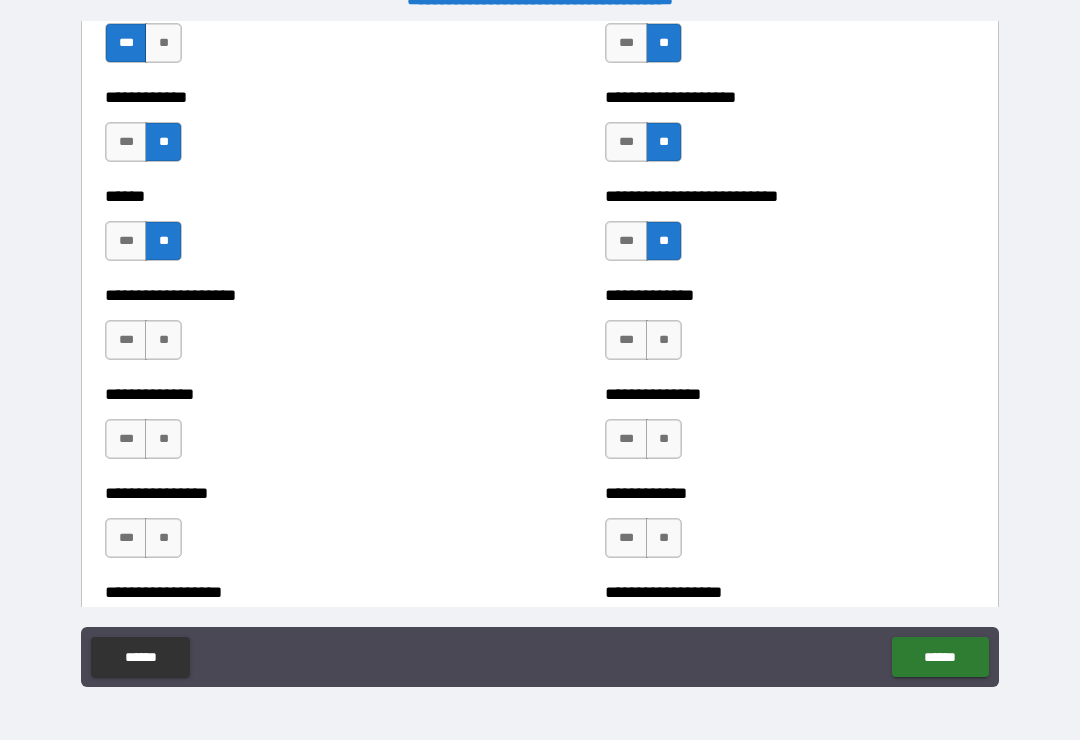 click on "**" at bounding box center [664, 340] 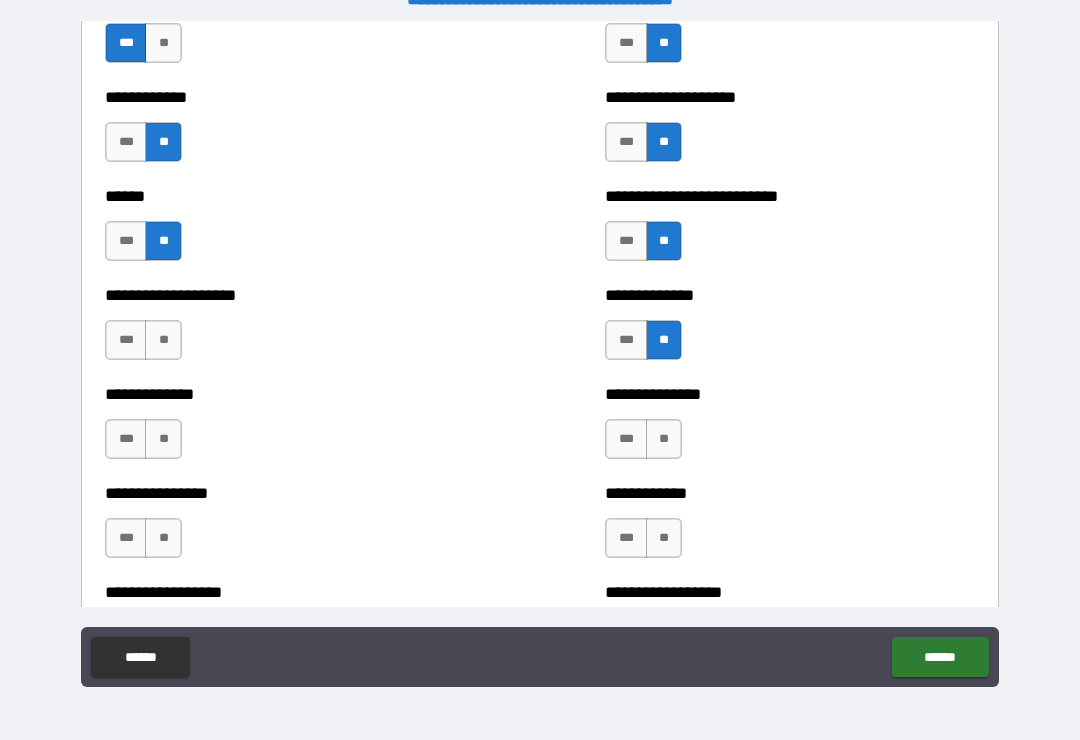 click on "**" at bounding box center (163, 340) 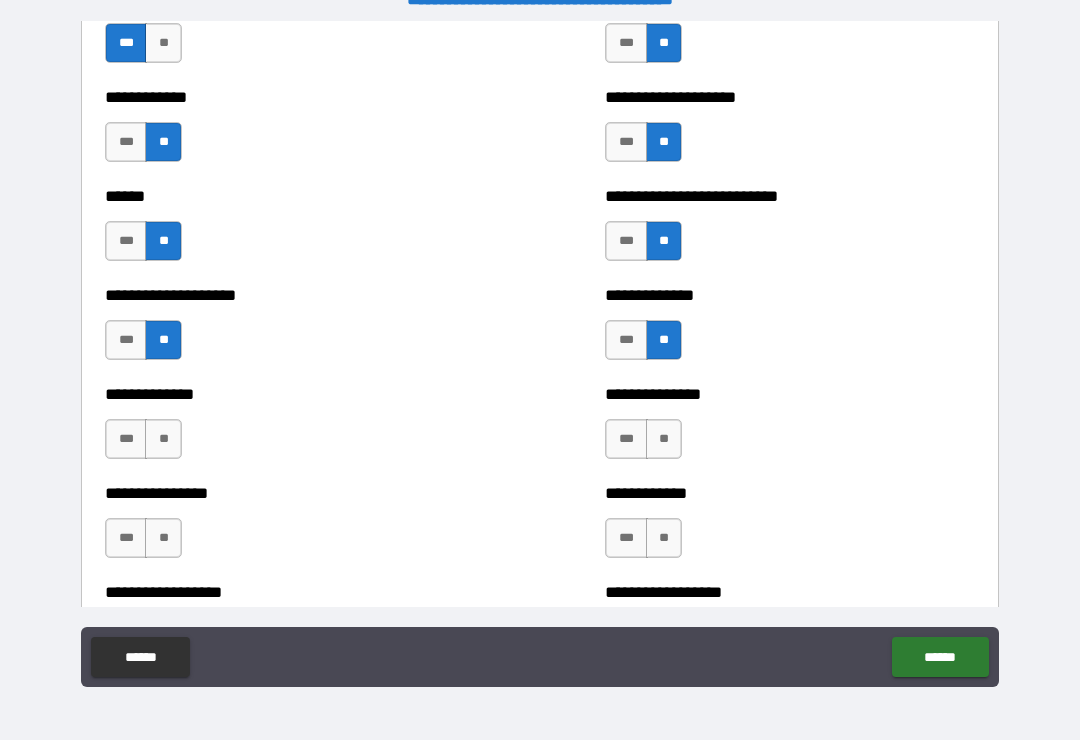 click on "**" at bounding box center (163, 439) 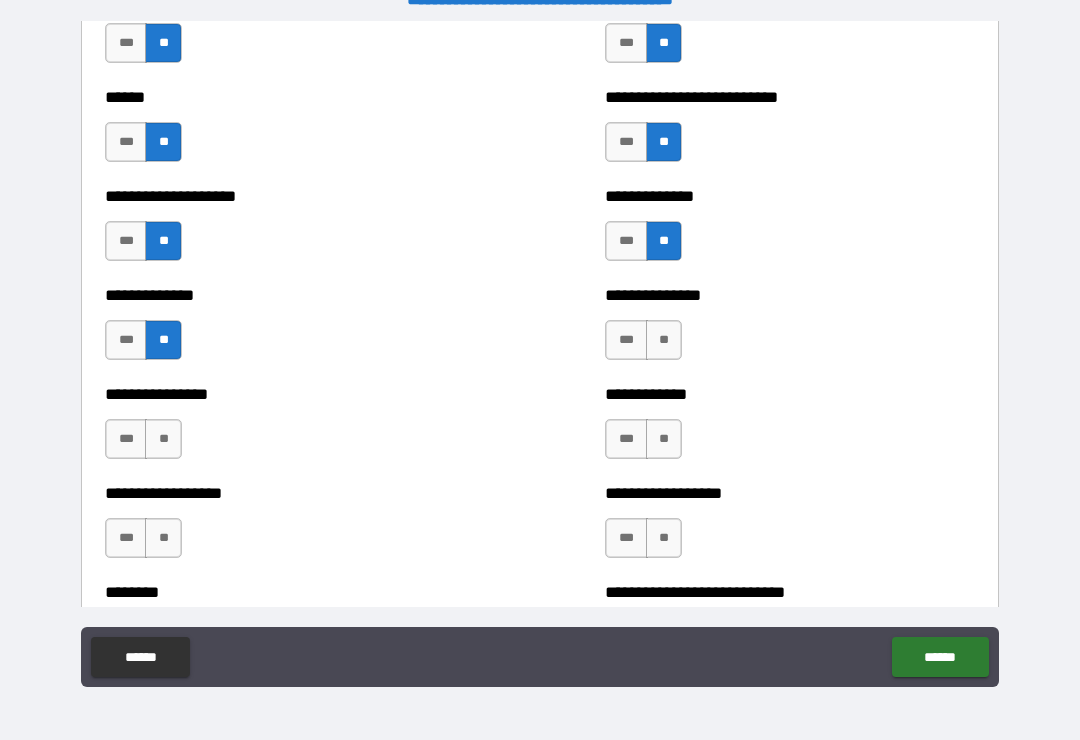 scroll, scrollTop: 4042, scrollLeft: 0, axis: vertical 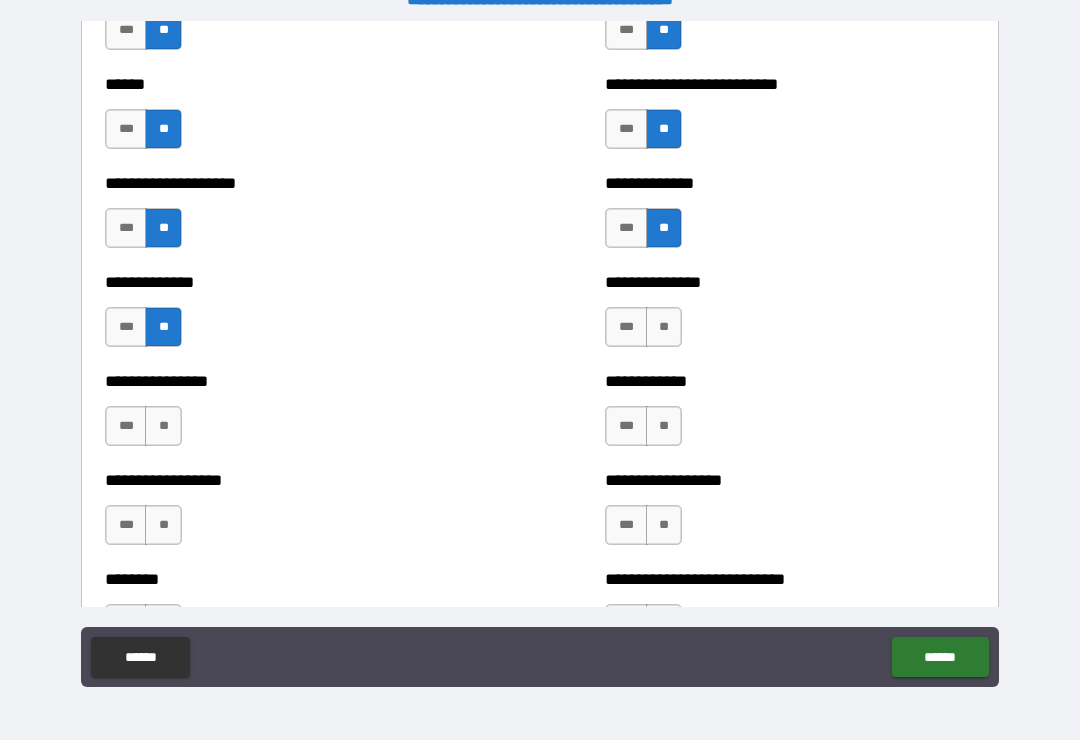 click on "**" at bounding box center (664, 327) 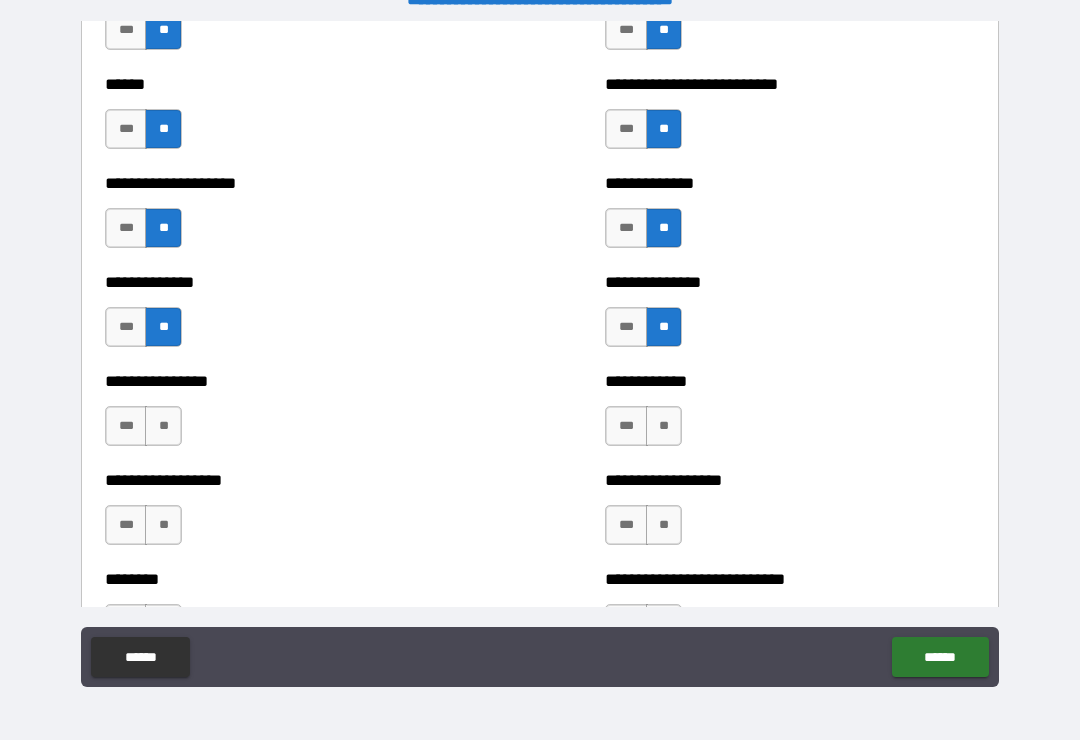 click on "**" at bounding box center [664, 426] 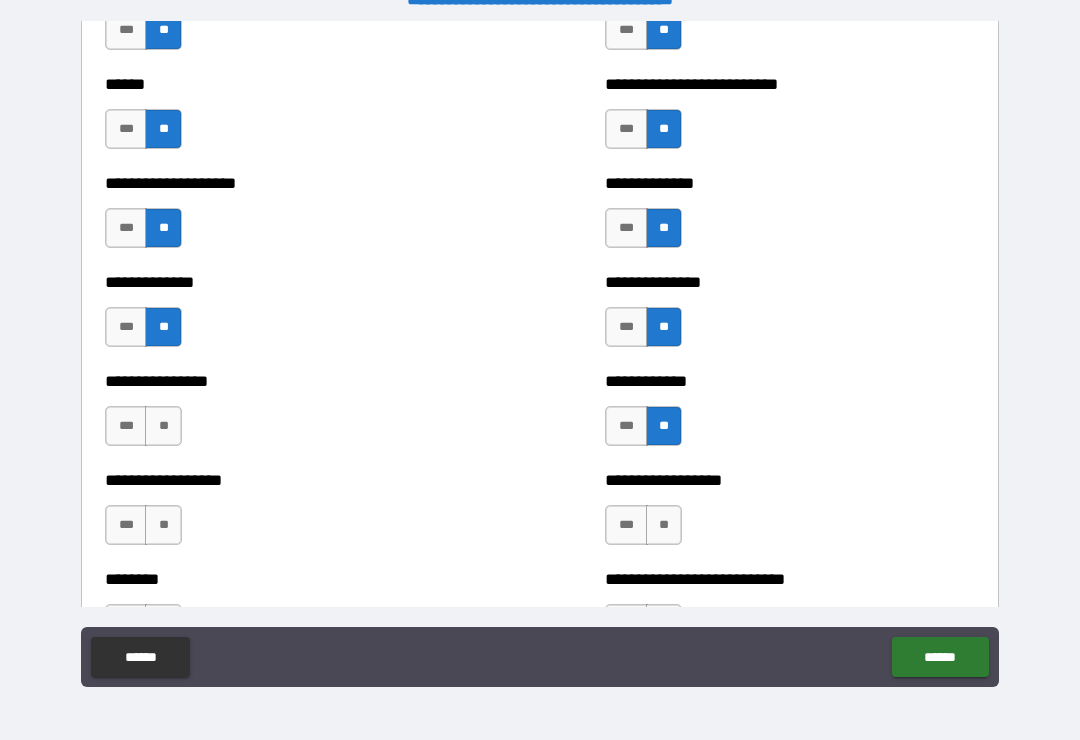 click on "**" at bounding box center (163, 426) 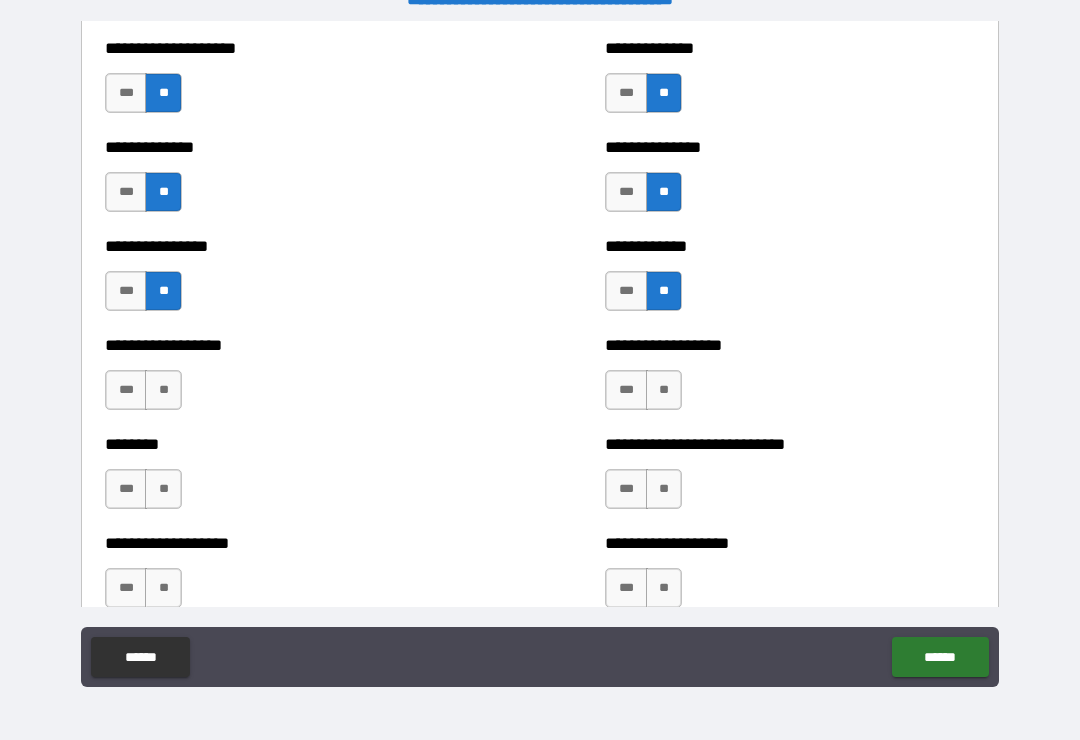 scroll, scrollTop: 4178, scrollLeft: 0, axis: vertical 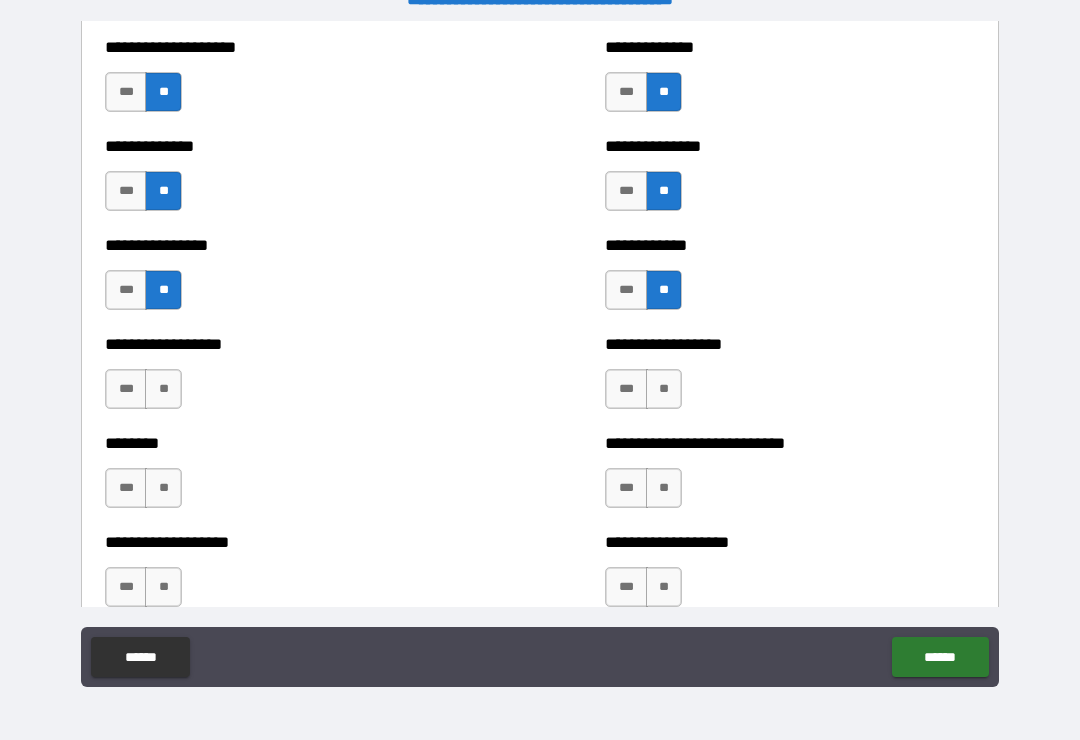 click on "**" at bounding box center [163, 389] 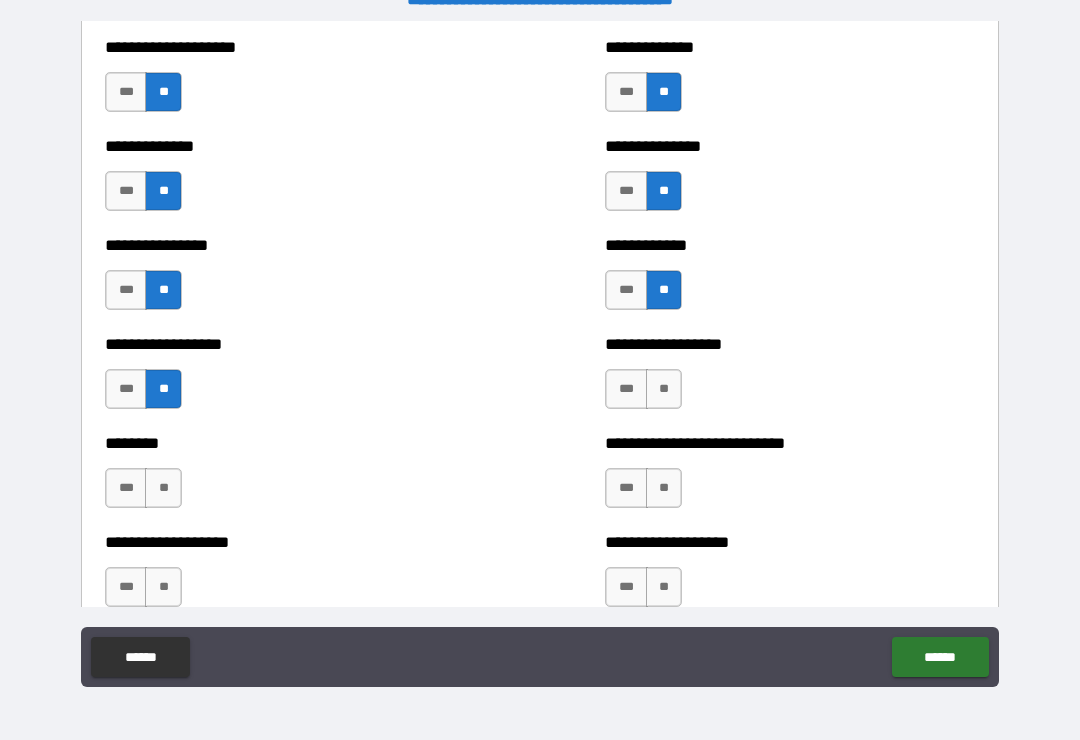 click on "**********" at bounding box center (790, 344) 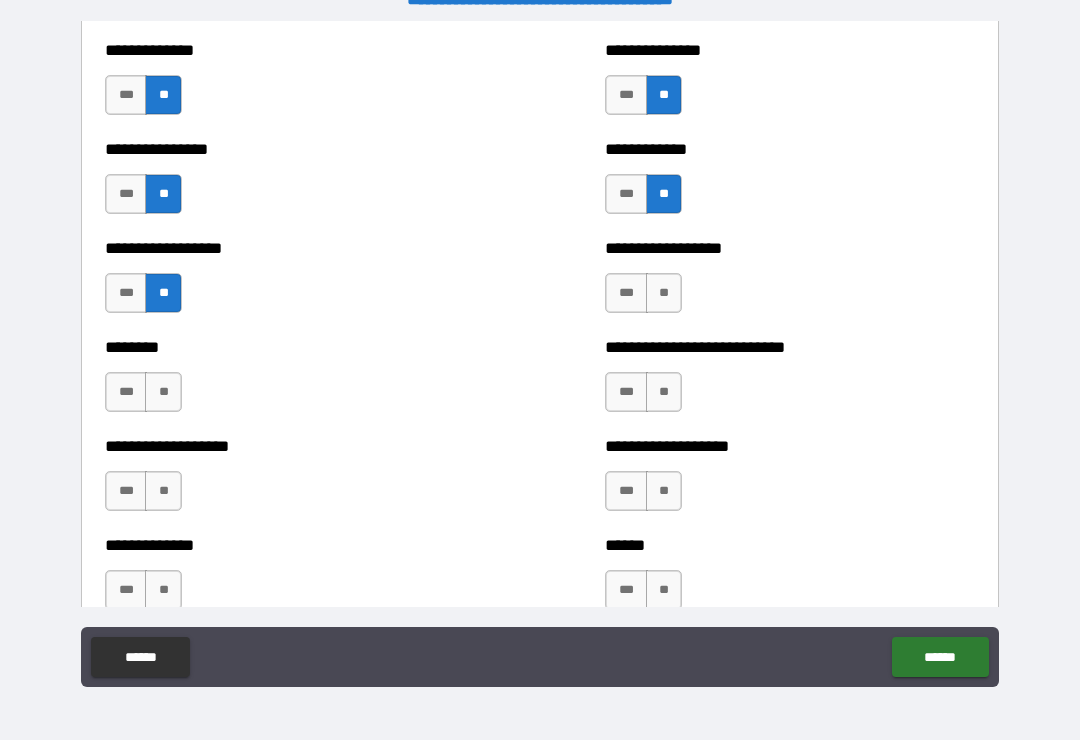 scroll, scrollTop: 4276, scrollLeft: 0, axis: vertical 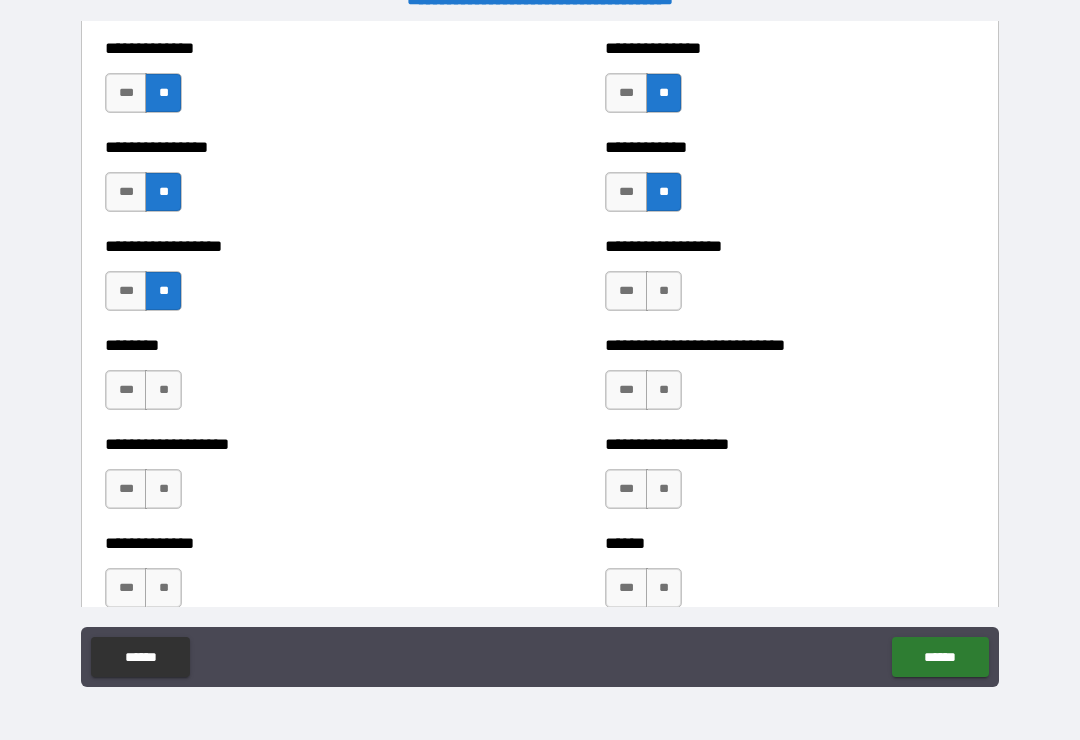 click on "**" at bounding box center [163, 390] 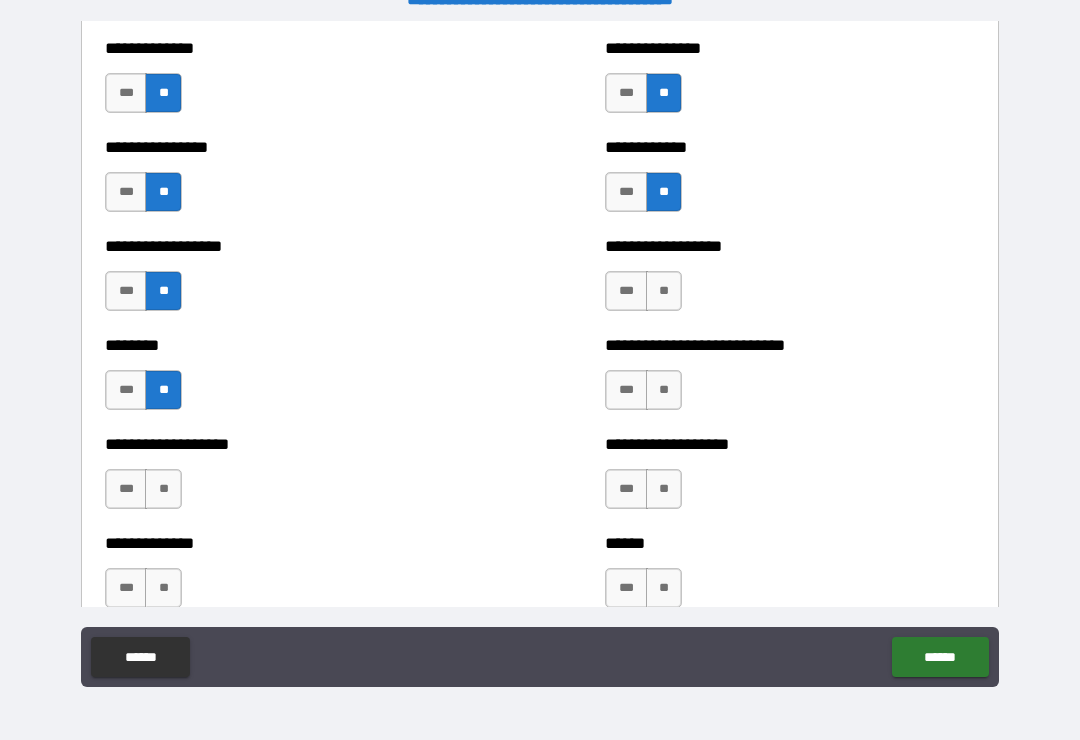 click on "**********" at bounding box center [790, 380] 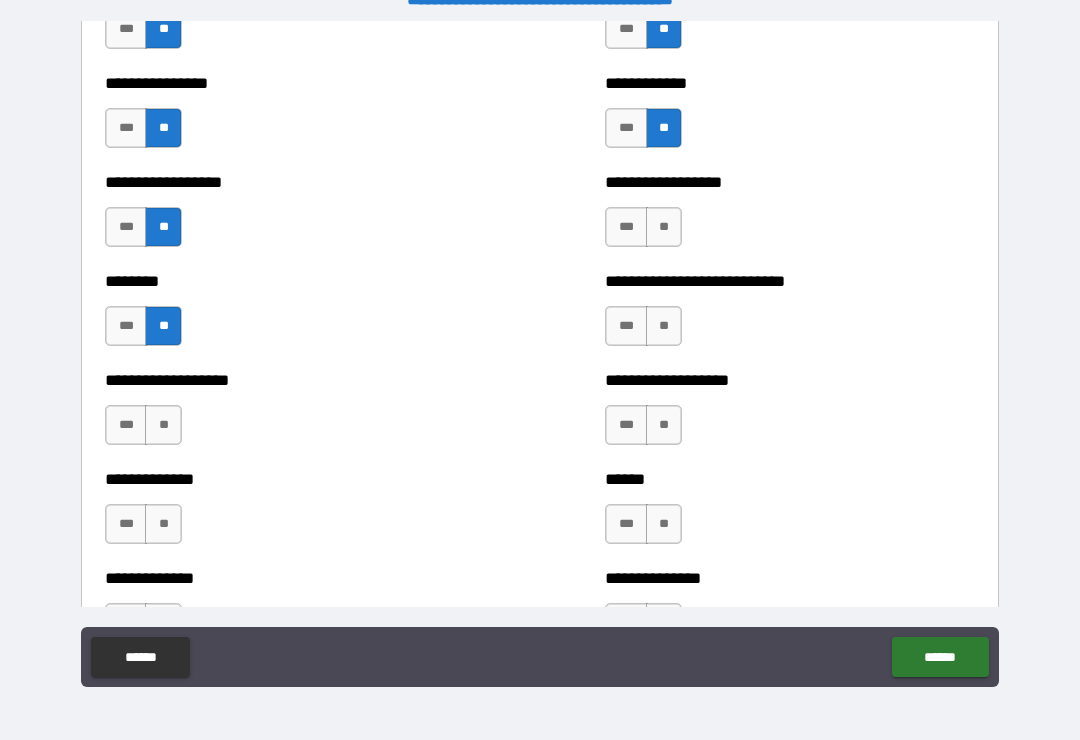 scroll, scrollTop: 4361, scrollLeft: 0, axis: vertical 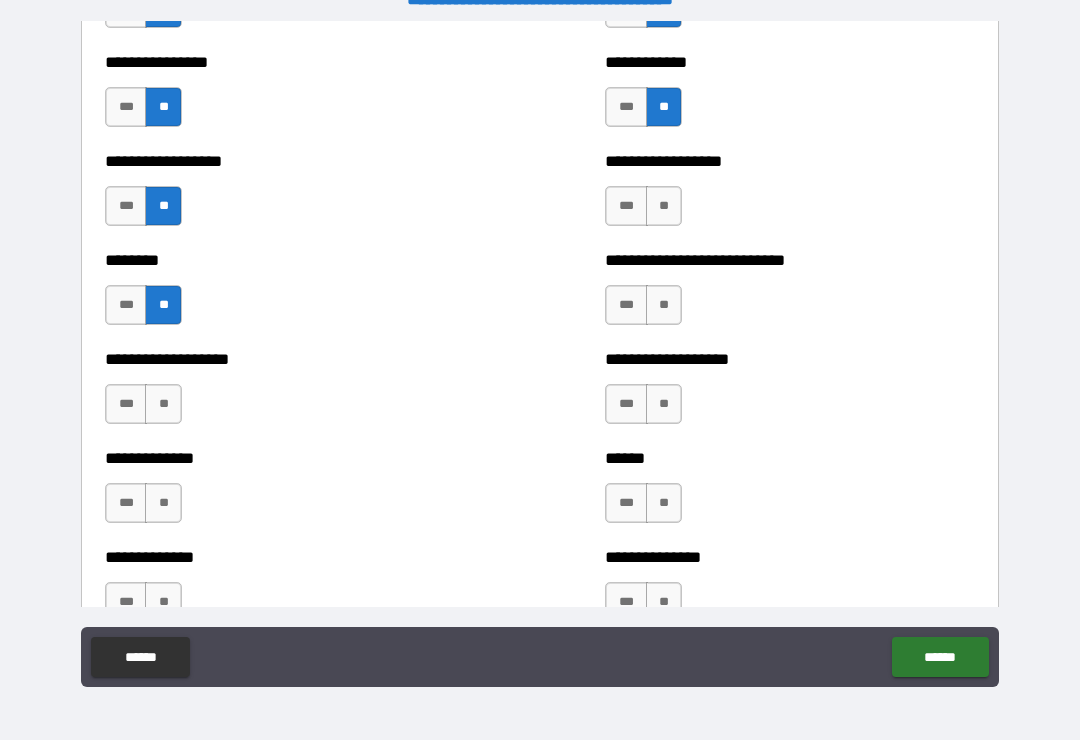 click on "**" at bounding box center (163, 404) 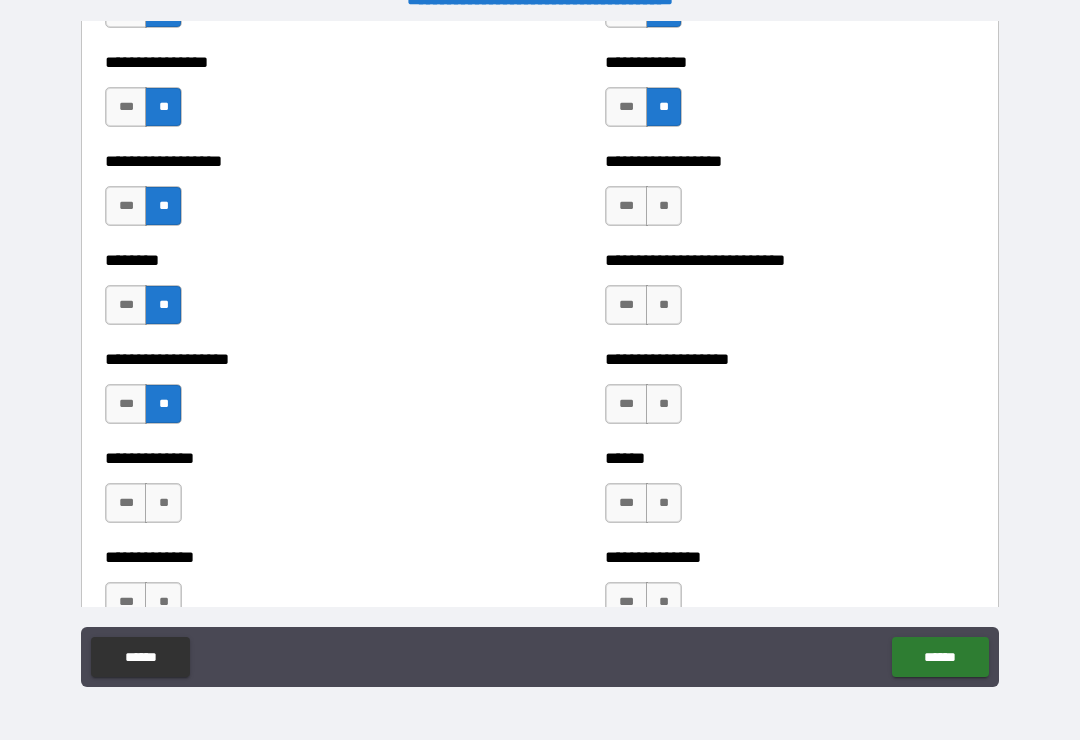 click on "**" at bounding box center (664, 305) 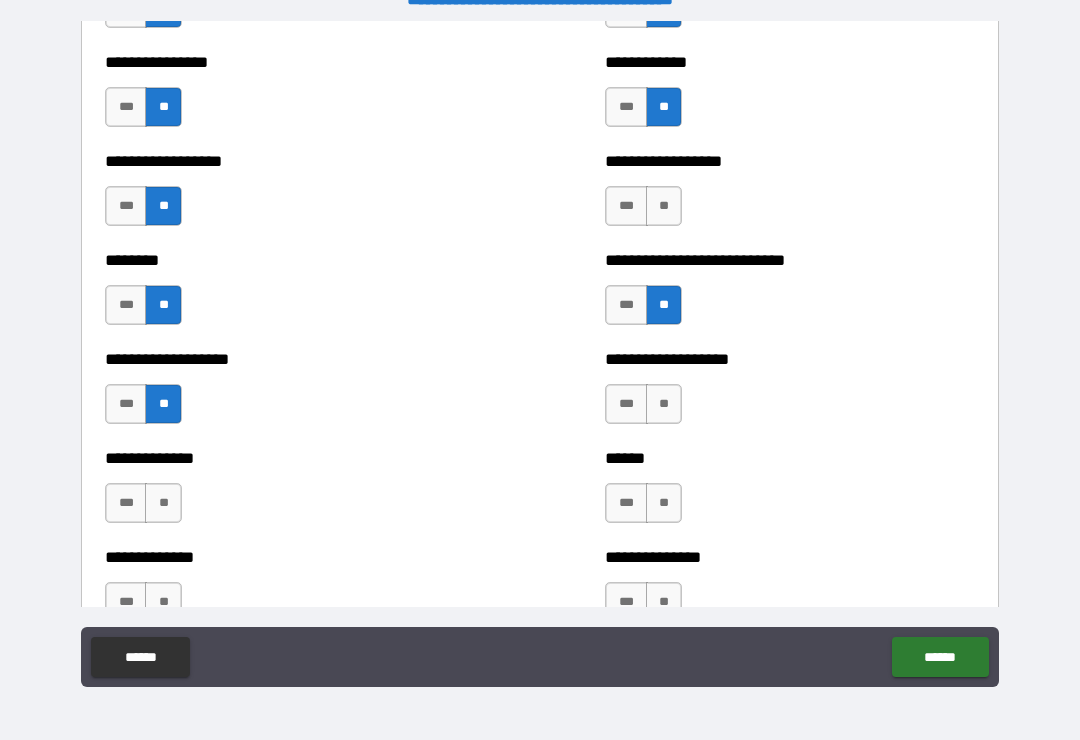 click on "**" at bounding box center (664, 206) 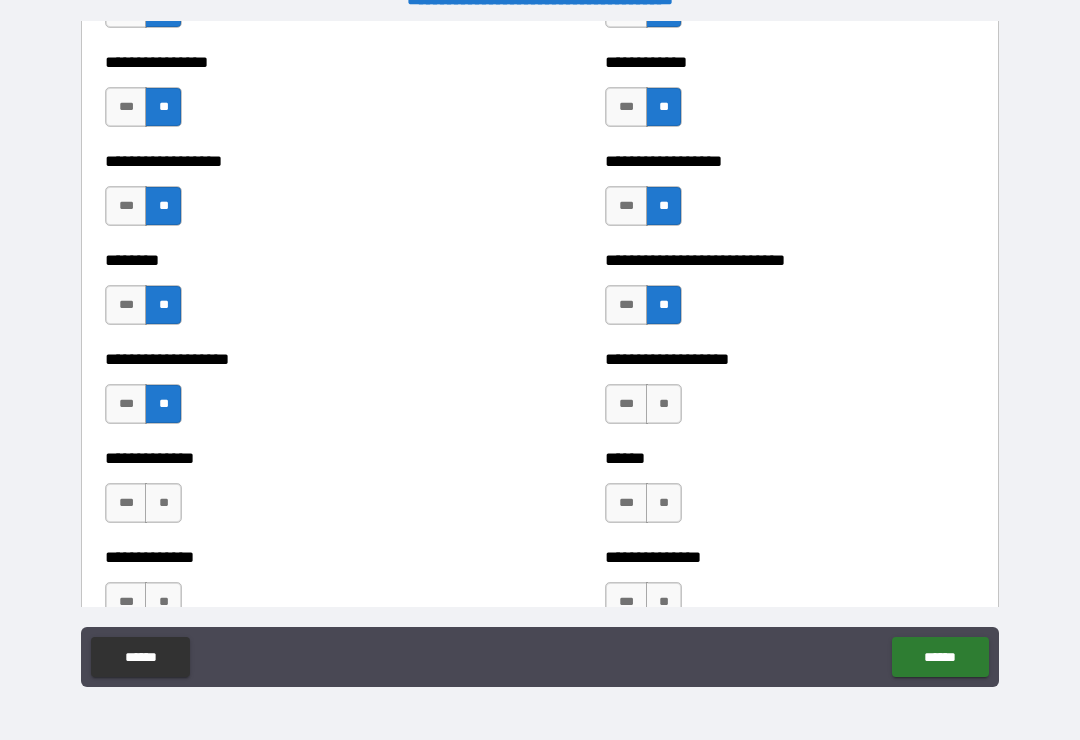 click on "**" at bounding box center (664, 404) 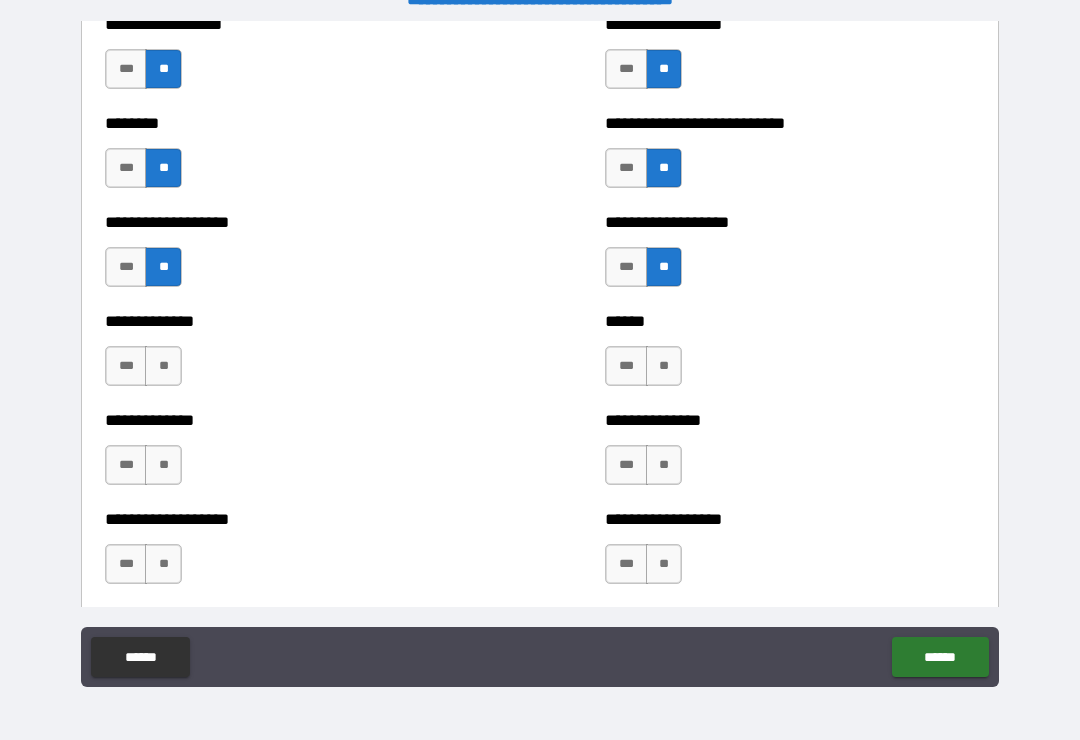 scroll, scrollTop: 4505, scrollLeft: 0, axis: vertical 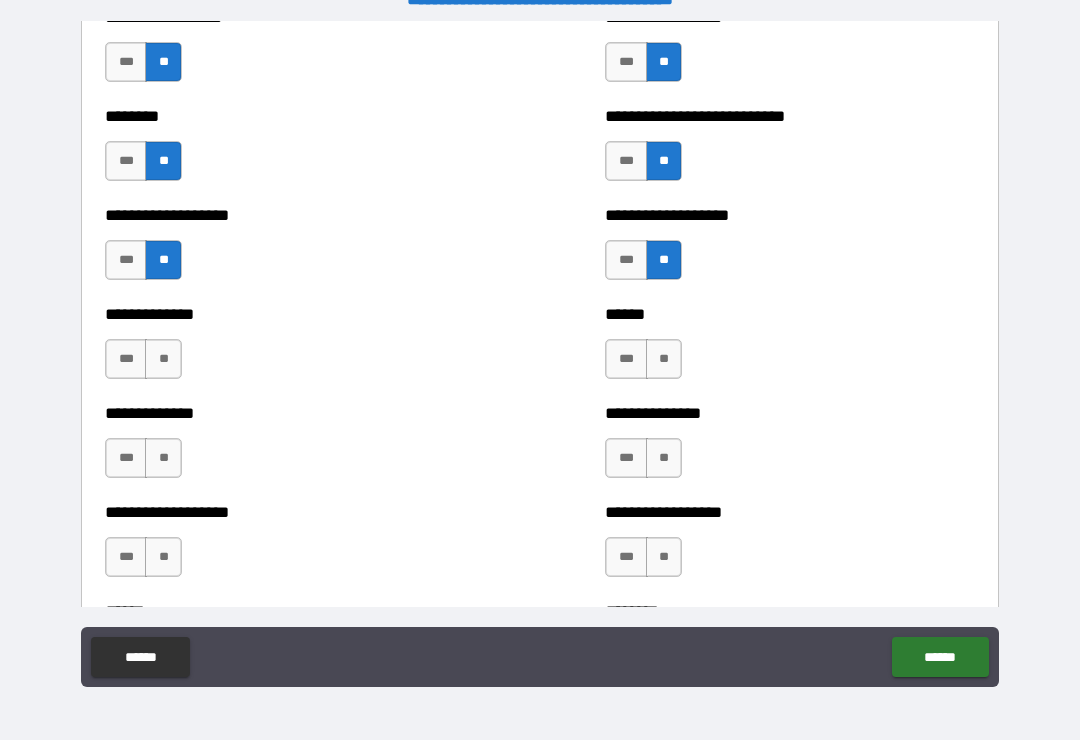 click on "**" at bounding box center (163, 359) 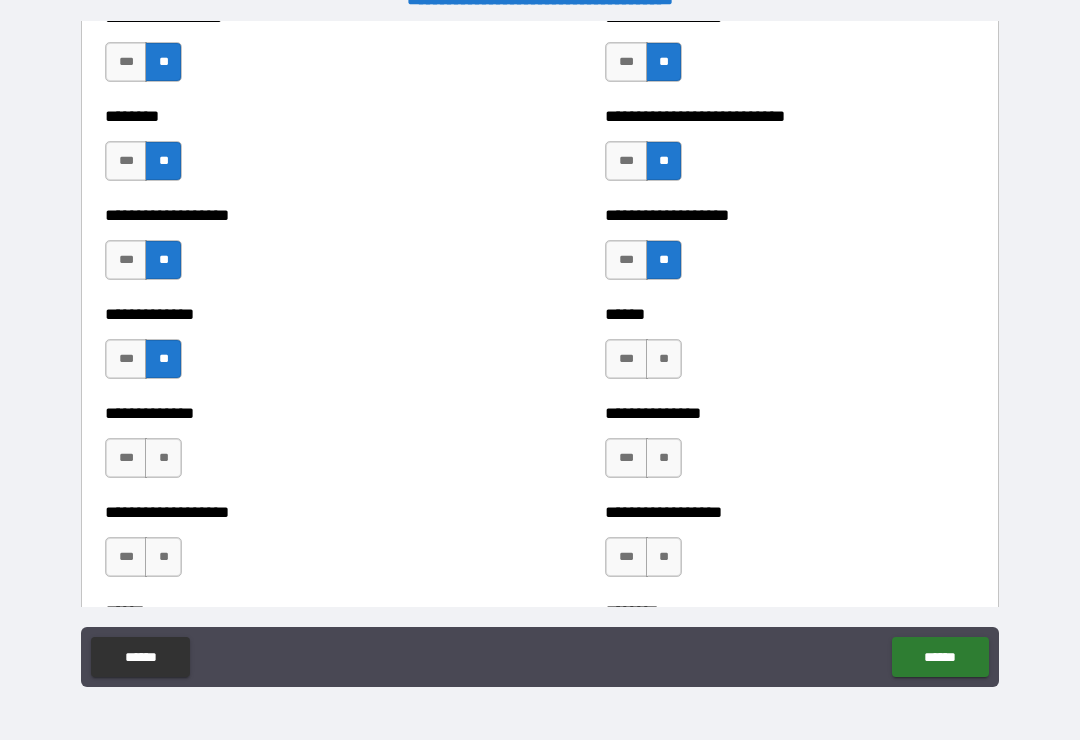click on "***" at bounding box center (626, 359) 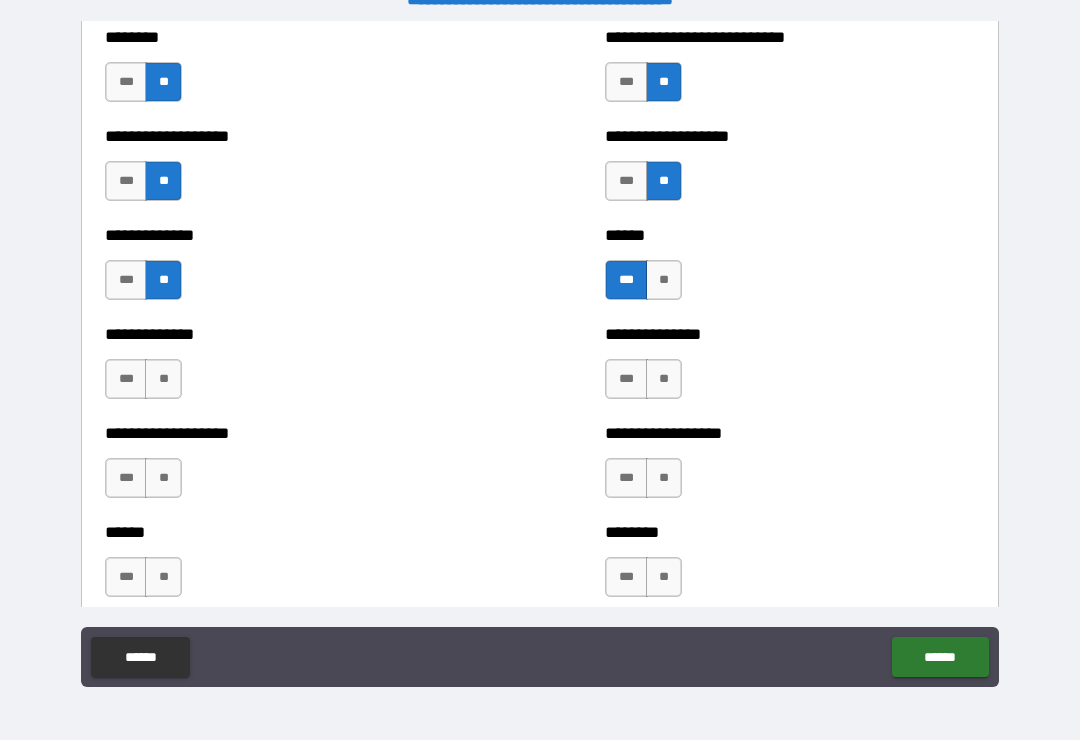 scroll, scrollTop: 4637, scrollLeft: 0, axis: vertical 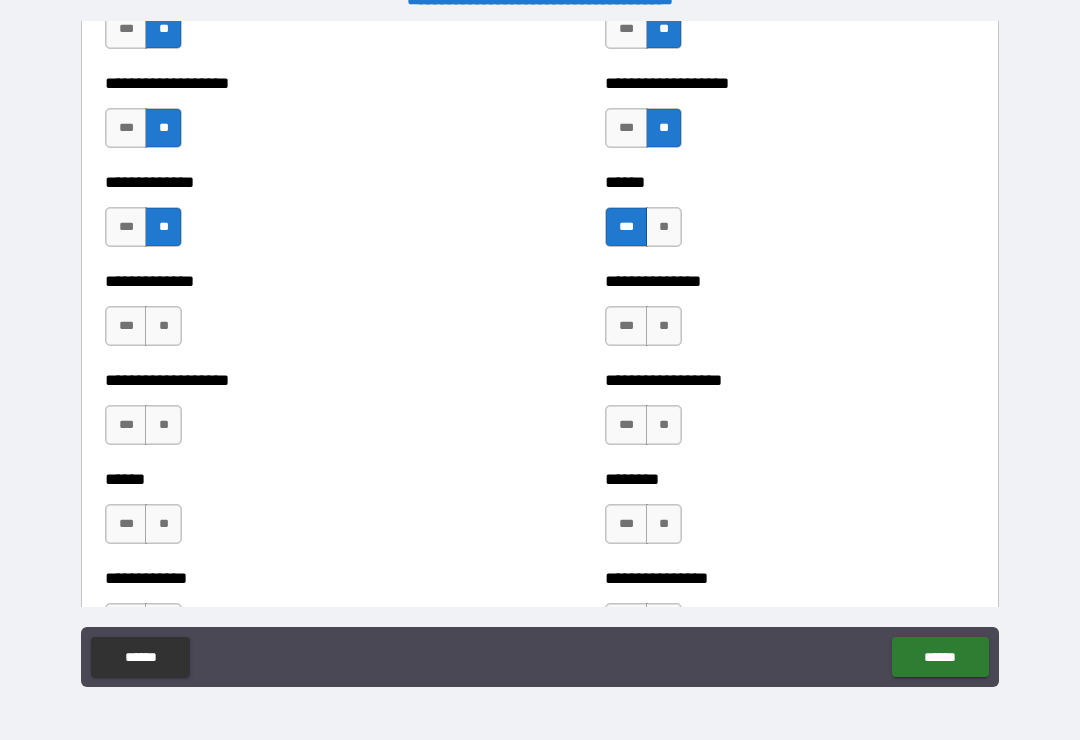 click on "**" at bounding box center (163, 326) 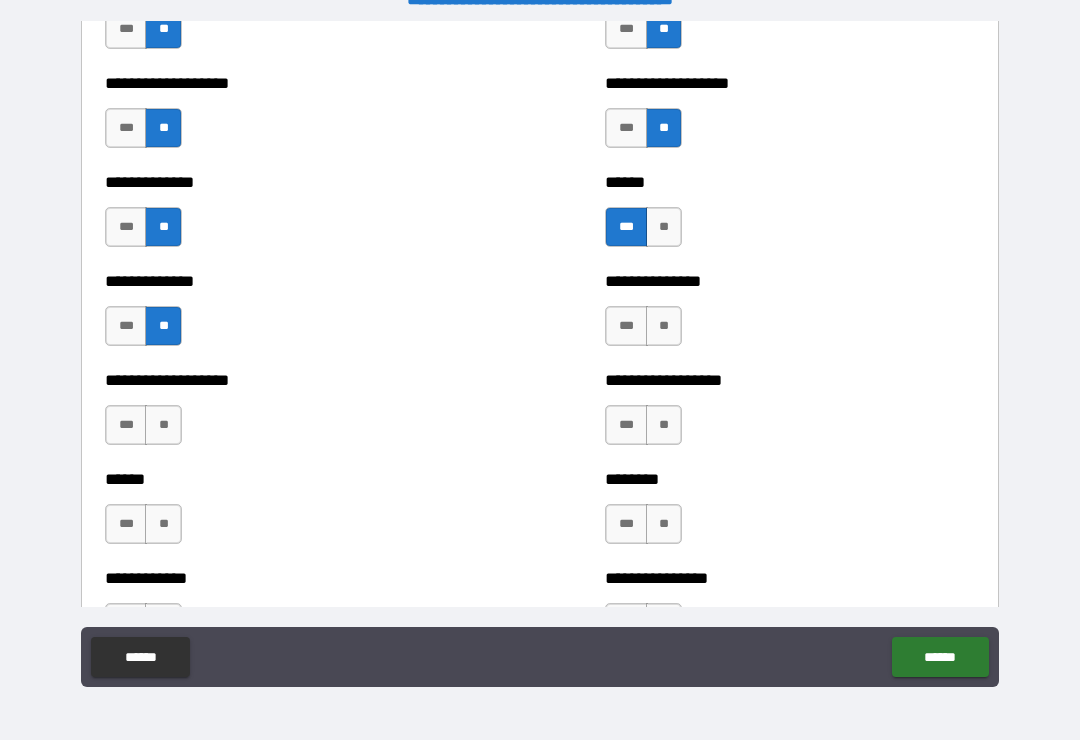 click on "**" at bounding box center [664, 326] 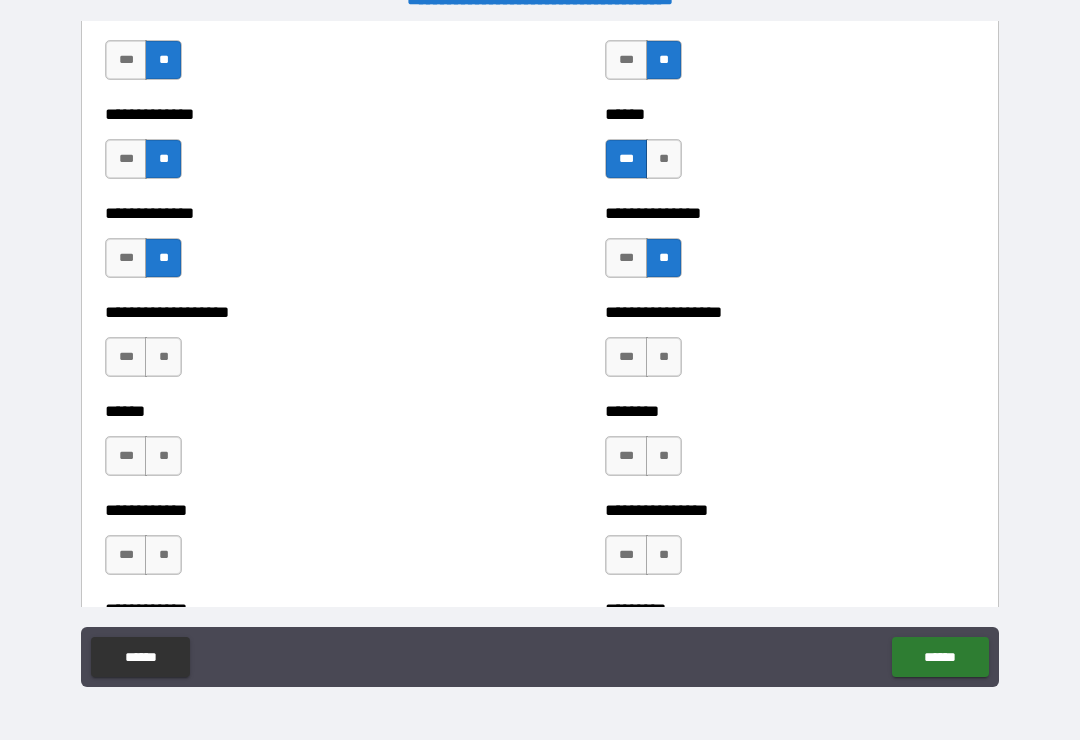 scroll, scrollTop: 4710, scrollLeft: 0, axis: vertical 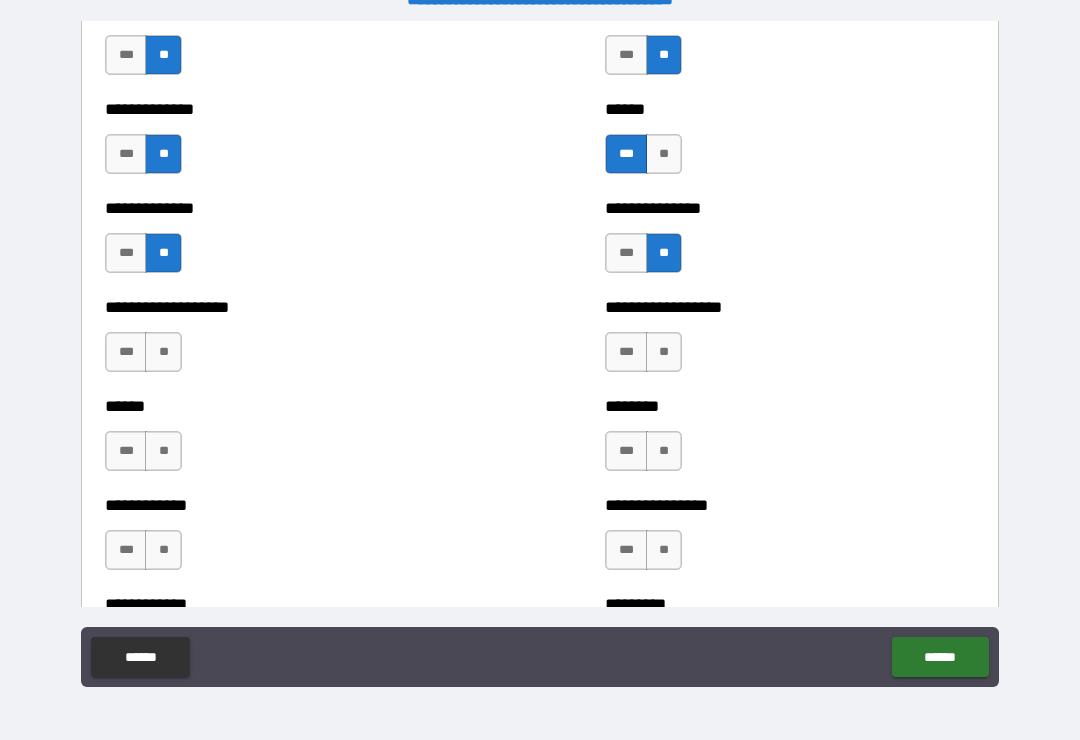 click on "***" at bounding box center (626, 352) 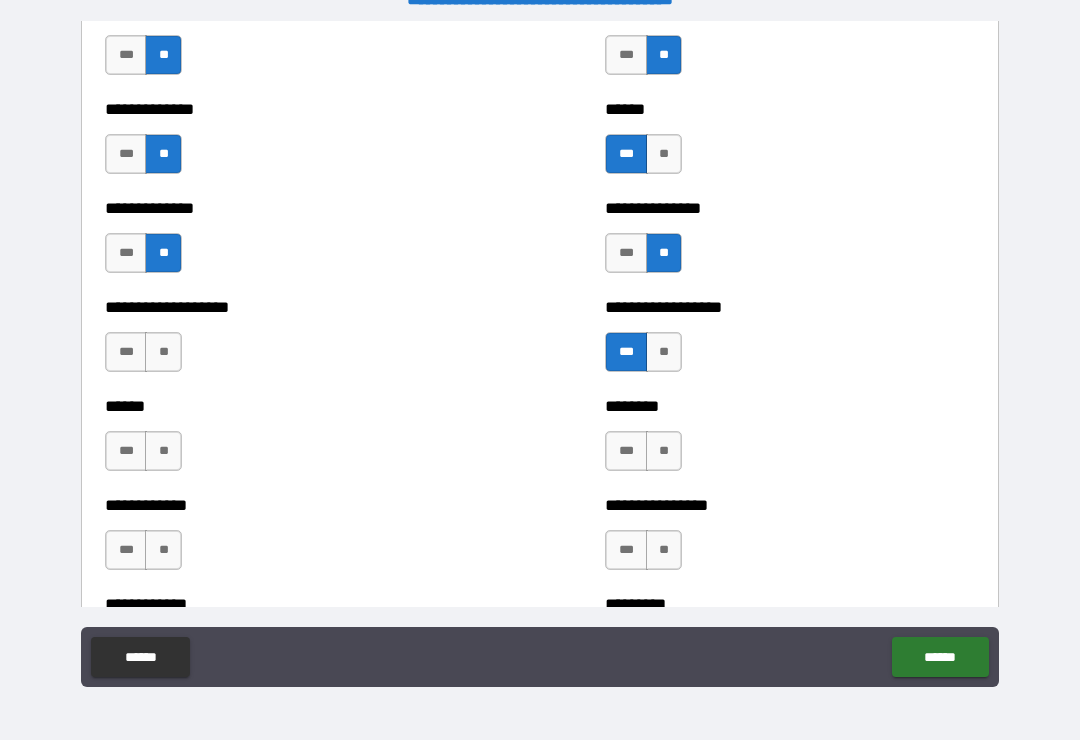 click on "**" at bounding box center [163, 352] 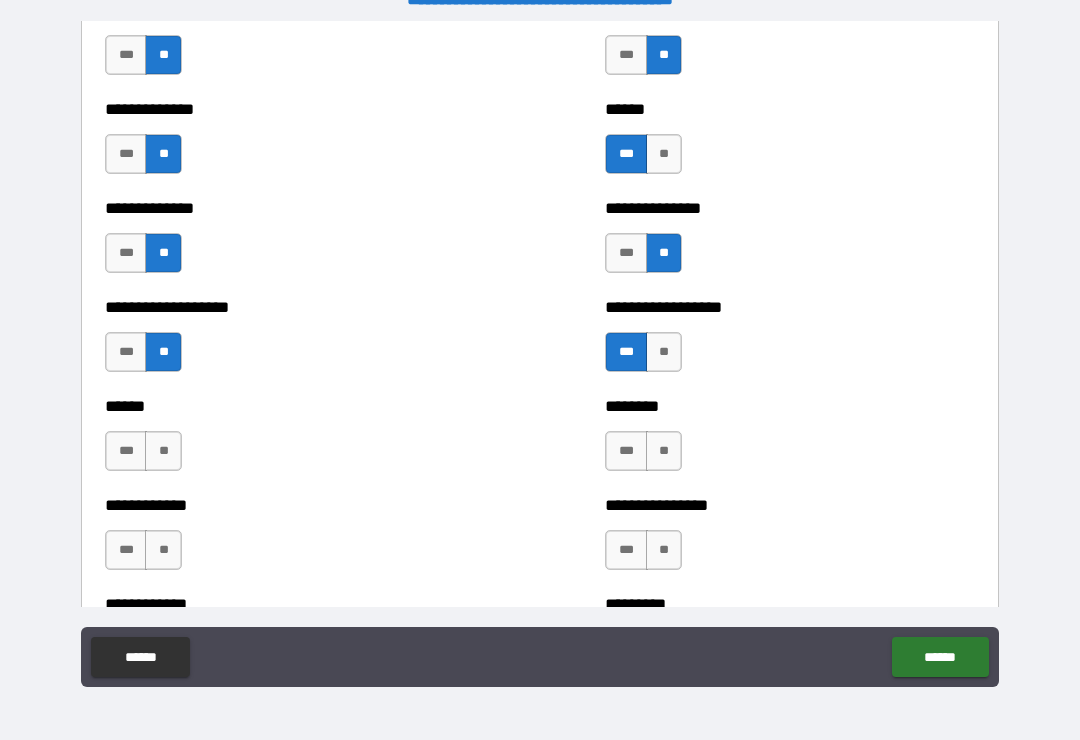 scroll, scrollTop: 4823, scrollLeft: 0, axis: vertical 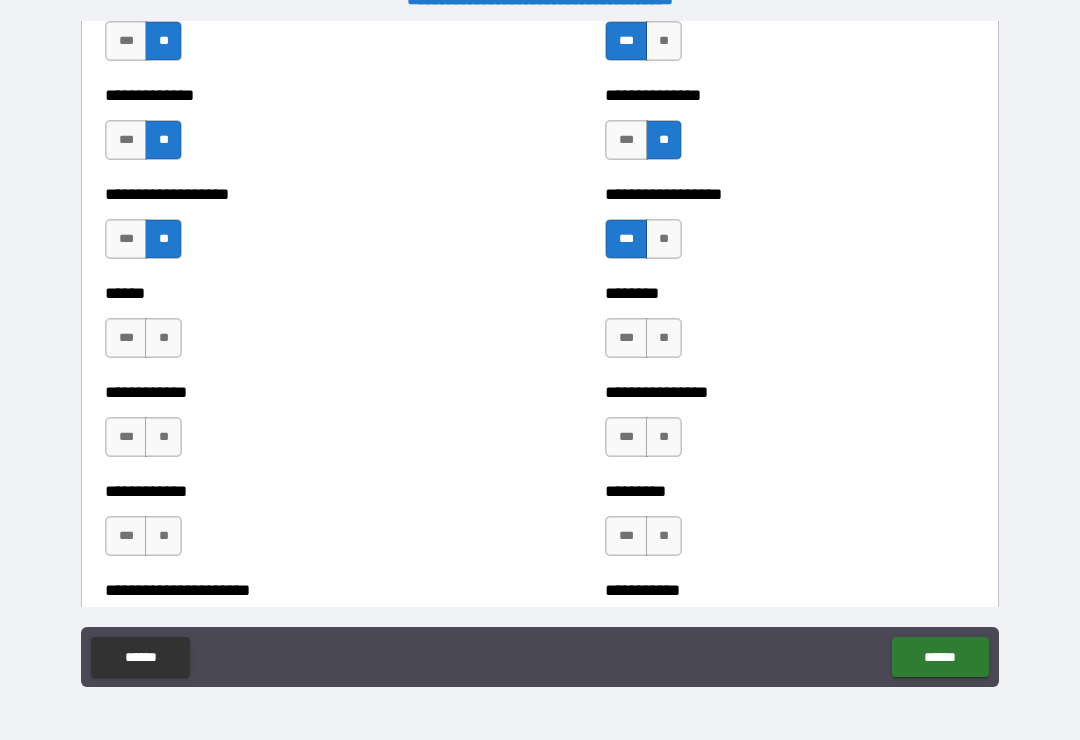 click on "**" at bounding box center (163, 338) 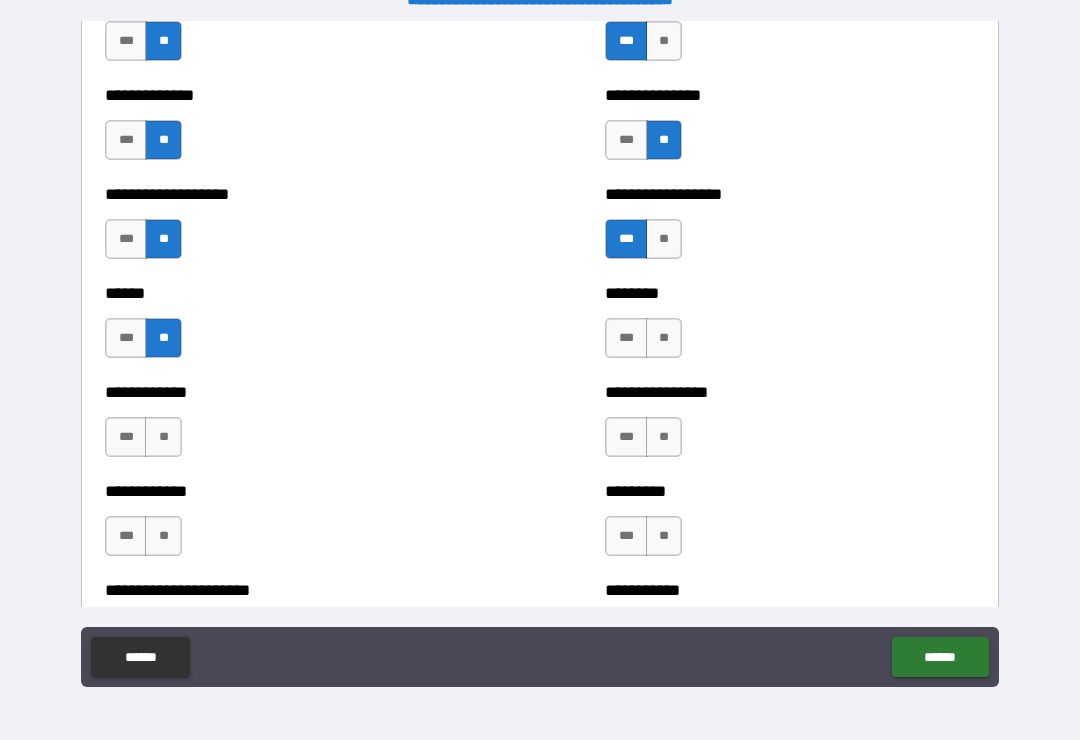 click on "**" at bounding box center (664, 338) 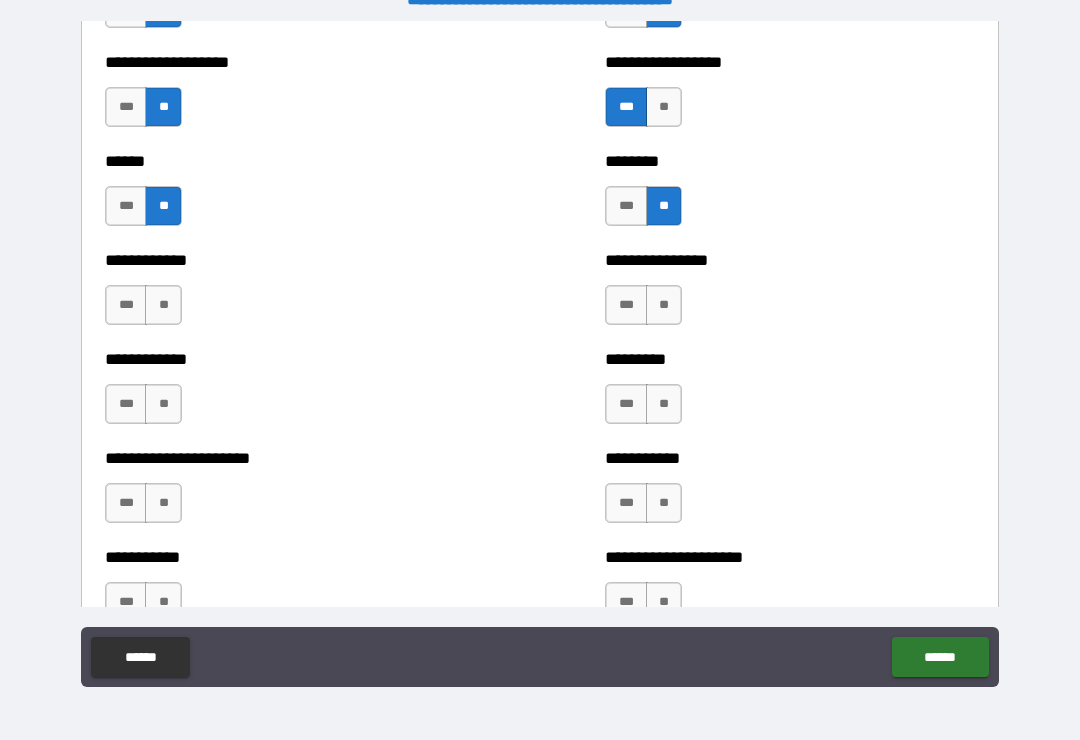 scroll, scrollTop: 4956, scrollLeft: 0, axis: vertical 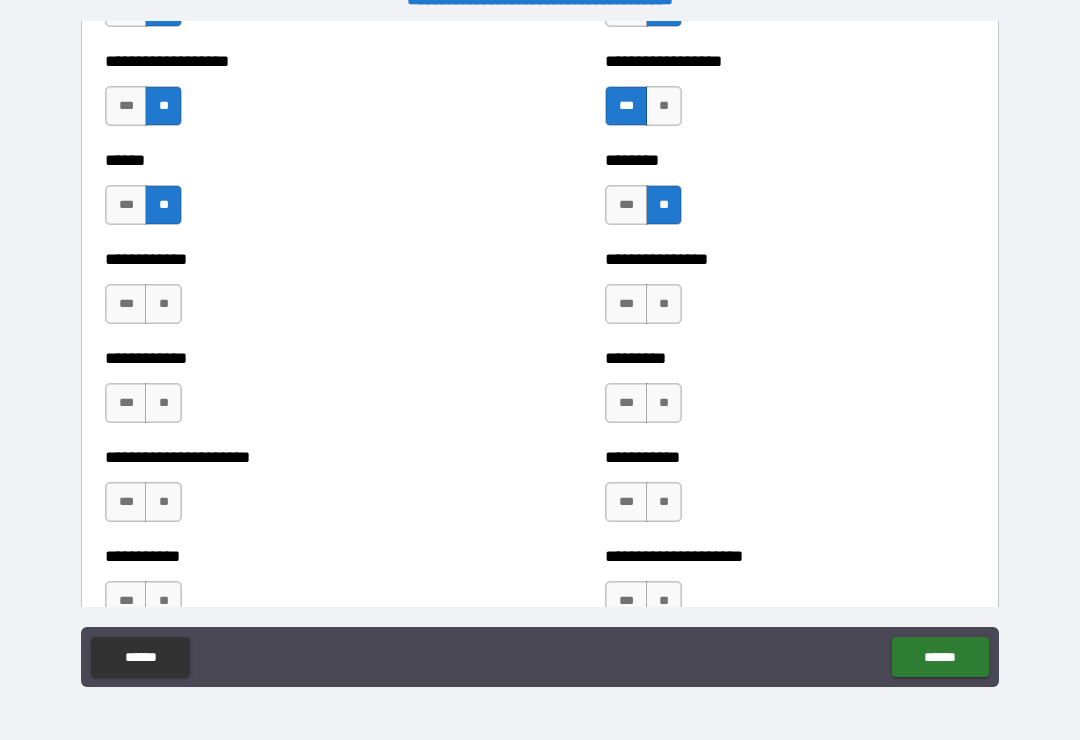 click on "**" at bounding box center (163, 304) 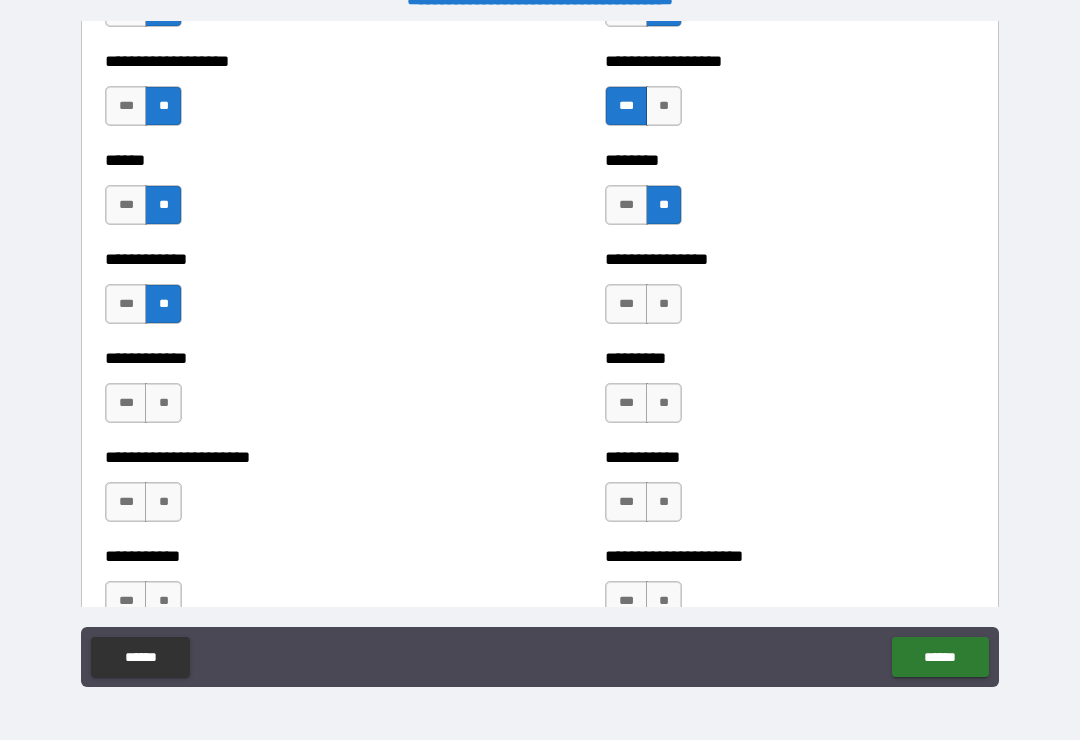 click on "**" at bounding box center (664, 304) 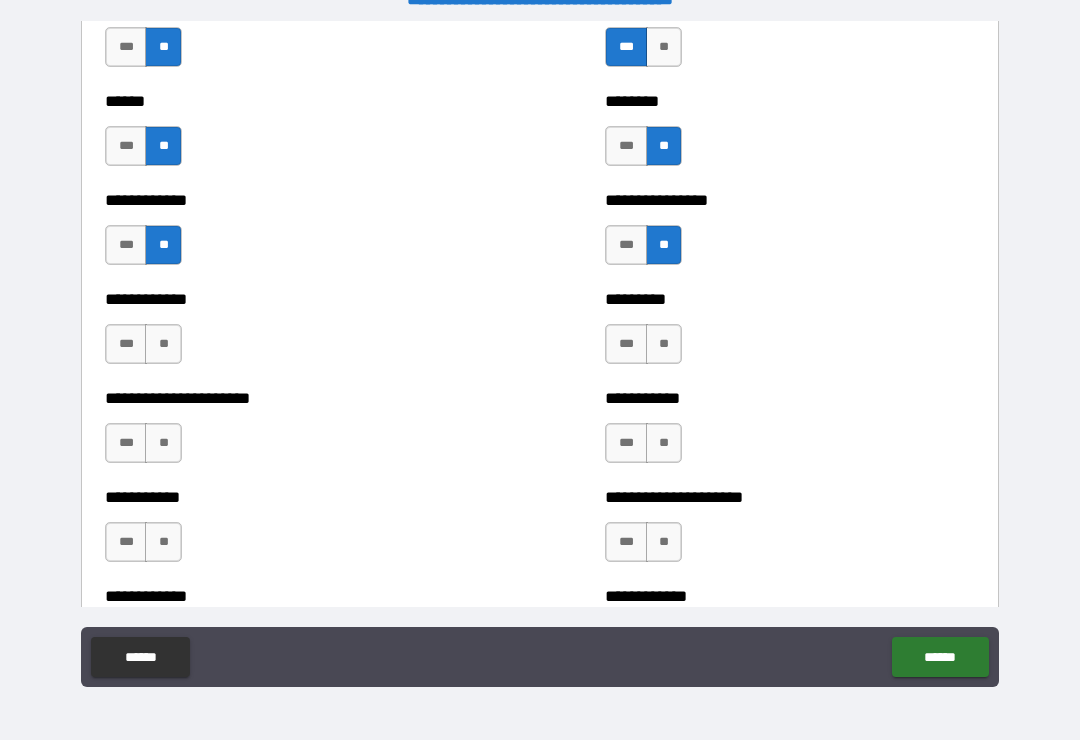 scroll, scrollTop: 5030, scrollLeft: 0, axis: vertical 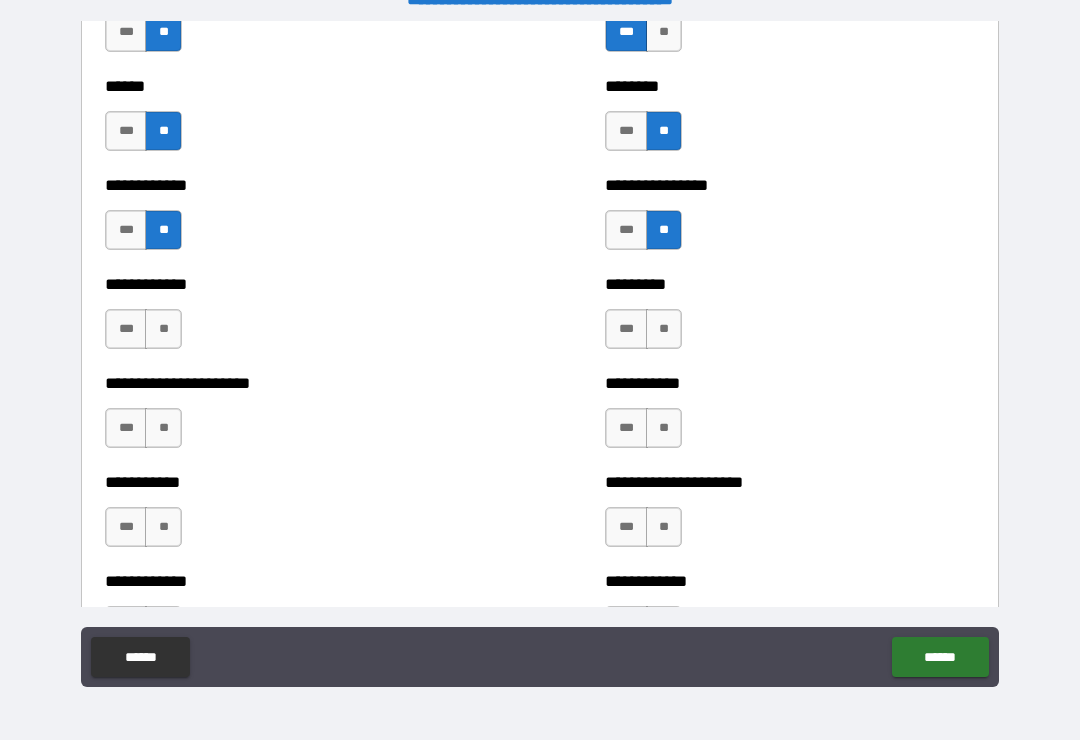 click on "**" at bounding box center [163, 329] 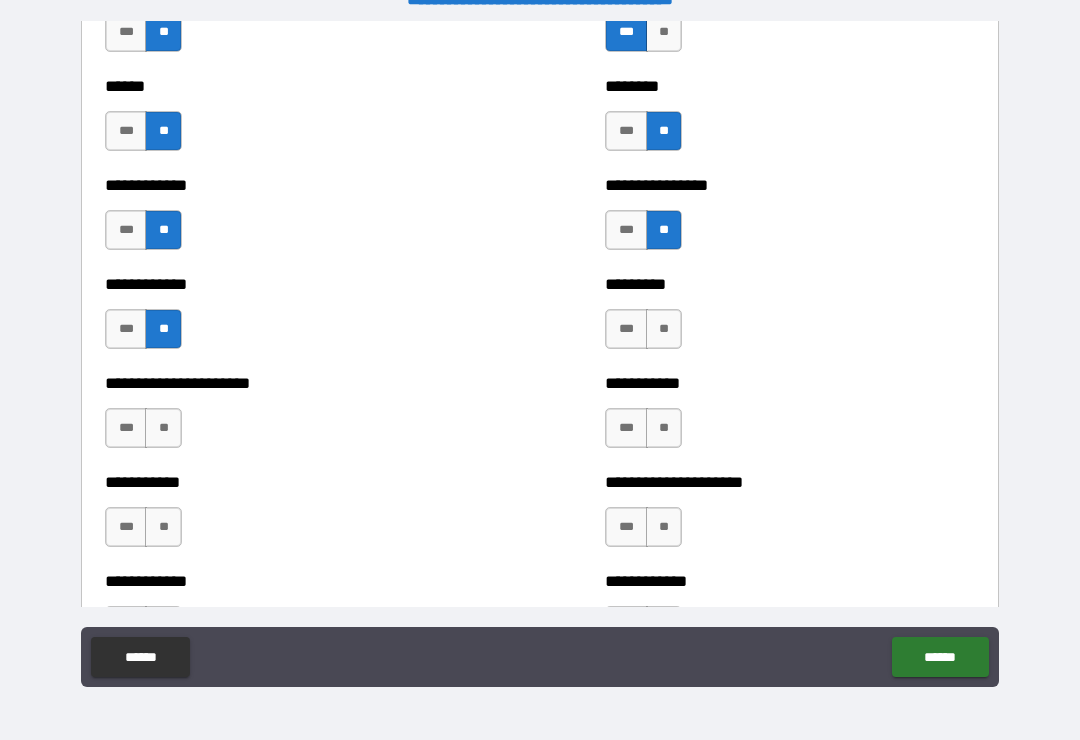 click on "********* *** **" at bounding box center (790, 319) 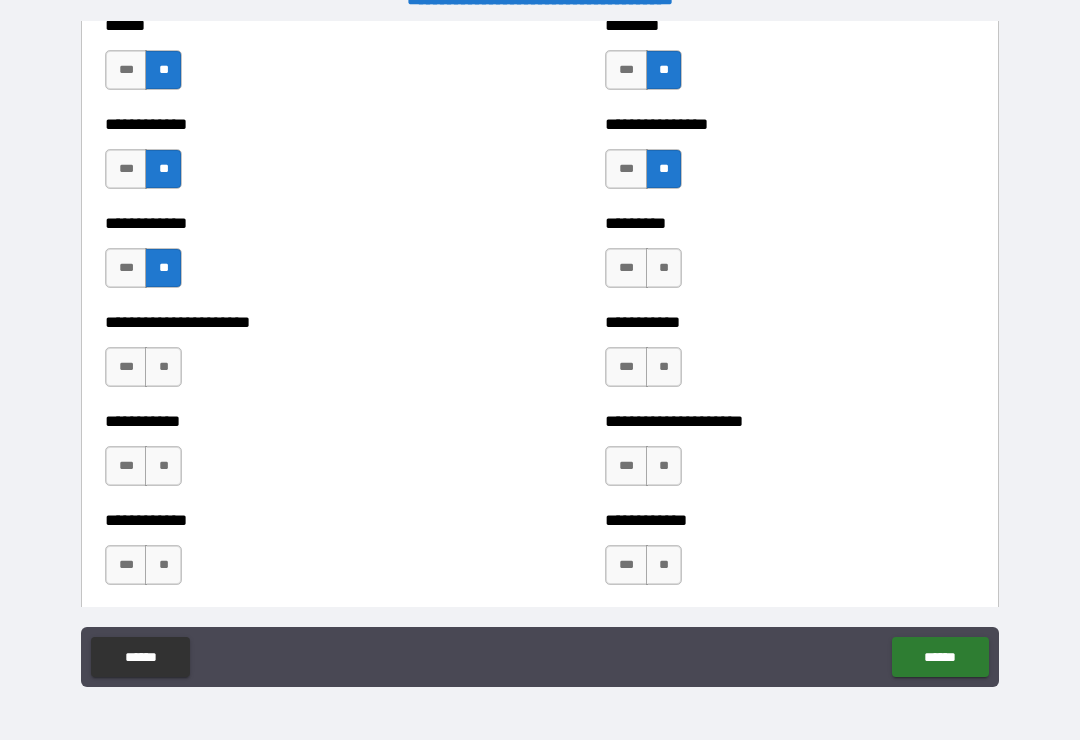 scroll, scrollTop: 5098, scrollLeft: 0, axis: vertical 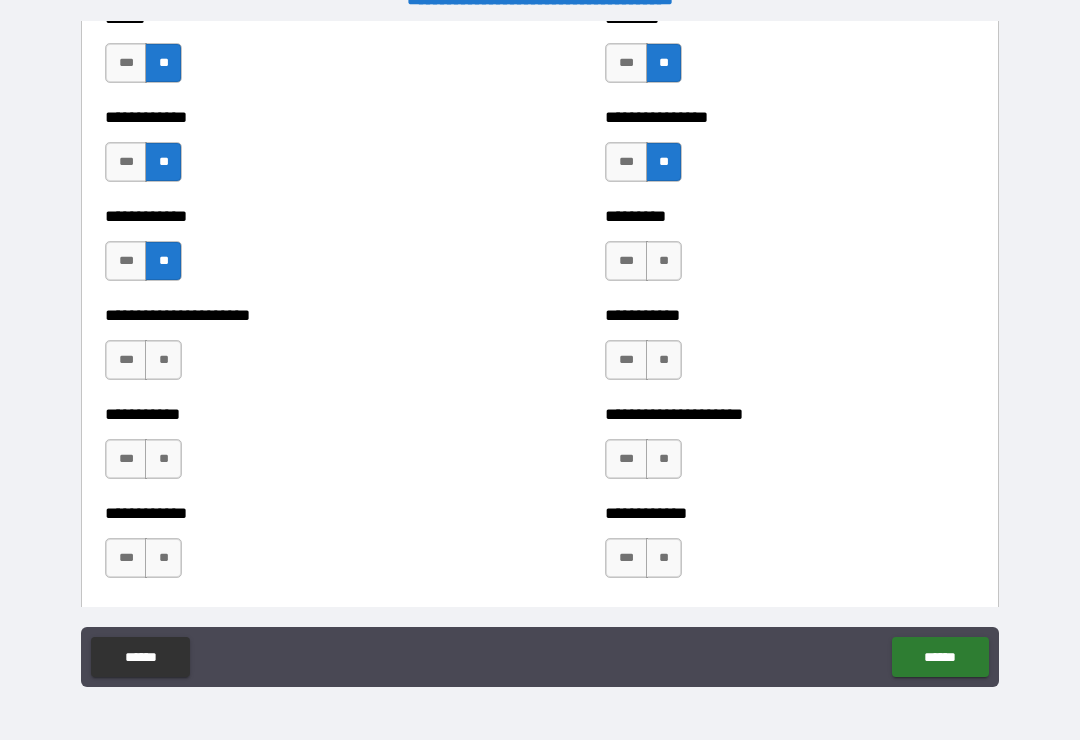 click on "**" at bounding box center [163, 360] 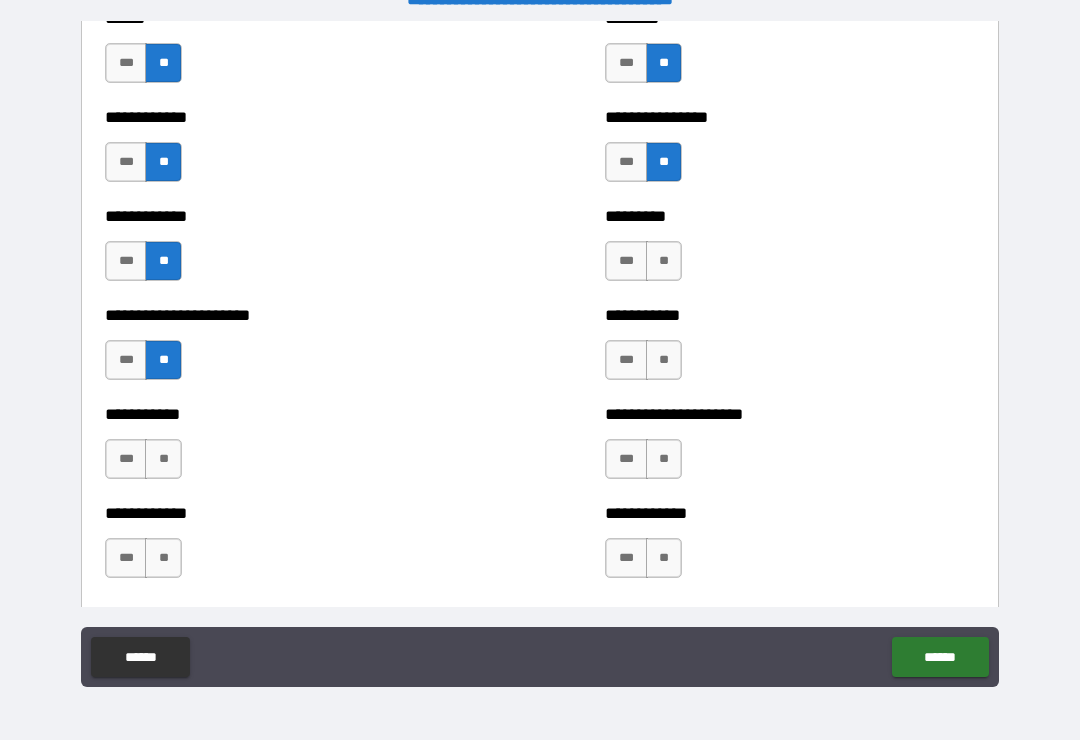 click on "**" at bounding box center (664, 360) 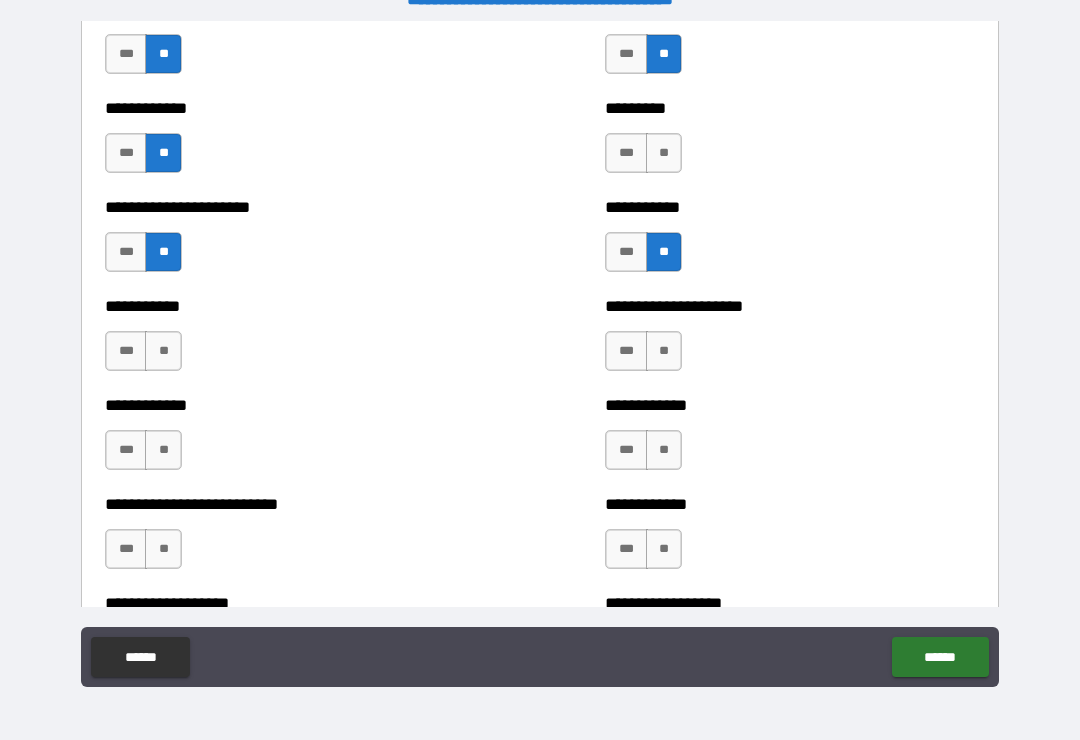 scroll, scrollTop: 5209, scrollLeft: 0, axis: vertical 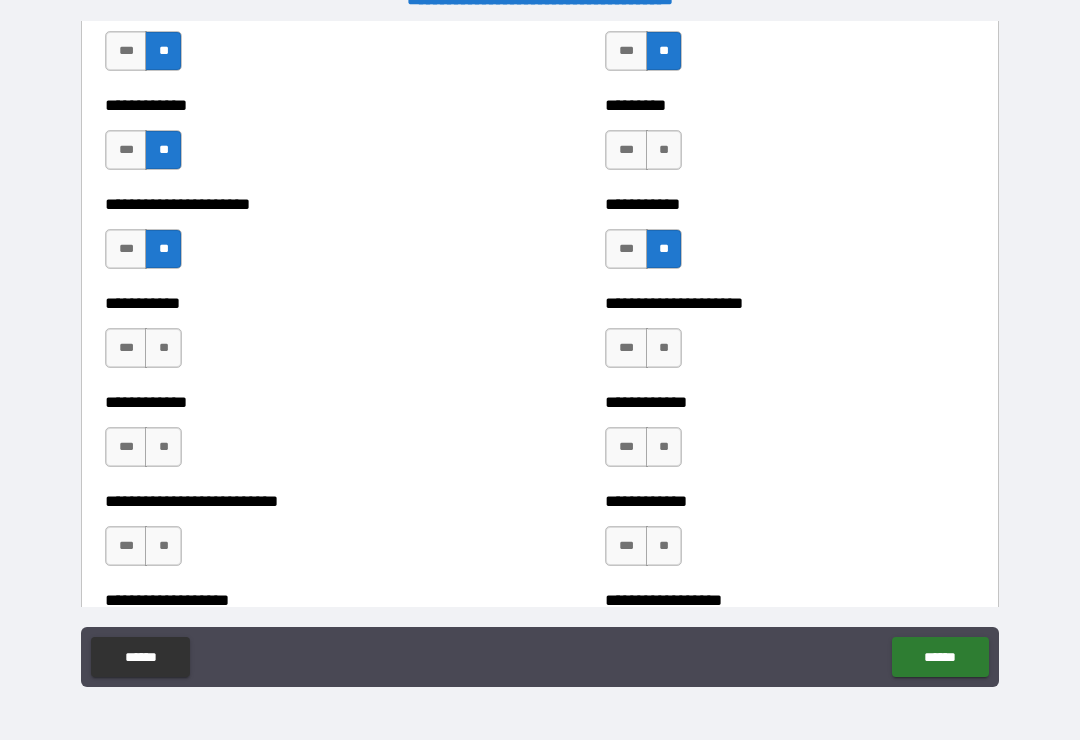 click on "**" at bounding box center (664, 348) 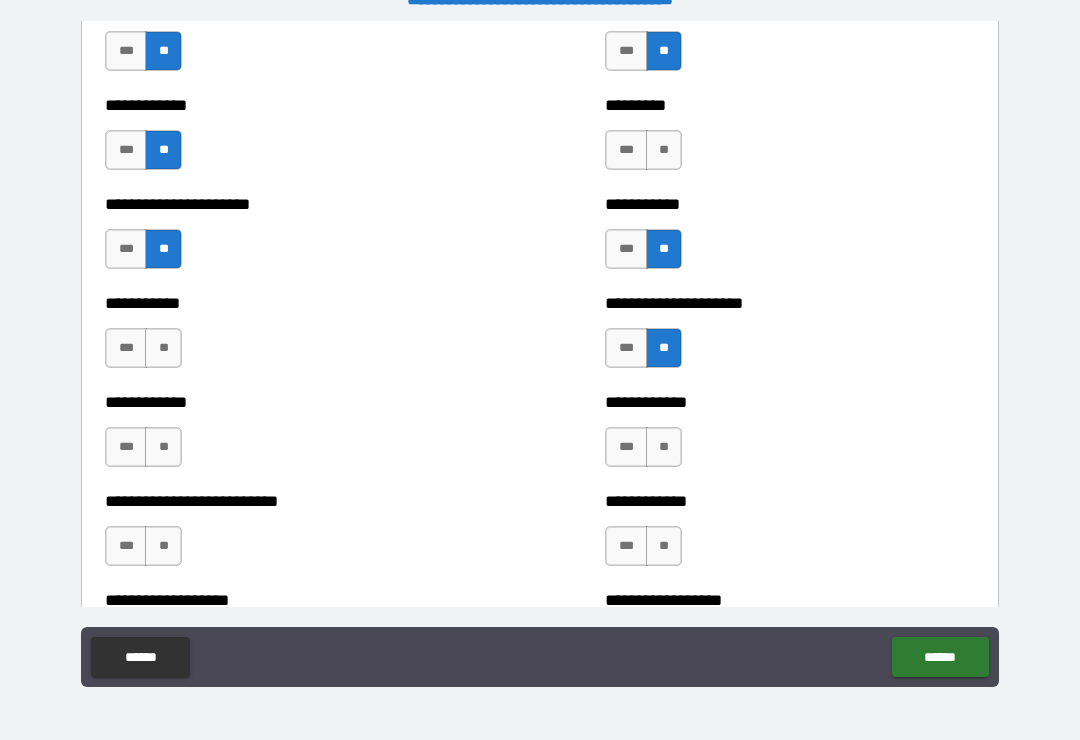 click on "**" at bounding box center (163, 348) 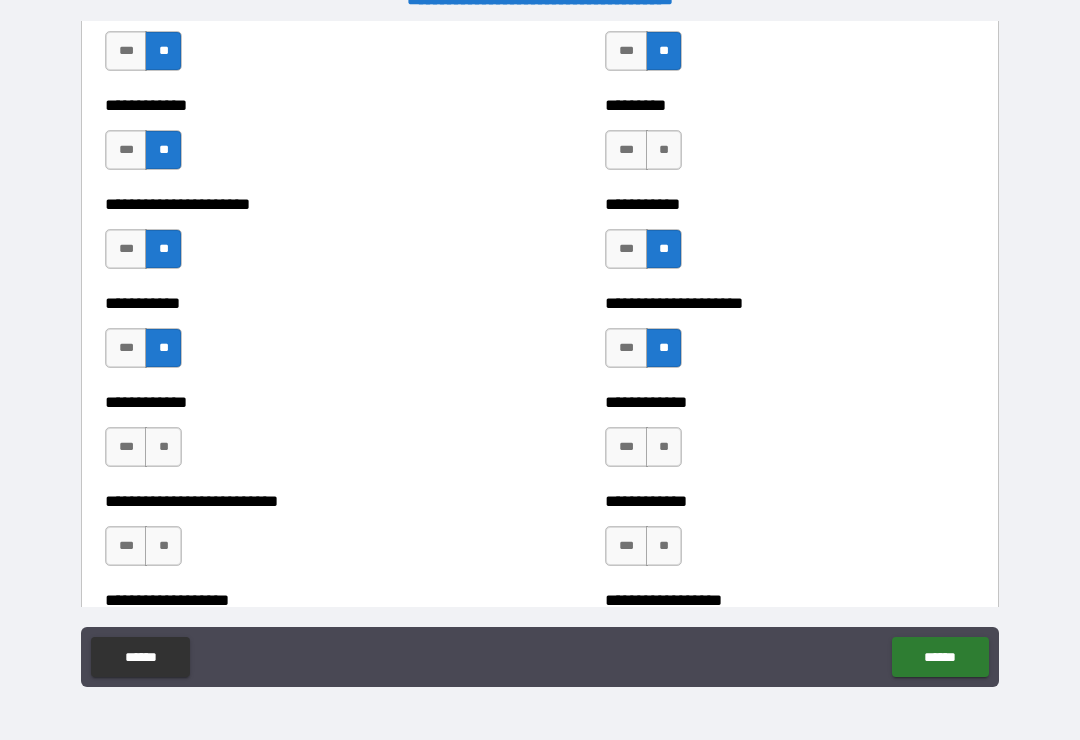 click on "**" at bounding box center [163, 447] 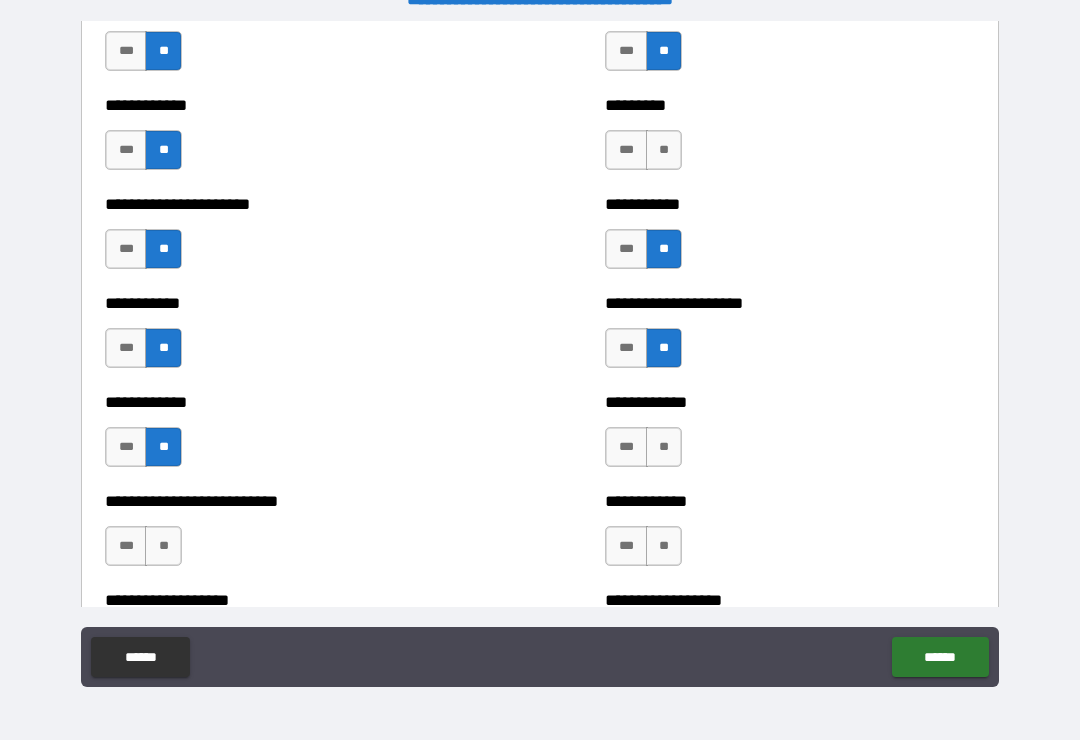 click on "**" at bounding box center [664, 447] 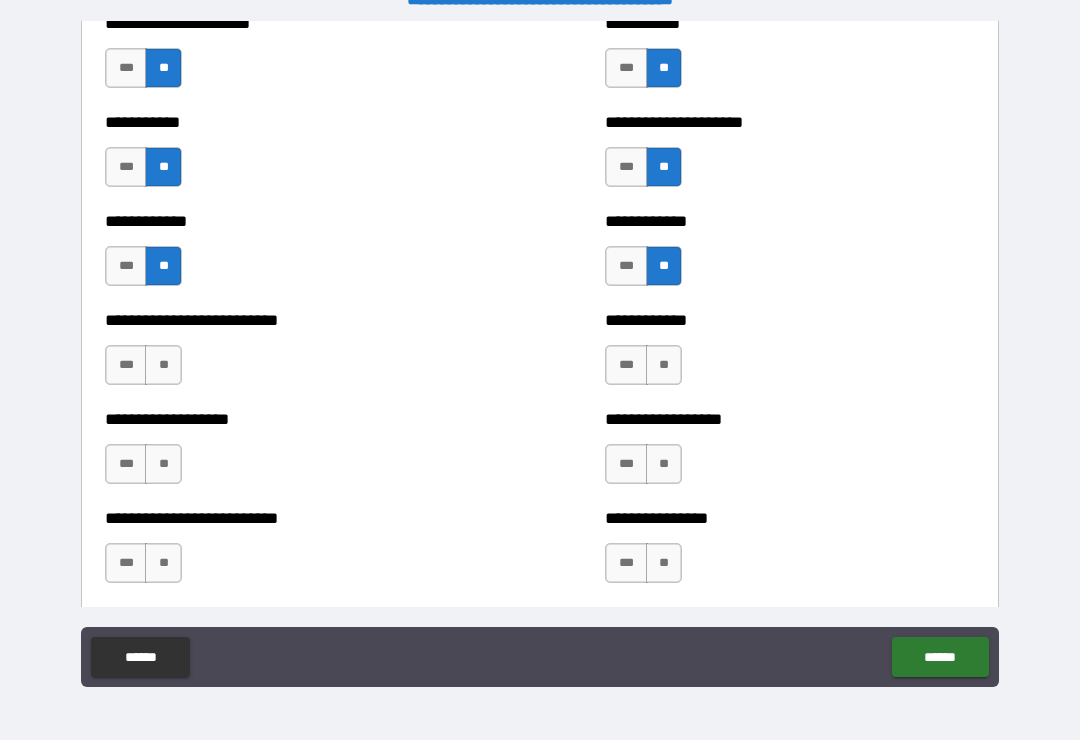 scroll, scrollTop: 5391, scrollLeft: 0, axis: vertical 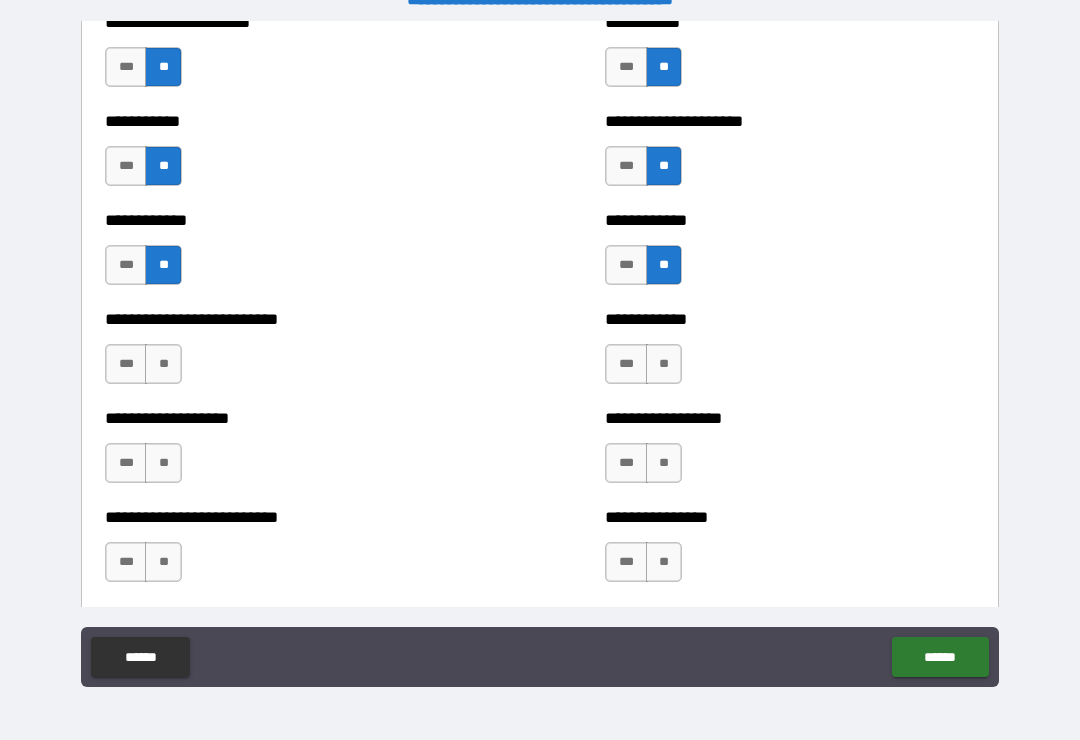 click on "**" at bounding box center [163, 364] 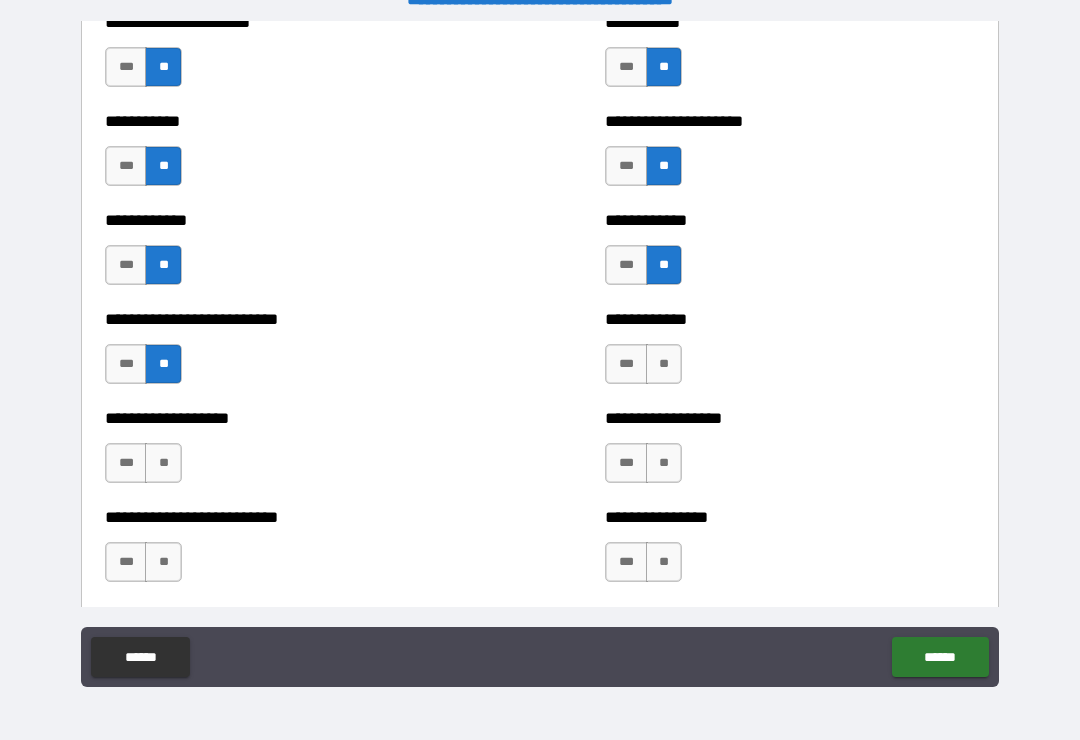 click on "**********" at bounding box center (790, 354) 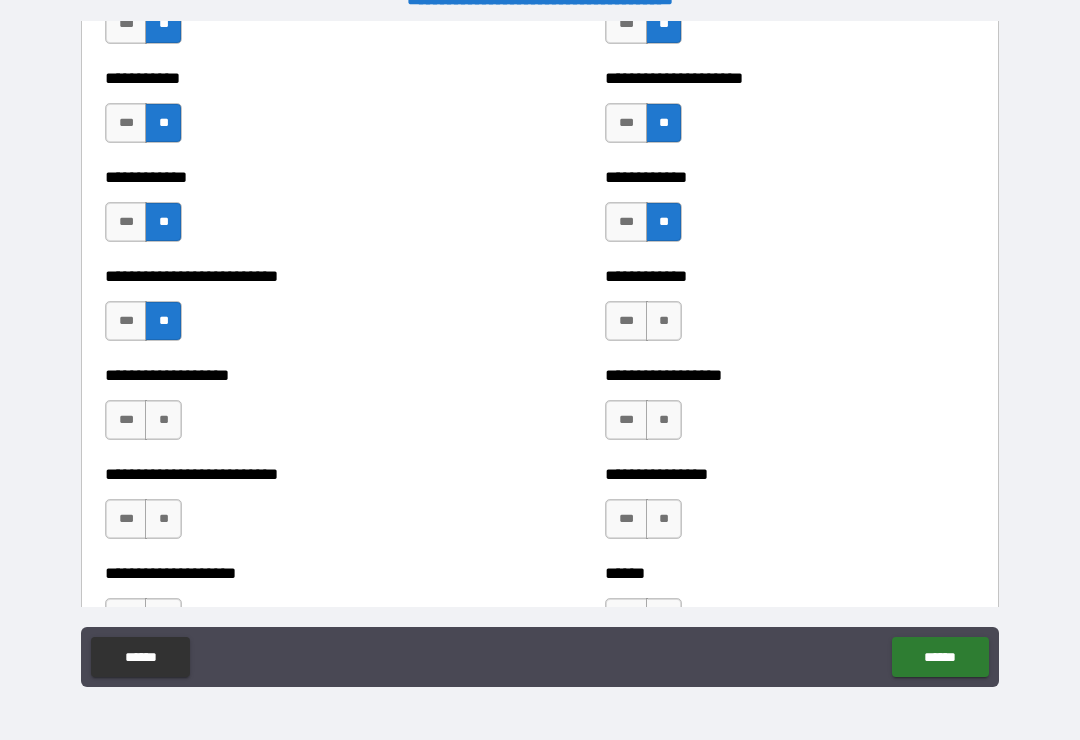 scroll, scrollTop: 5472, scrollLeft: 0, axis: vertical 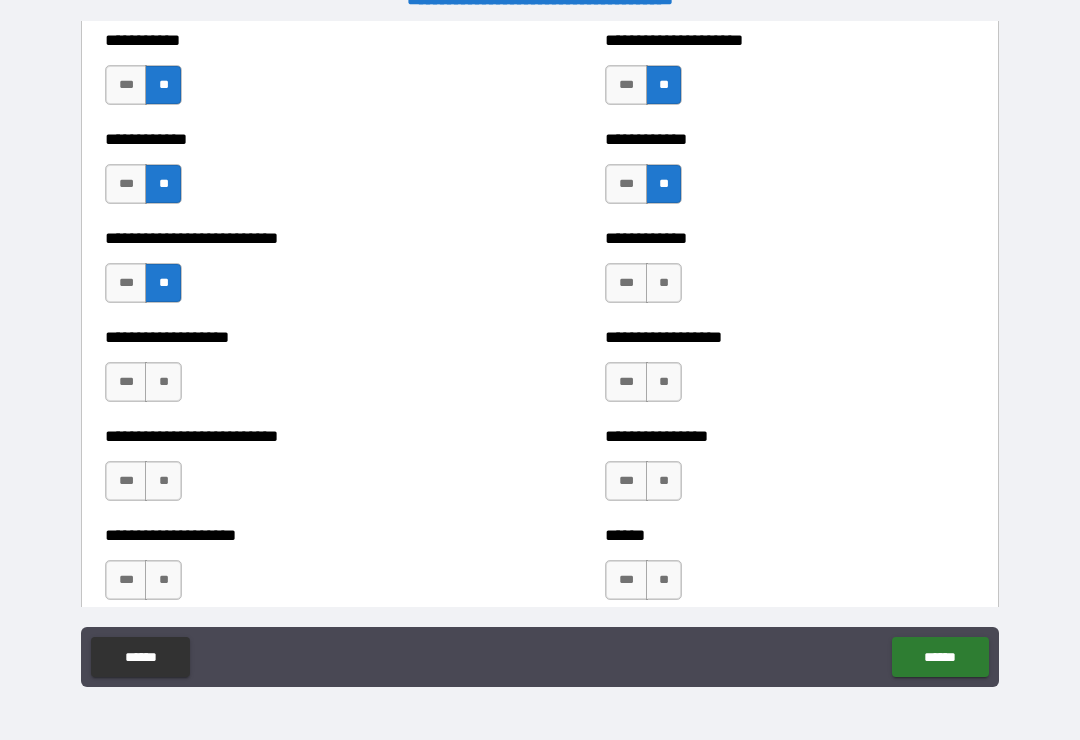 click on "**" at bounding box center (163, 382) 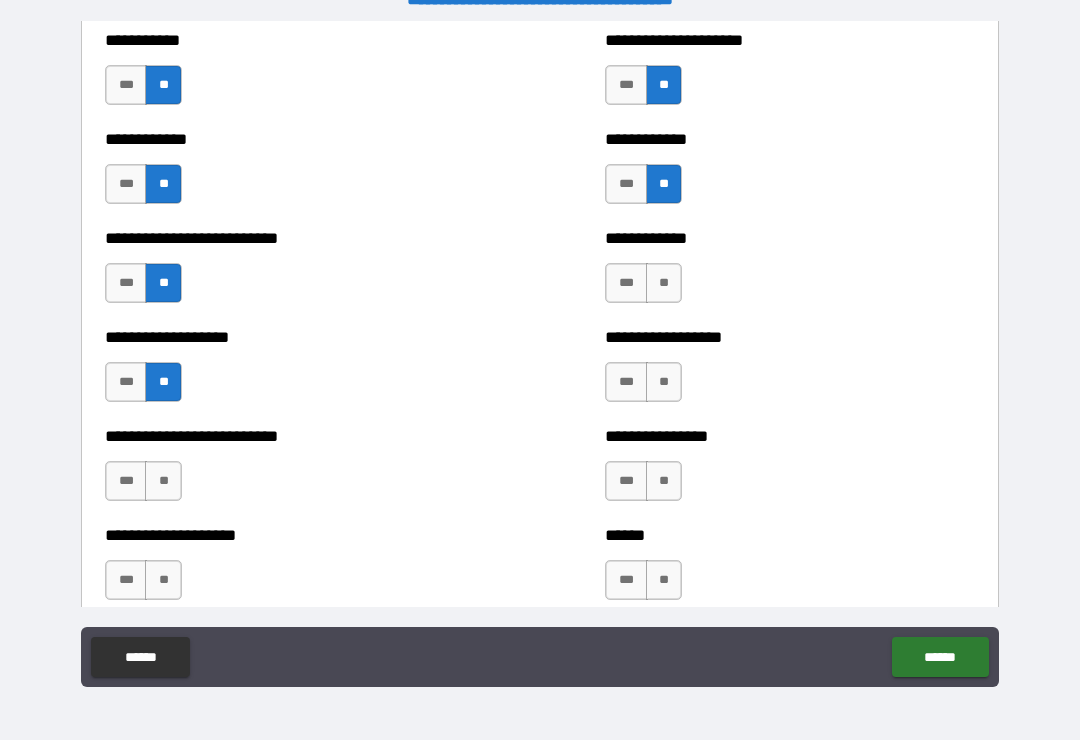 click on "**" at bounding box center [664, 283] 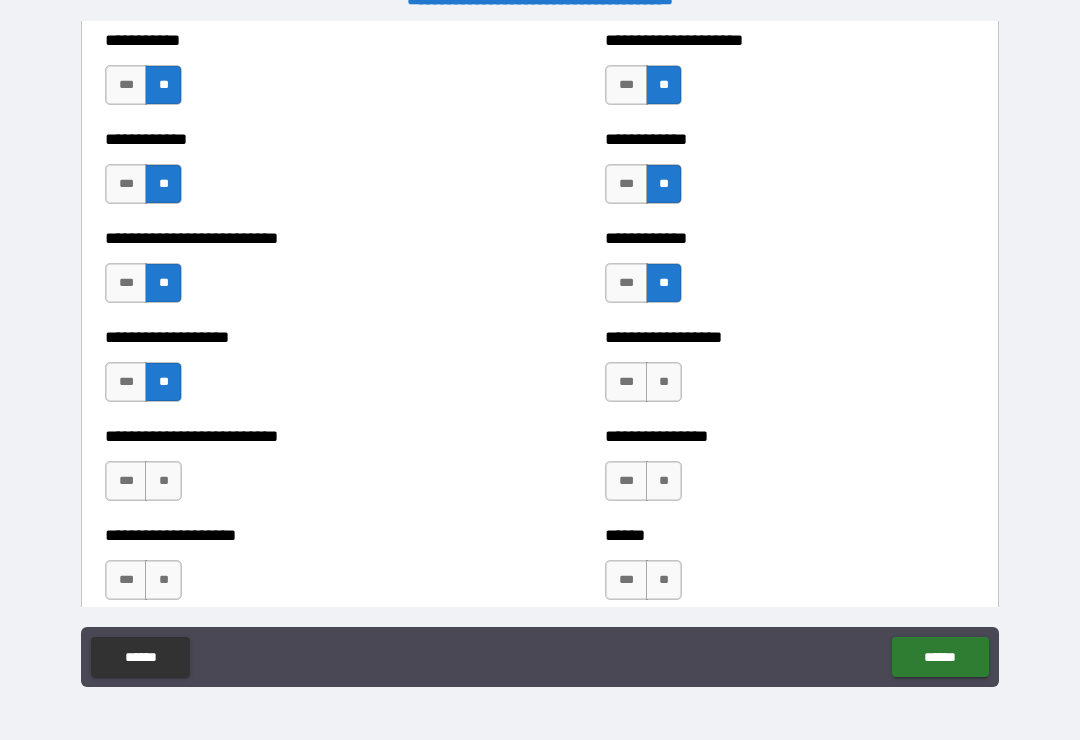 click on "**" at bounding box center [664, 382] 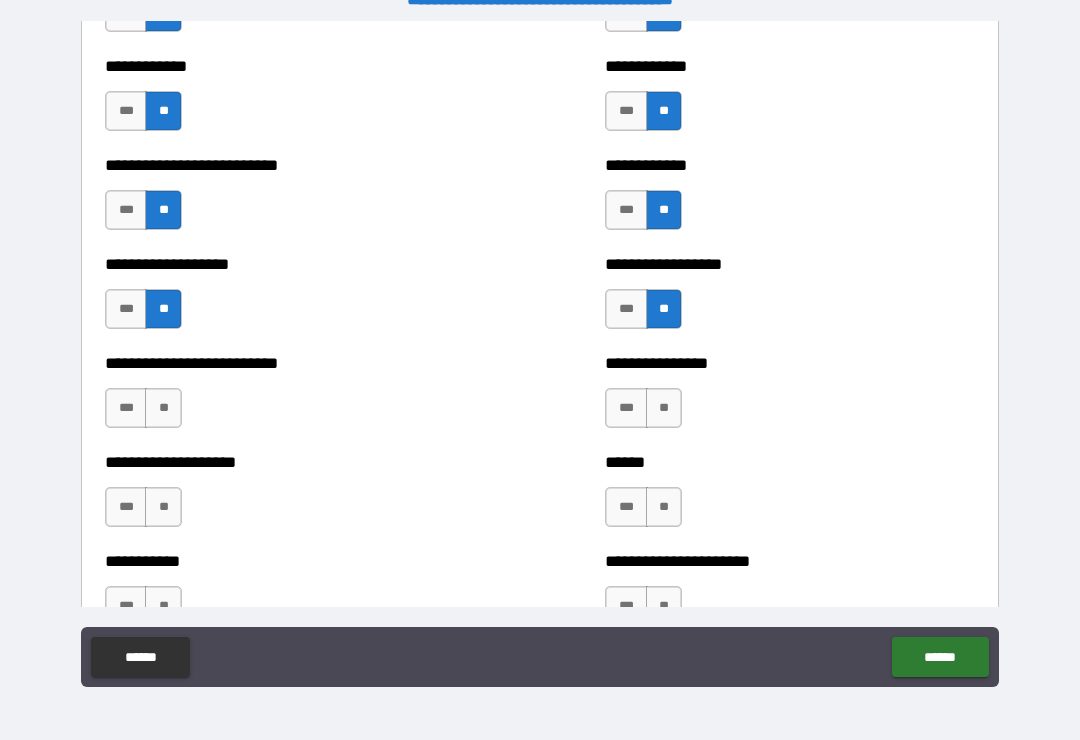 scroll, scrollTop: 5561, scrollLeft: 0, axis: vertical 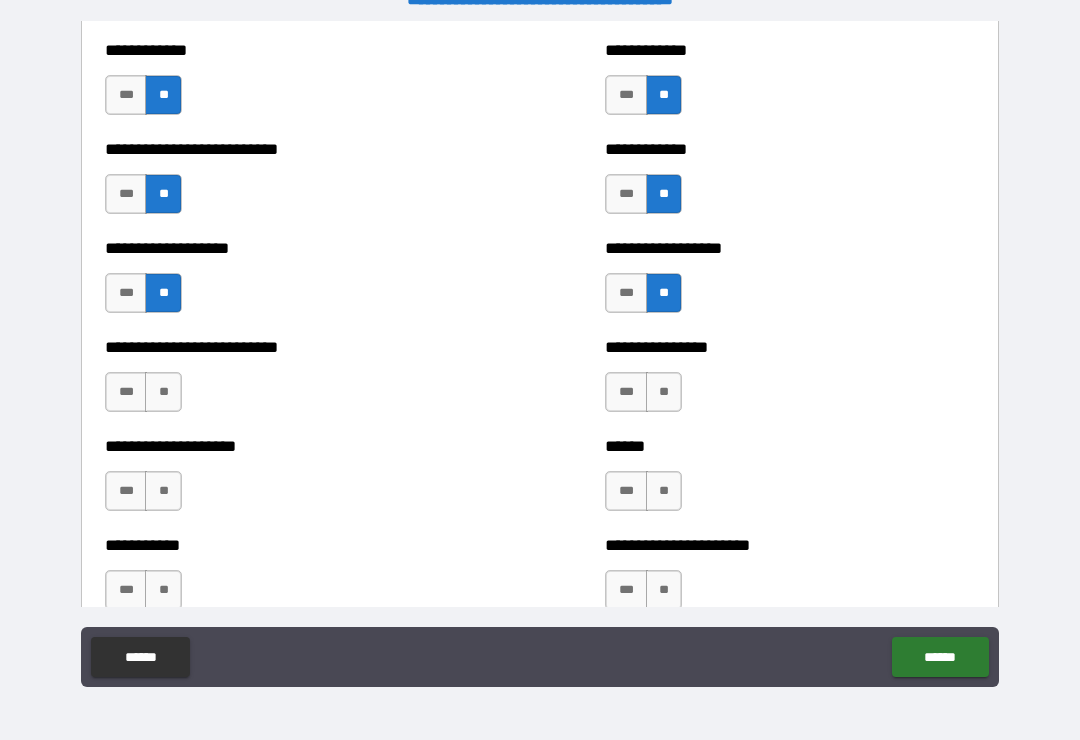 click on "**" at bounding box center (163, 392) 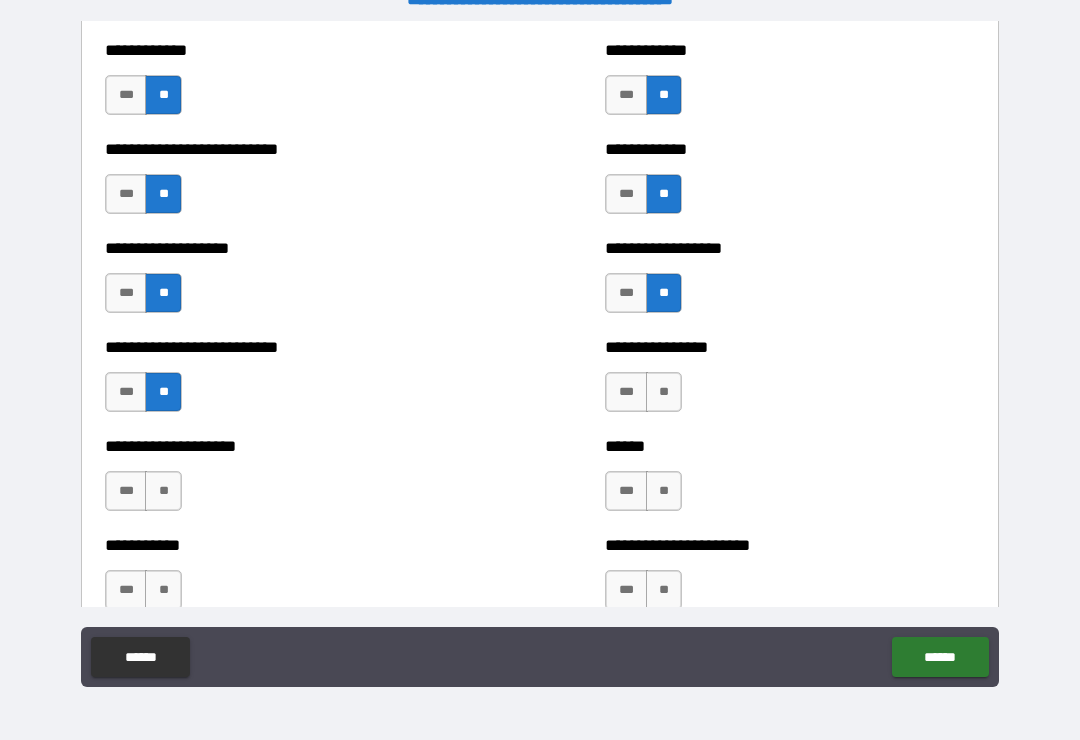 click on "**" at bounding box center [664, 392] 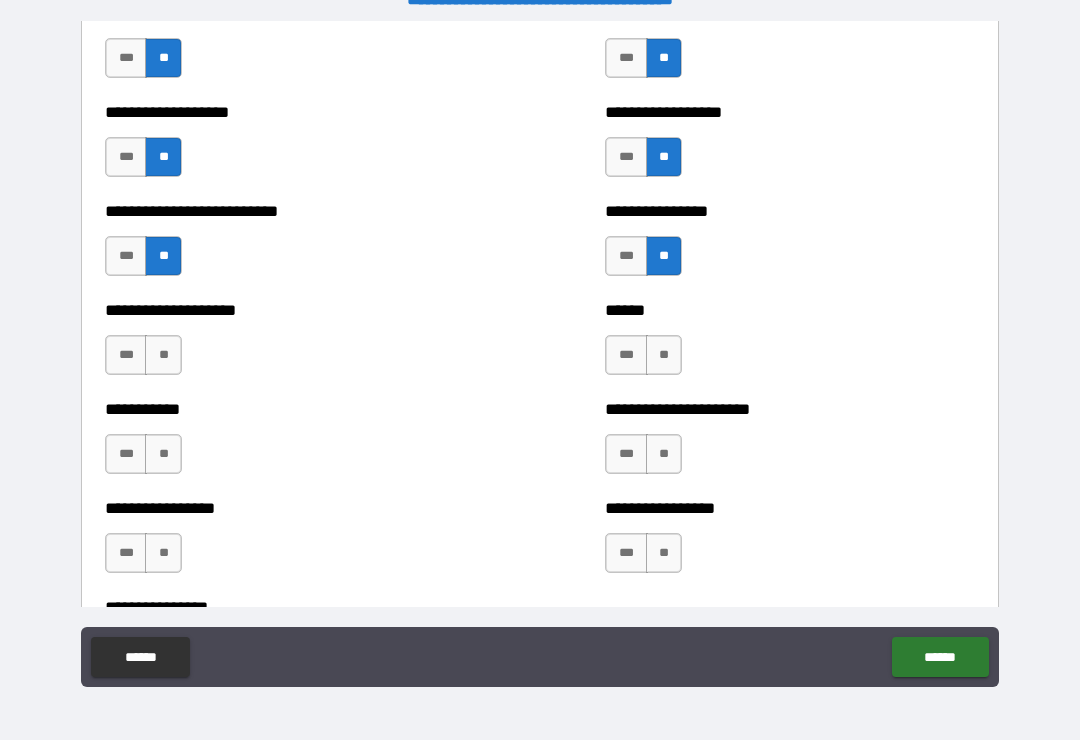click on "**" at bounding box center (664, 355) 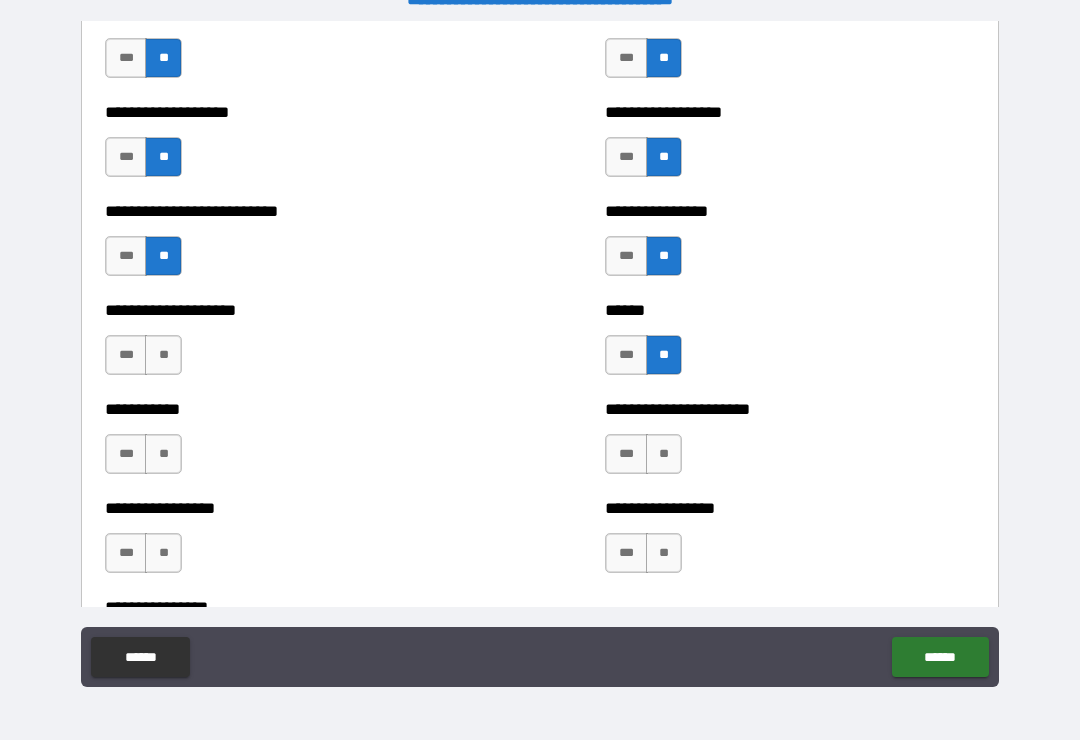 click on "**" at bounding box center [163, 355] 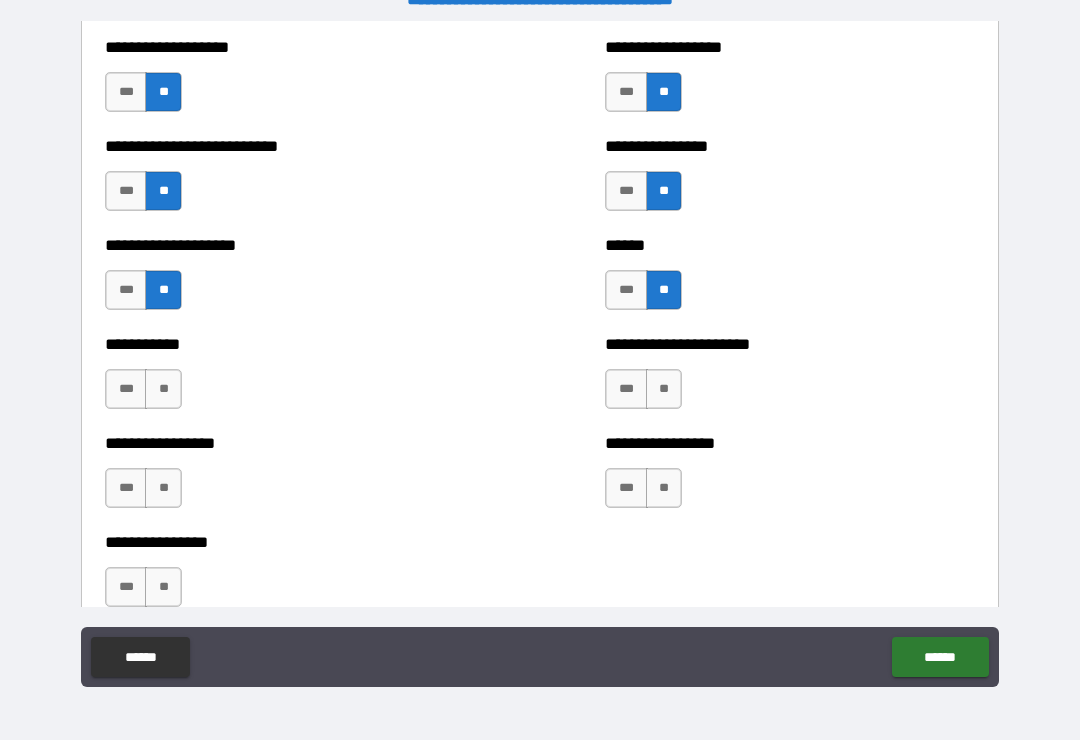 scroll, scrollTop: 5802, scrollLeft: 0, axis: vertical 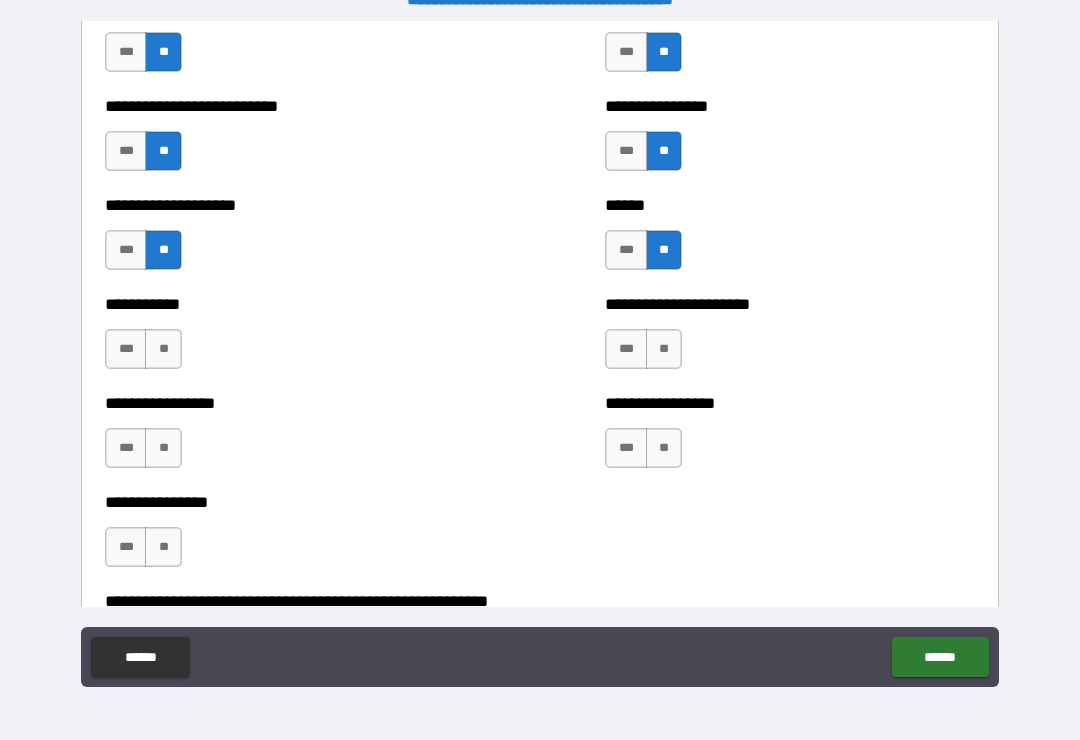 click on "**" at bounding box center [163, 349] 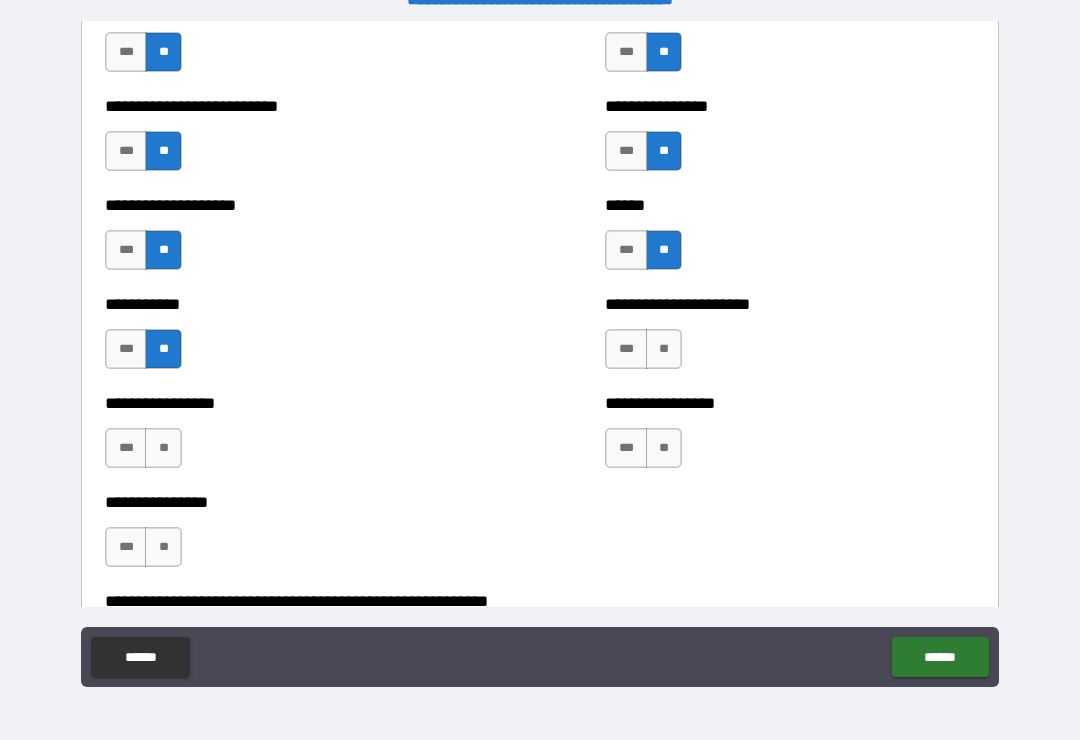 click on "**" at bounding box center [664, 349] 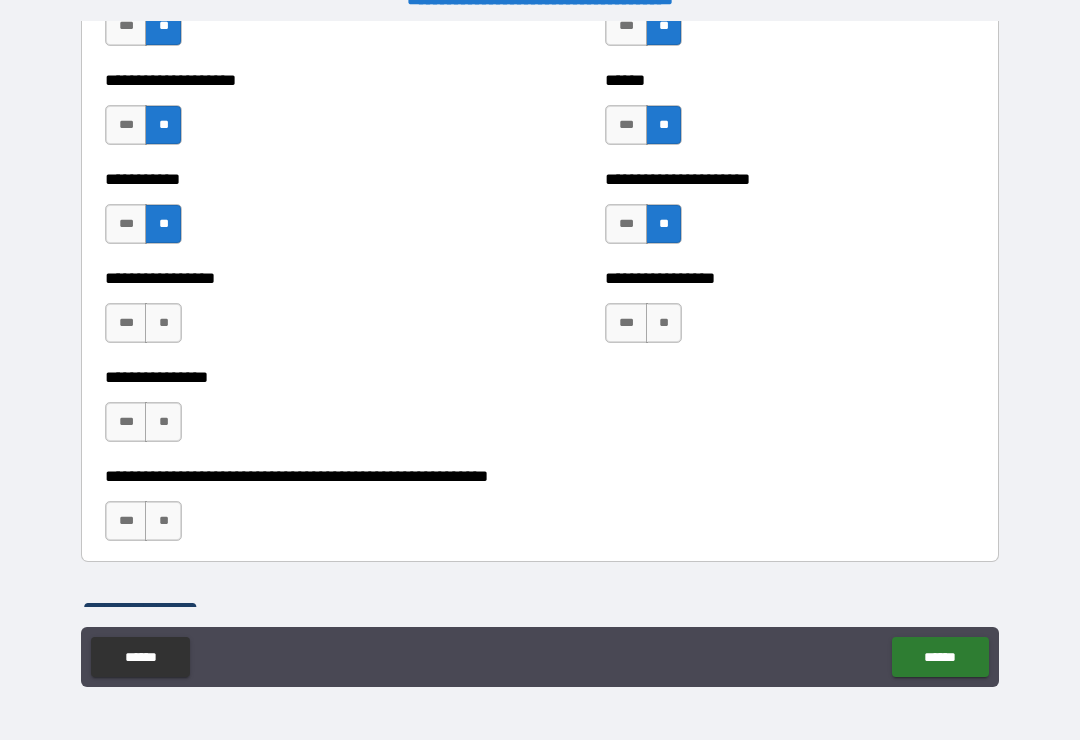 scroll, scrollTop: 5929, scrollLeft: 0, axis: vertical 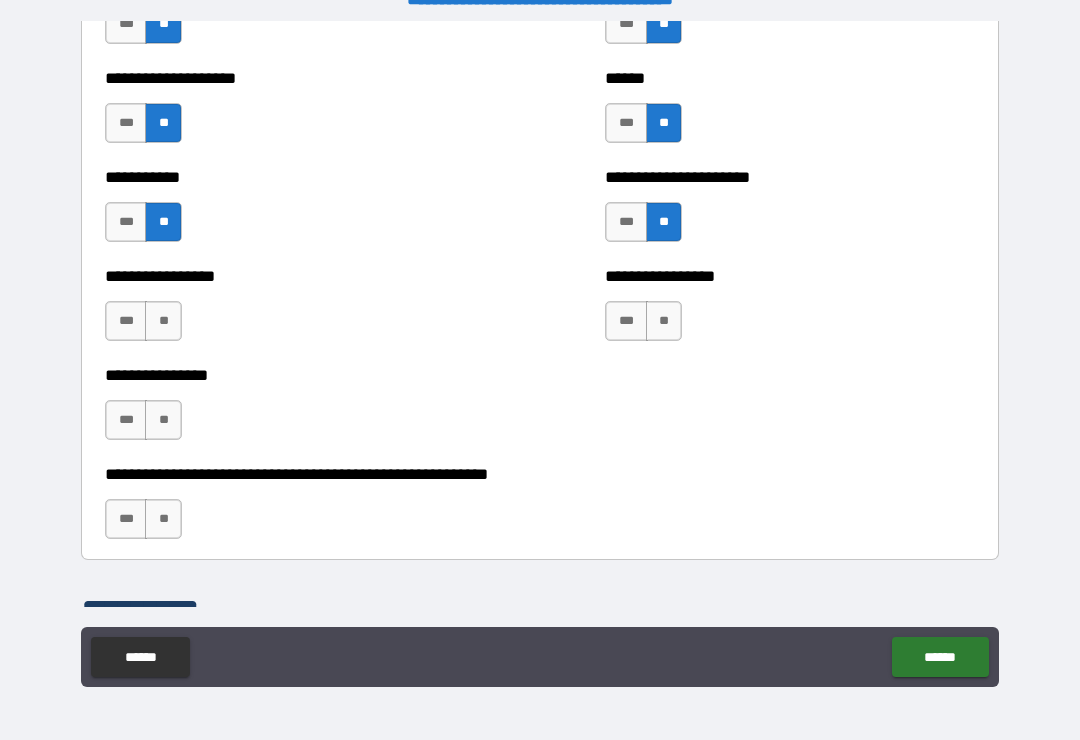 click on "**" at bounding box center [163, 321] 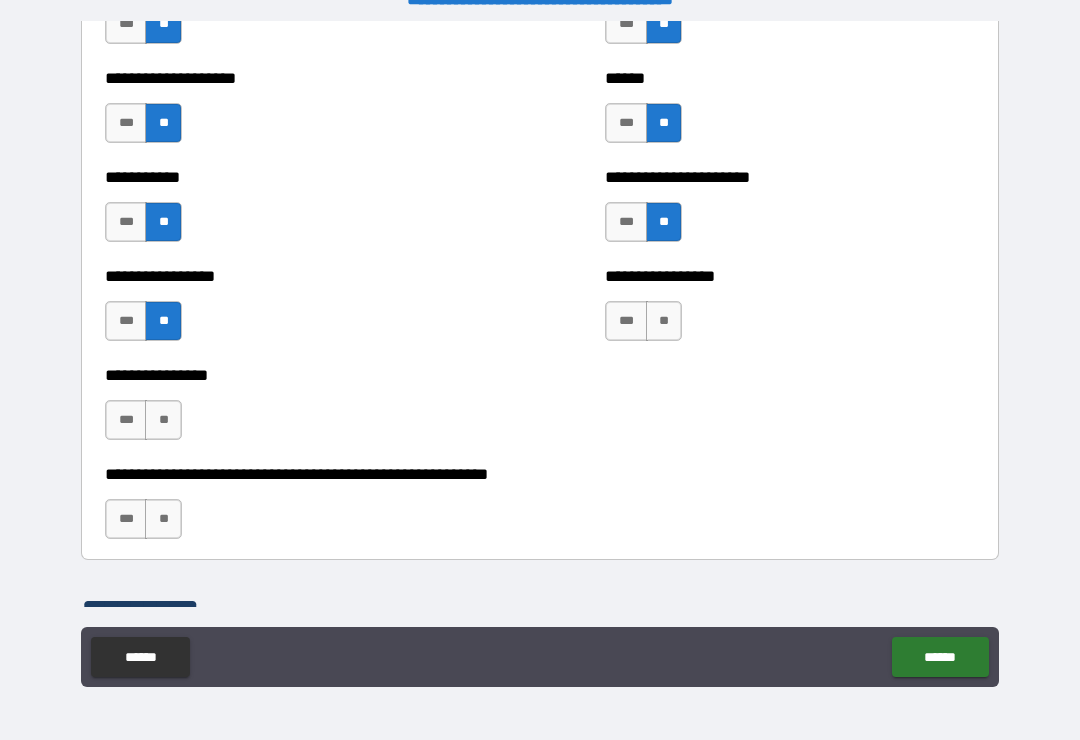 click on "**" at bounding box center [664, 321] 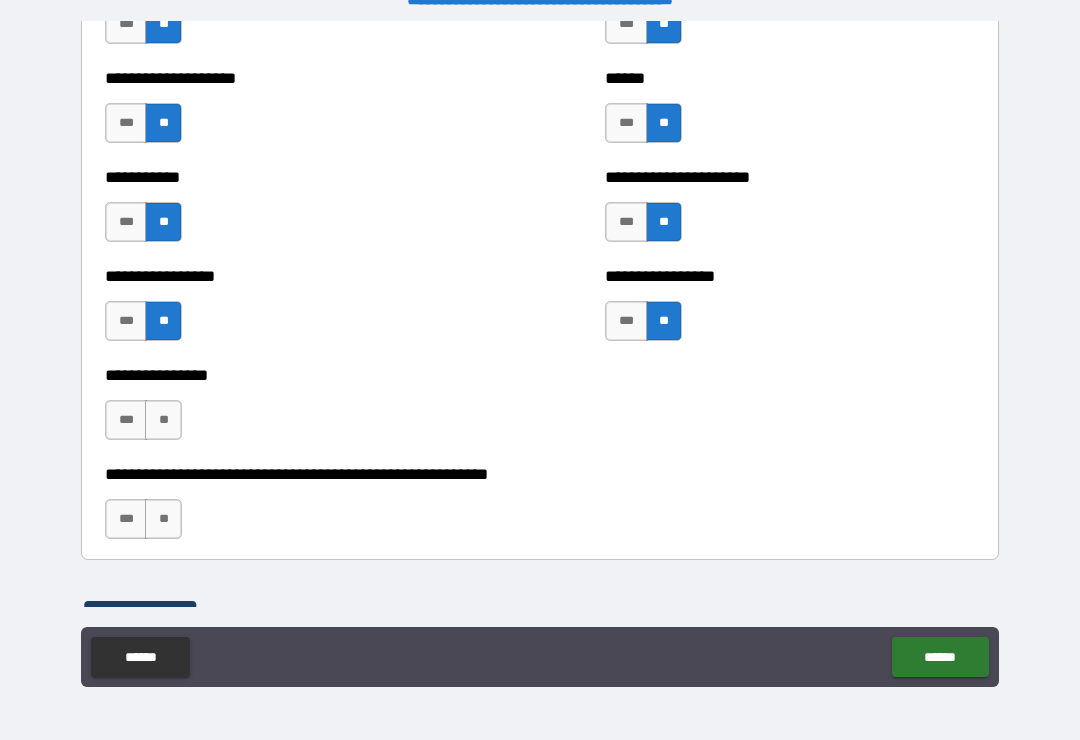 click on "**" at bounding box center (163, 420) 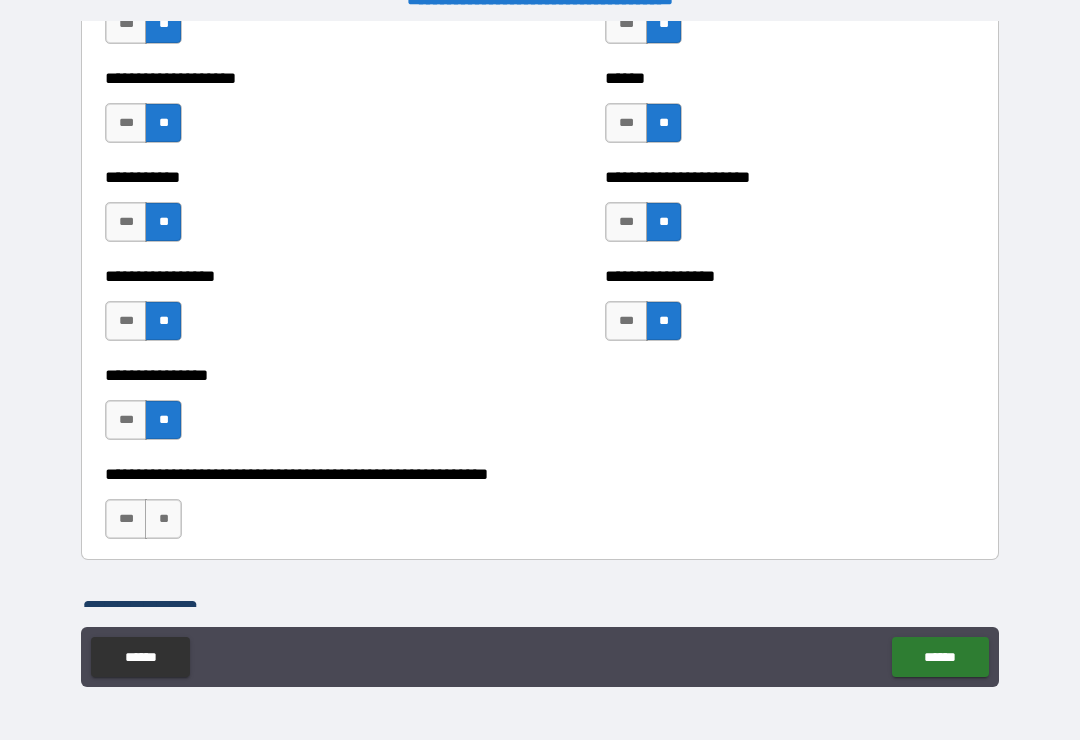 click on "**" at bounding box center (163, 519) 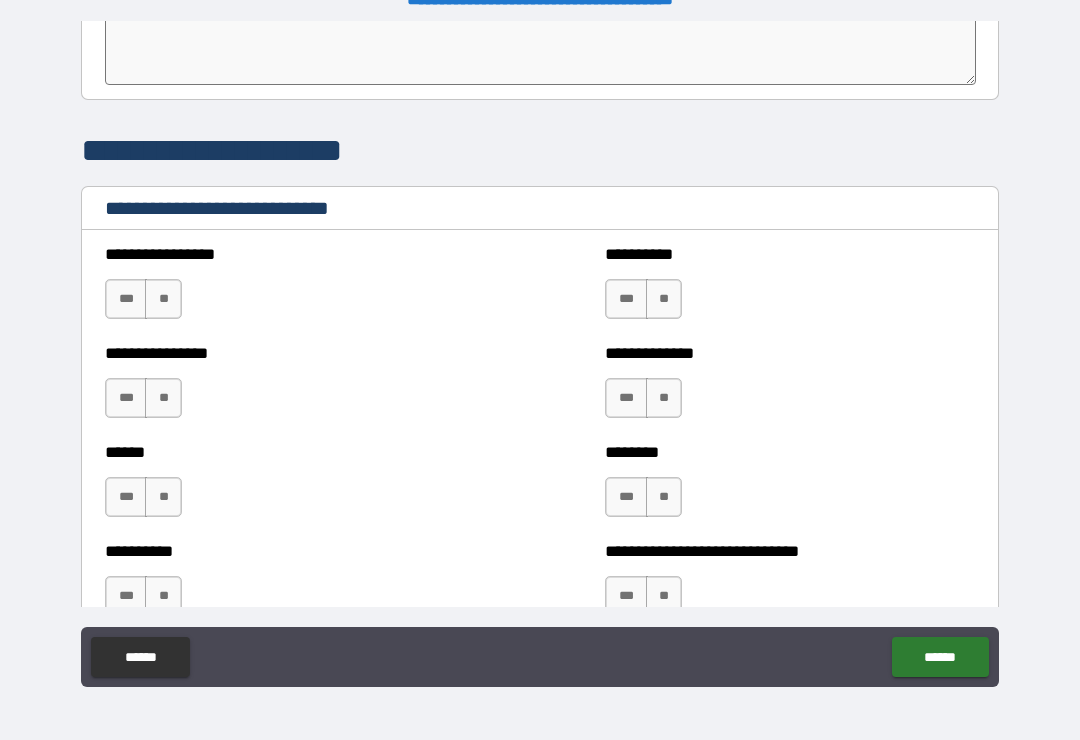 scroll, scrollTop: 6568, scrollLeft: 0, axis: vertical 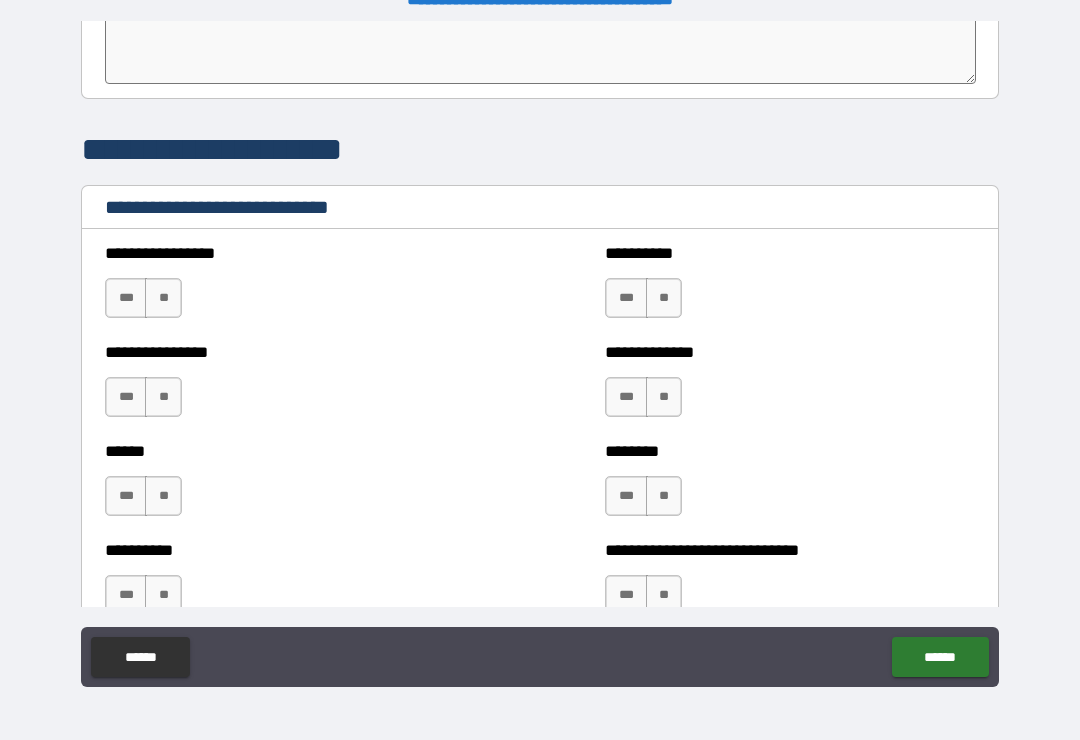 click on "***" at bounding box center [126, 298] 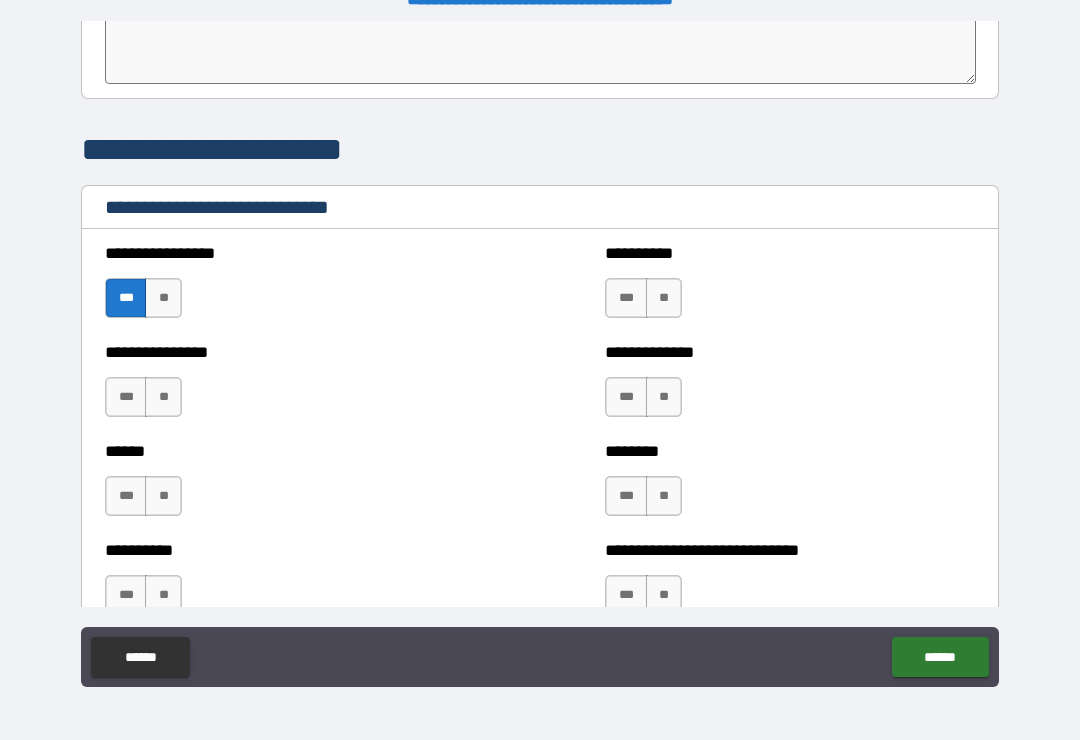 click on "**********" at bounding box center (790, 288) 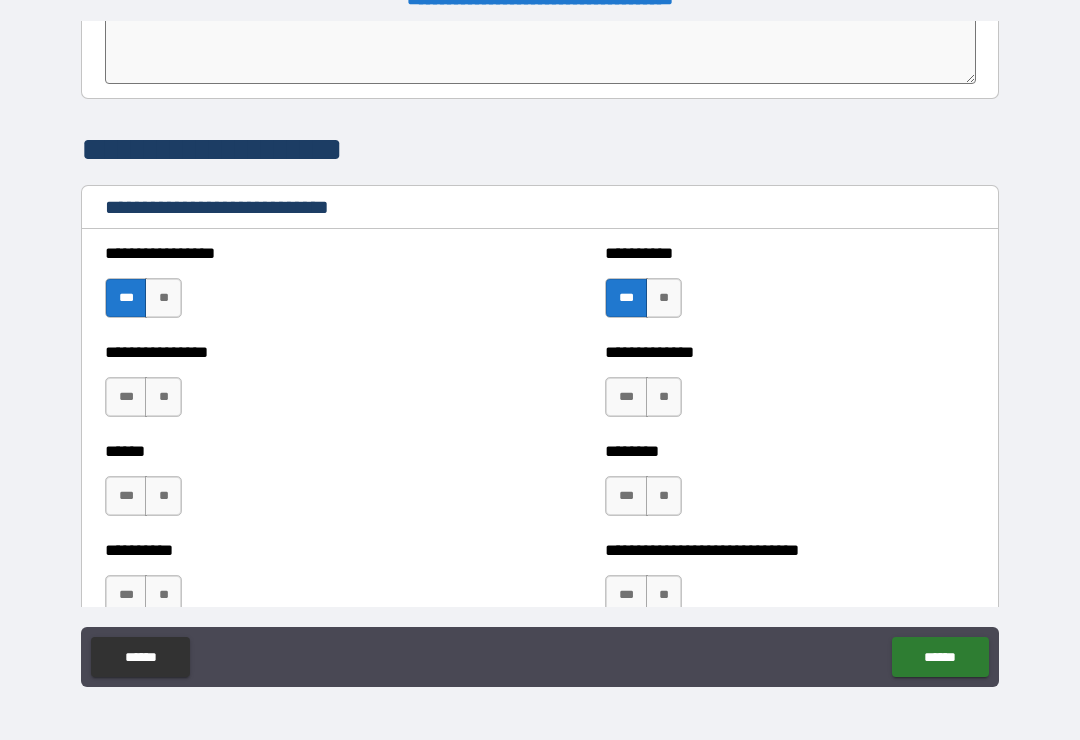 click on "***" at bounding box center [126, 397] 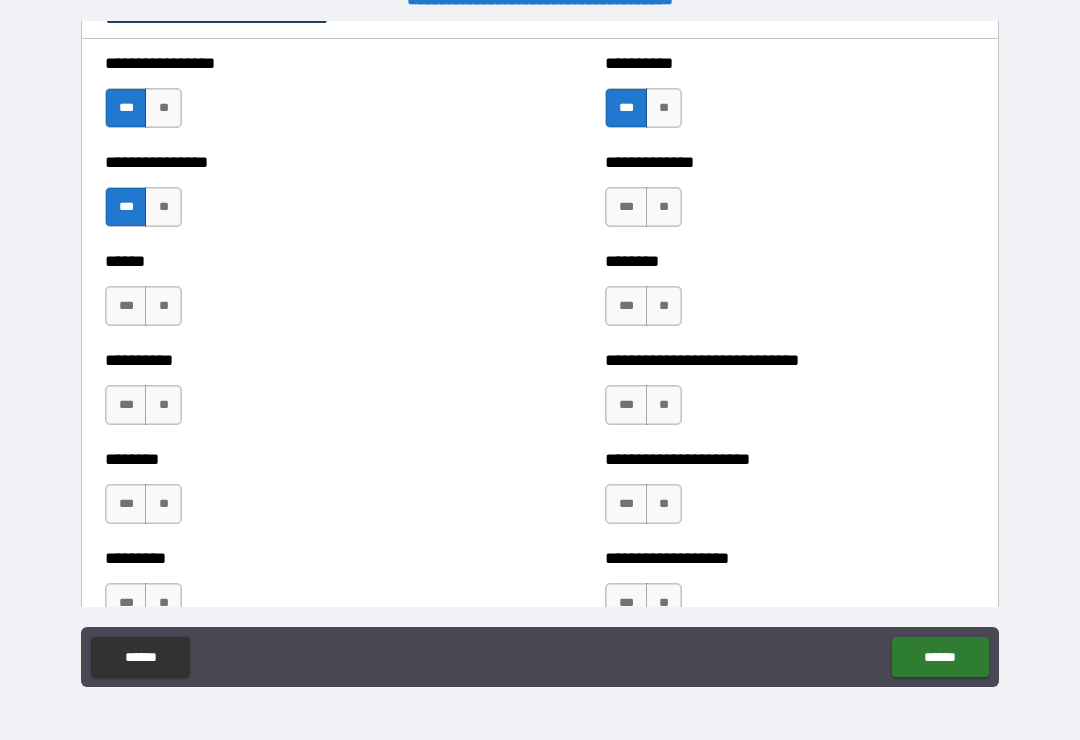 scroll, scrollTop: 6819, scrollLeft: 0, axis: vertical 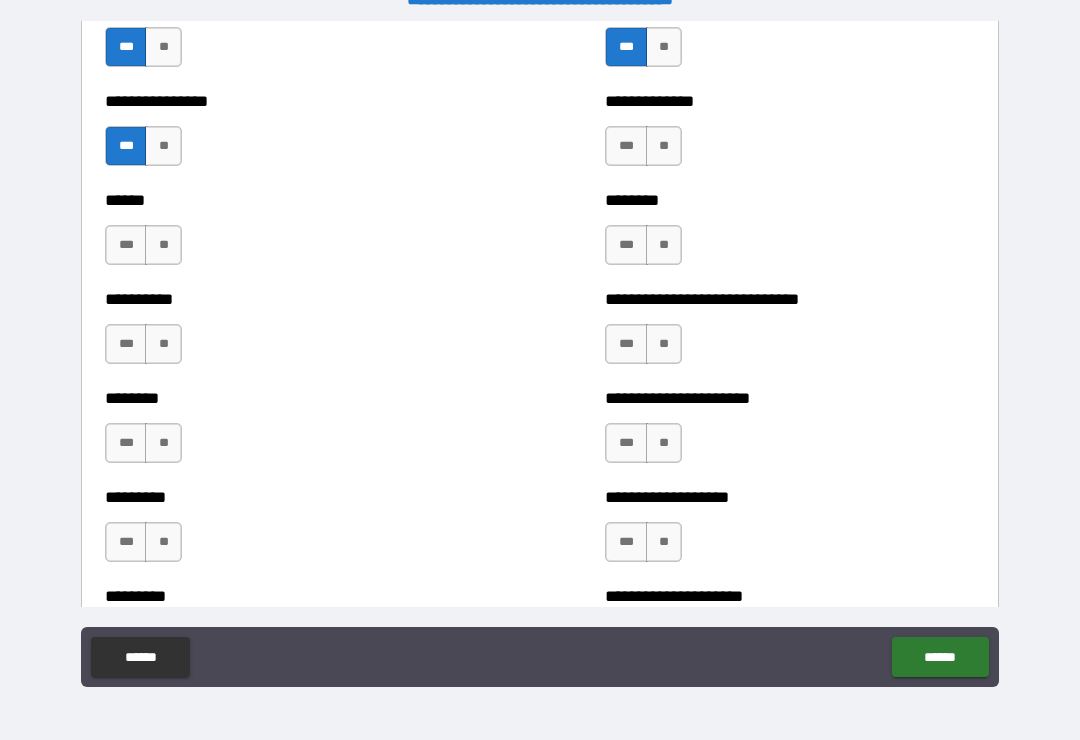 click on "**********" at bounding box center (790, 433) 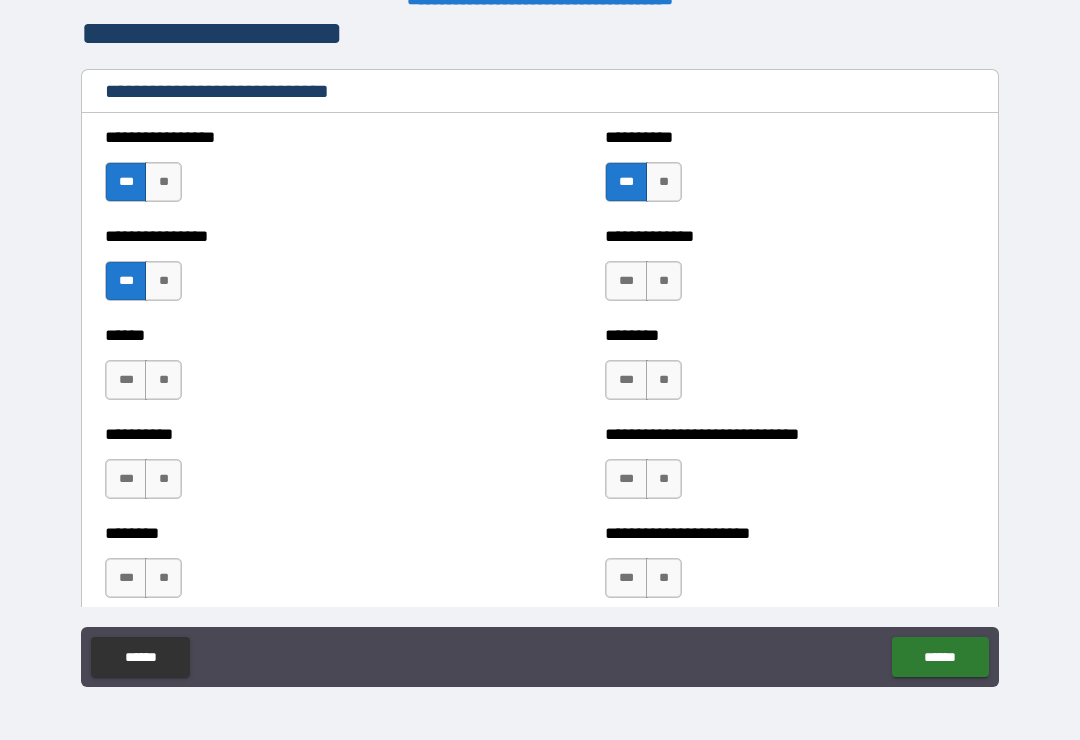 scroll, scrollTop: 6677, scrollLeft: 0, axis: vertical 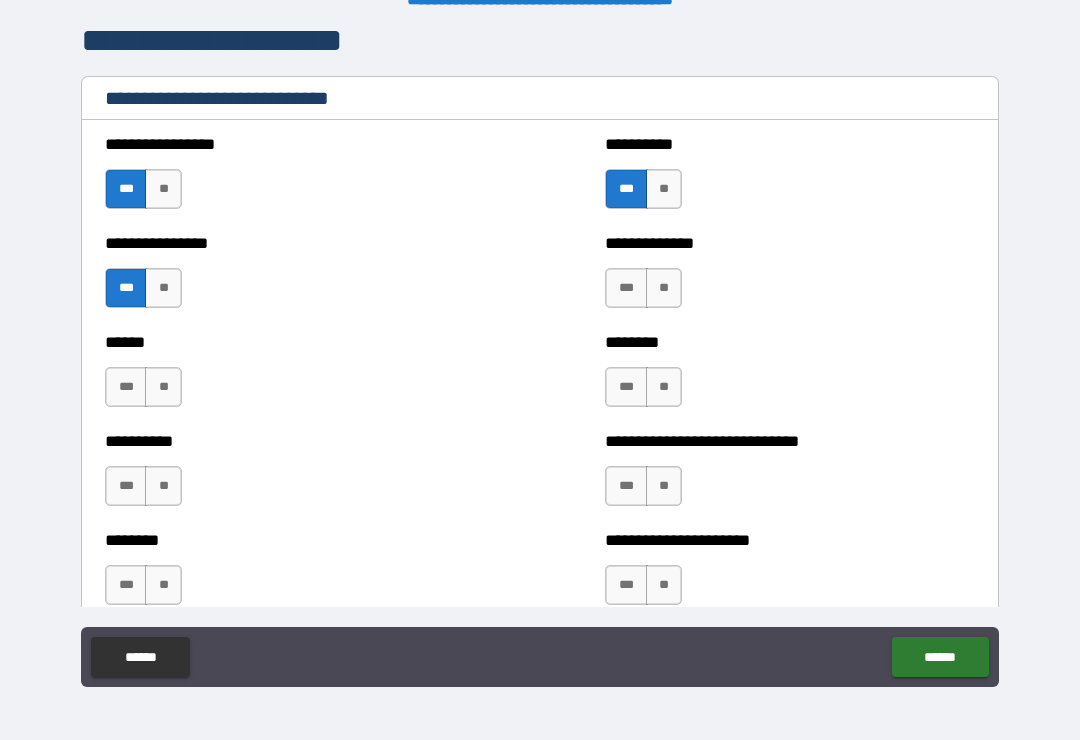 click on "**" at bounding box center [664, 189] 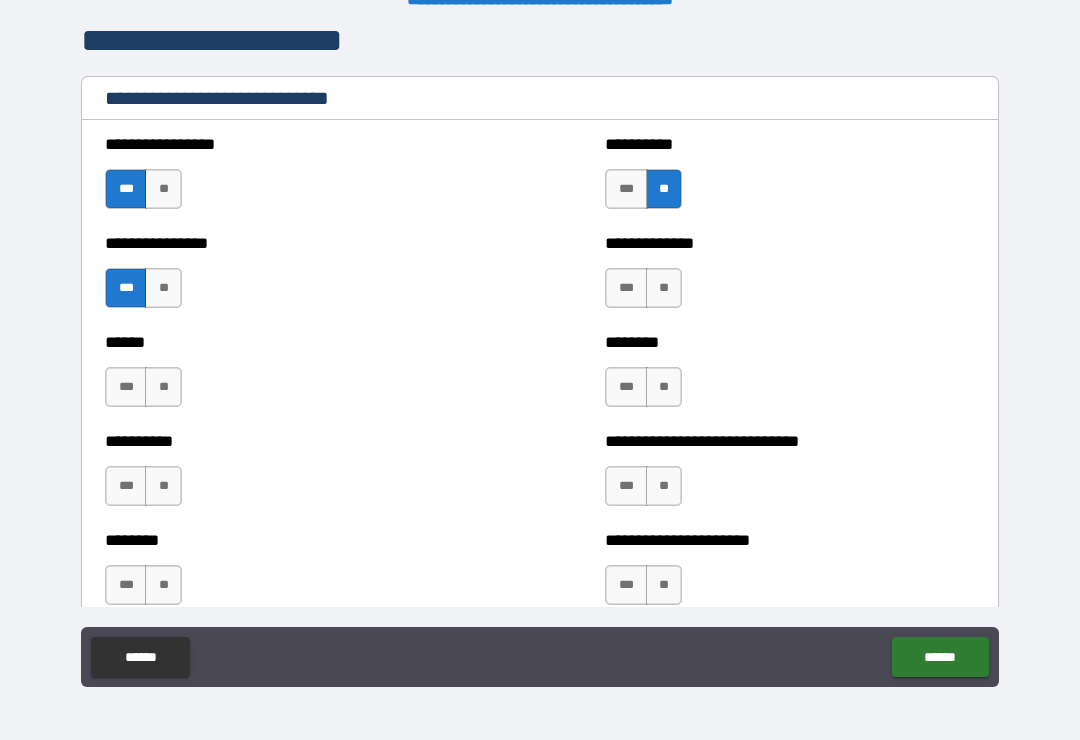 click on "**" at bounding box center [163, 288] 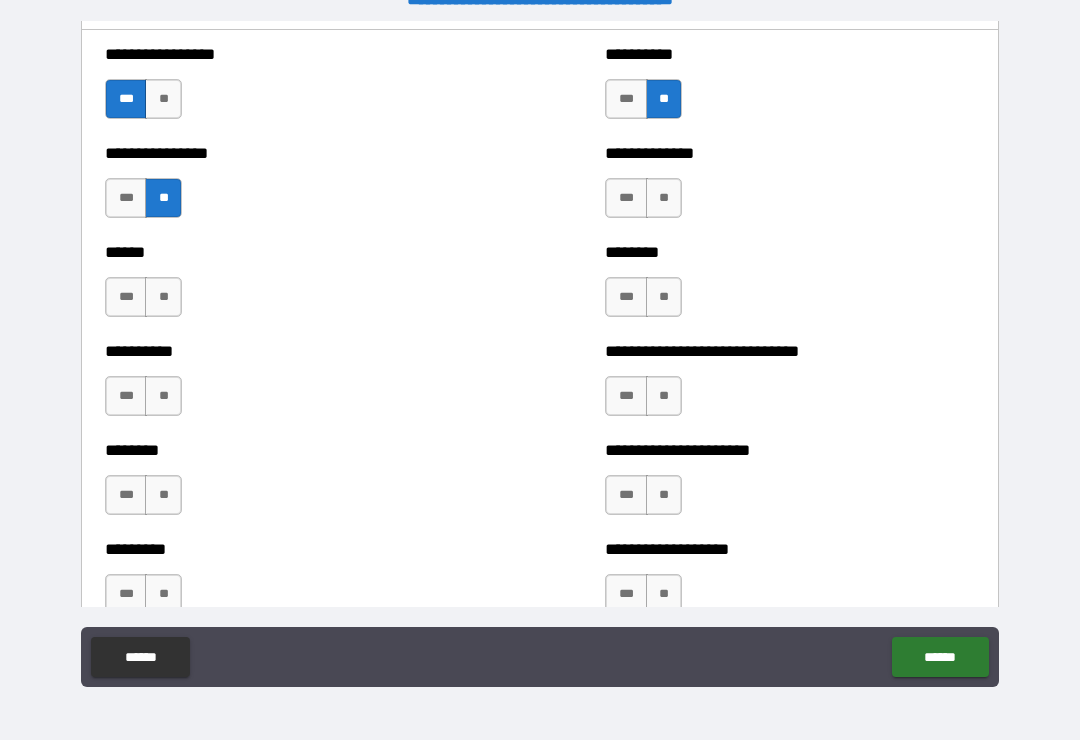 scroll, scrollTop: 6804, scrollLeft: 0, axis: vertical 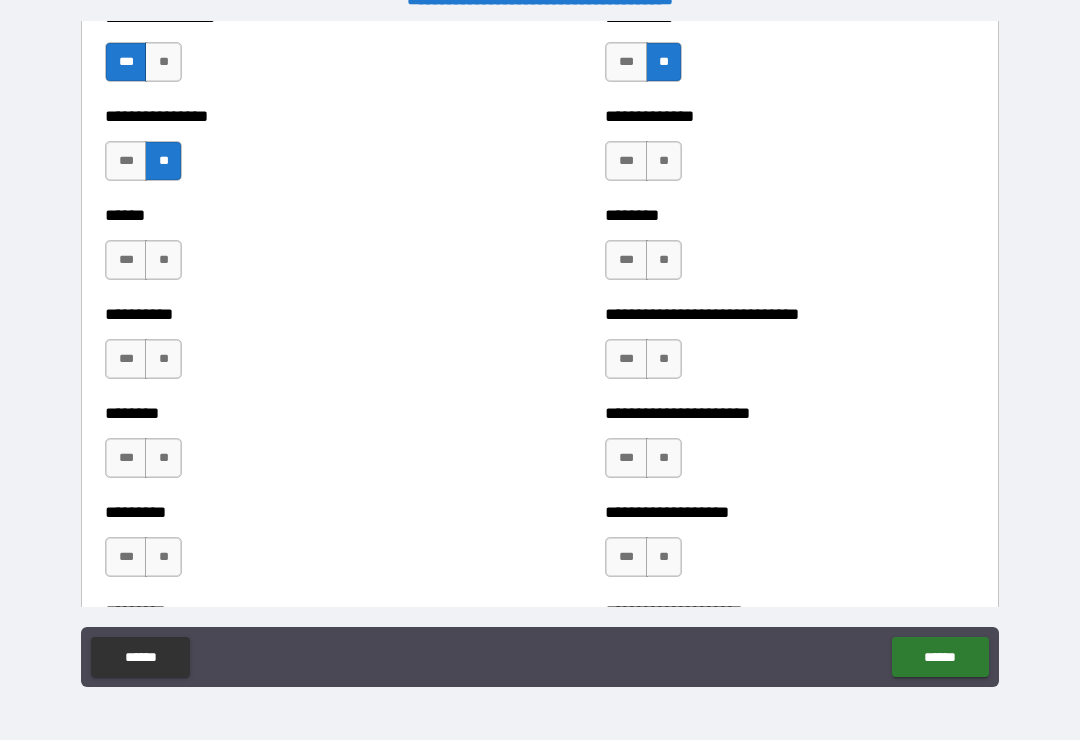 click on "**" at bounding box center [664, 161] 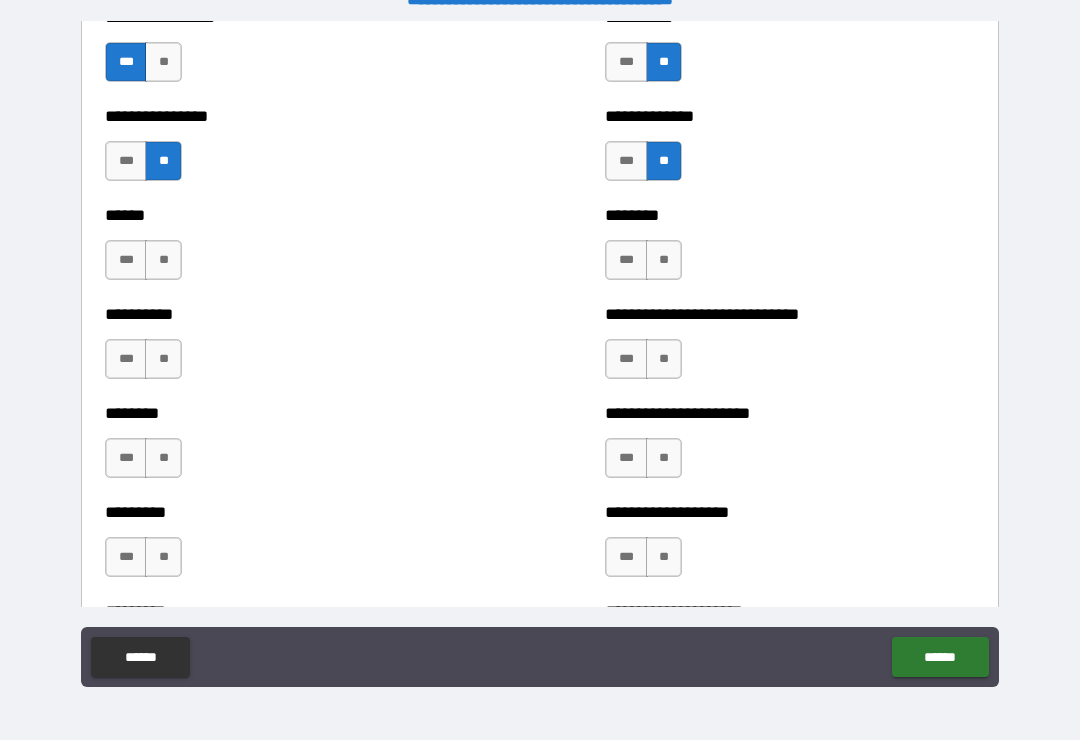 click on "******** *** **" at bounding box center [790, 250] 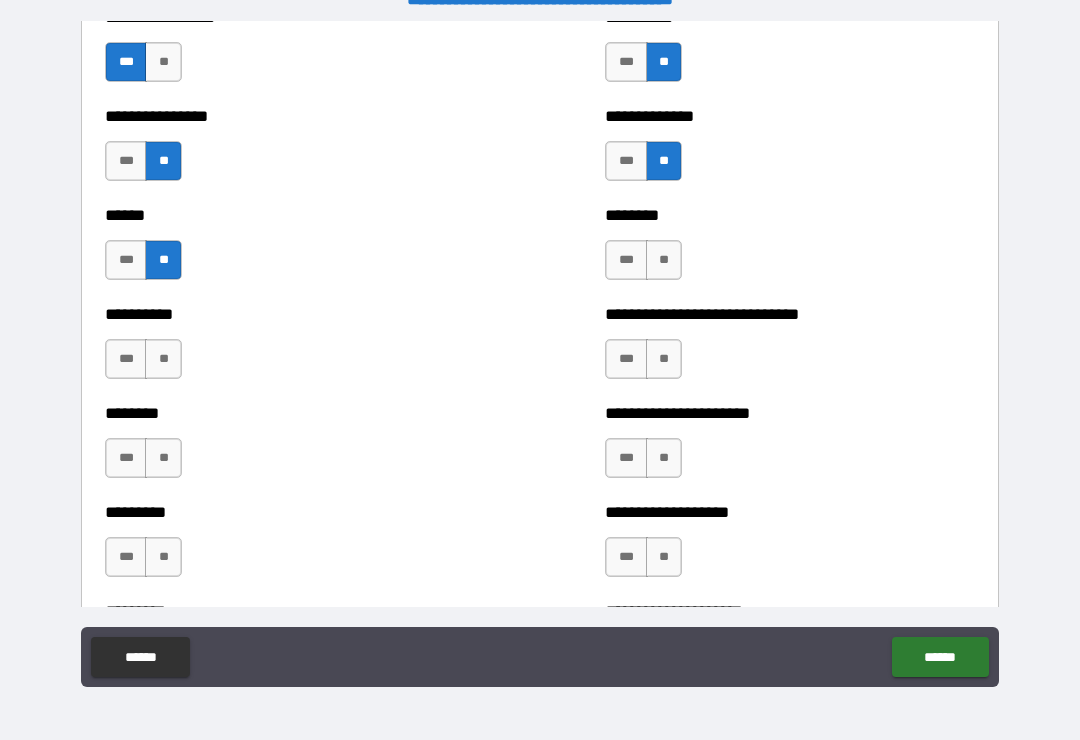 click on "**" at bounding box center [163, 359] 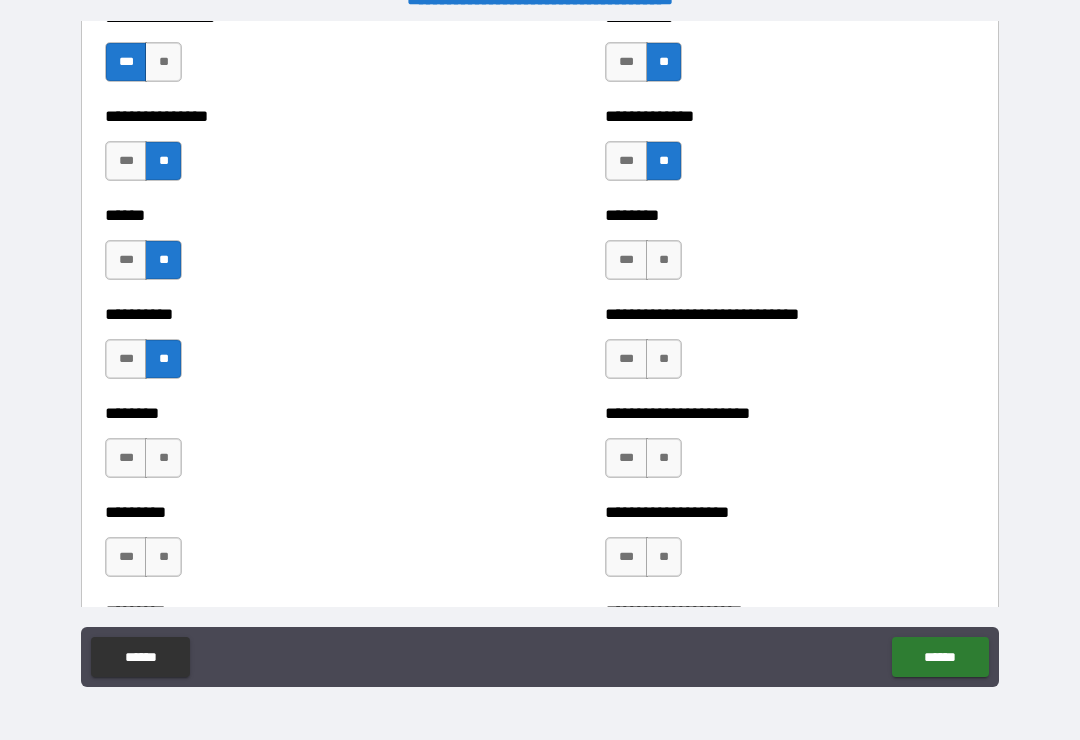 click on "**********" at bounding box center [790, 349] 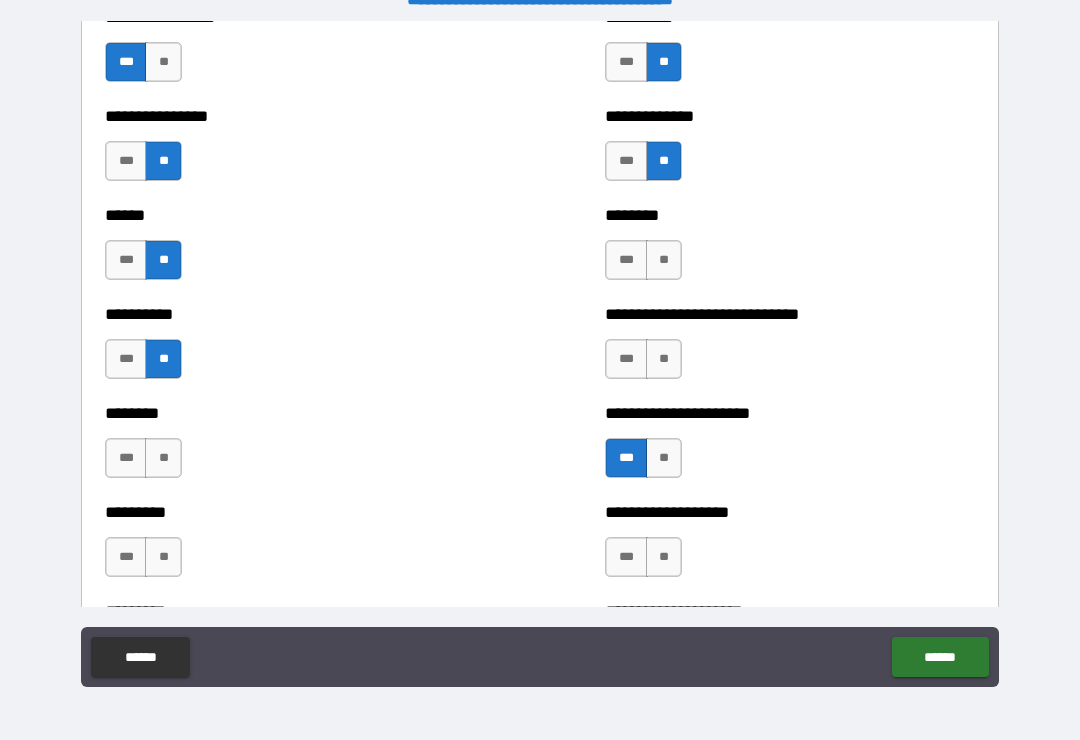 click on "**" at bounding box center (664, 359) 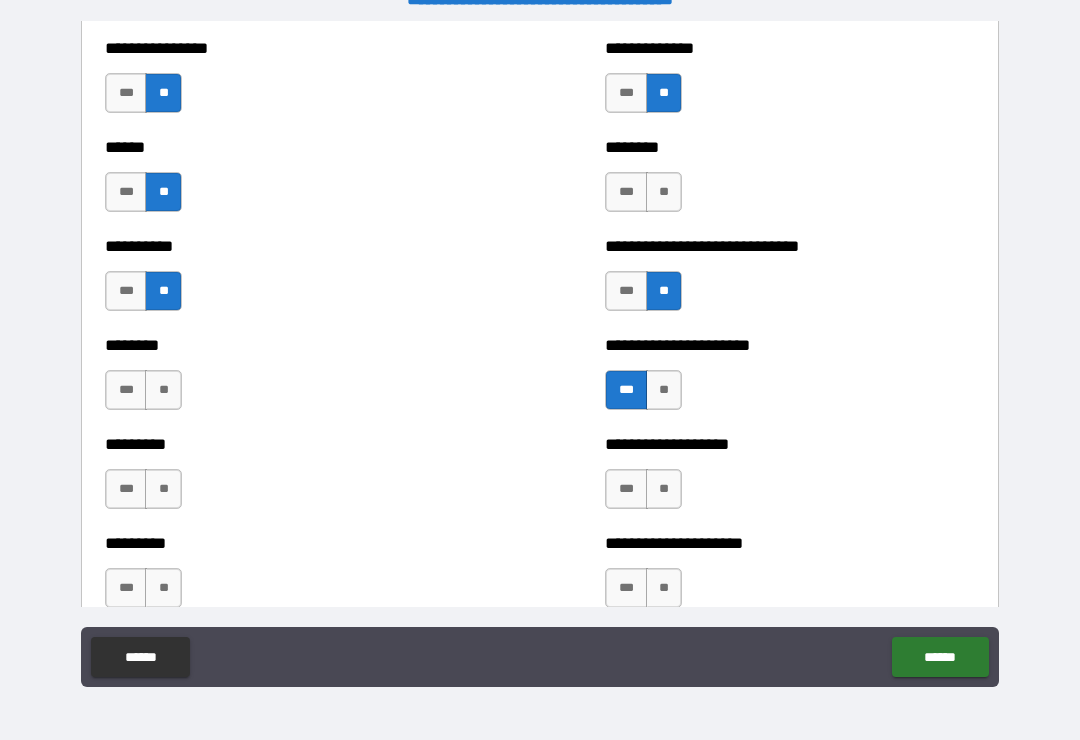 scroll, scrollTop: 6911, scrollLeft: 0, axis: vertical 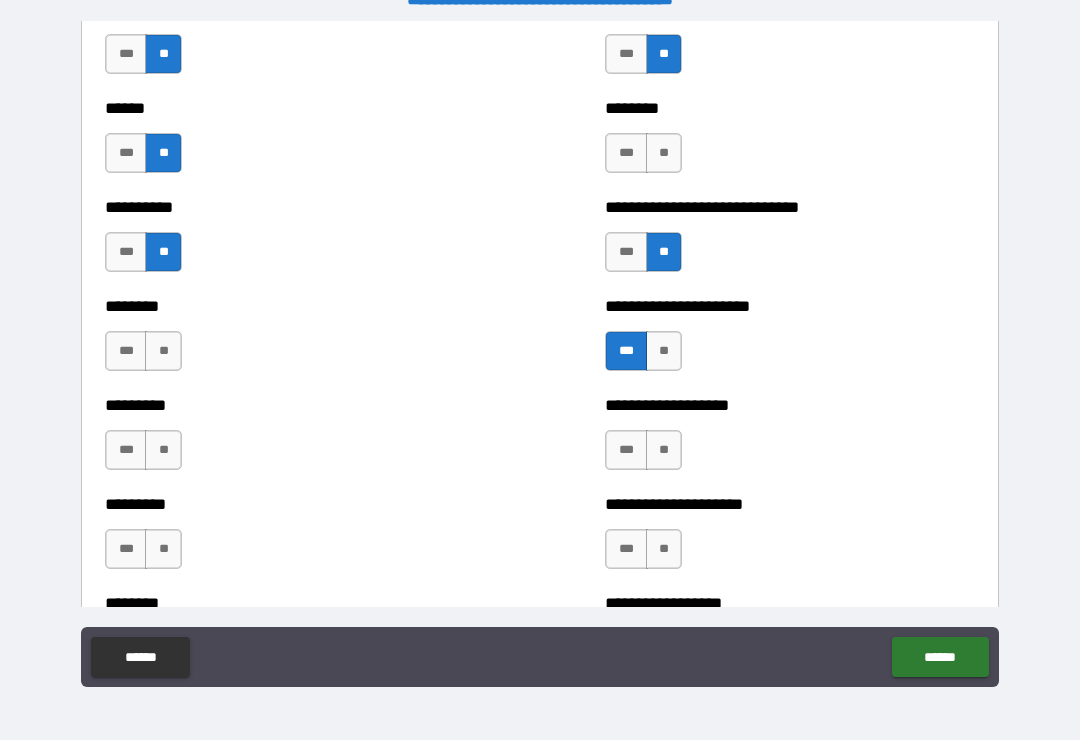 click on "**" at bounding box center (163, 351) 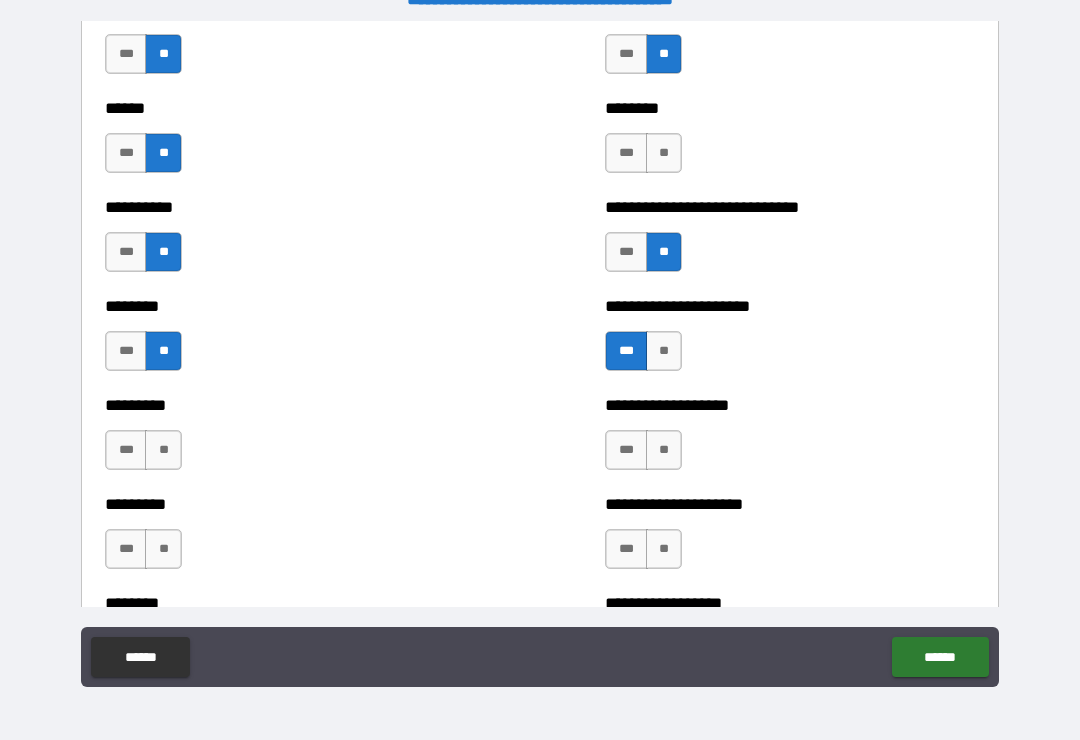 click on "**" at bounding box center [163, 450] 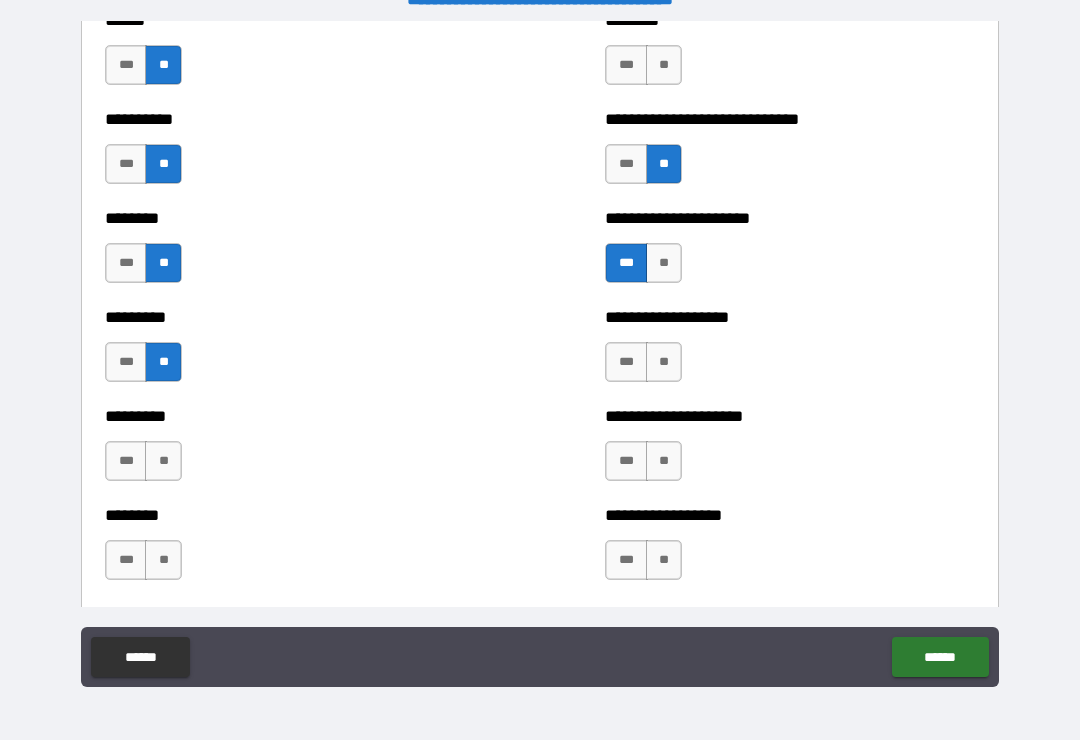 scroll, scrollTop: 7000, scrollLeft: 0, axis: vertical 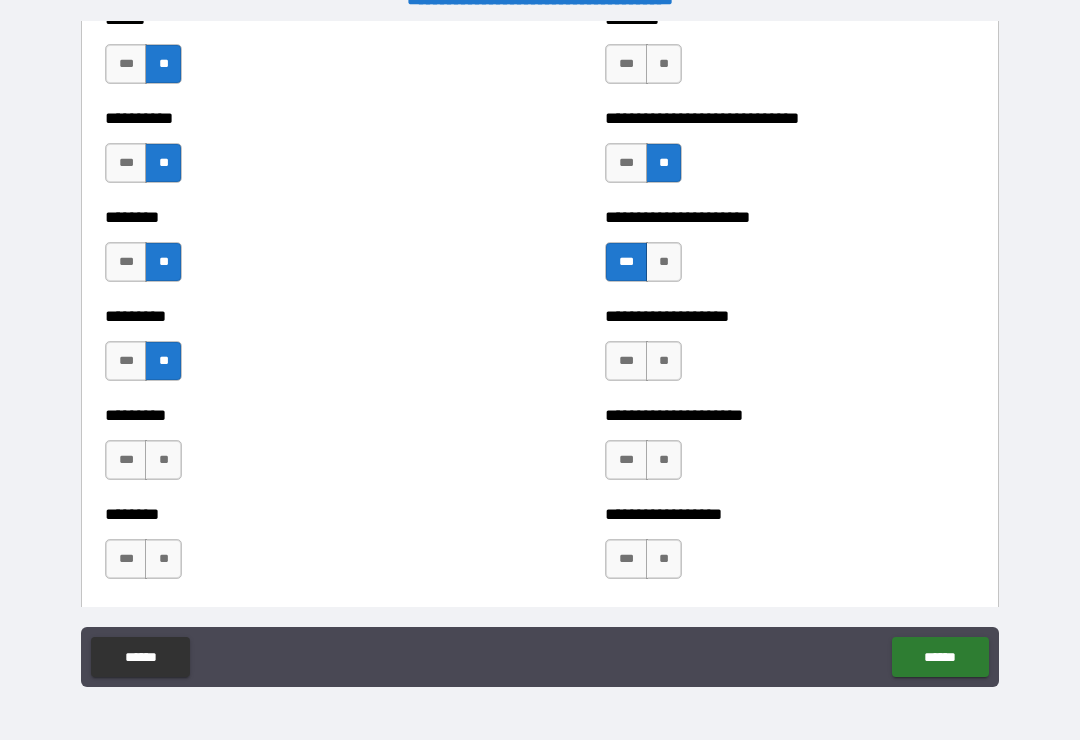 click on "********* *** **" at bounding box center (290, 450) 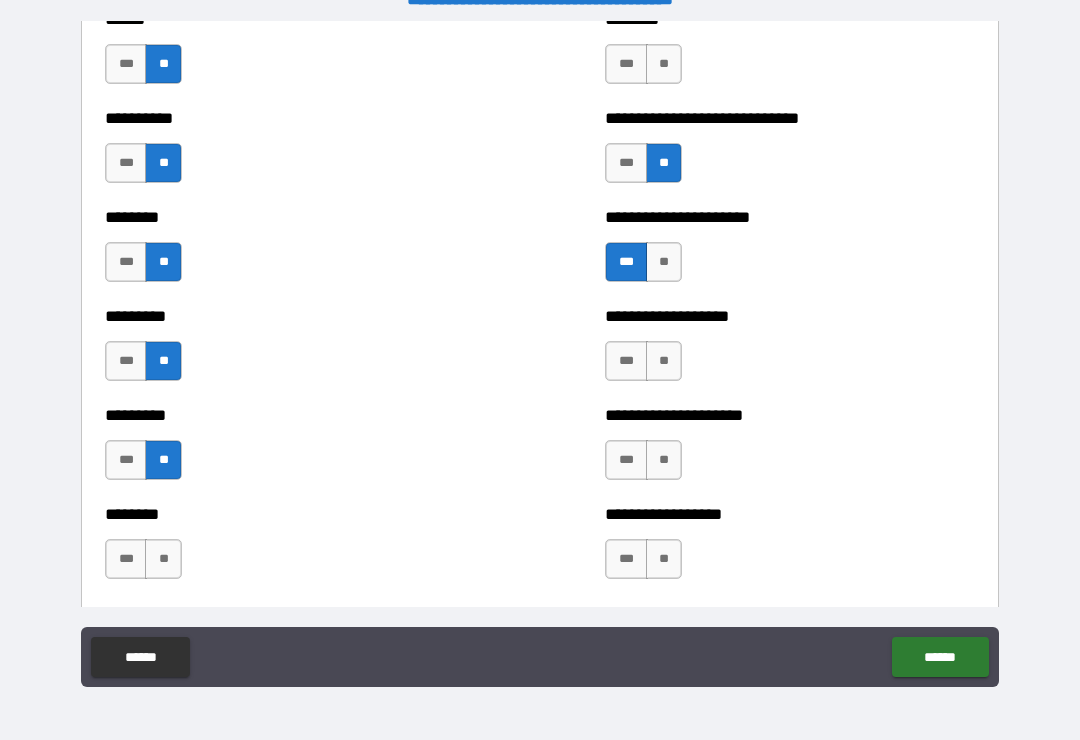 click on "**" at bounding box center (163, 559) 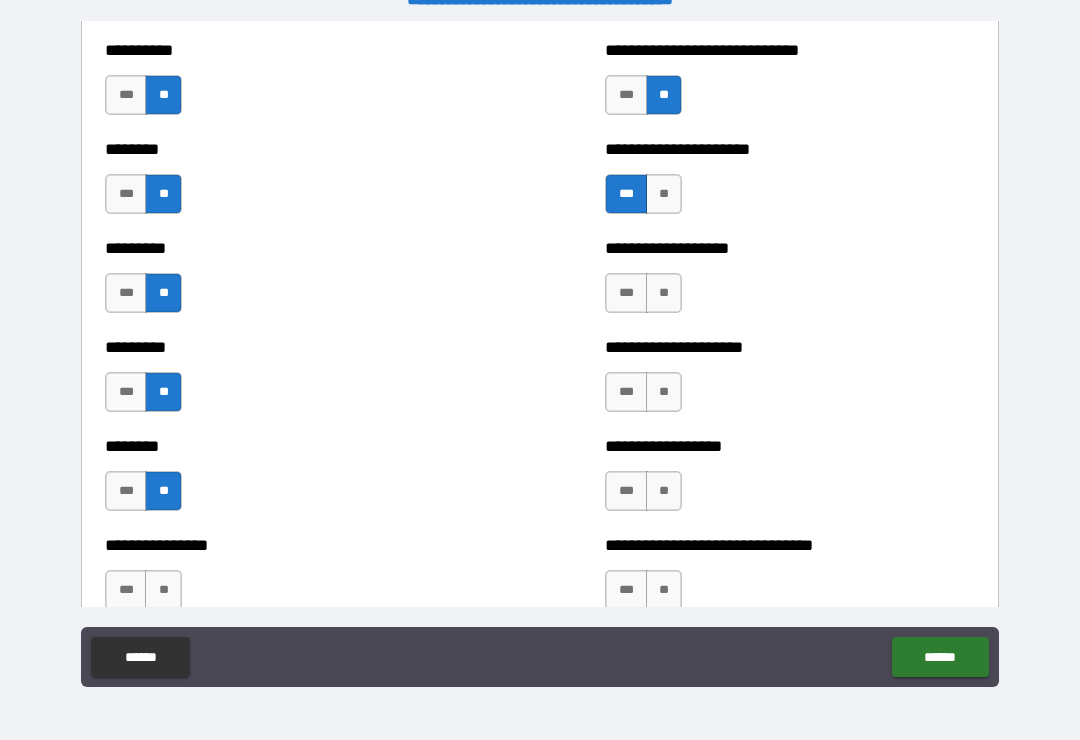 scroll, scrollTop: 7090, scrollLeft: 0, axis: vertical 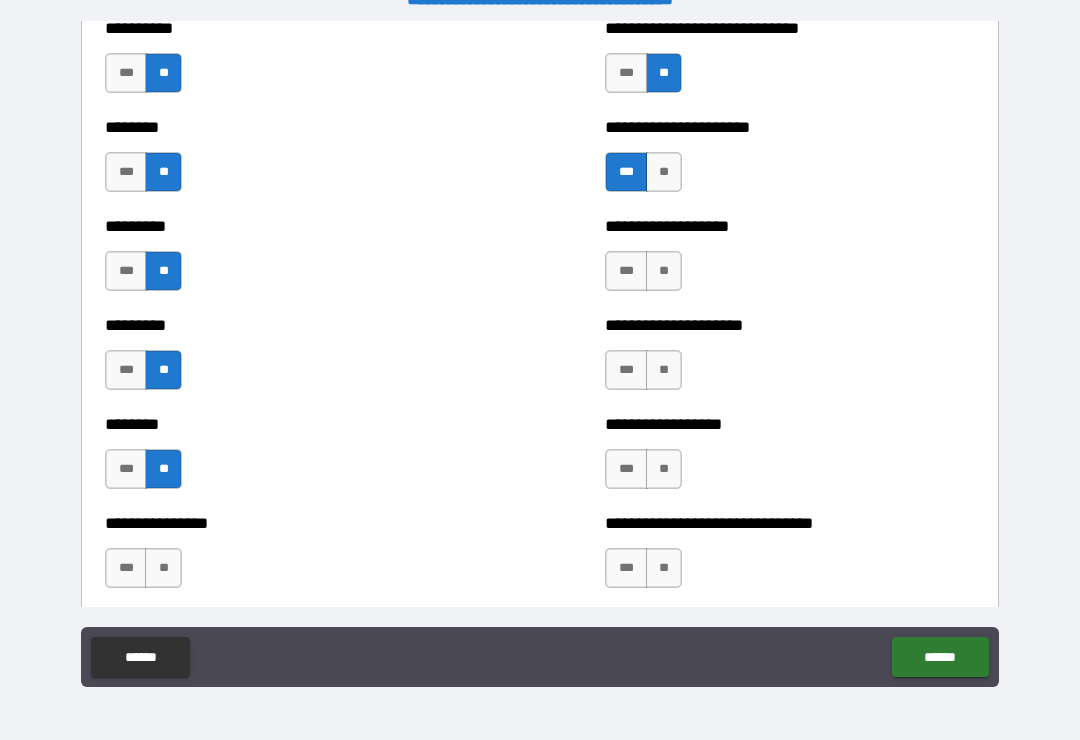 click on "**" at bounding box center [664, 469] 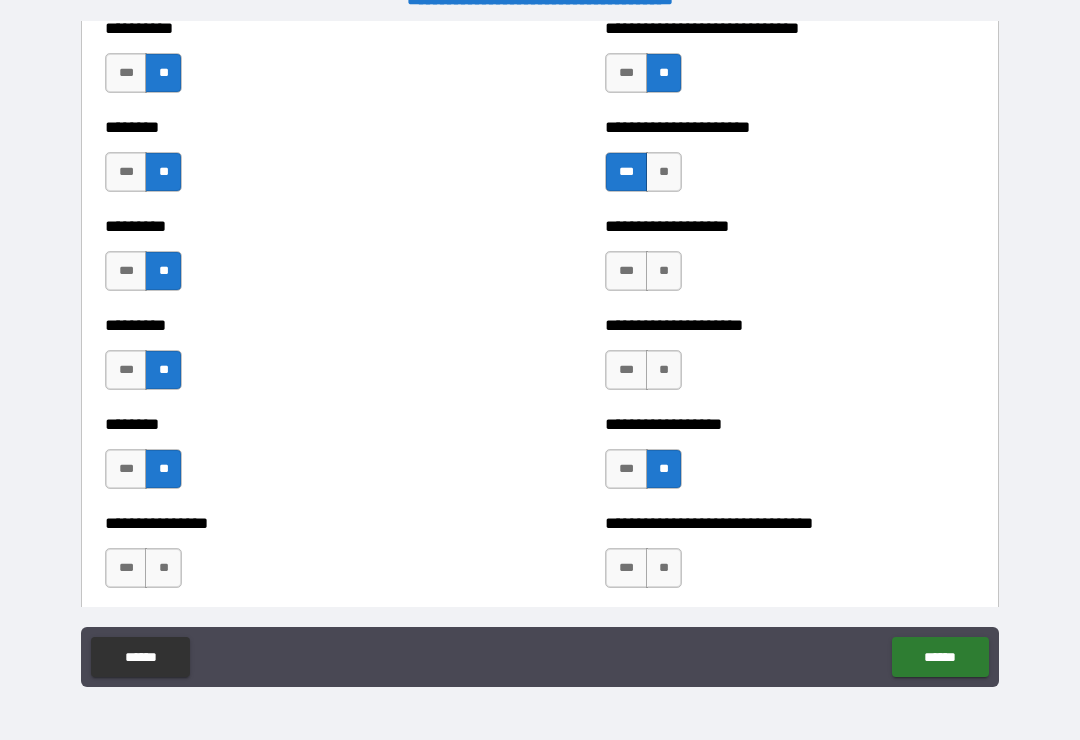 click on "**********" at bounding box center (790, 360) 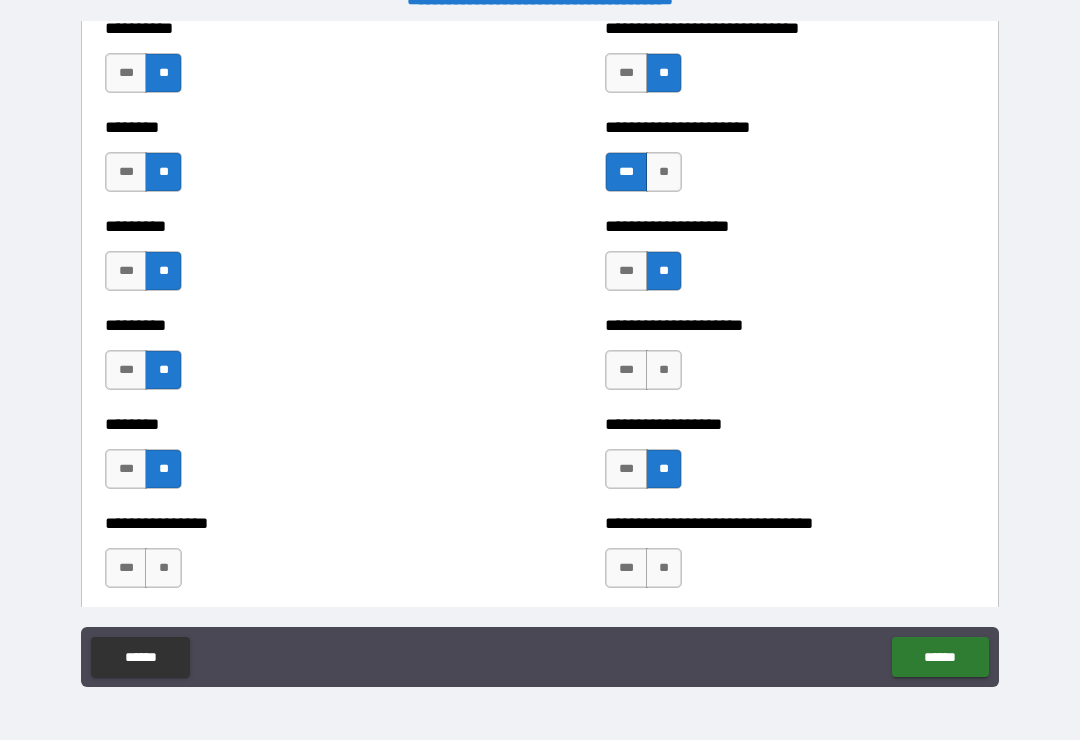 click on "**" at bounding box center (664, 370) 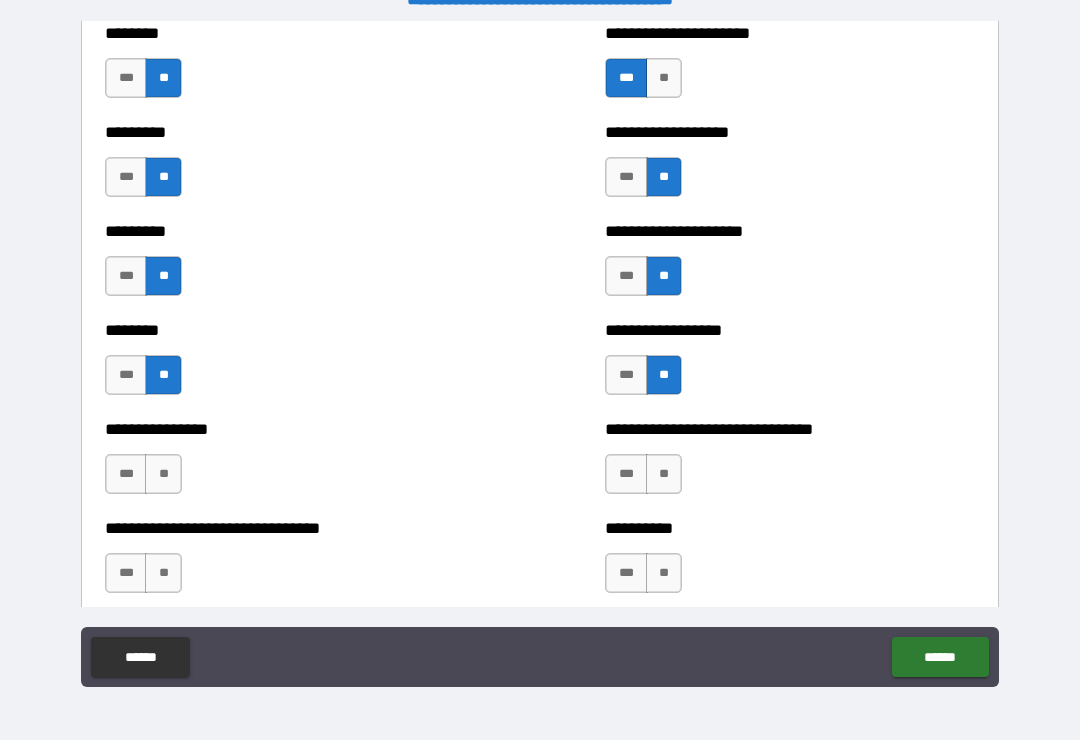 scroll, scrollTop: 7225, scrollLeft: 0, axis: vertical 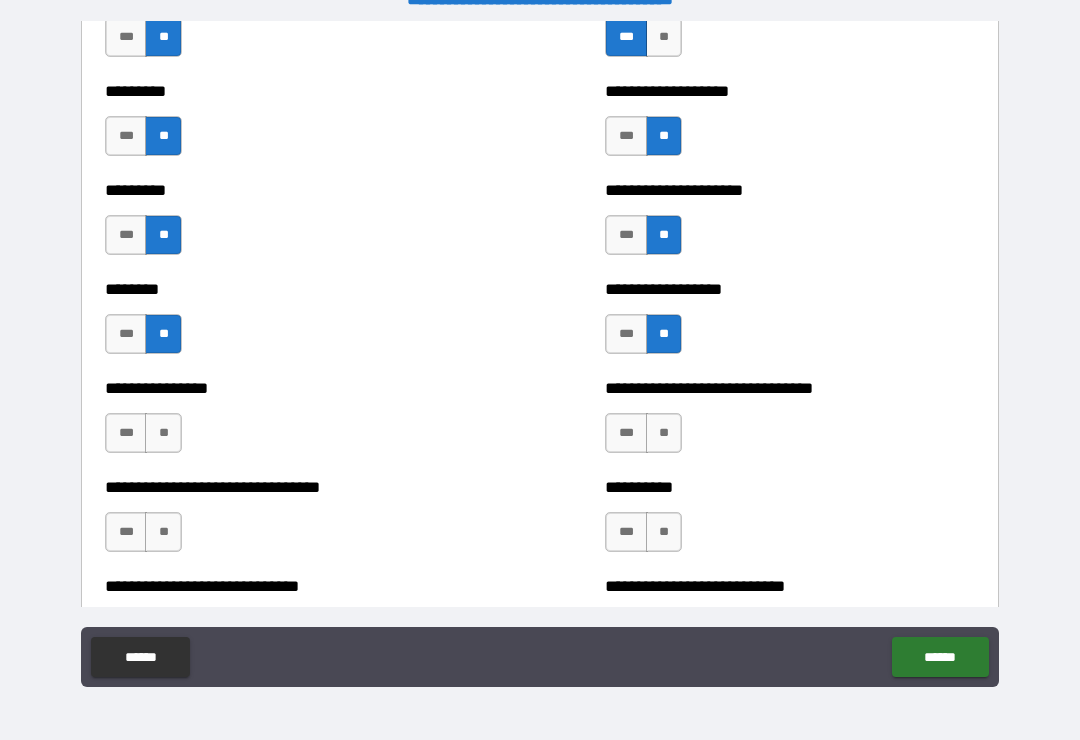 click on "**" at bounding box center [163, 433] 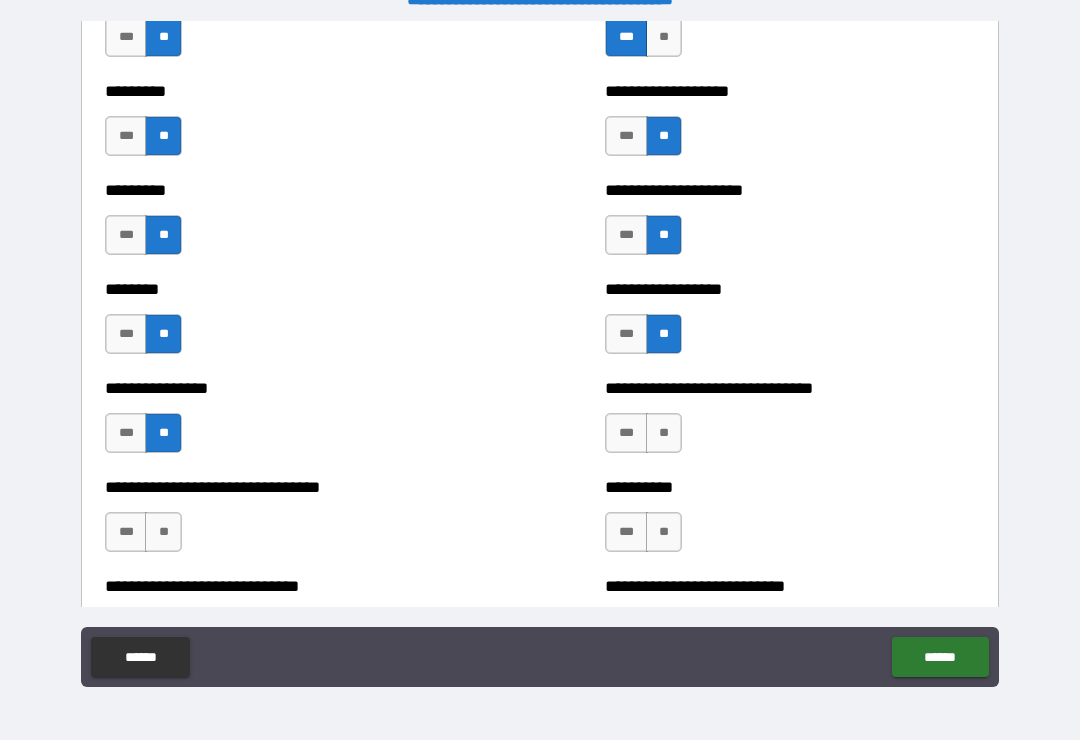 click on "***" at bounding box center [126, 433] 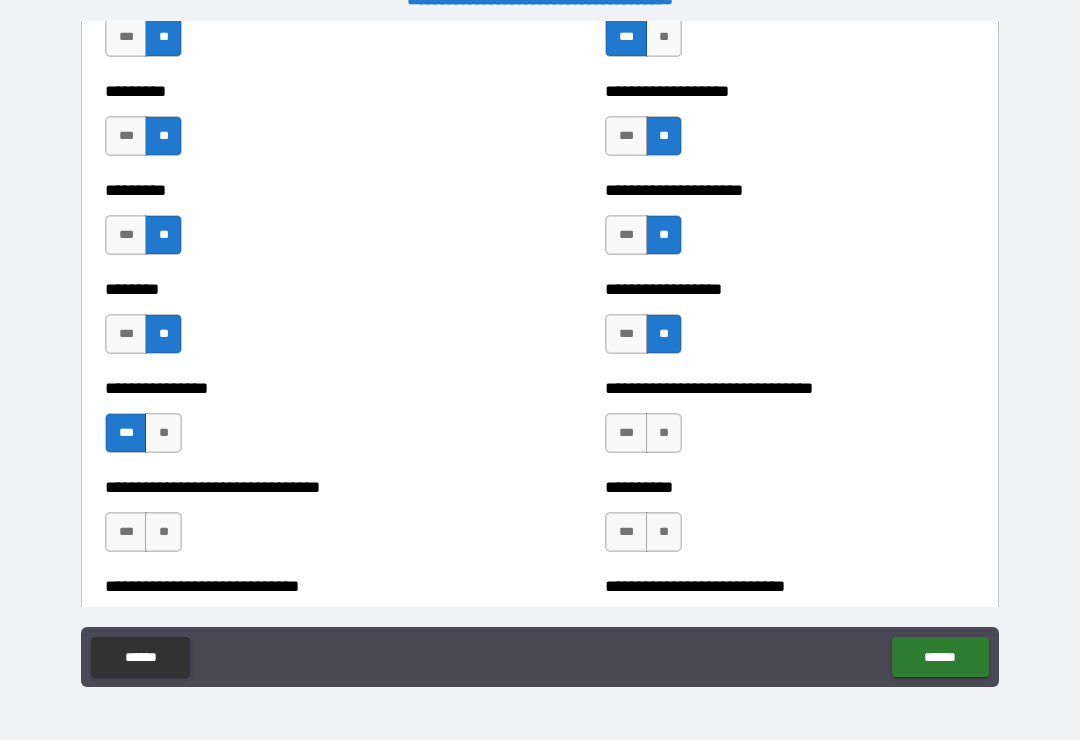 click on "***" at bounding box center [626, 433] 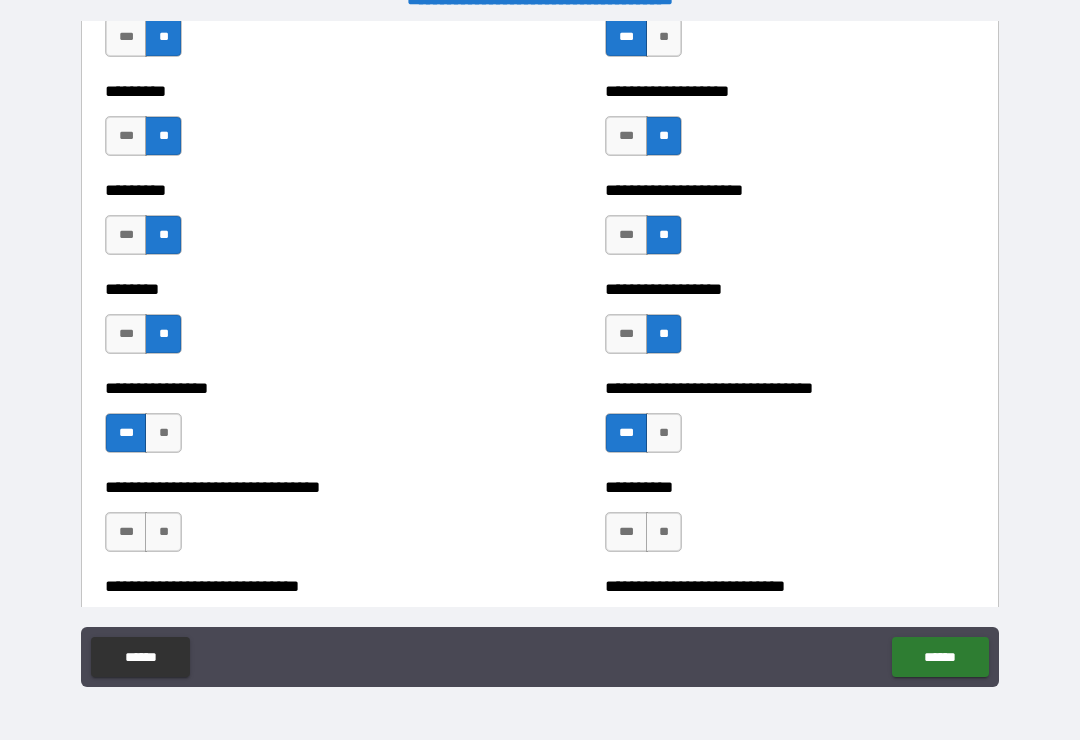 click on "**" at bounding box center (664, 433) 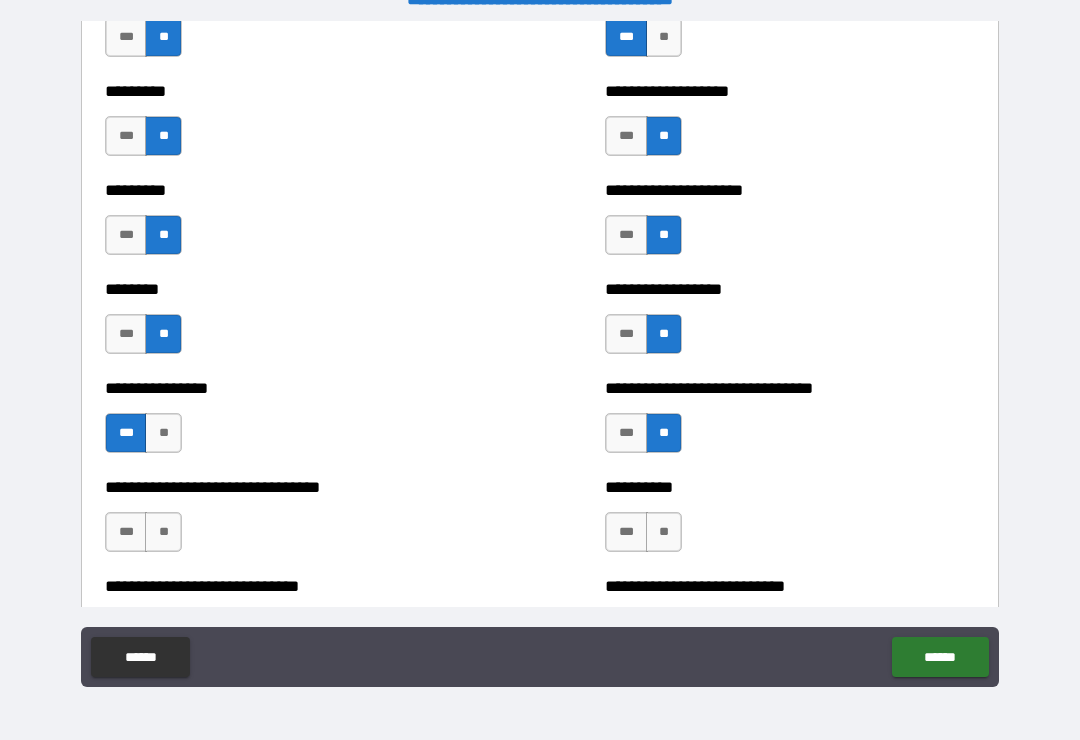 click on "**********" at bounding box center (790, 522) 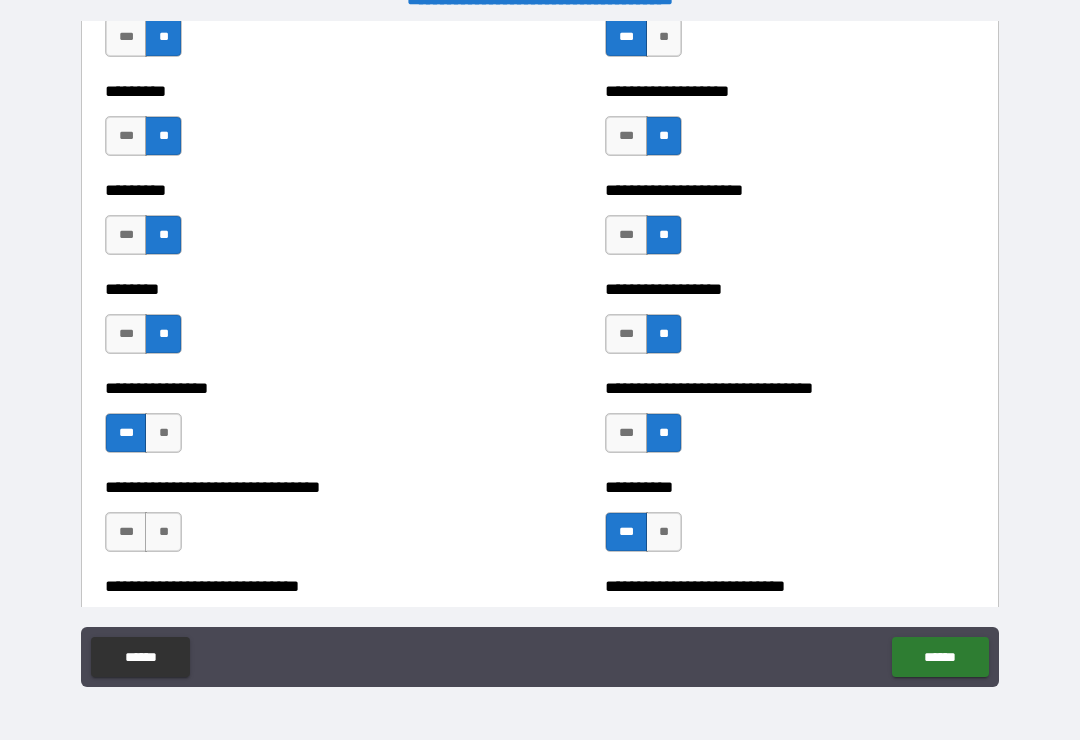 click on "**" at bounding box center [163, 532] 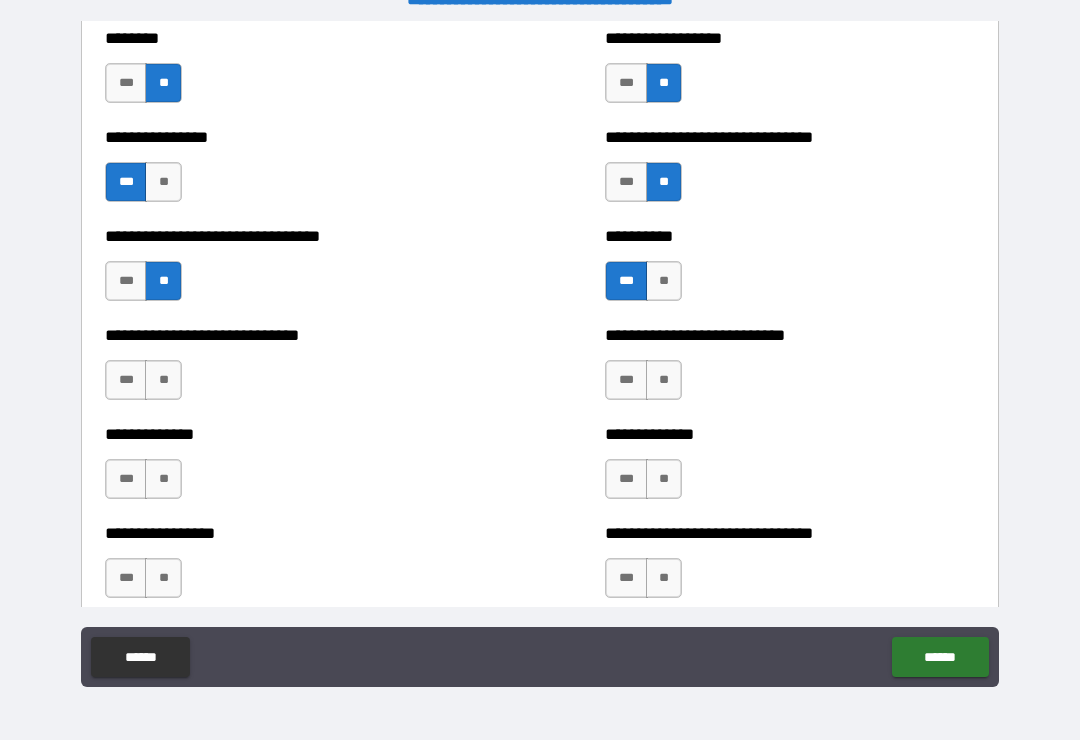 scroll, scrollTop: 7487, scrollLeft: 0, axis: vertical 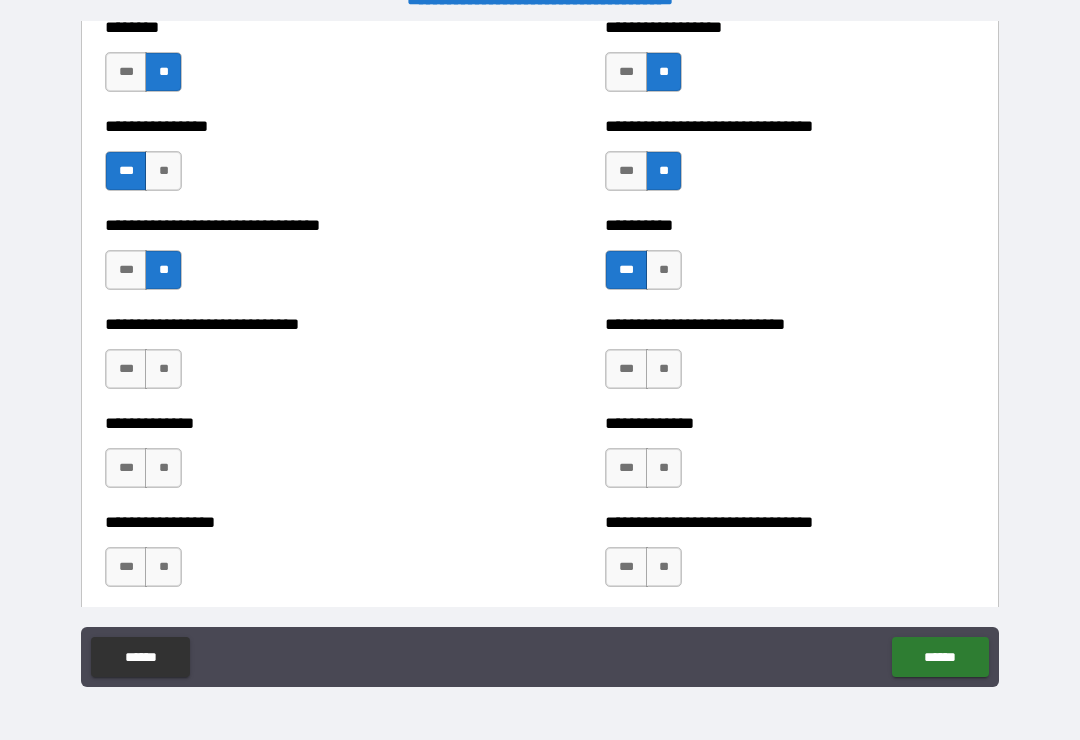 click on "**" at bounding box center [163, 369] 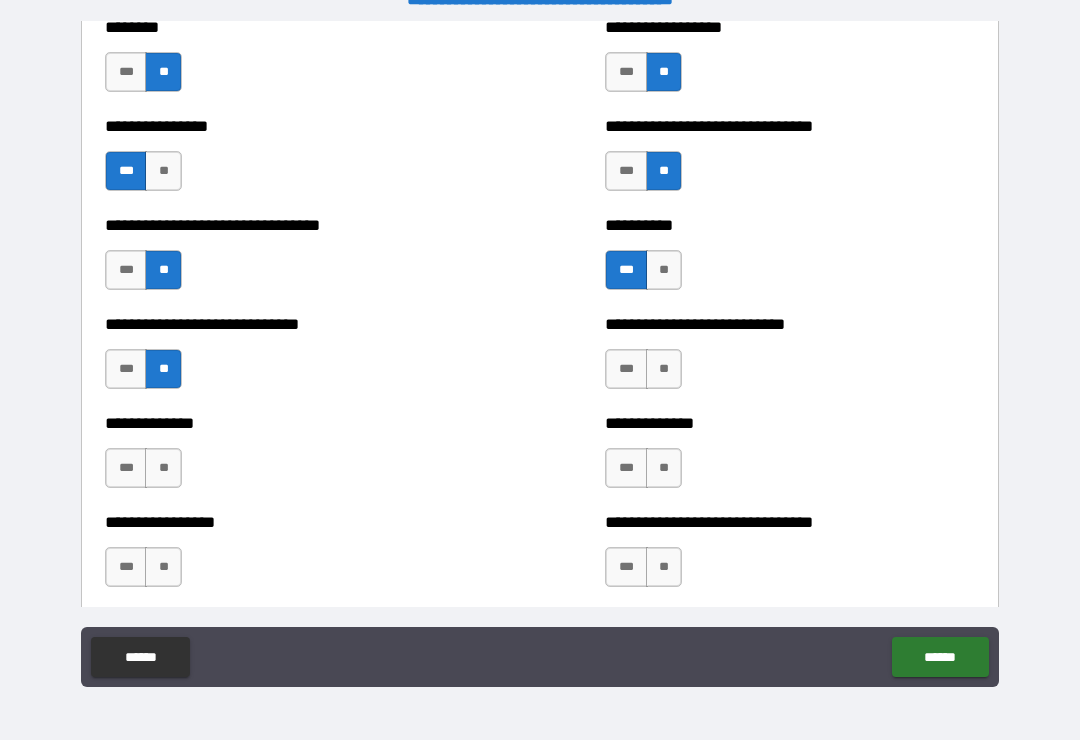 click on "**********" at bounding box center (790, 359) 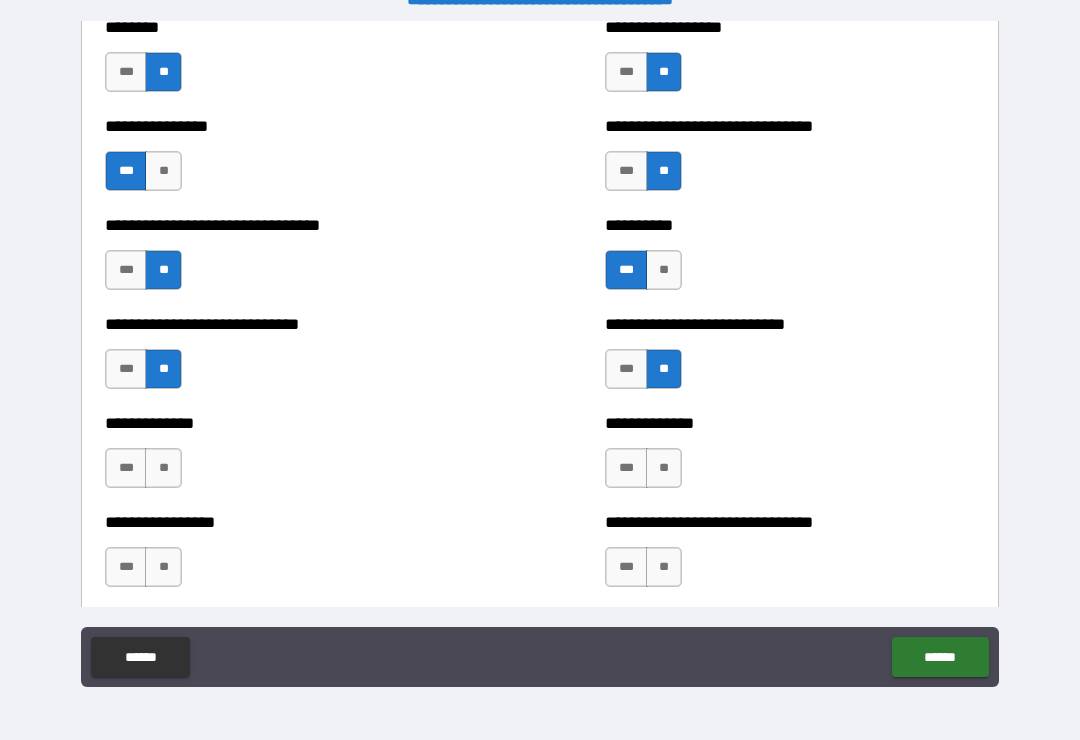 click on "**" at bounding box center (163, 468) 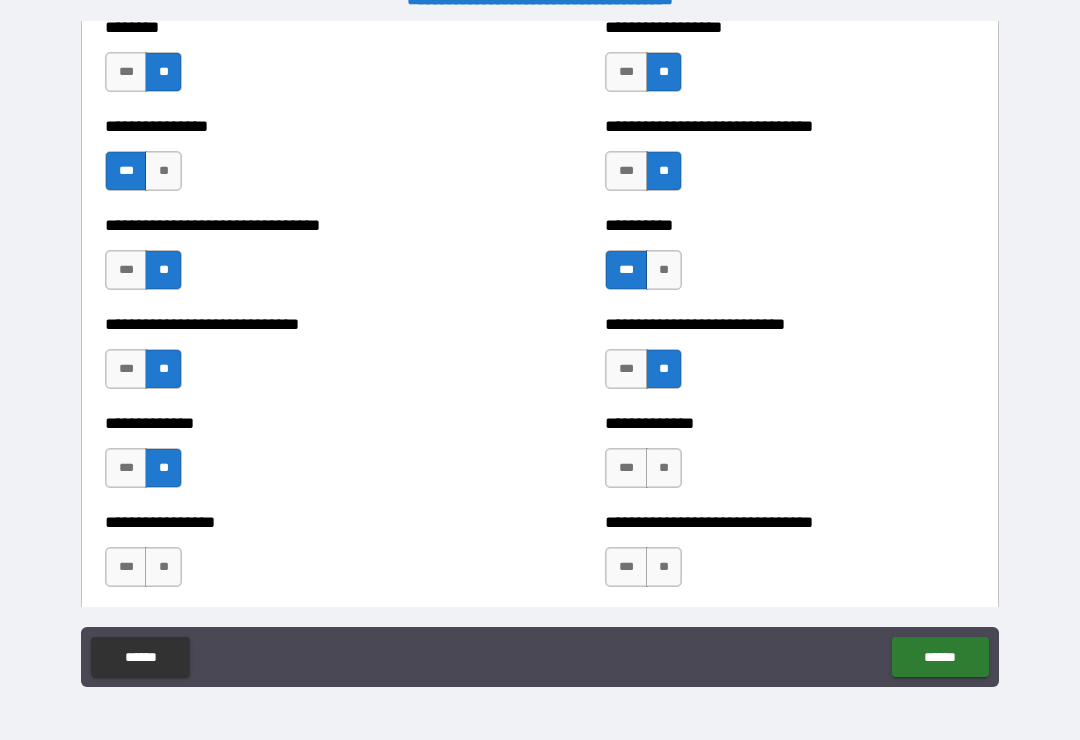 click on "**********" at bounding box center (790, 458) 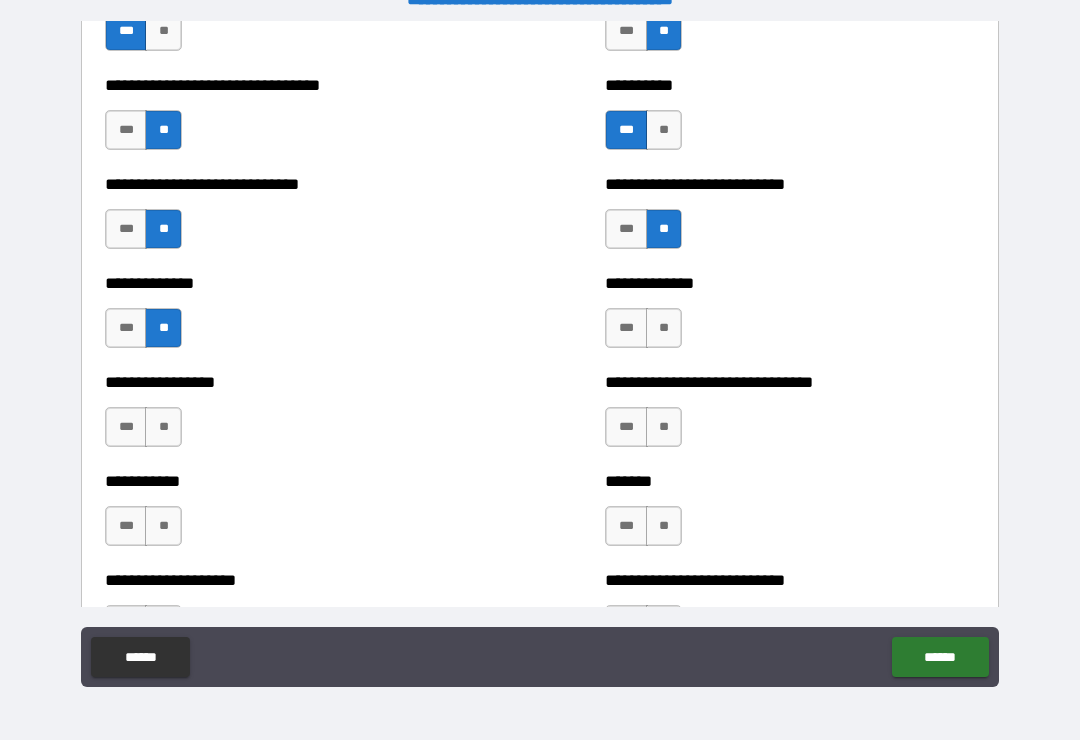 scroll, scrollTop: 7632, scrollLeft: 0, axis: vertical 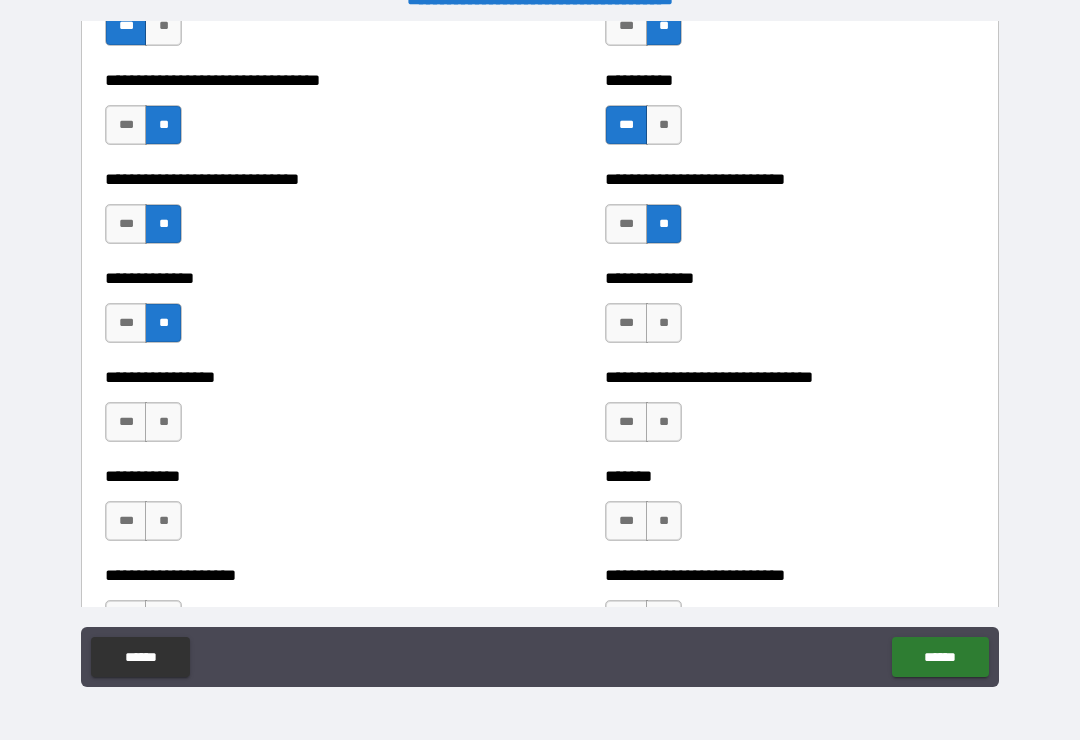 click on "**" at bounding box center (163, 422) 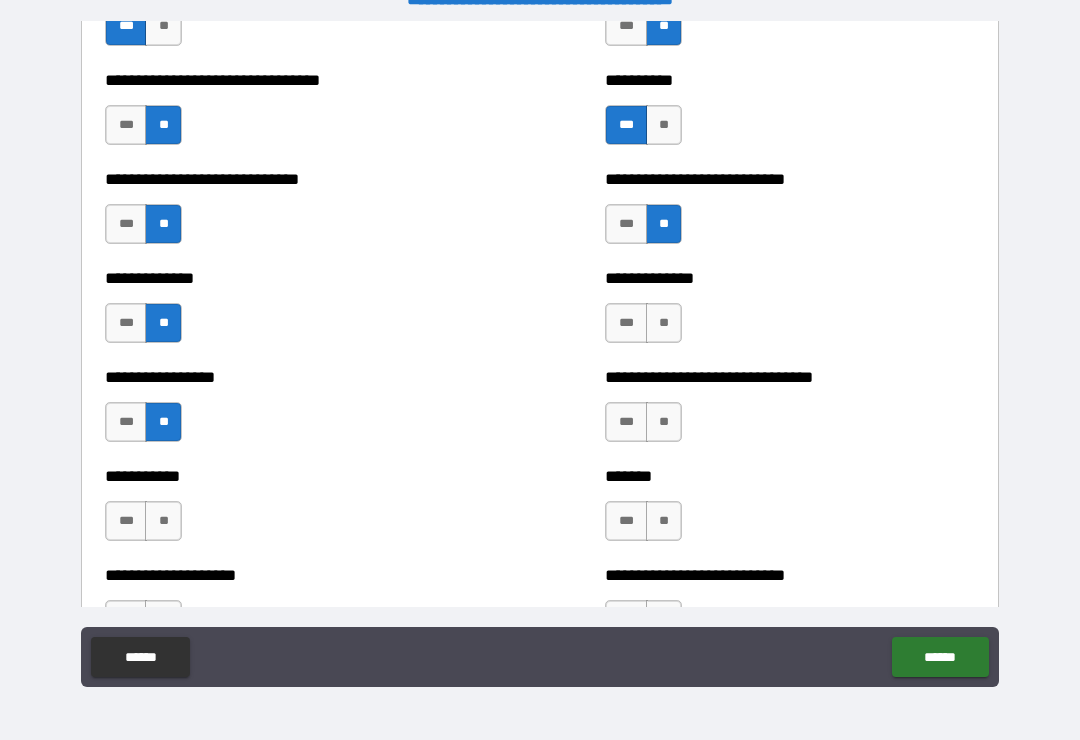 click on "**********" at bounding box center [790, 313] 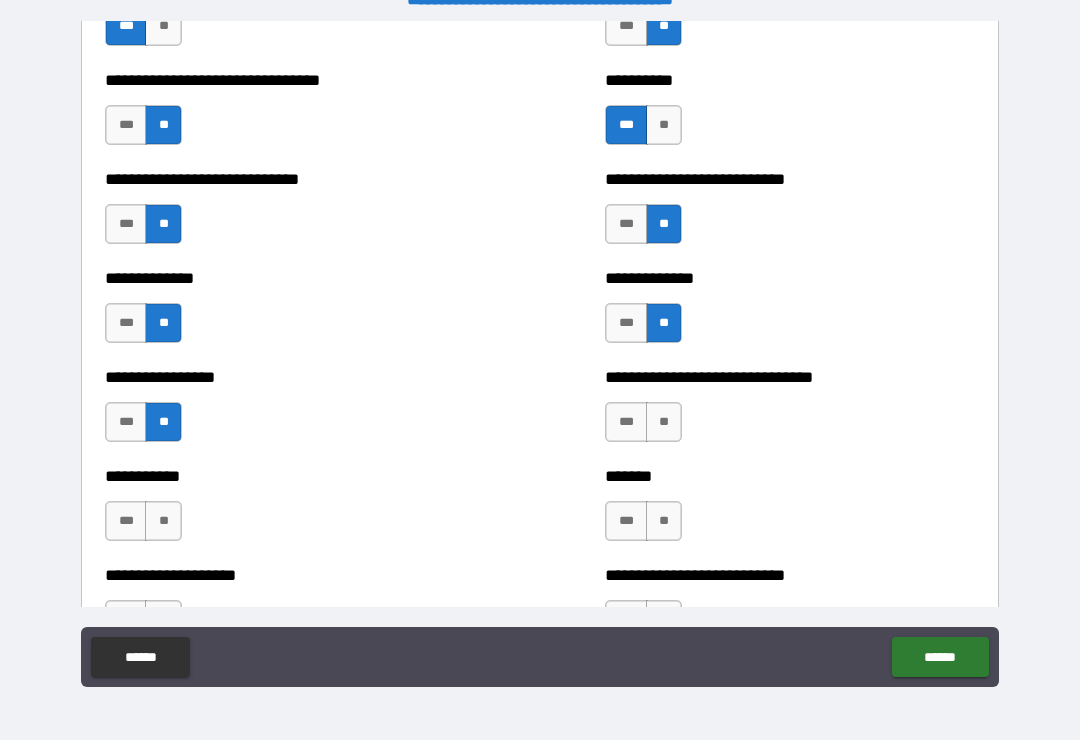 click on "**" at bounding box center (664, 422) 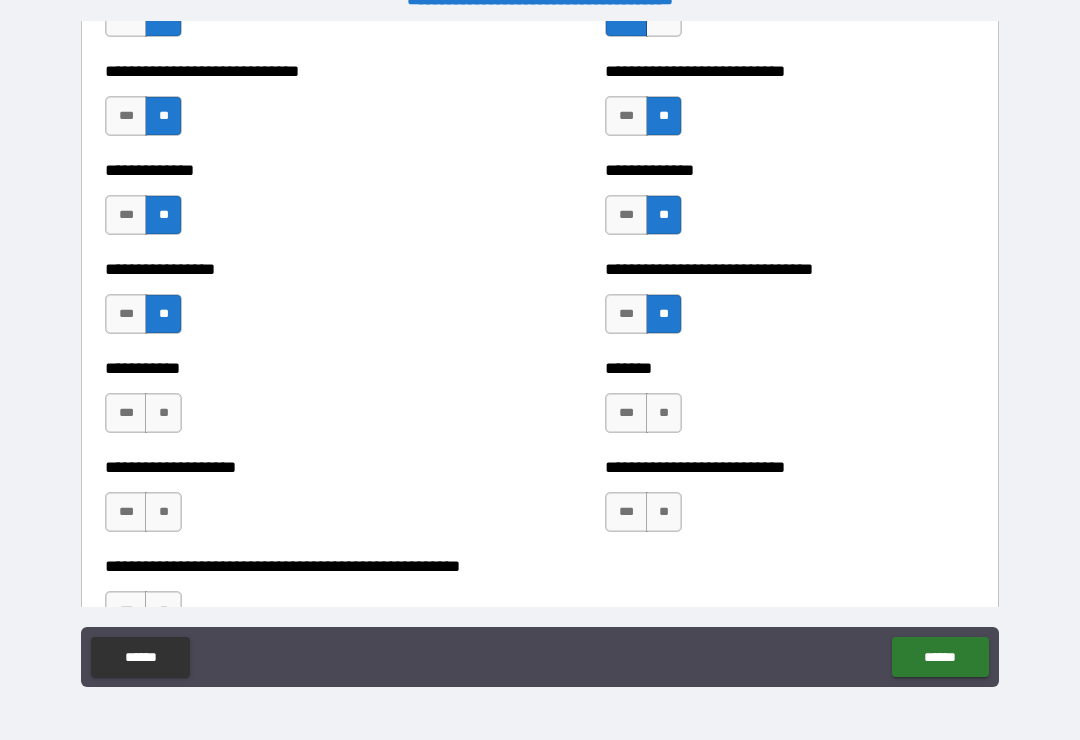 scroll, scrollTop: 7757, scrollLeft: 0, axis: vertical 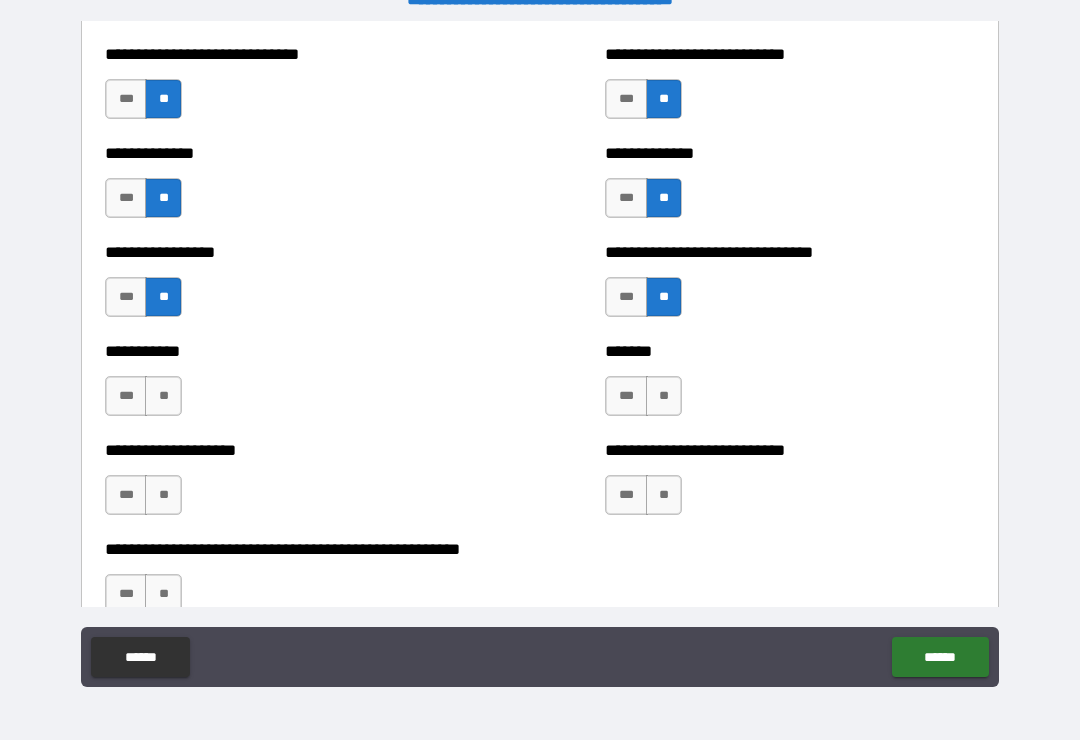click on "******* *** **" at bounding box center [790, 386] 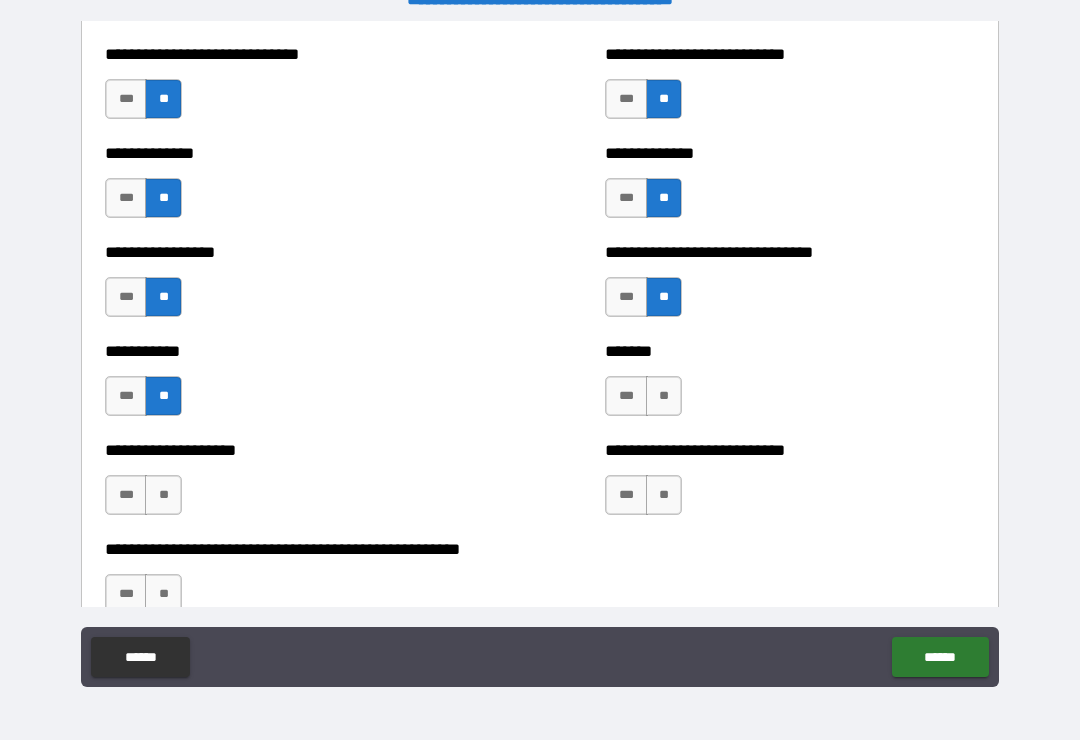 click on "**" at bounding box center [664, 396] 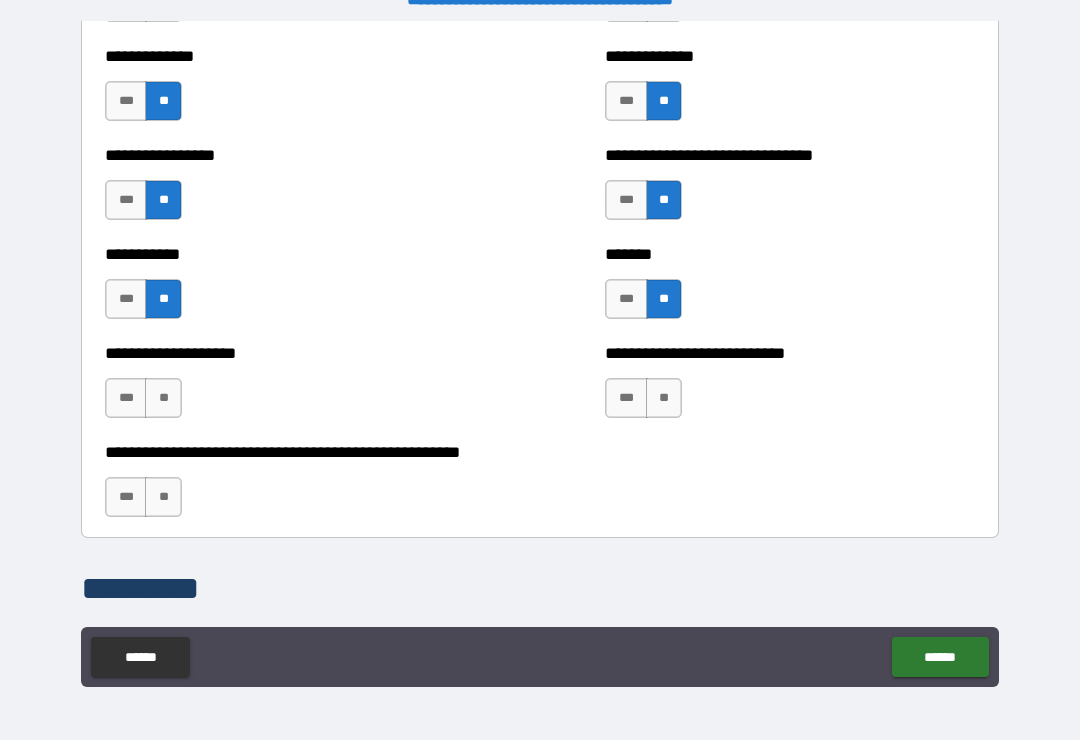 scroll, scrollTop: 7855, scrollLeft: 0, axis: vertical 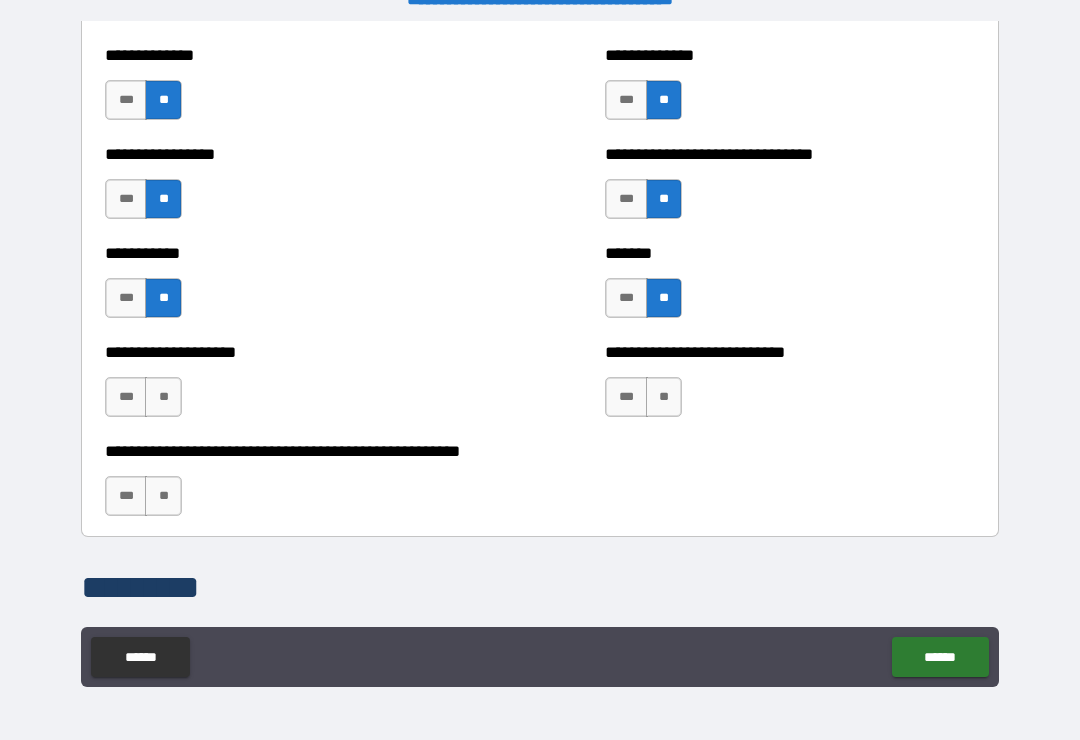 click on "**" at bounding box center (163, 397) 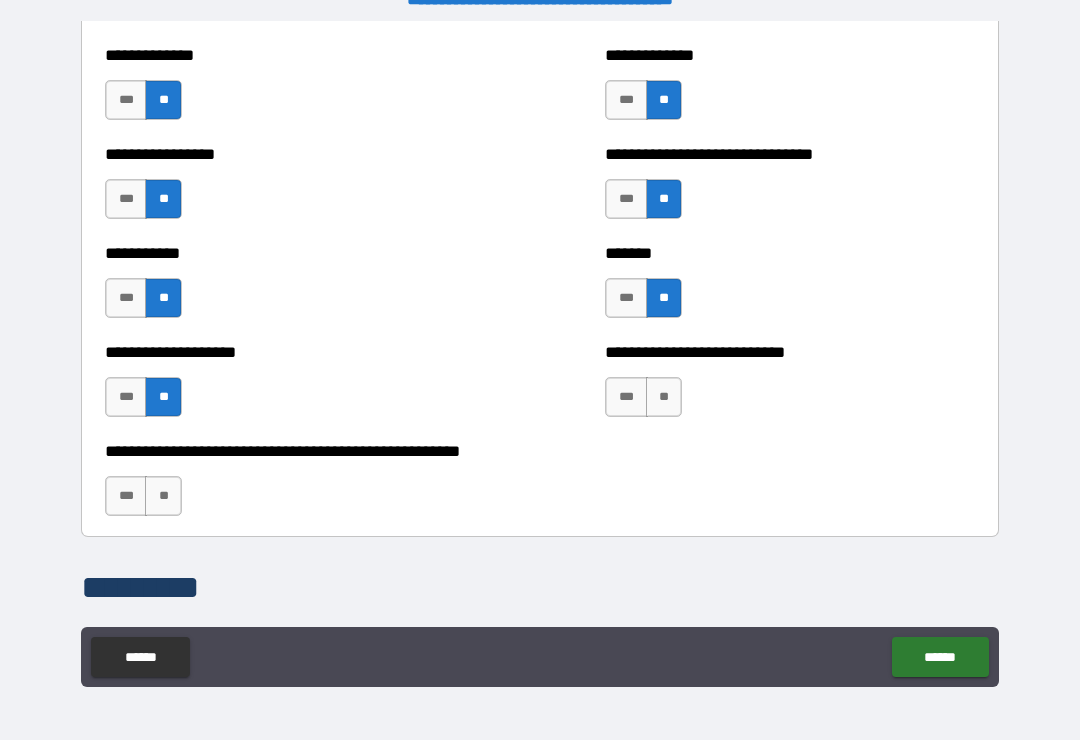 click on "**" at bounding box center [664, 397] 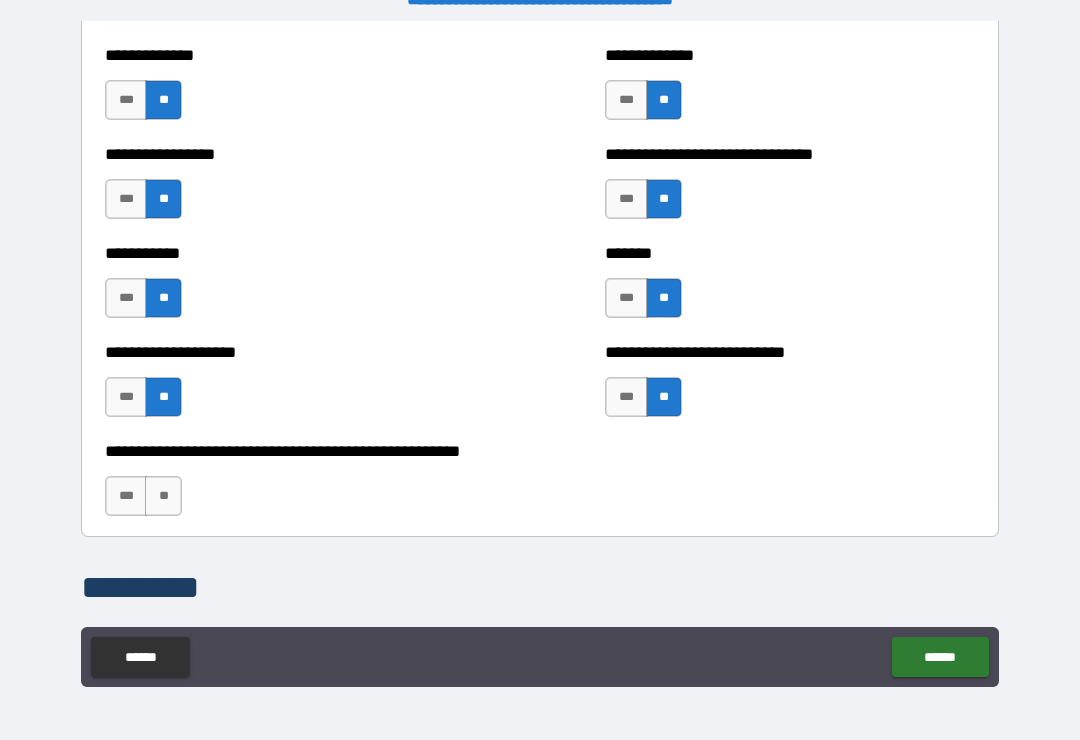 click on "**" at bounding box center (163, 496) 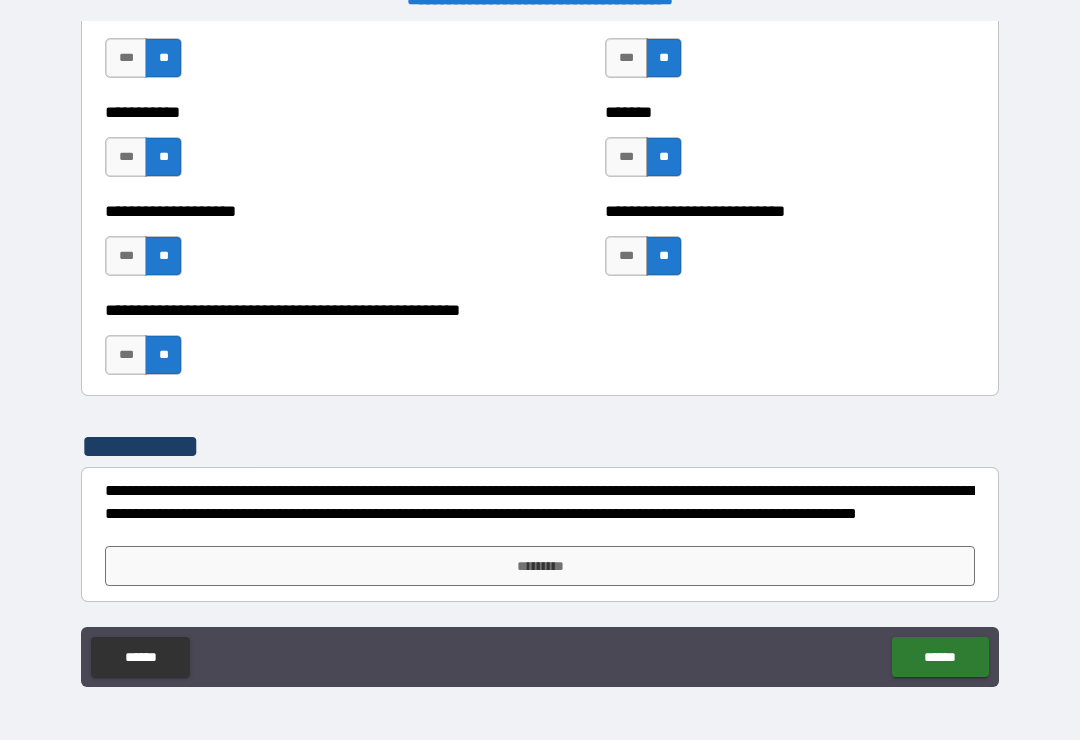 scroll, scrollTop: 7996, scrollLeft: 0, axis: vertical 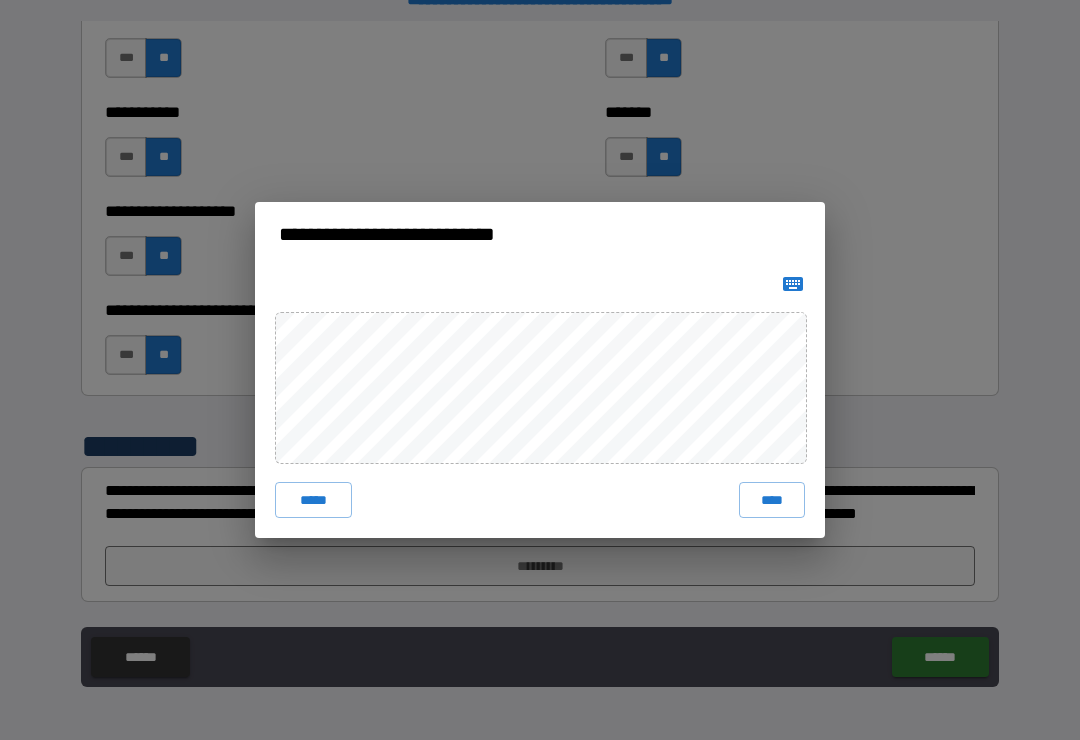 click on "****" at bounding box center (772, 500) 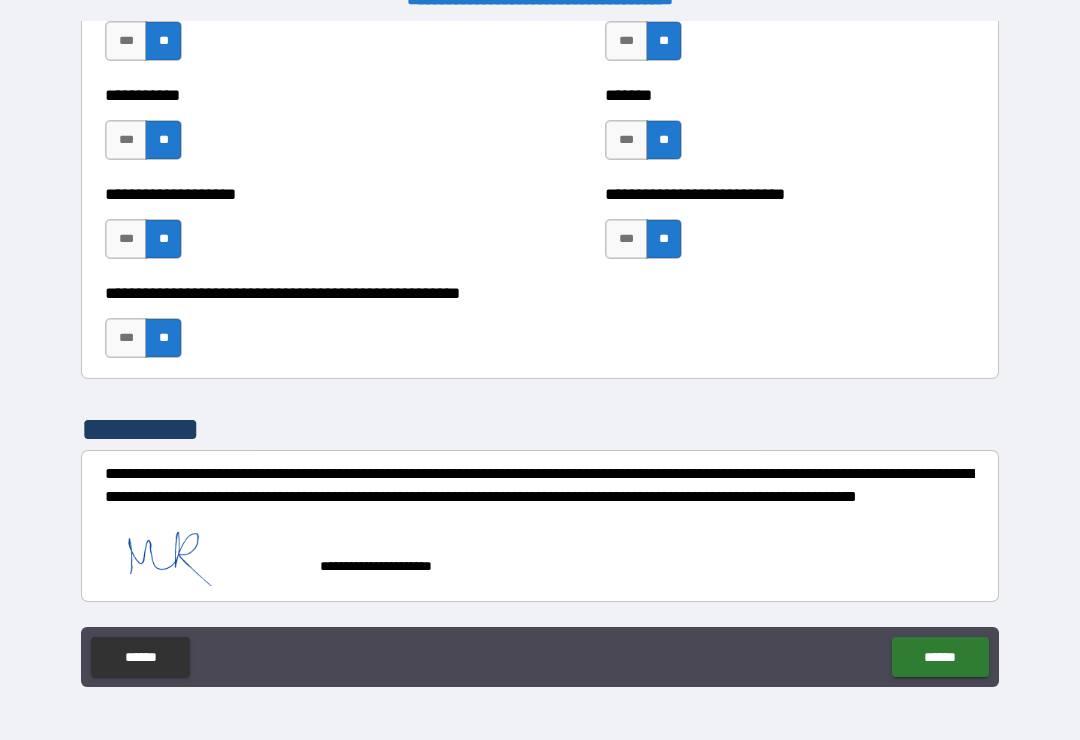 scroll, scrollTop: 8016, scrollLeft: 0, axis: vertical 